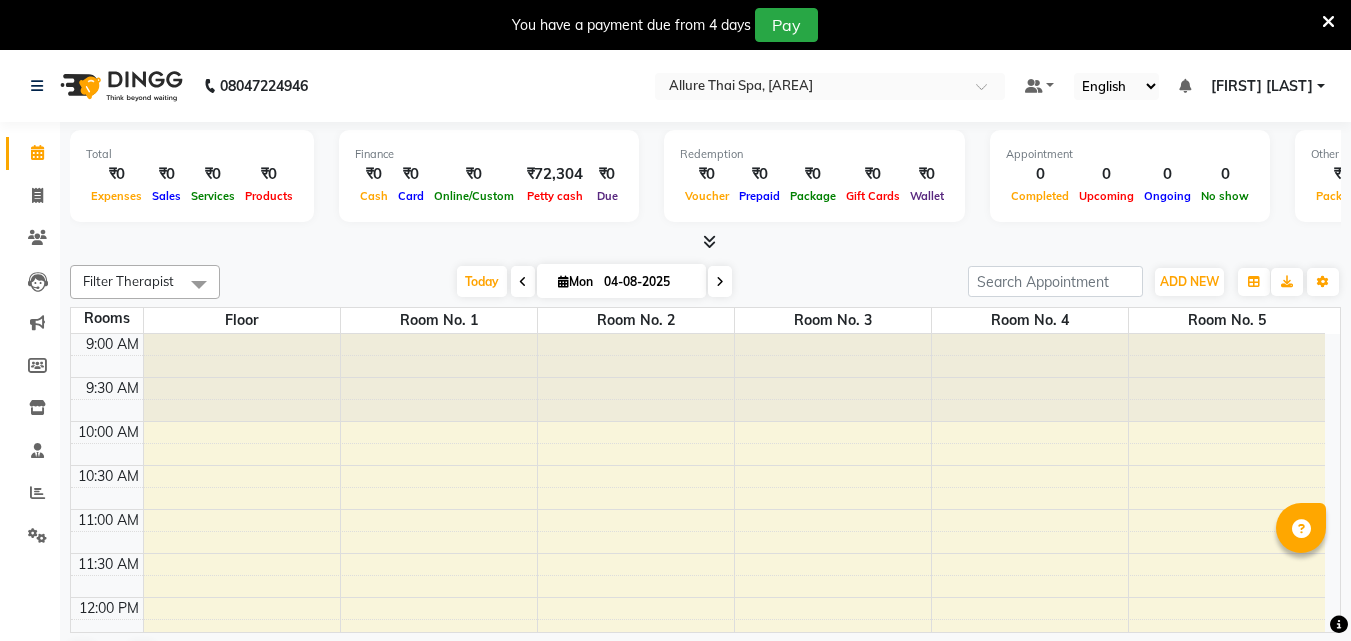 scroll, scrollTop: 0, scrollLeft: 0, axis: both 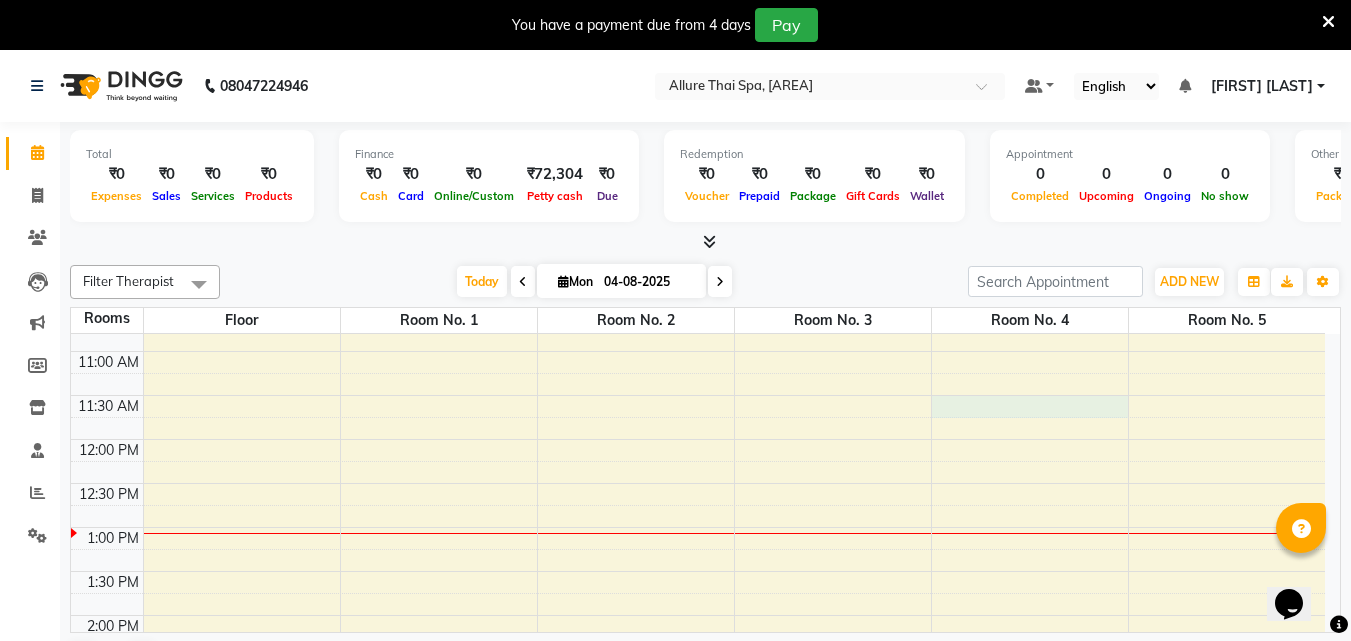 click on "9:00 AM 9:30 AM 10:00 AM 10:30 AM 11:00 AM 11:30 AM 12:00 PM 12:30 PM 1:00 PM 1:30 PM 2:00 PM 2:30 PM 3:00 PM 3:30 PM 4:00 PM 4:30 PM 5:00 PM 5:30 PM 6:00 PM 6:30 PM 7:00 PM 7:30 PM 8:00 PM 8:30 PM 9:00 PM 9:30 PM 10:00 PM 10:30 PM 11:00 PM 11:30 PM" at bounding box center (698, 835) 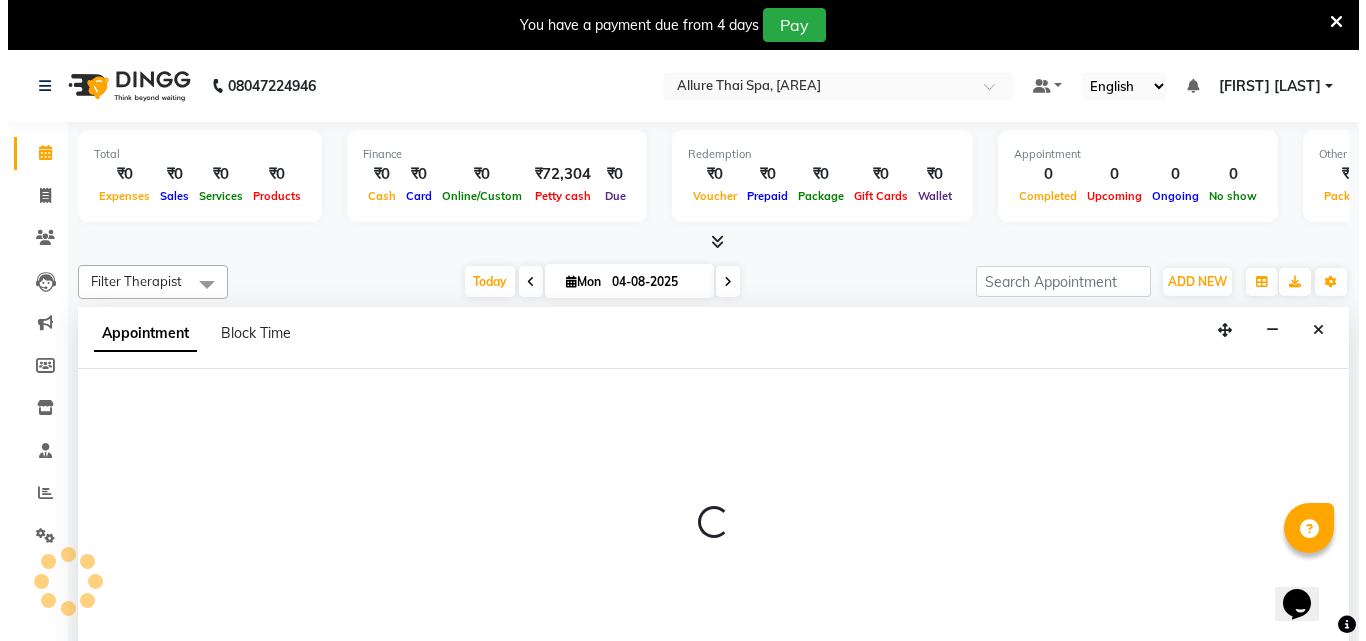 scroll, scrollTop: 51, scrollLeft: 0, axis: vertical 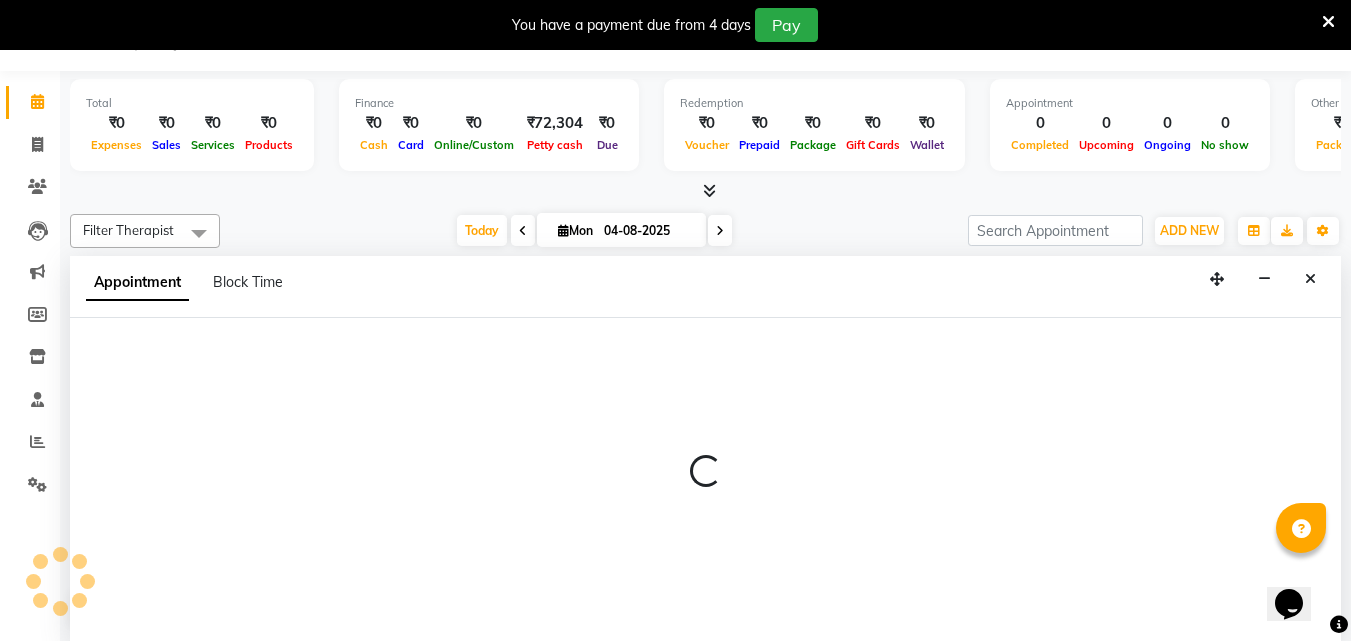 select on "tentative" 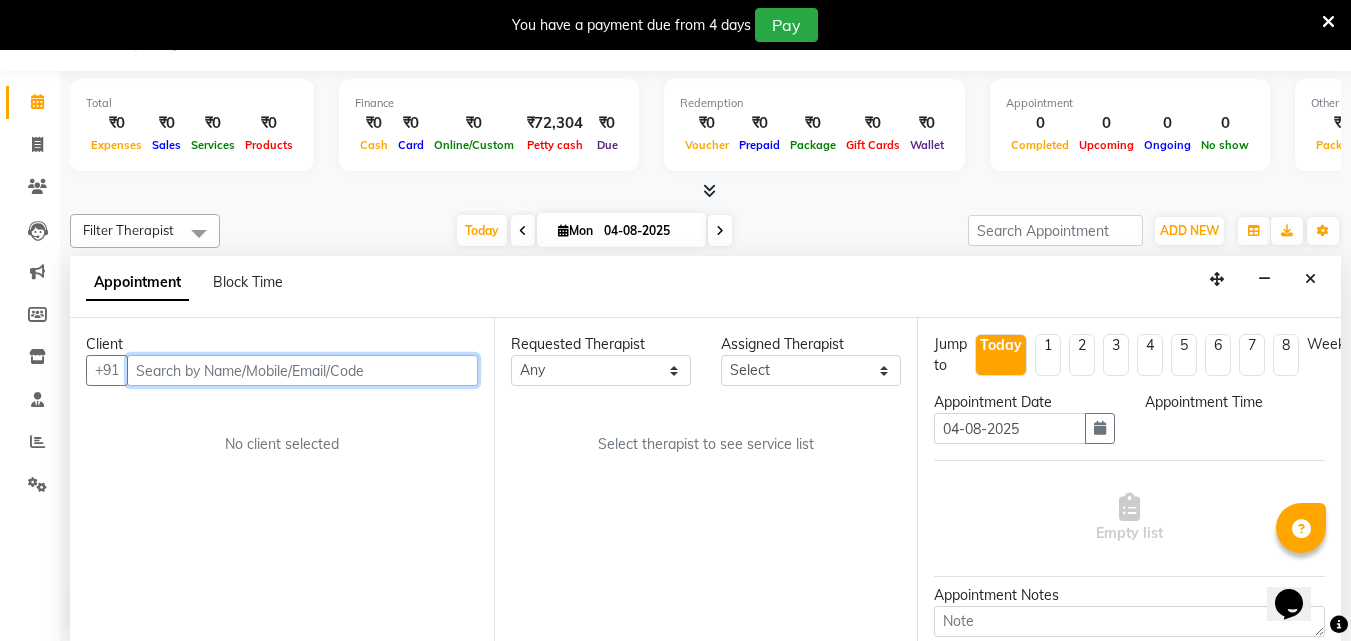 select on "690" 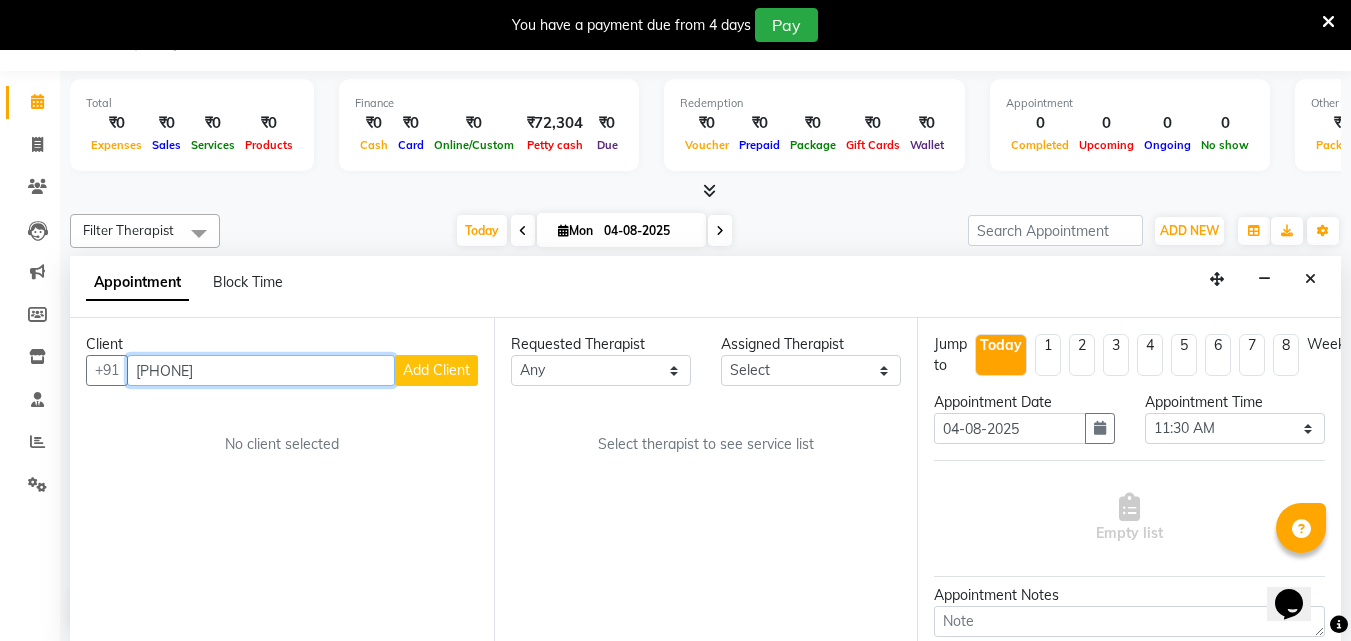 type on "[PHONE]" 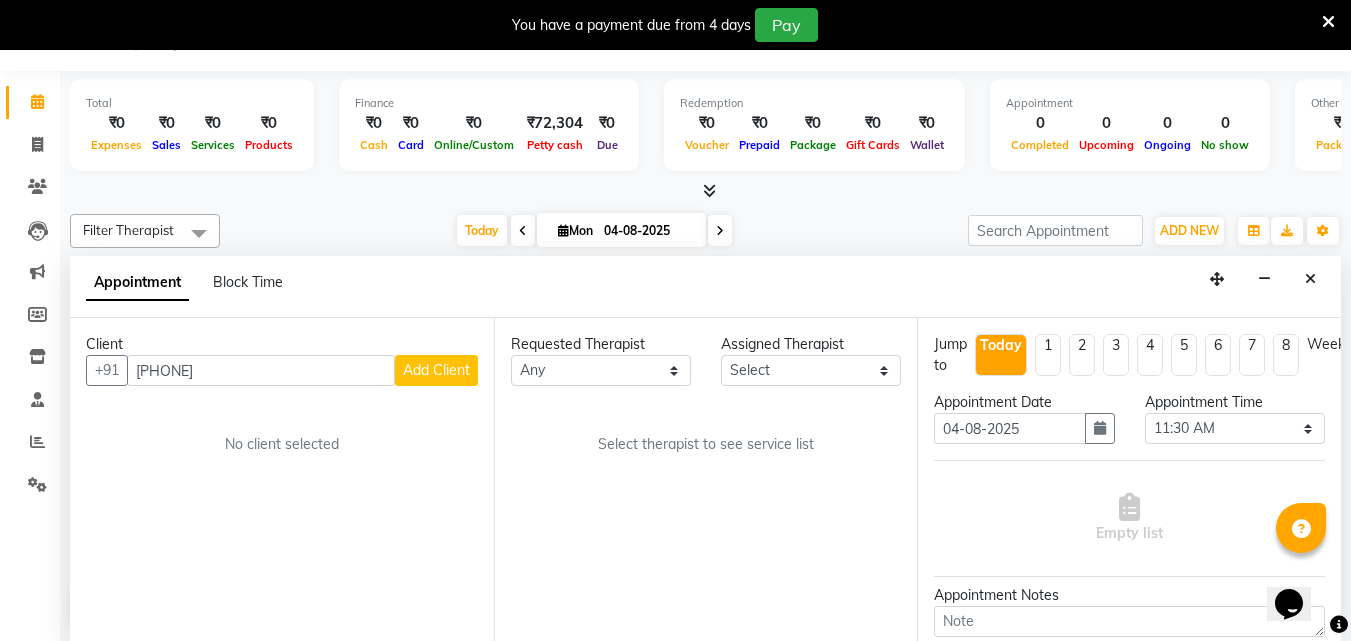 click on "Add Client" at bounding box center [436, 370] 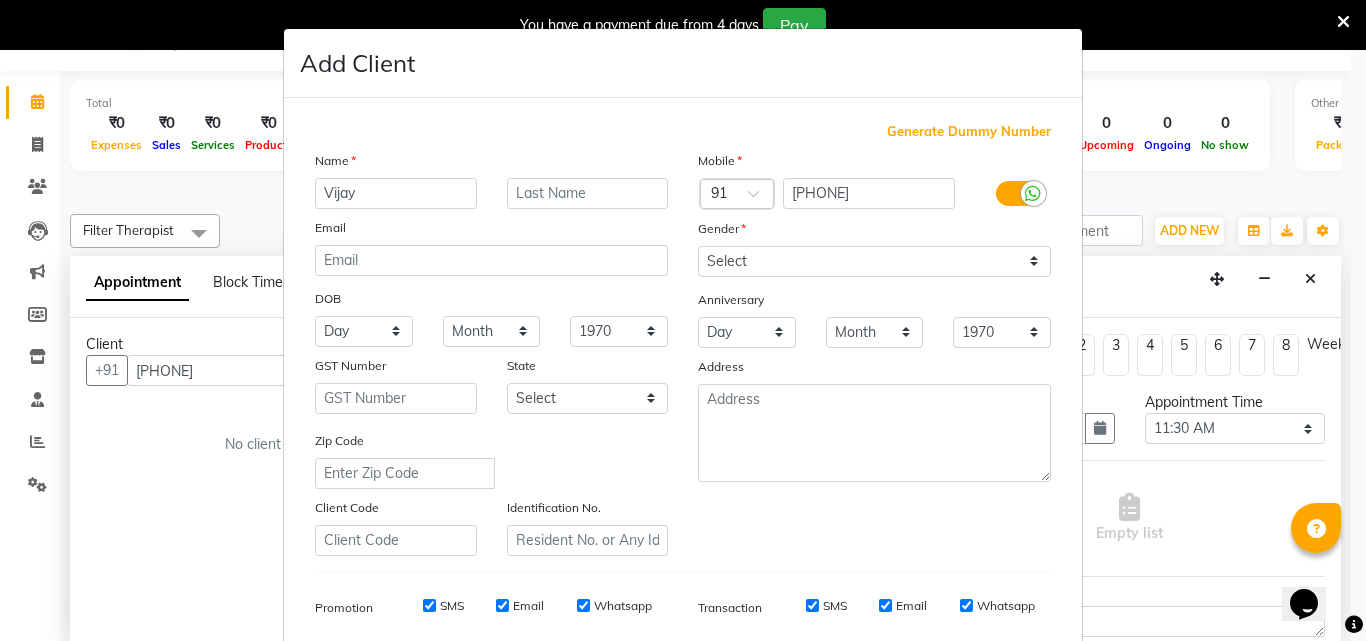 type on "Vijay" 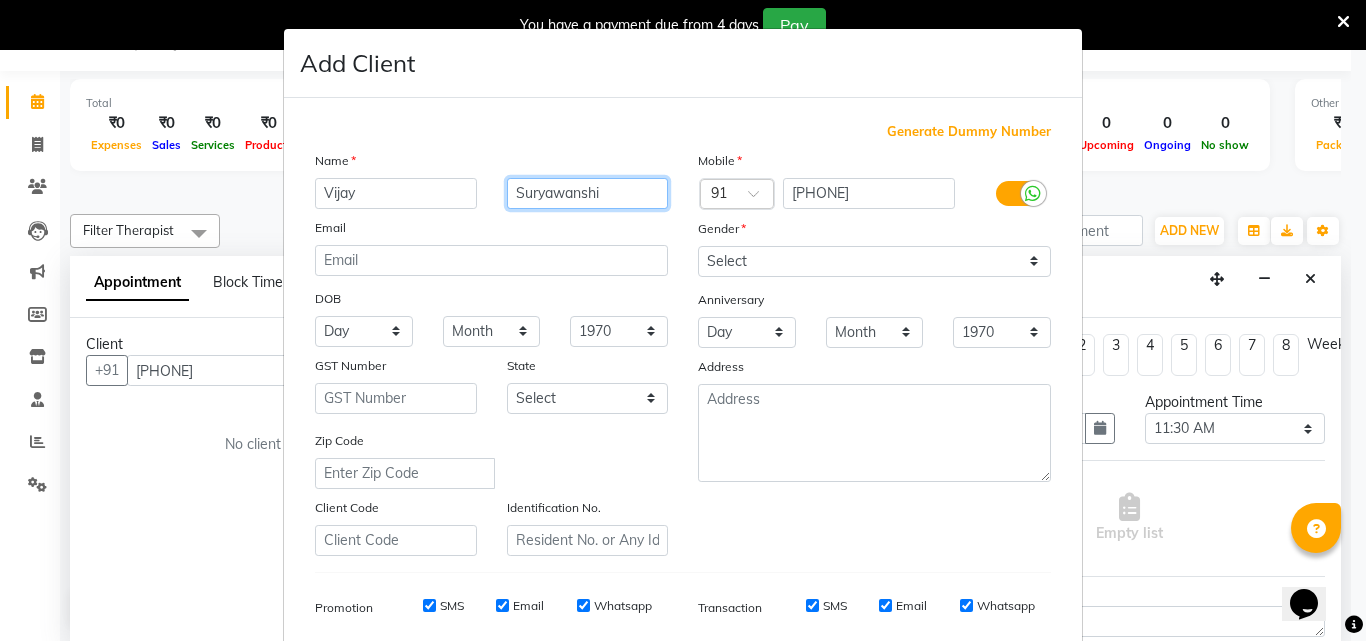 type on "Suryawanshi" 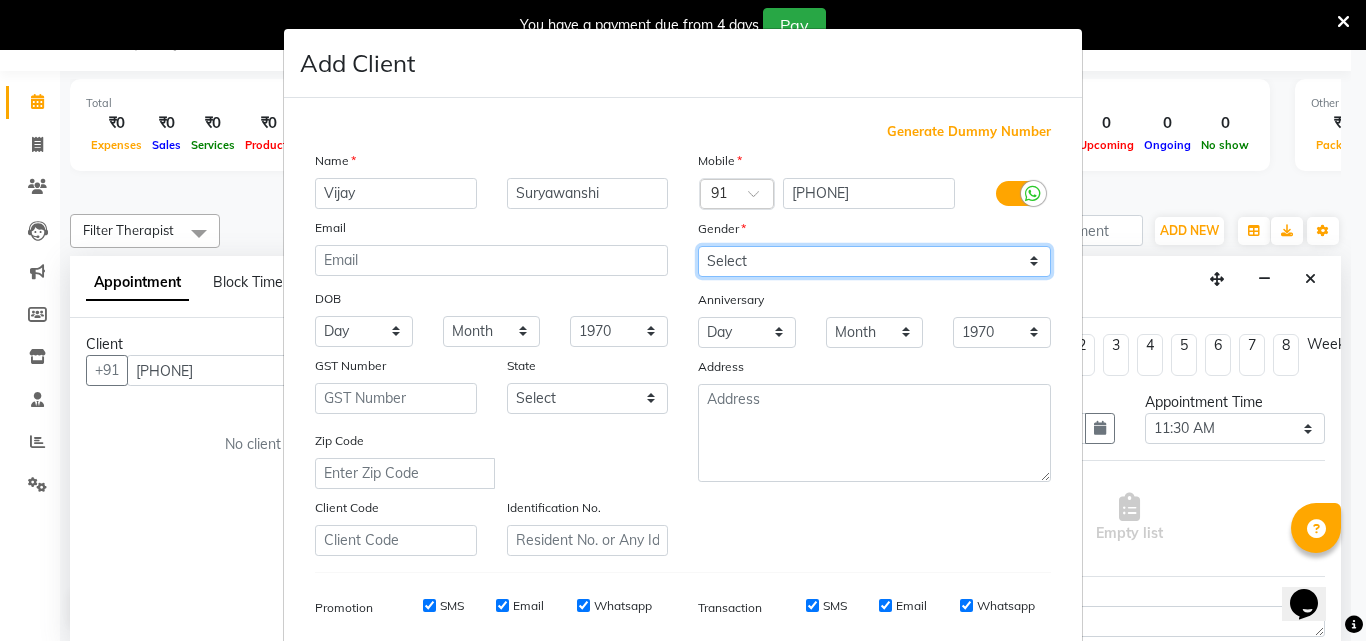 click on "Select Male Female Other Prefer Not To Say" at bounding box center [874, 261] 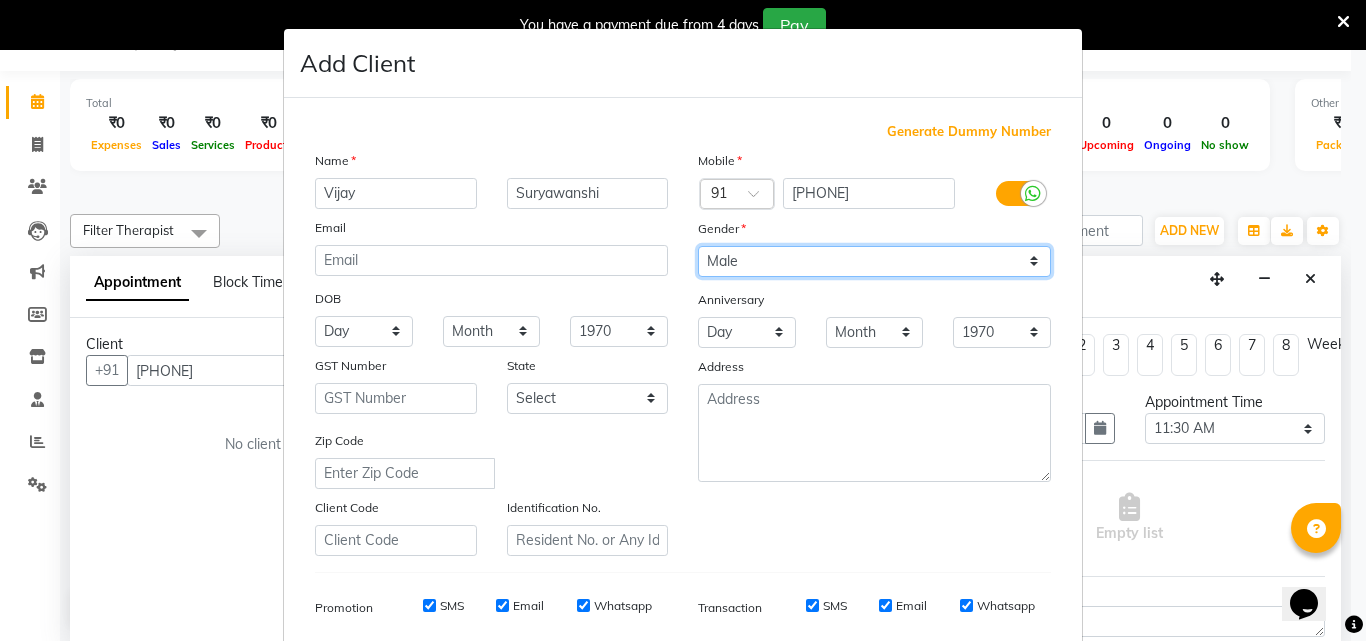click on "Select Male Female Other Prefer Not To Say" at bounding box center (874, 261) 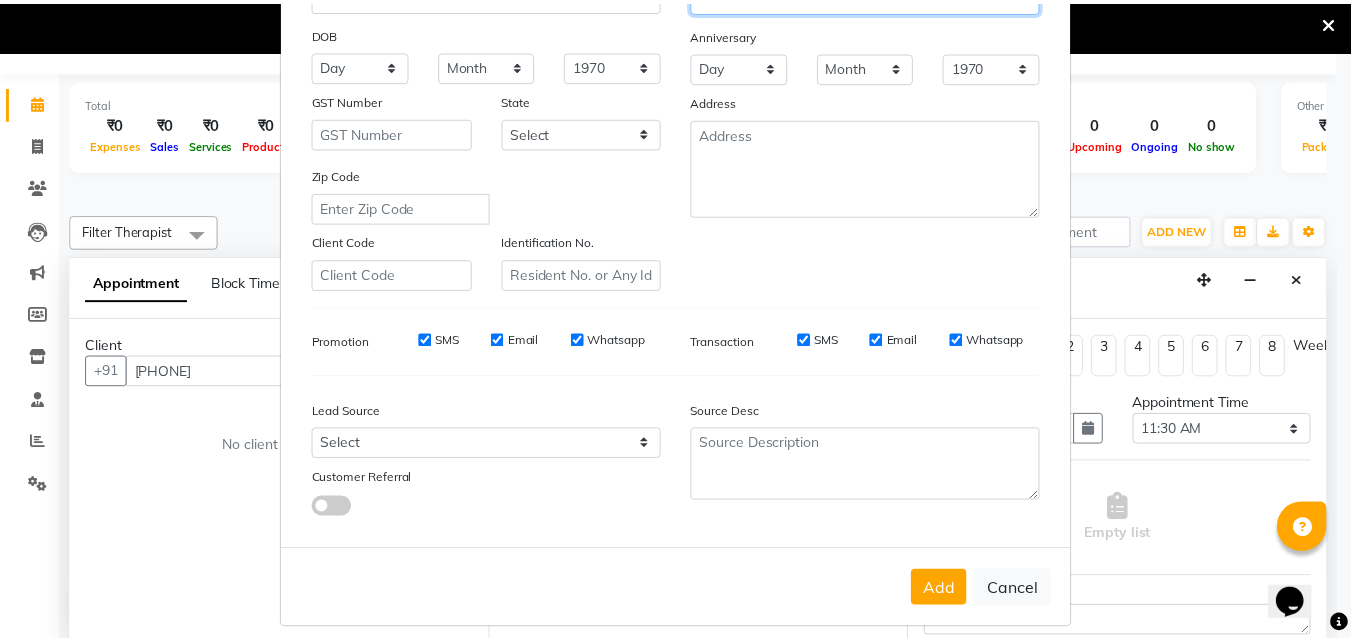 scroll, scrollTop: 269, scrollLeft: 0, axis: vertical 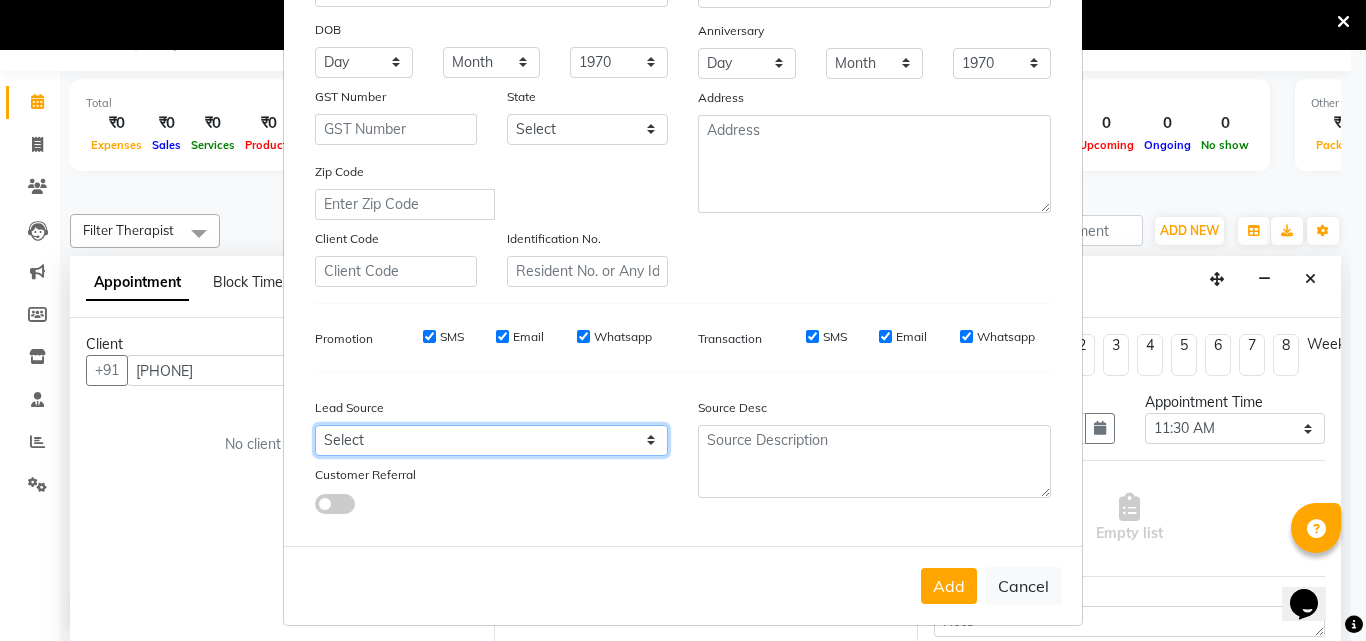 click on "Select Walk-in Referral Friend Advertisement Facebook JustDial Google Other Website Repeat Luzo Nearbuy Google Ads Galabox Followup SMS Campaign Cabin Crew Tieups" at bounding box center [491, 440] 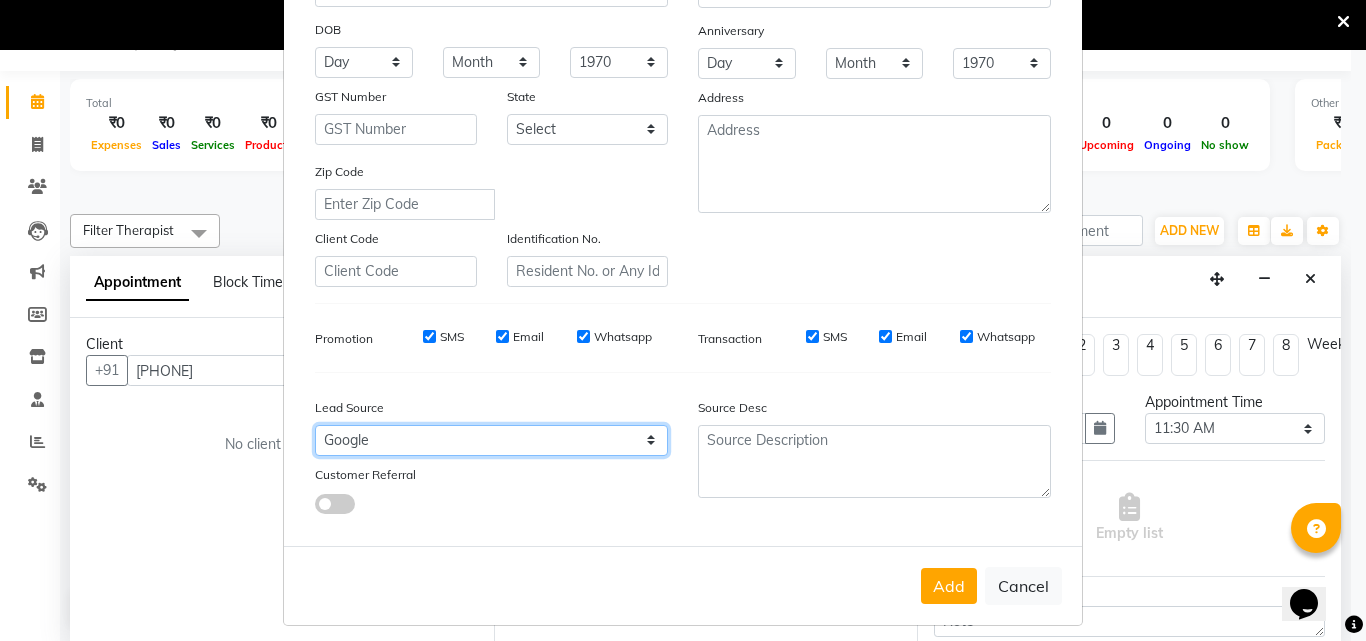 click on "Select Walk-in Referral Friend Advertisement Facebook JustDial Google Other Website Repeat Luzo Nearbuy Google Ads Galabox Followup SMS Campaign Cabin Crew Tieups" at bounding box center [491, 440] 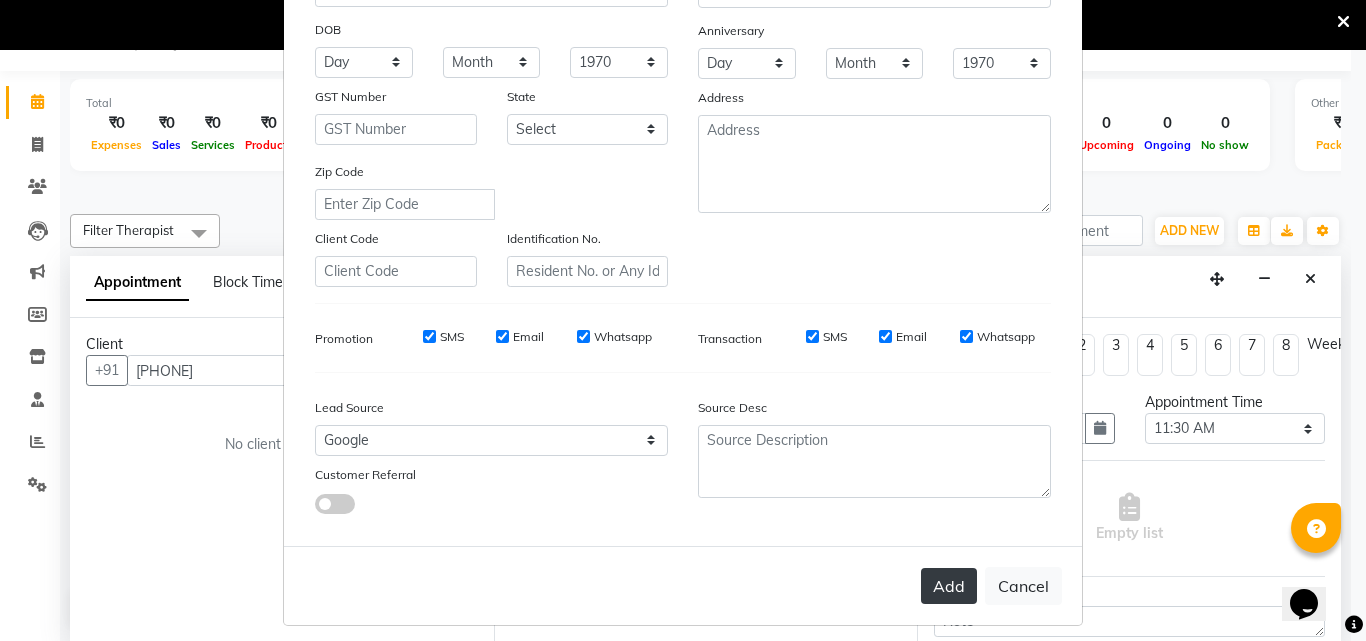 click on "Add" at bounding box center [949, 586] 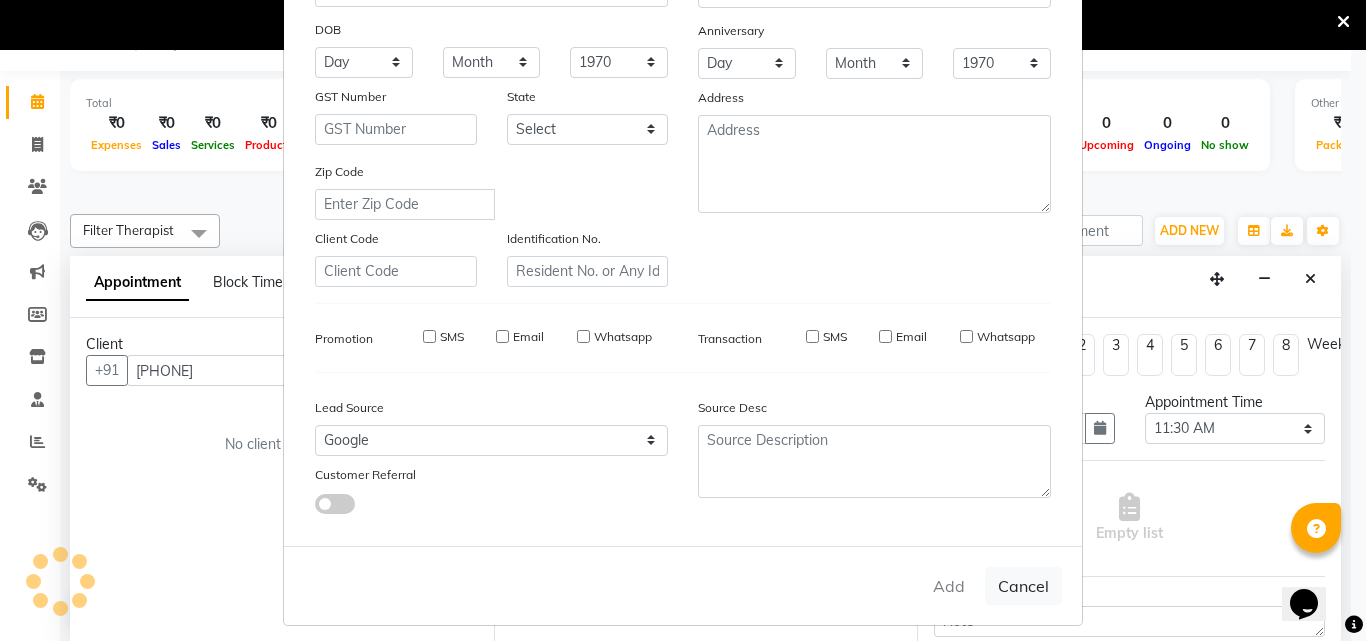 type 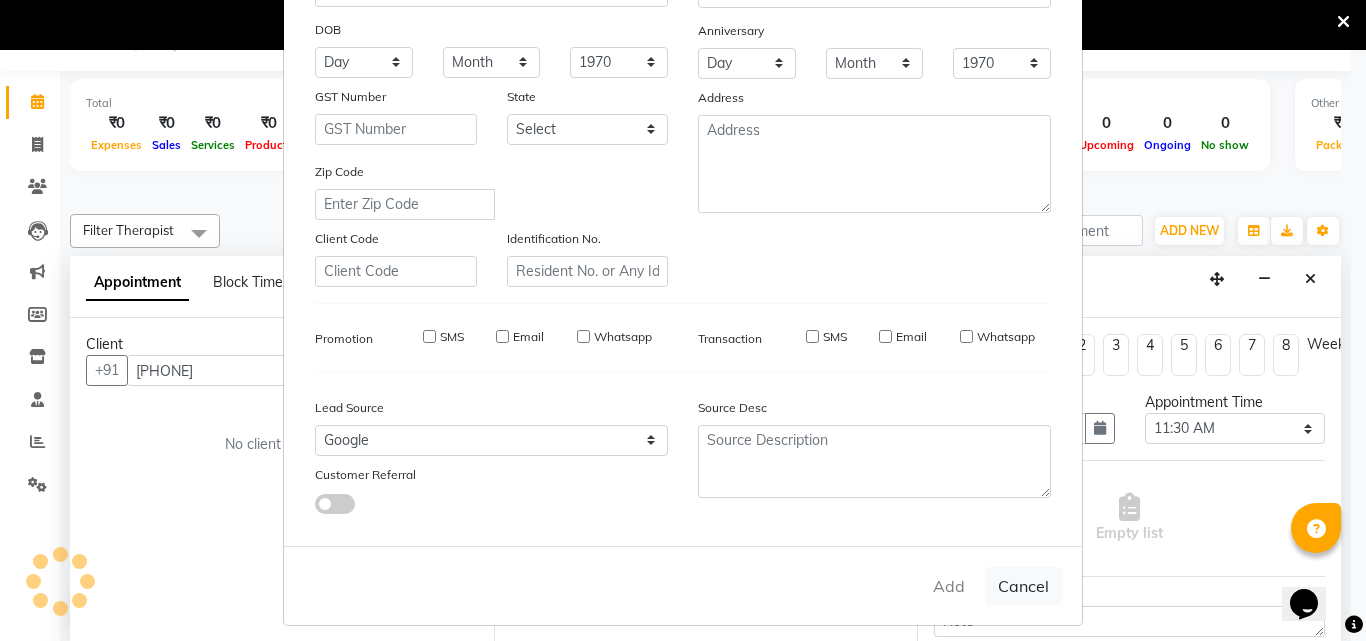 type 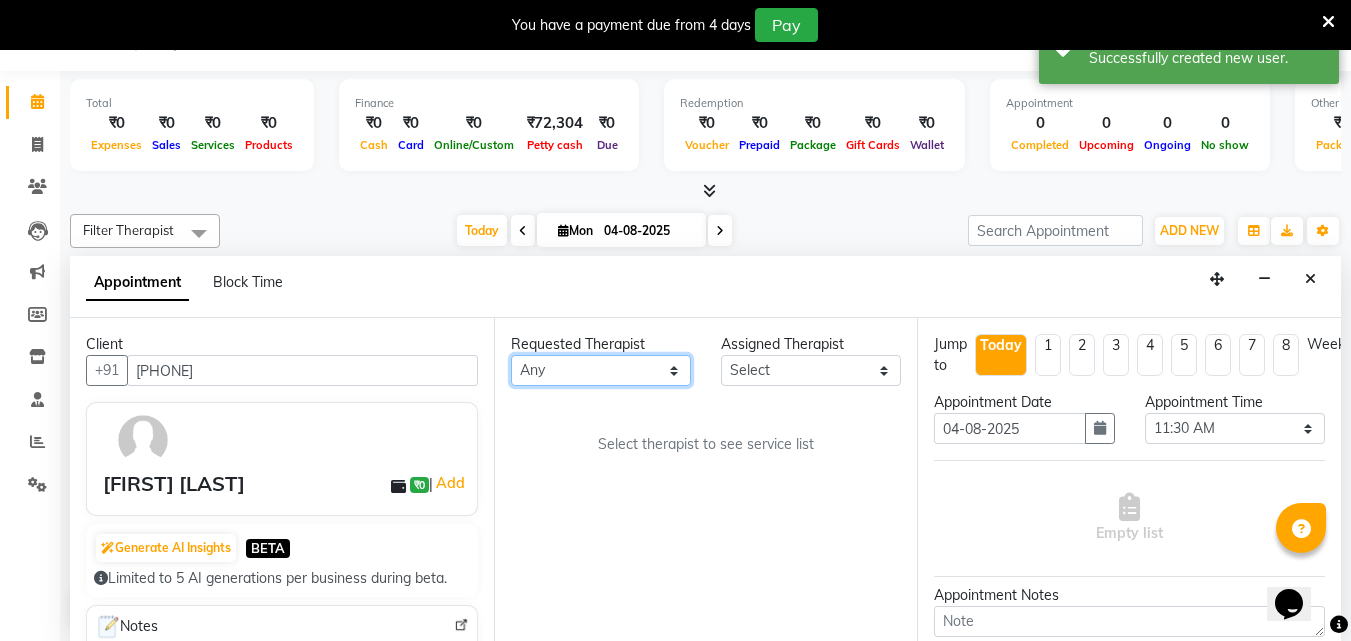 click on "Select [PERSON] [PERSON] [PERSON] [PERSON] [PERSON] [PERSON] [PERSON]" at bounding box center (601, 370) 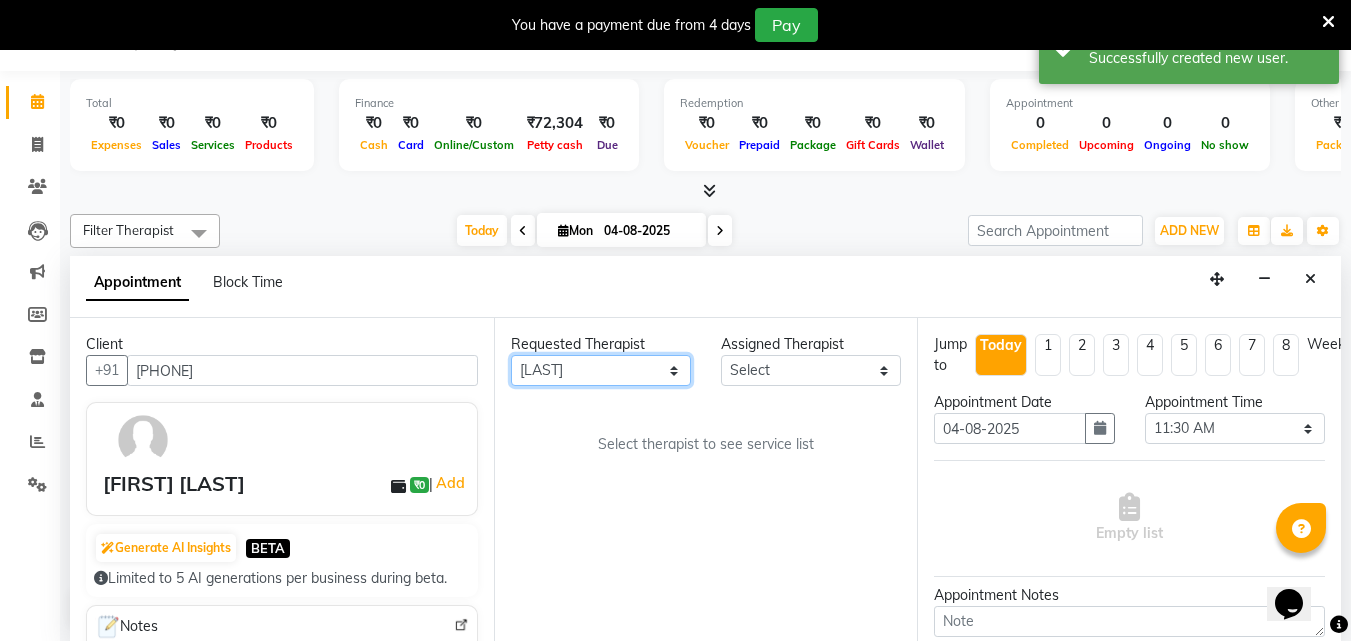 click on "Select [PERSON] [PERSON] [PERSON] [PERSON] [PERSON] [PERSON] [PERSON]" at bounding box center [601, 370] 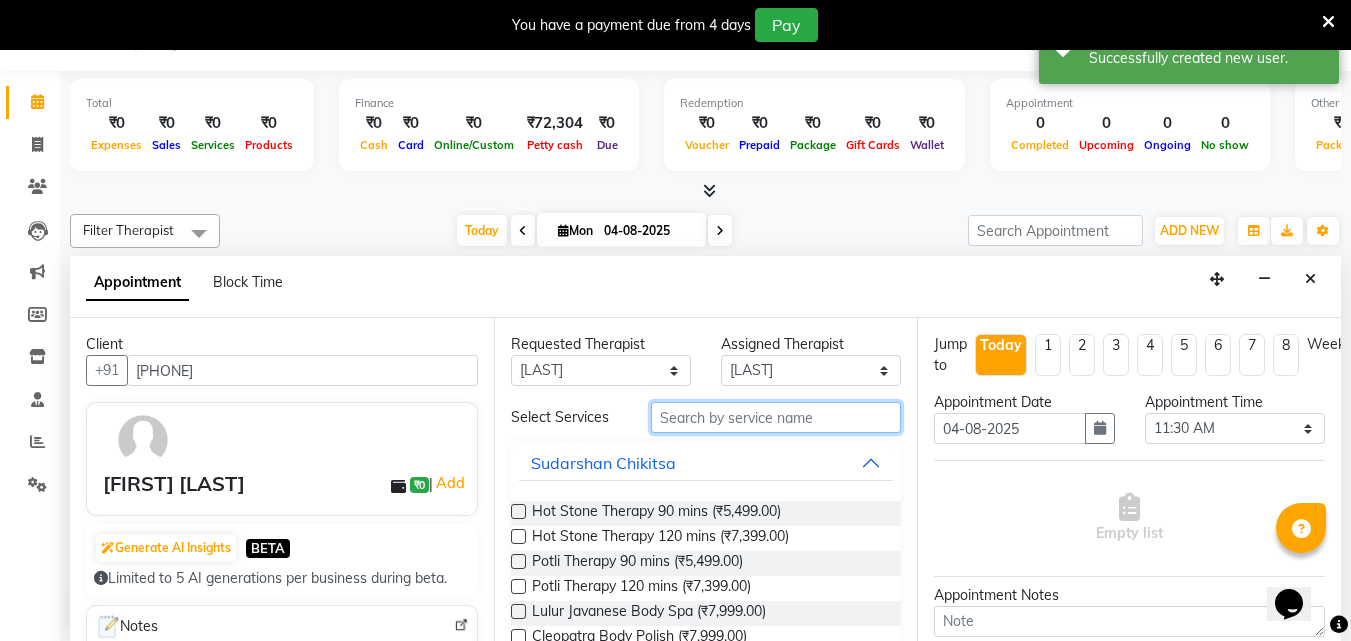click at bounding box center [776, 417] 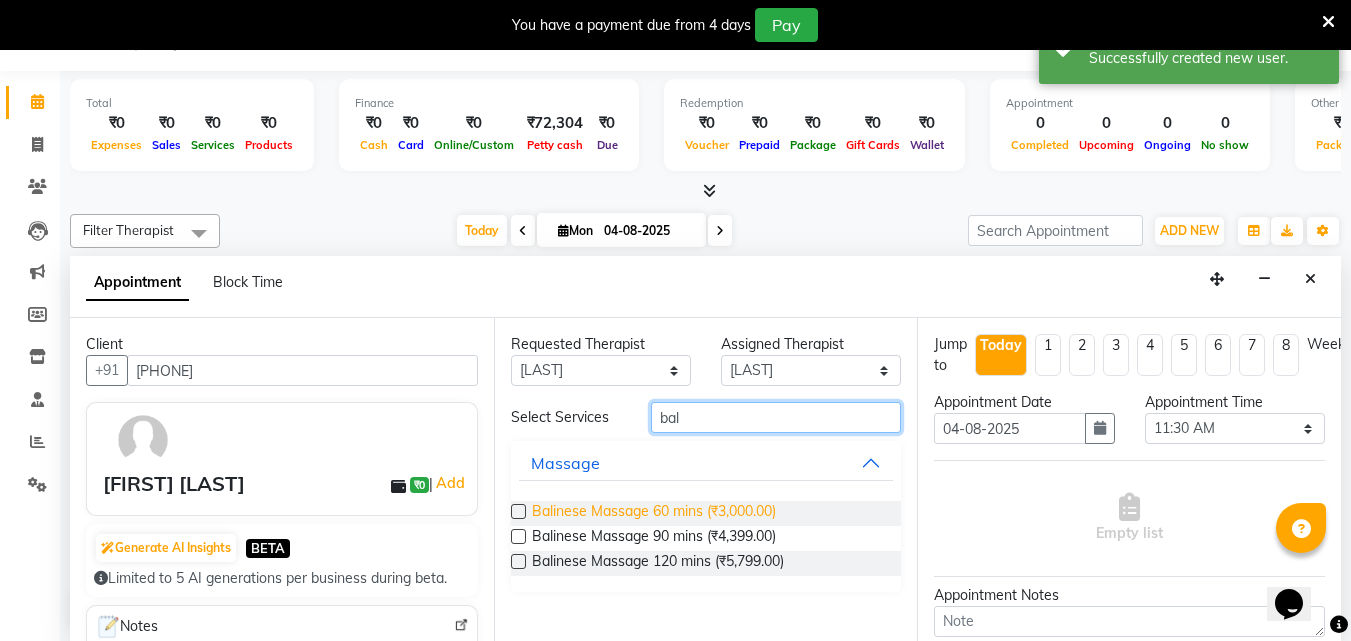 type on "bal" 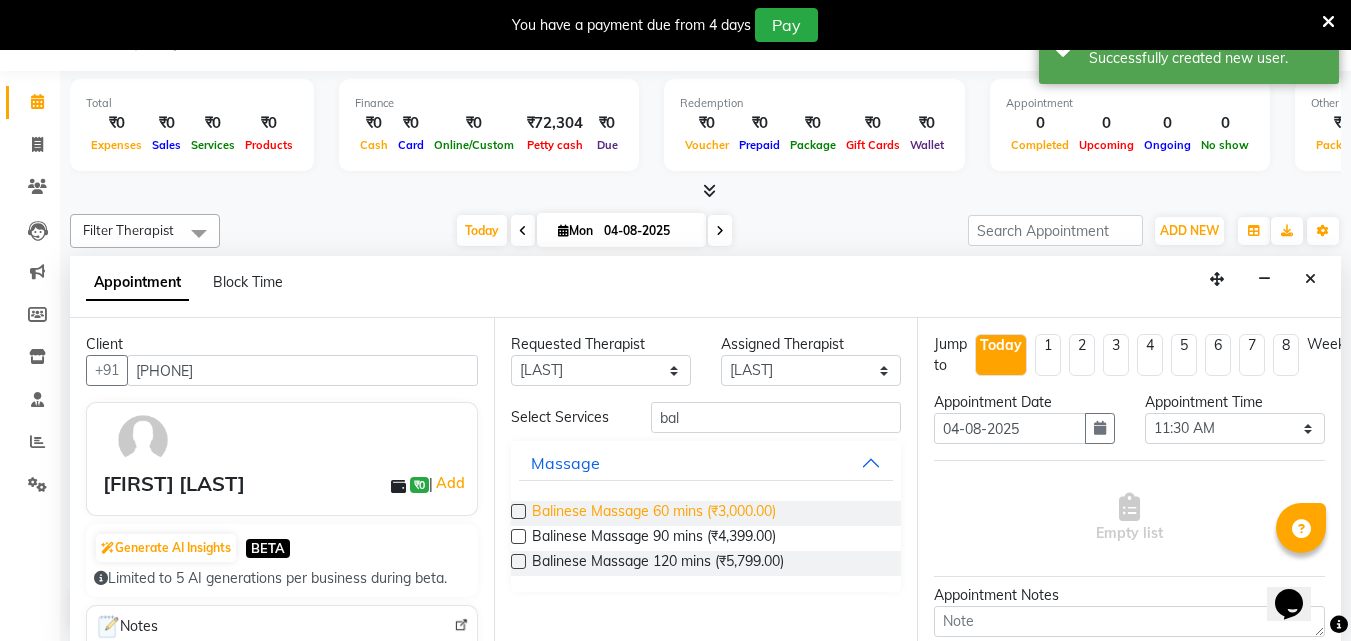 click on "Balinese Massage 60 mins (₹3,000.00)" at bounding box center (654, 513) 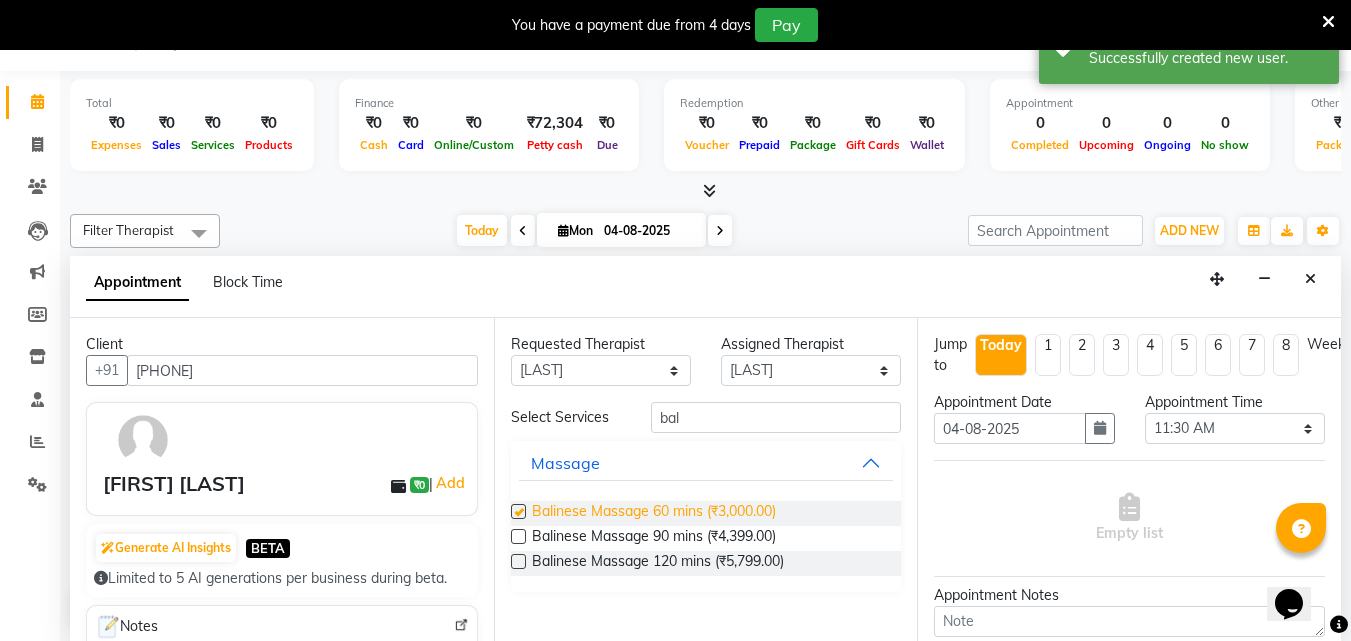 checkbox on "true" 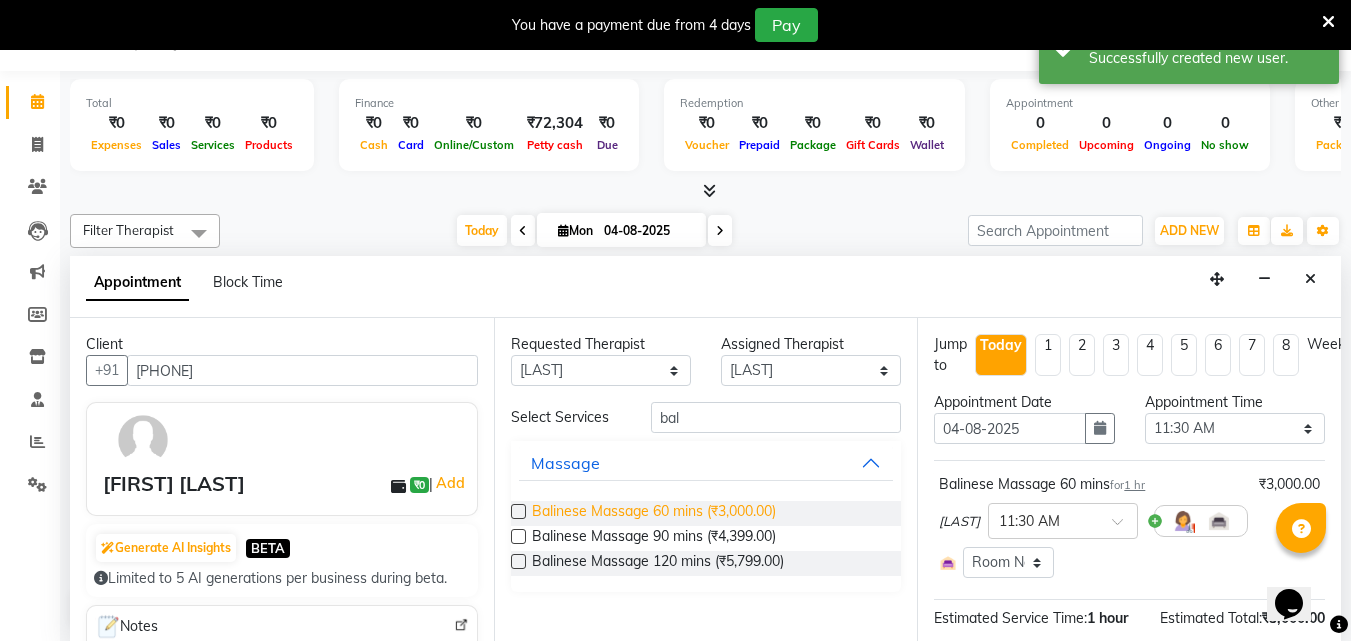 checkbox on "false" 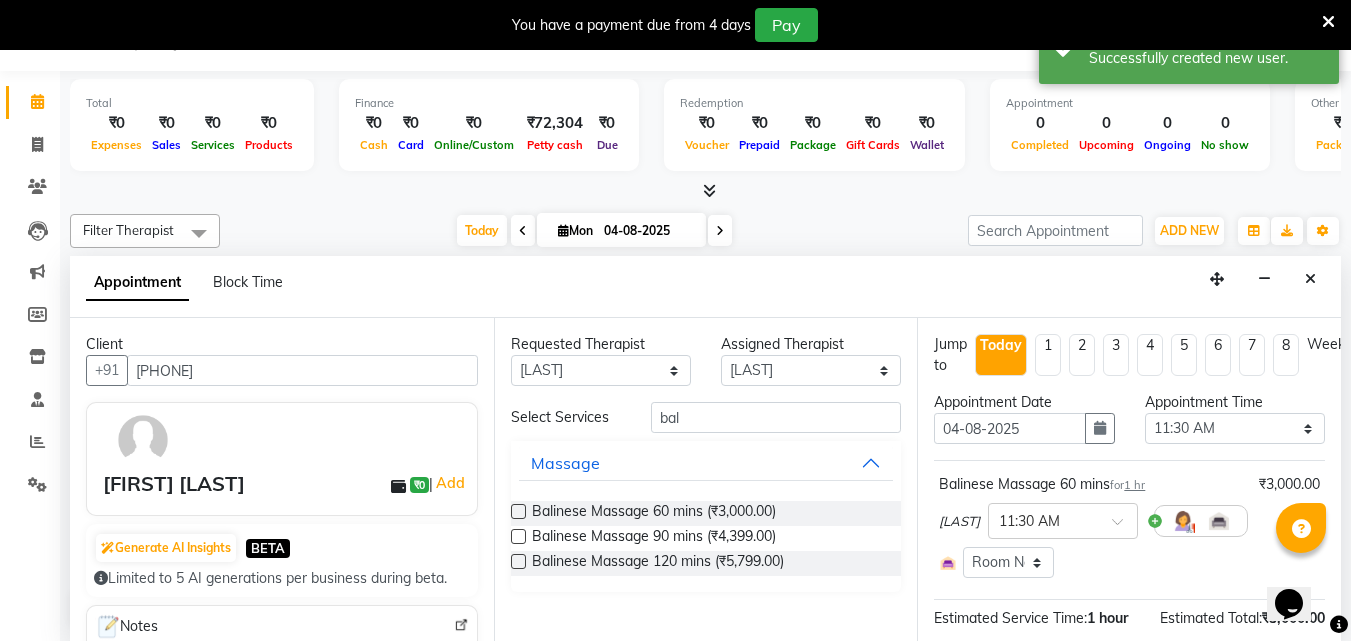 scroll, scrollTop: 249, scrollLeft: 0, axis: vertical 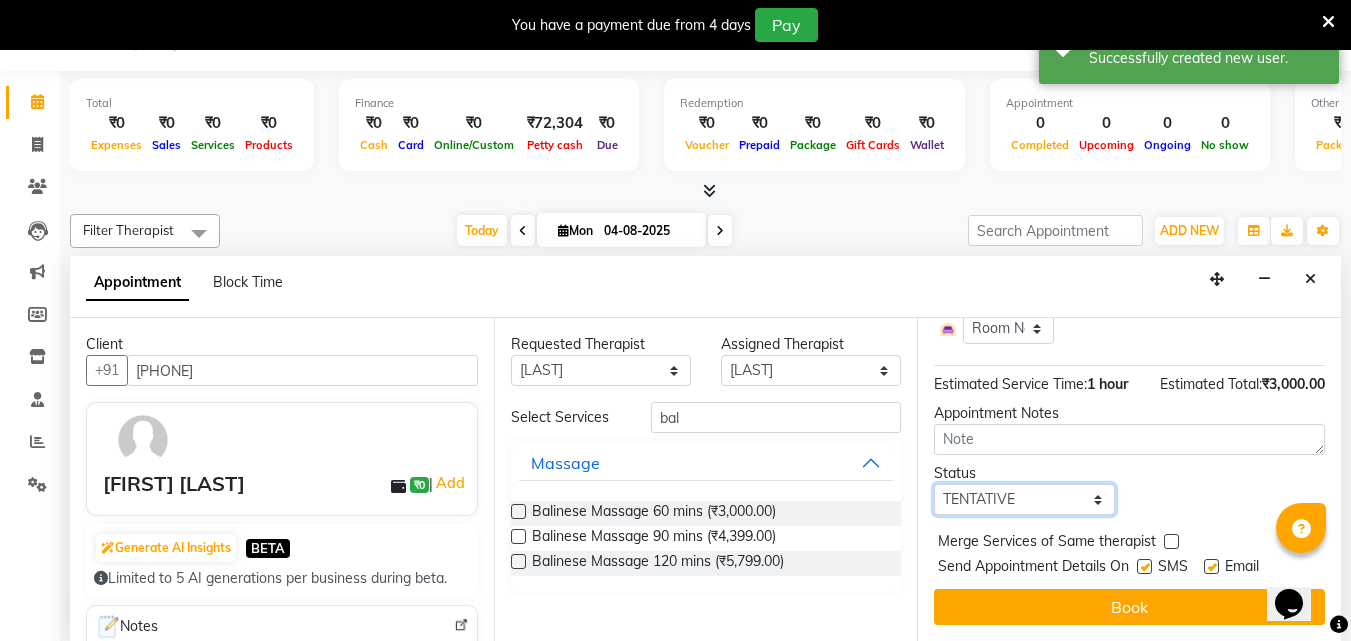 click on "Select TENTATIVE CONFIRM CHECK-IN UPCOMING" at bounding box center (1024, 499) 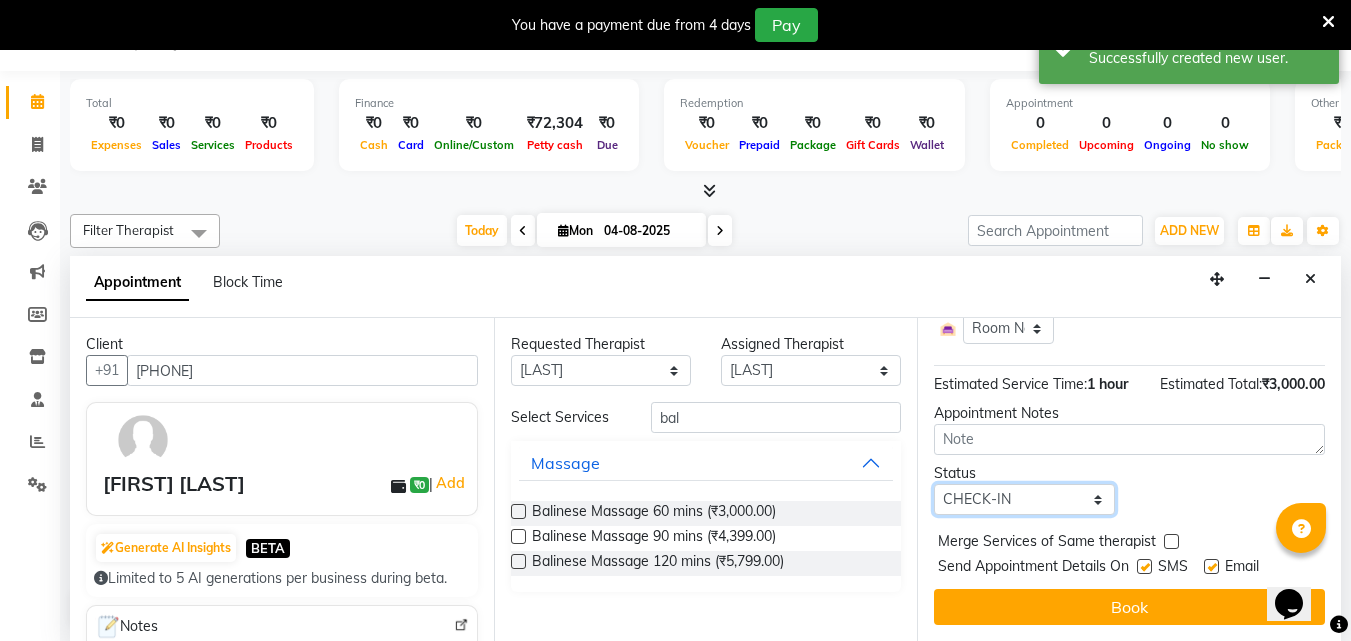 click on "Select TENTATIVE CONFIRM CHECK-IN UPCOMING" at bounding box center (1024, 499) 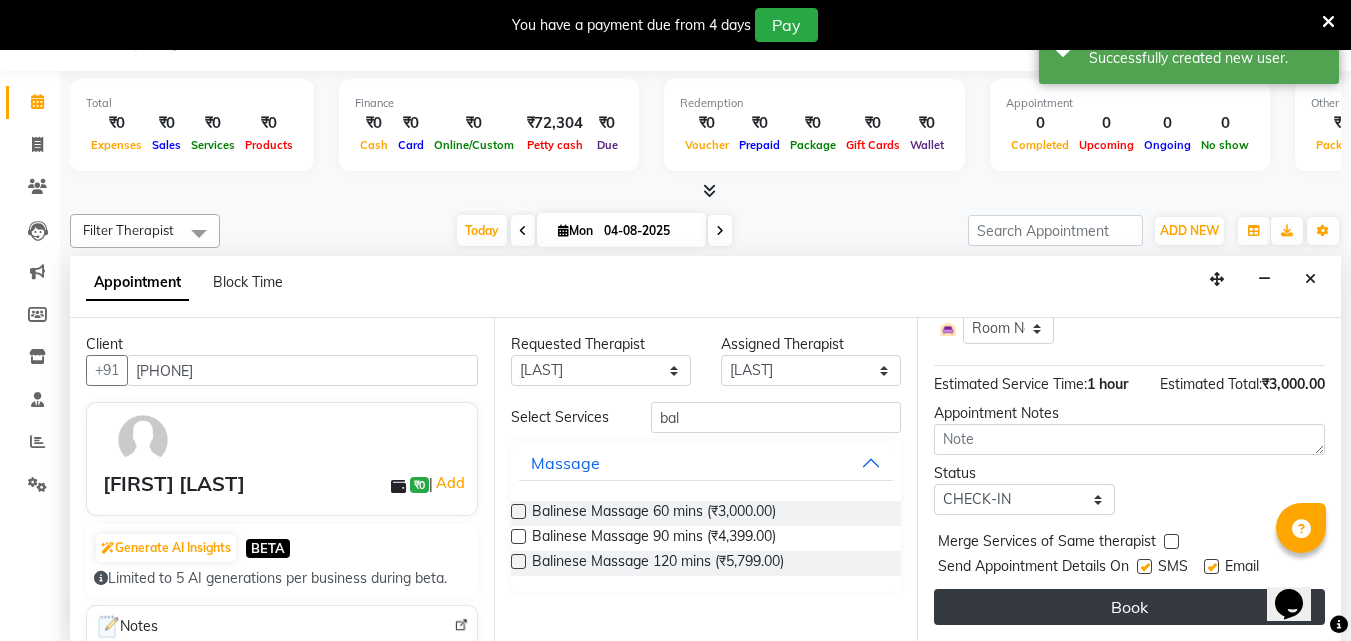 click on "Book" at bounding box center [1129, 607] 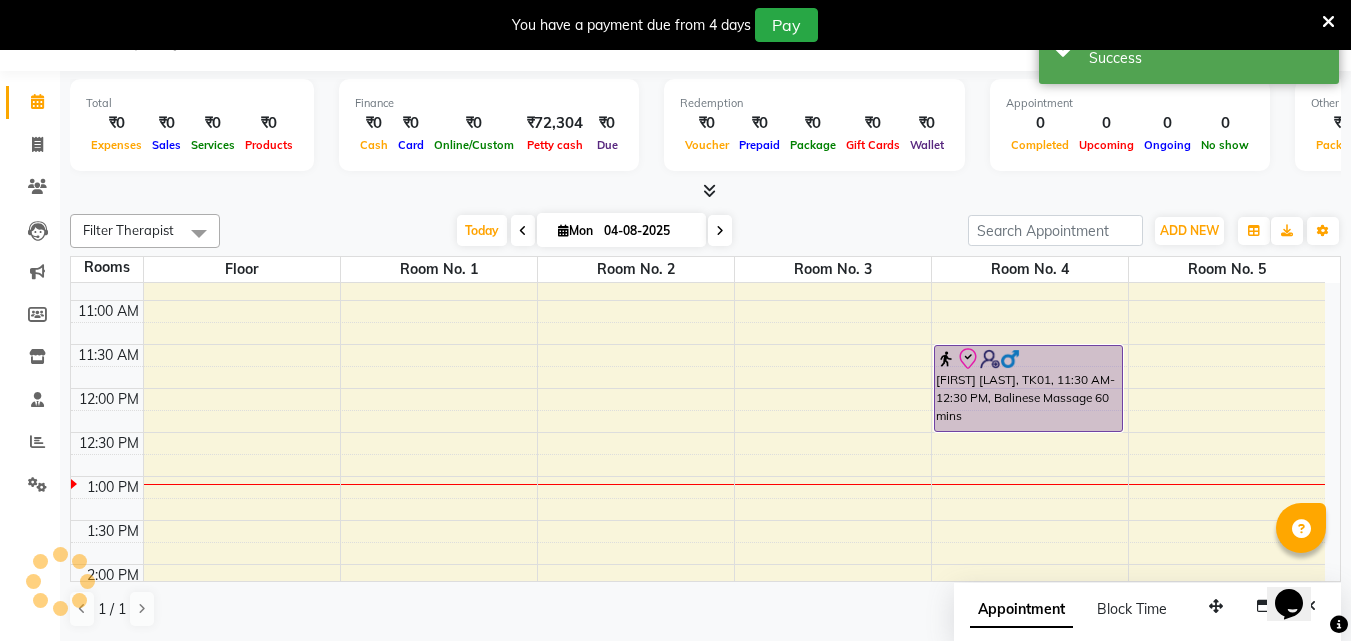 scroll, scrollTop: 0, scrollLeft: 0, axis: both 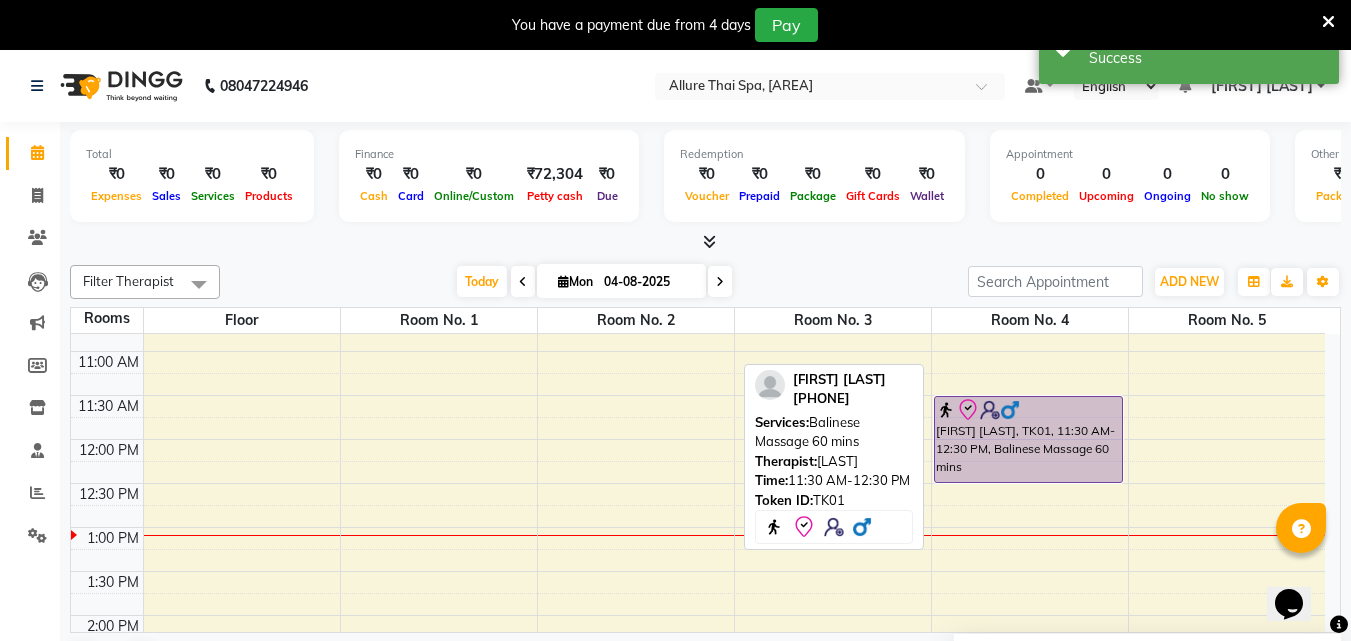 click on "[FIRST] [LAST], TK01, 11:30 AM-12:30 PM, Balinese Massage 60 mins" at bounding box center [1028, 439] 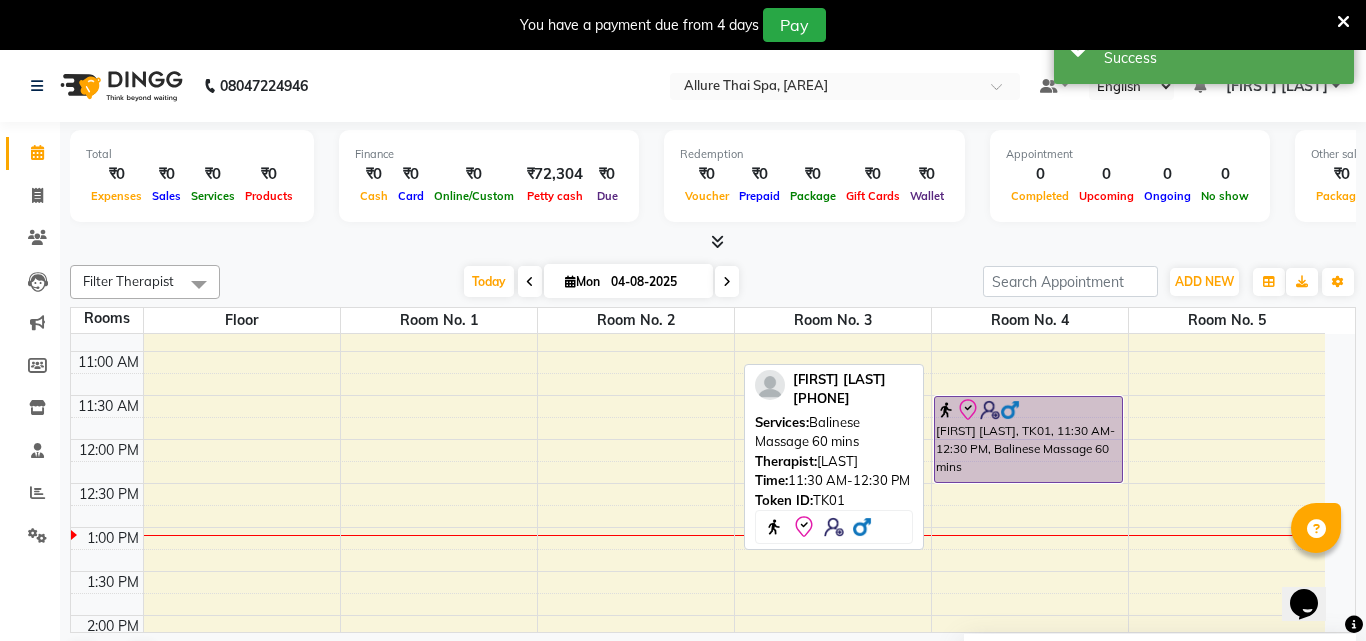 select on "8" 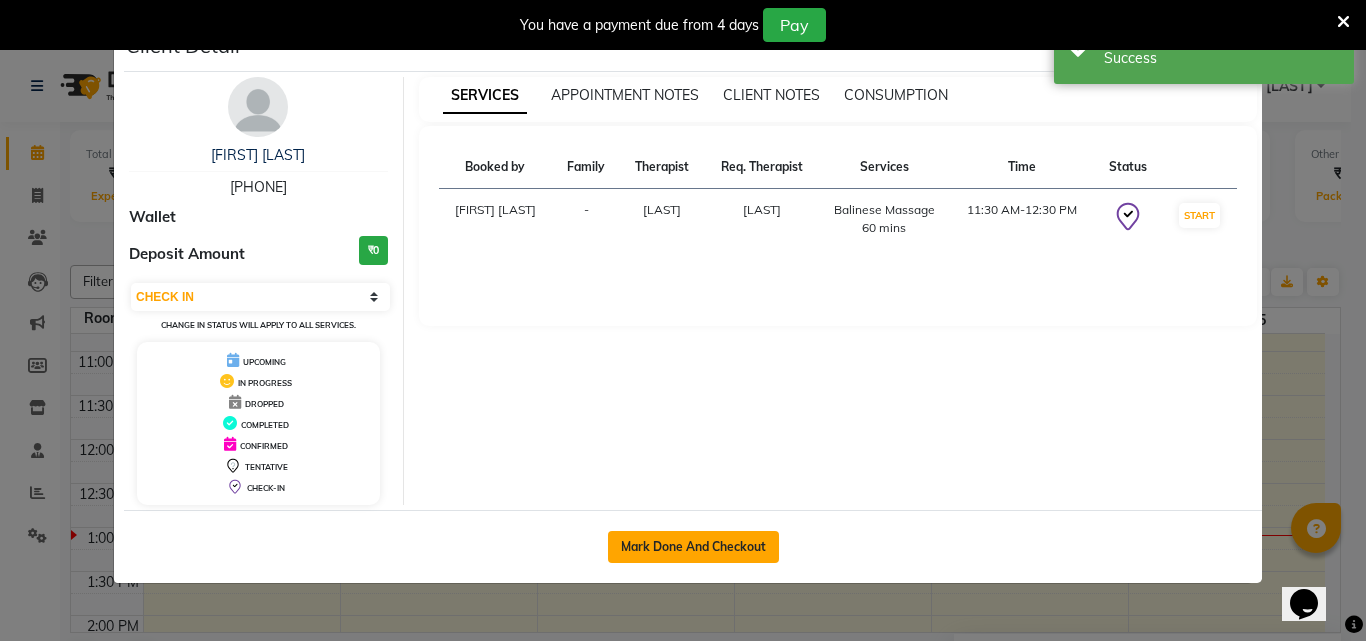 click on "Mark Done And Checkout" 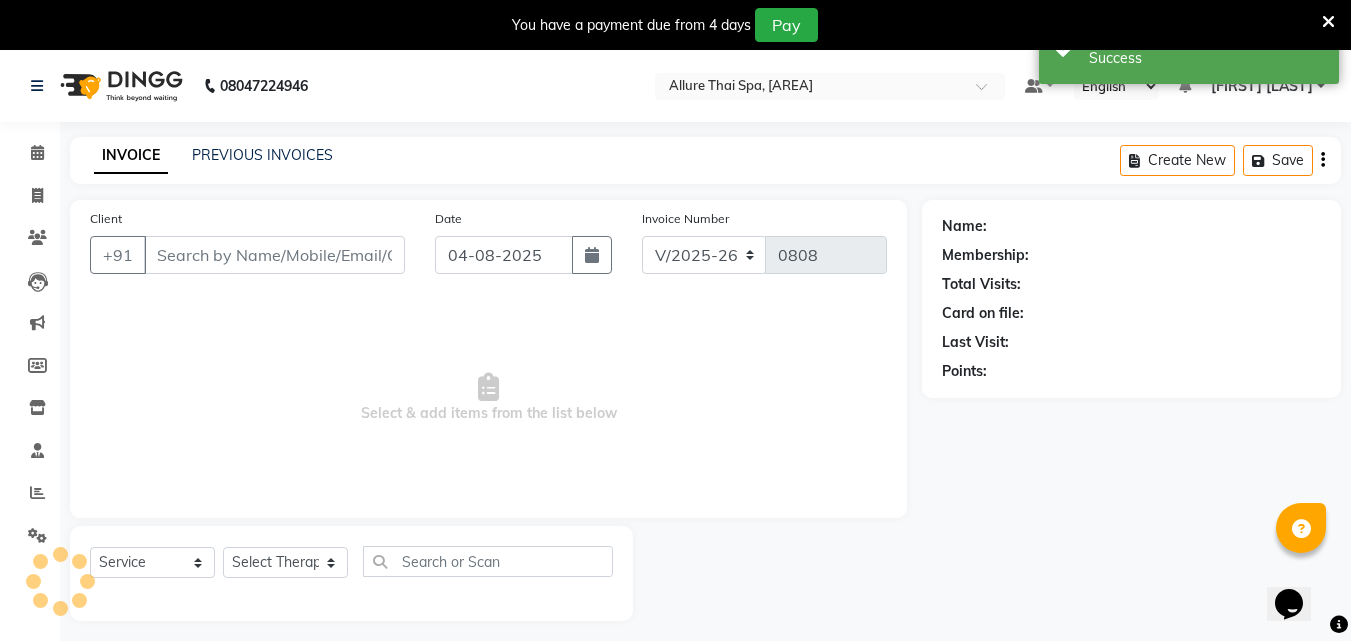 type on "[PHONE]" 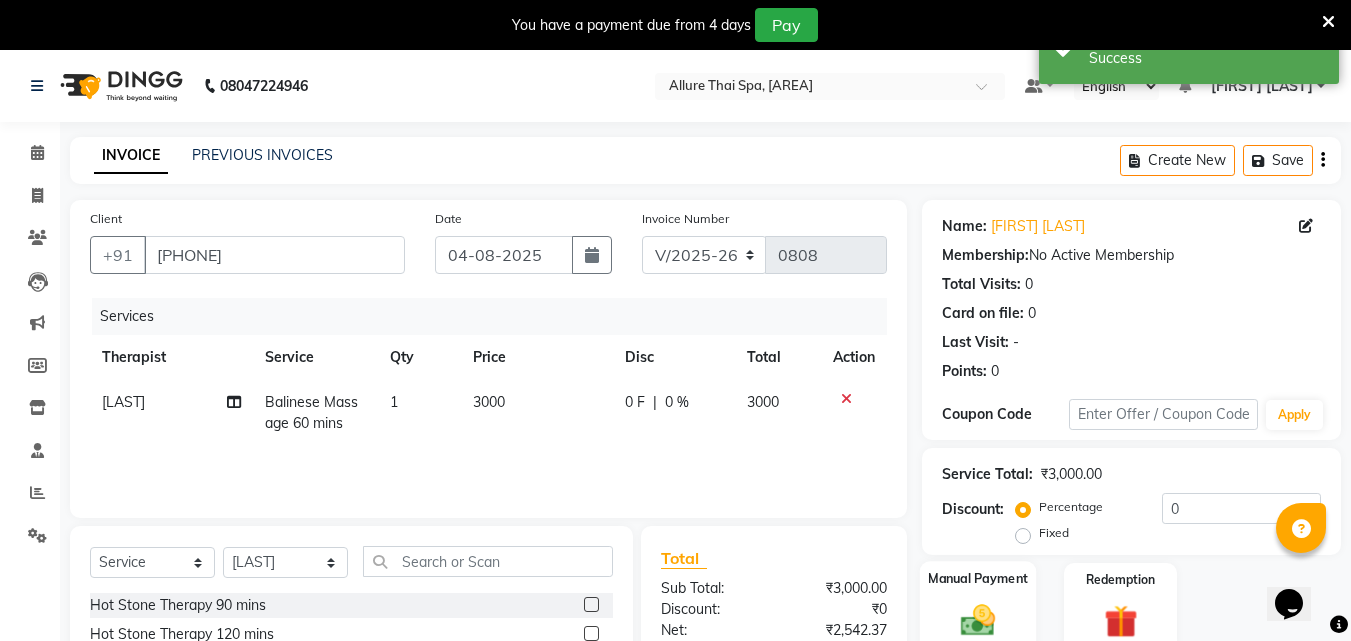 click 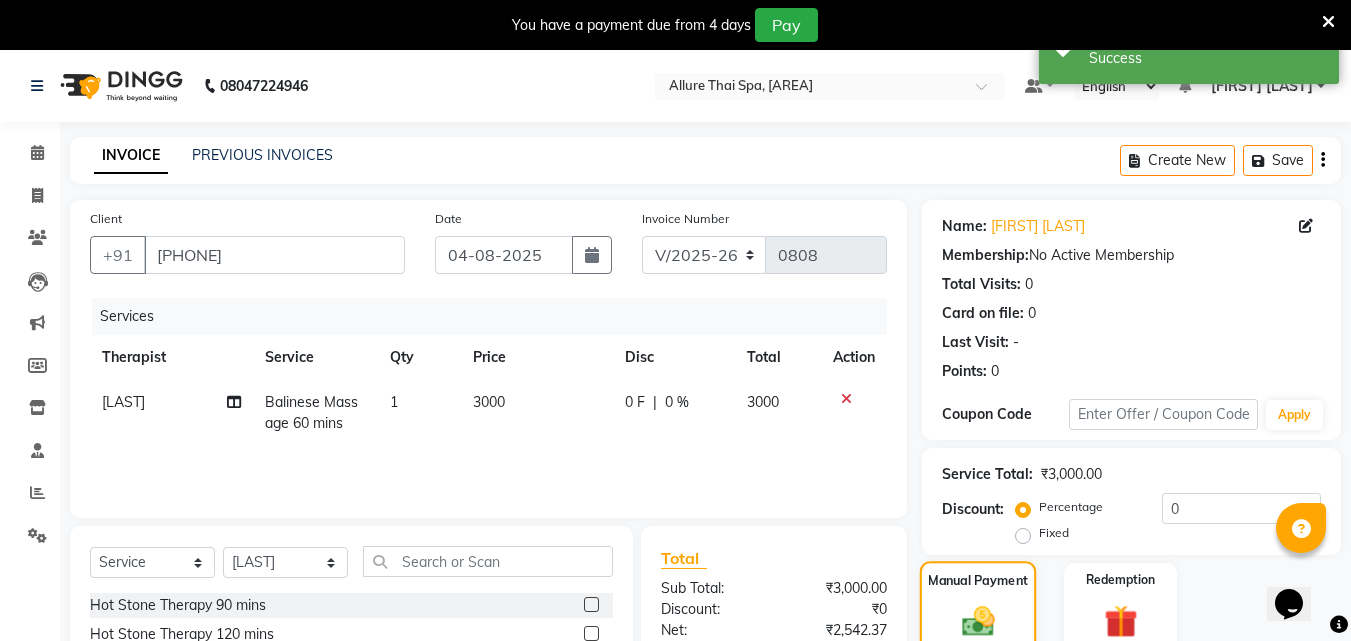 scroll, scrollTop: 212, scrollLeft: 0, axis: vertical 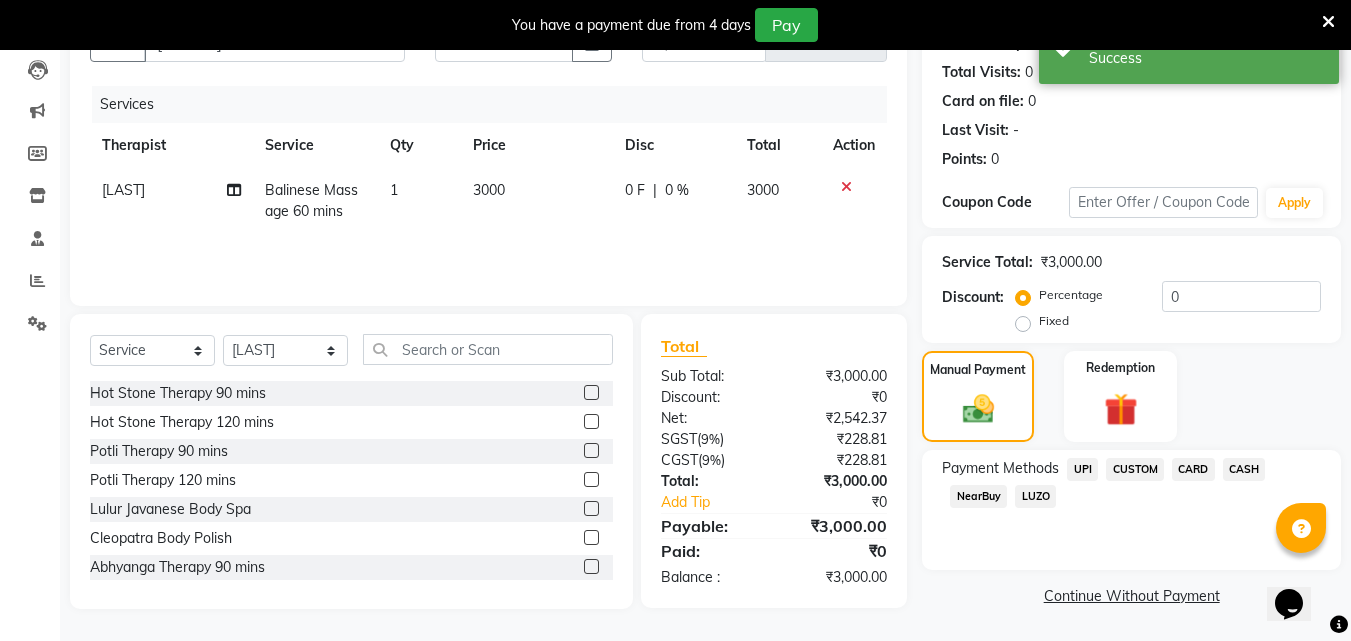 click on "CARD" 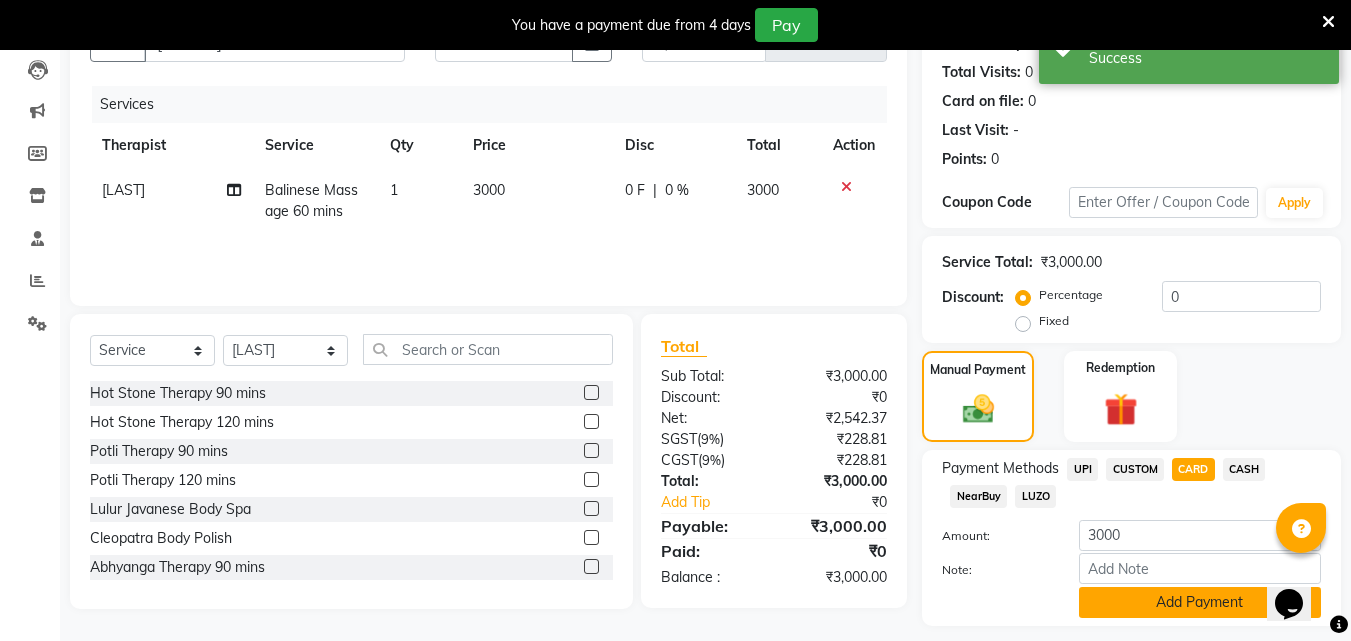 click on "Add Payment" 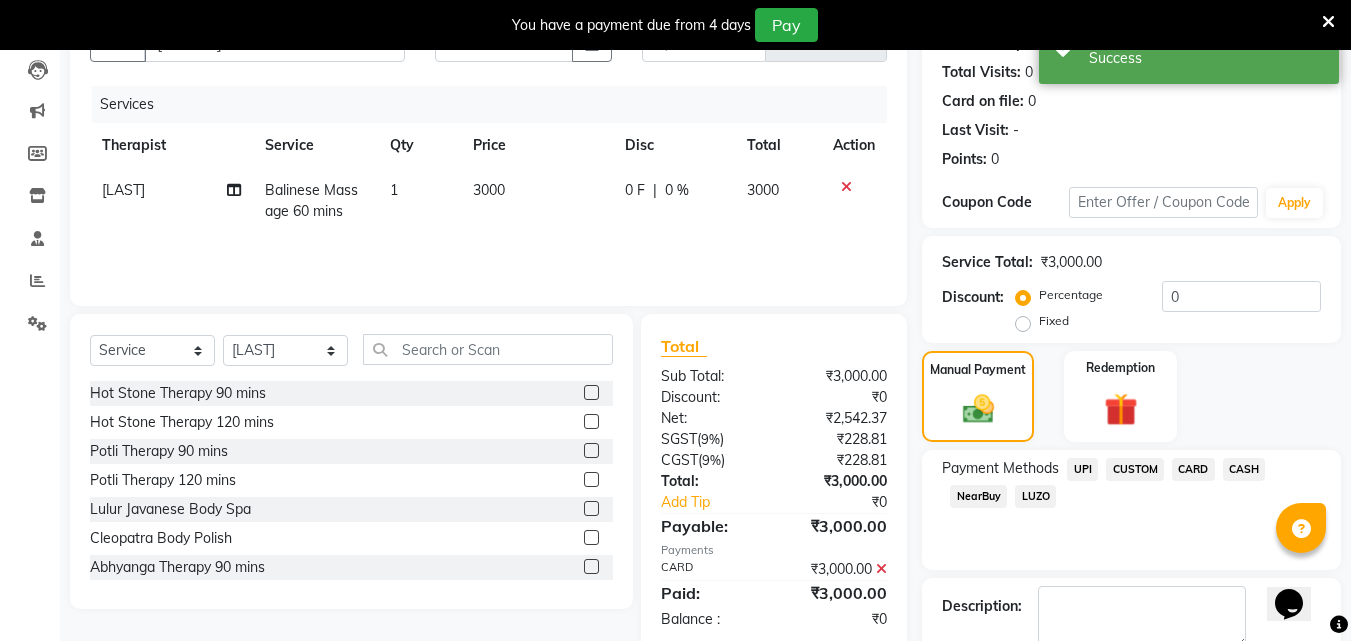 scroll, scrollTop: 325, scrollLeft: 0, axis: vertical 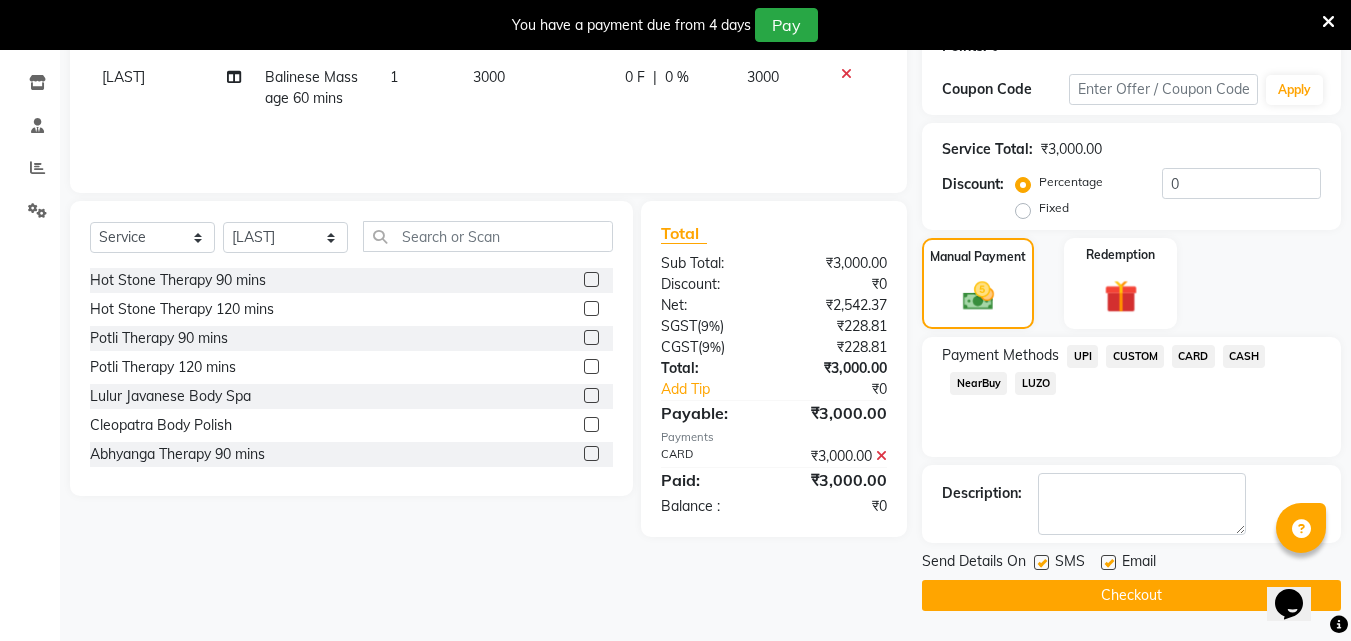 click on "Checkout" 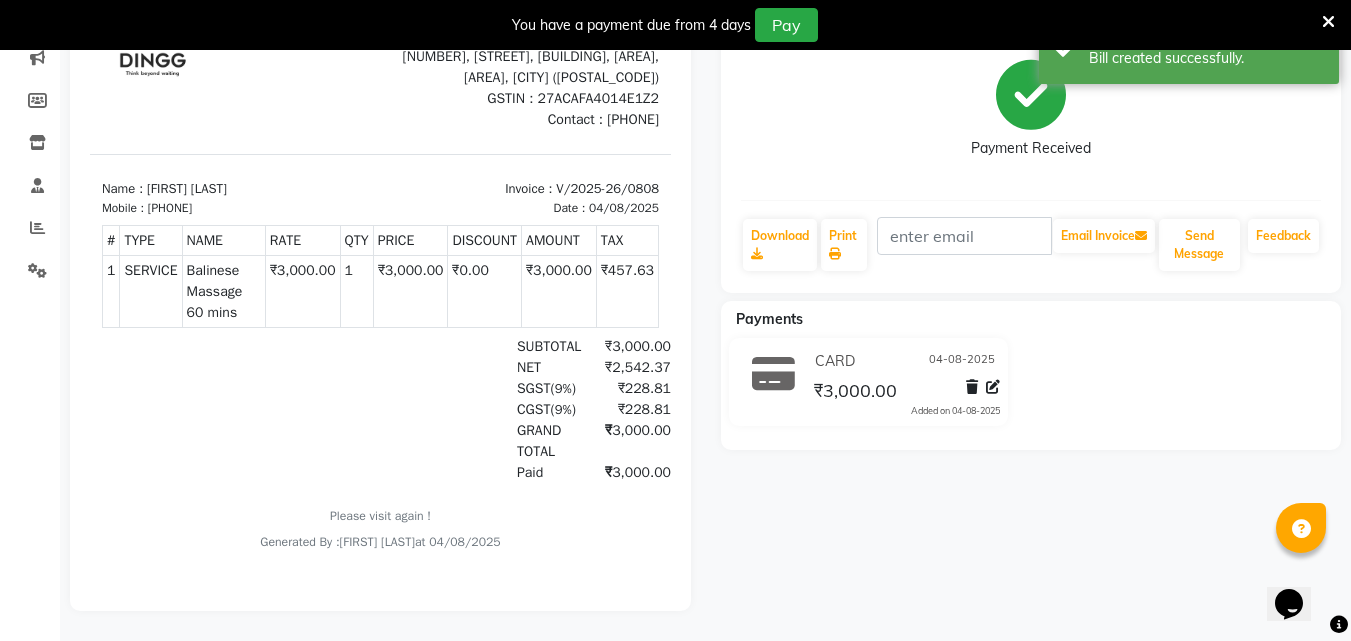 scroll, scrollTop: 0, scrollLeft: 0, axis: both 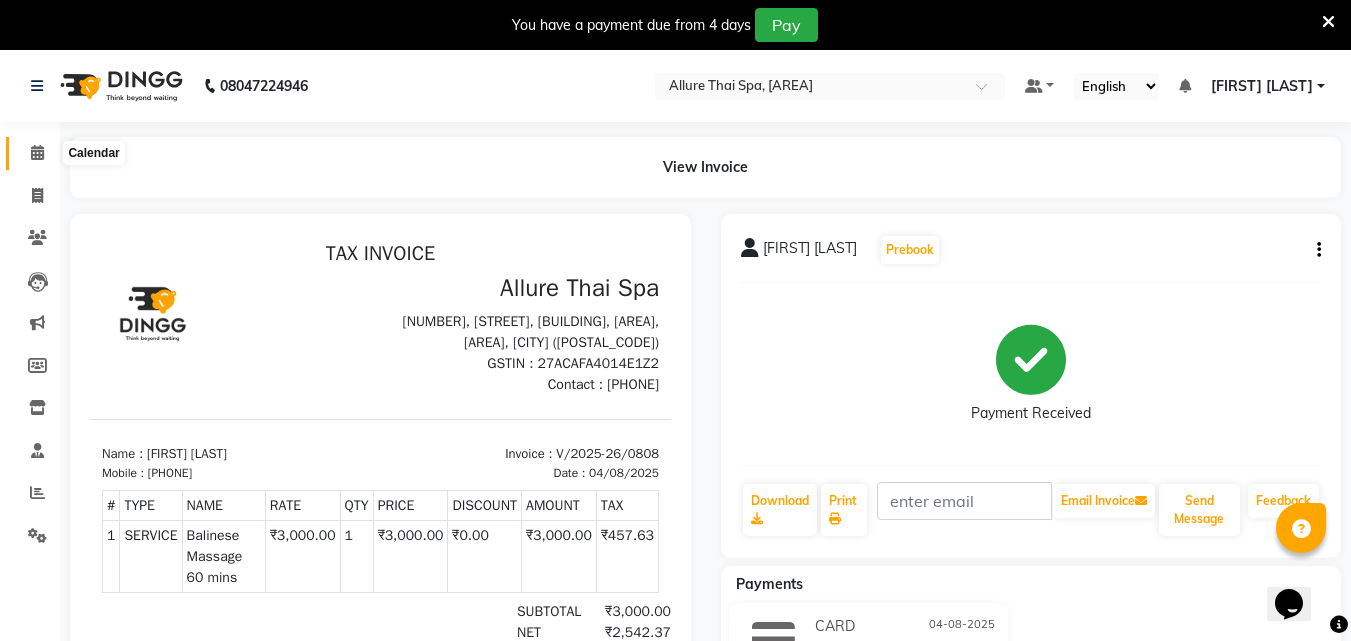 click 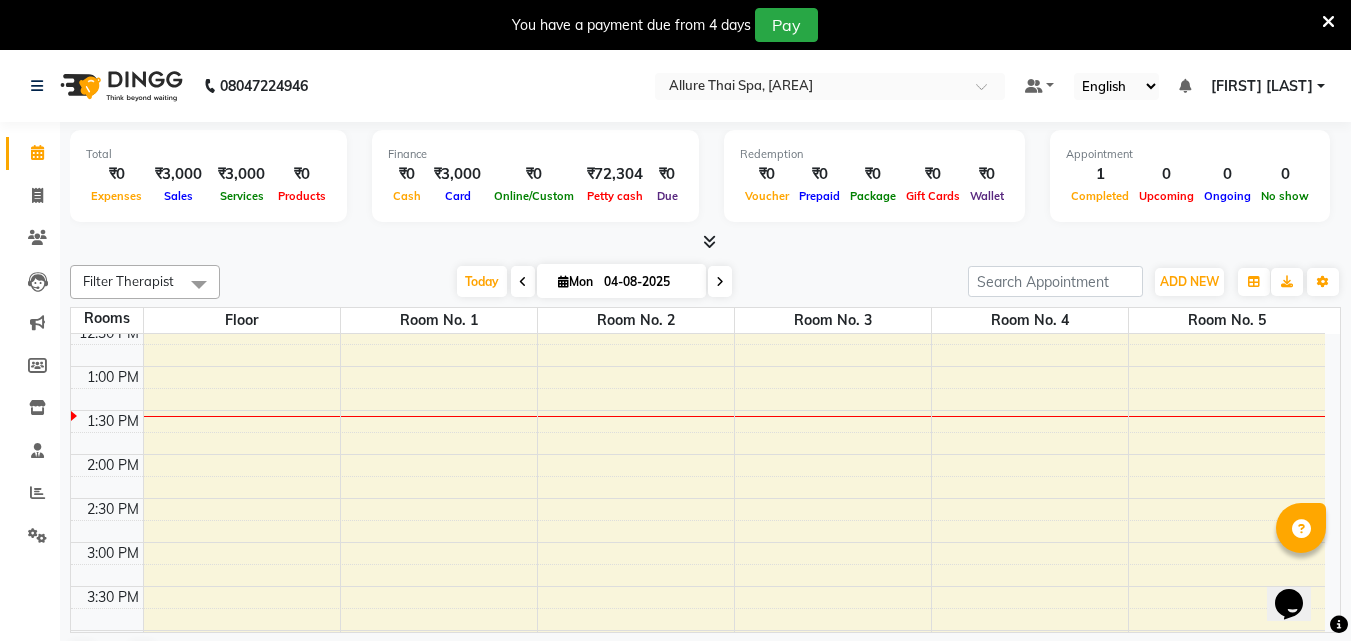 scroll, scrollTop: 320, scrollLeft: 0, axis: vertical 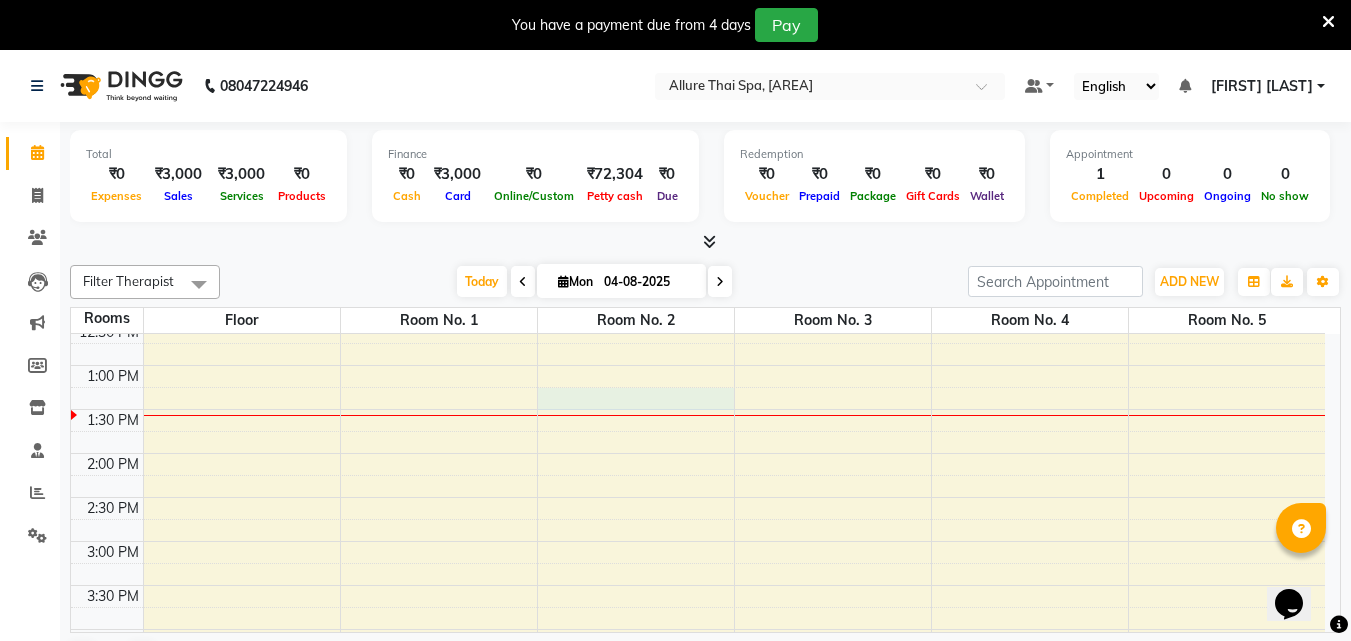 click on "9:00 AM 9:30 AM 10:00 AM 10:30 AM 11:00 AM 11:30 AM 12:00 PM 12:30 PM 1:00 PM 1:30 PM 2:00 PM 2:30 PM 3:00 PM 3:30 PM 4:00 PM 4:30 PM 5:00 PM 5:30 PM 6:00 PM 6:30 PM 7:00 PM 7:30 PM 8:00 PM 8:30 PM 9:00 PM 9:30 PM 10:00 PM 10:30 PM 11:00 PM 11:30 PM     [FIRST] [LAST], TK01, 11:30 AM-12:30 PM, Balinese Massage 60 mins" at bounding box center [698, 673] 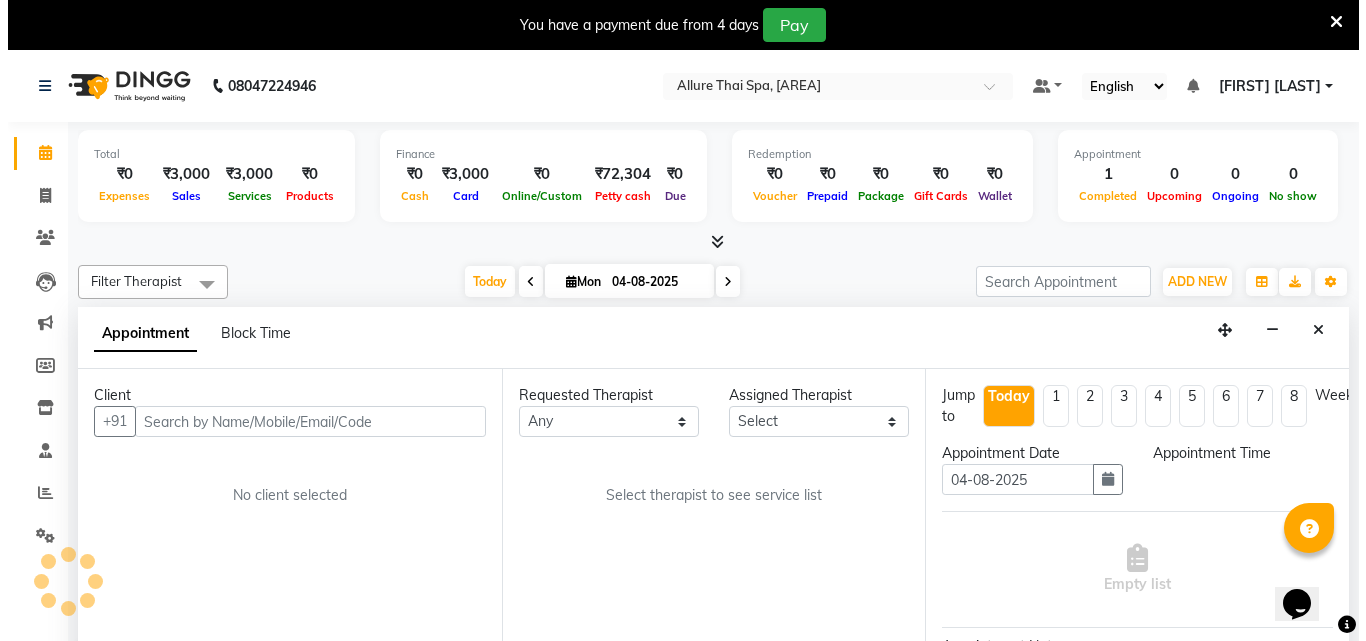scroll, scrollTop: 51, scrollLeft: 0, axis: vertical 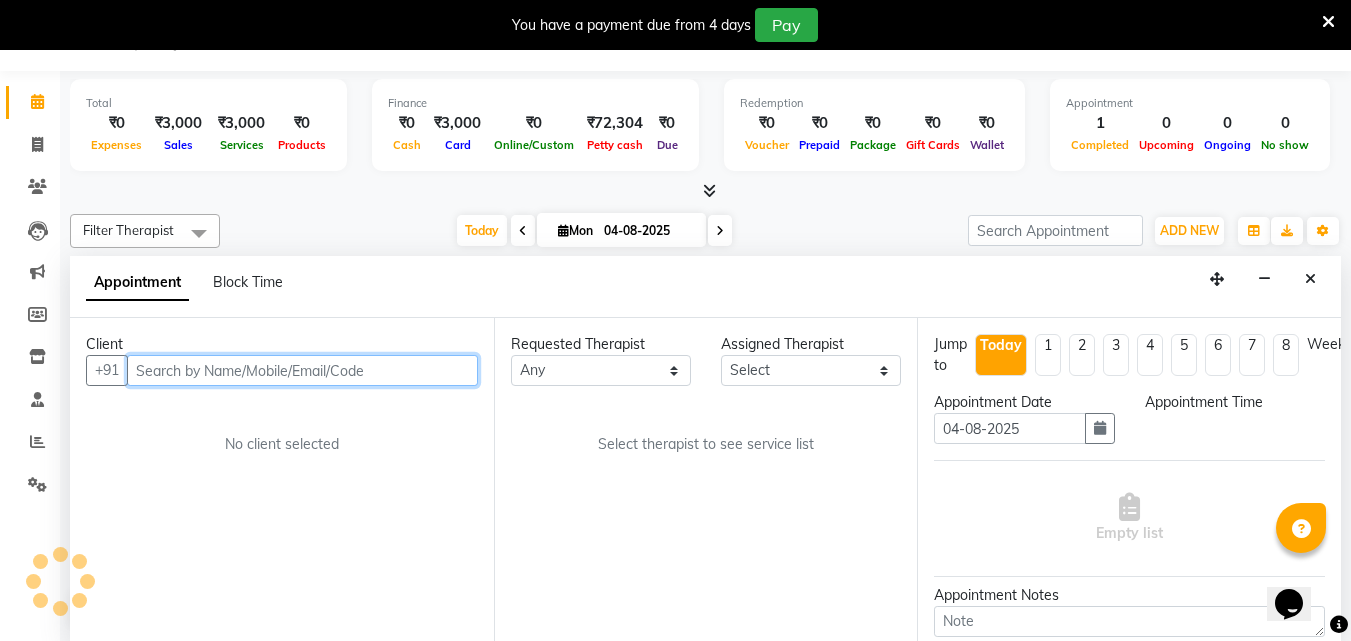 select on "795" 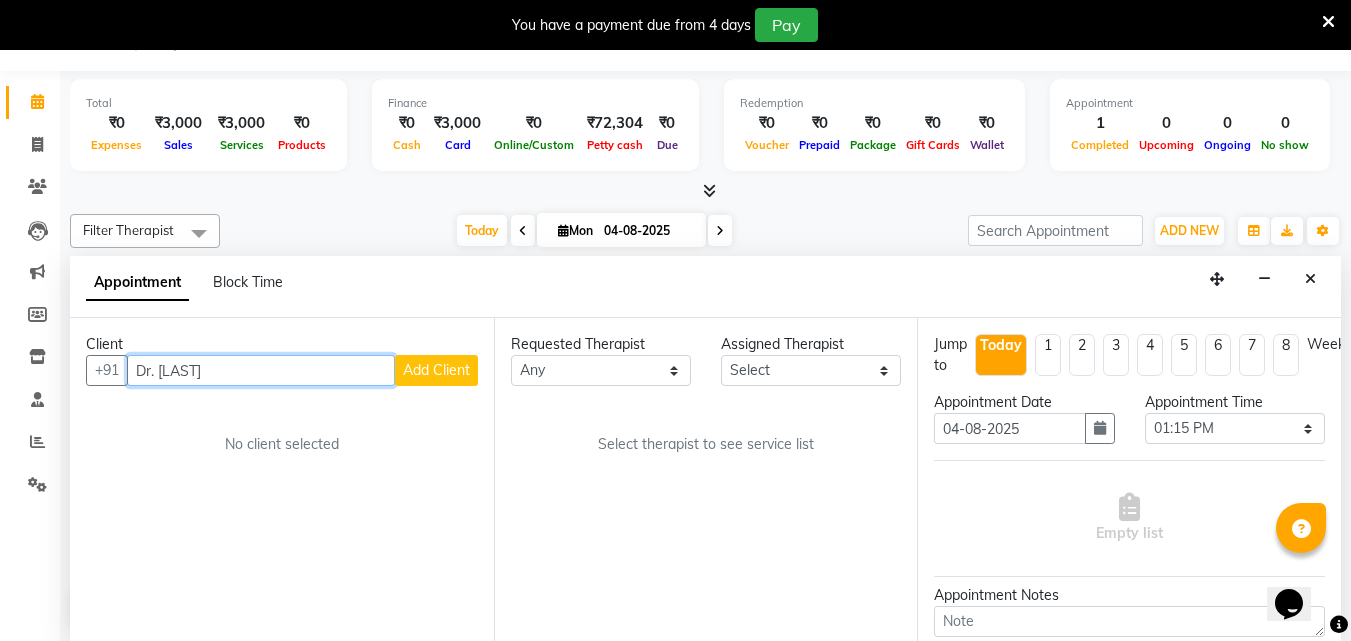 type on "Dr. [LAST]" 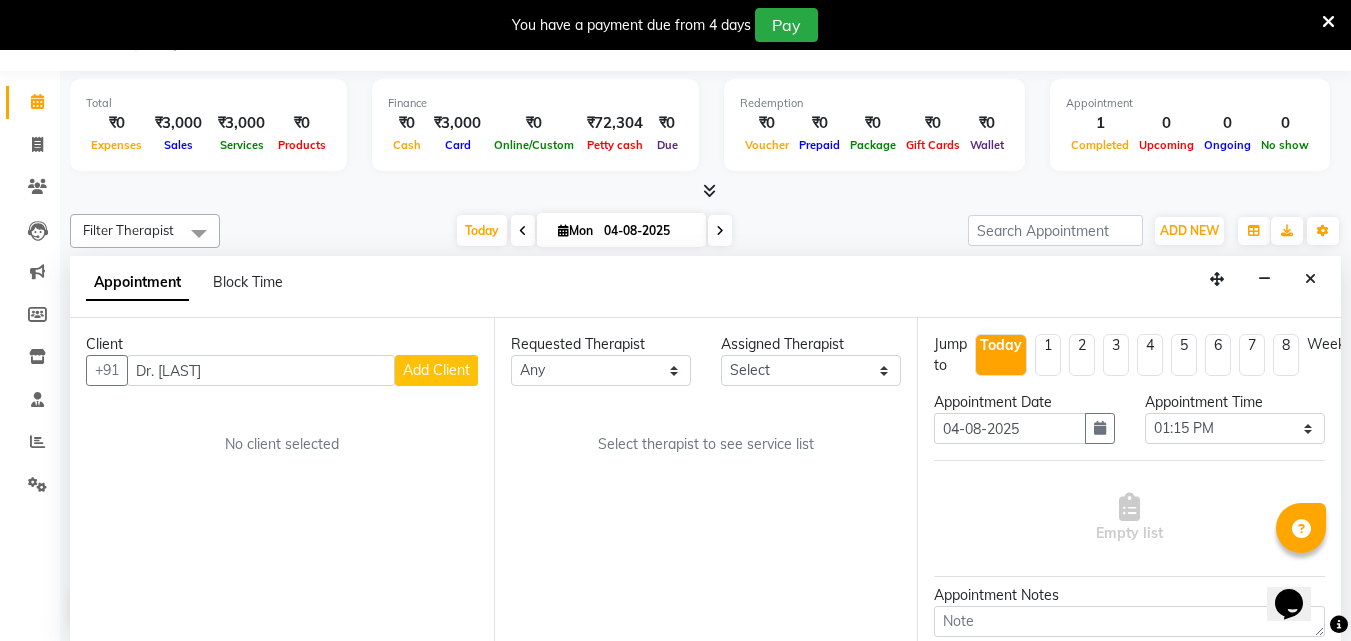 click on "Add Client" at bounding box center (436, 370) 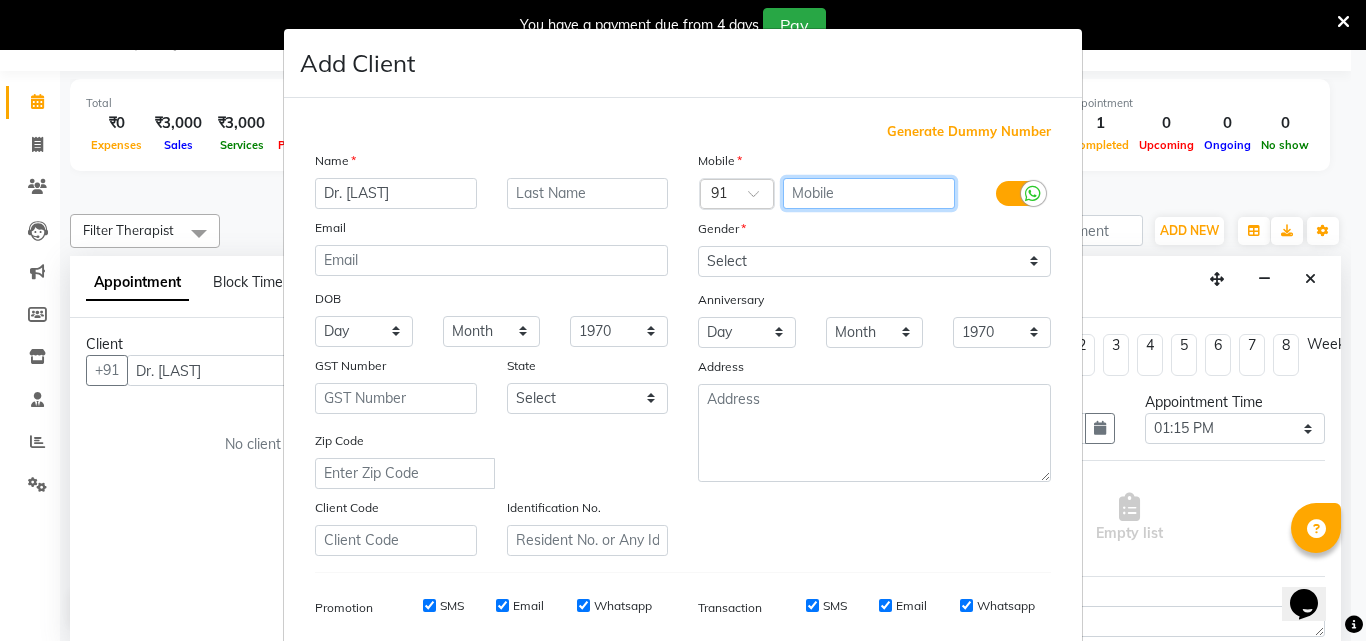 click at bounding box center [869, 193] 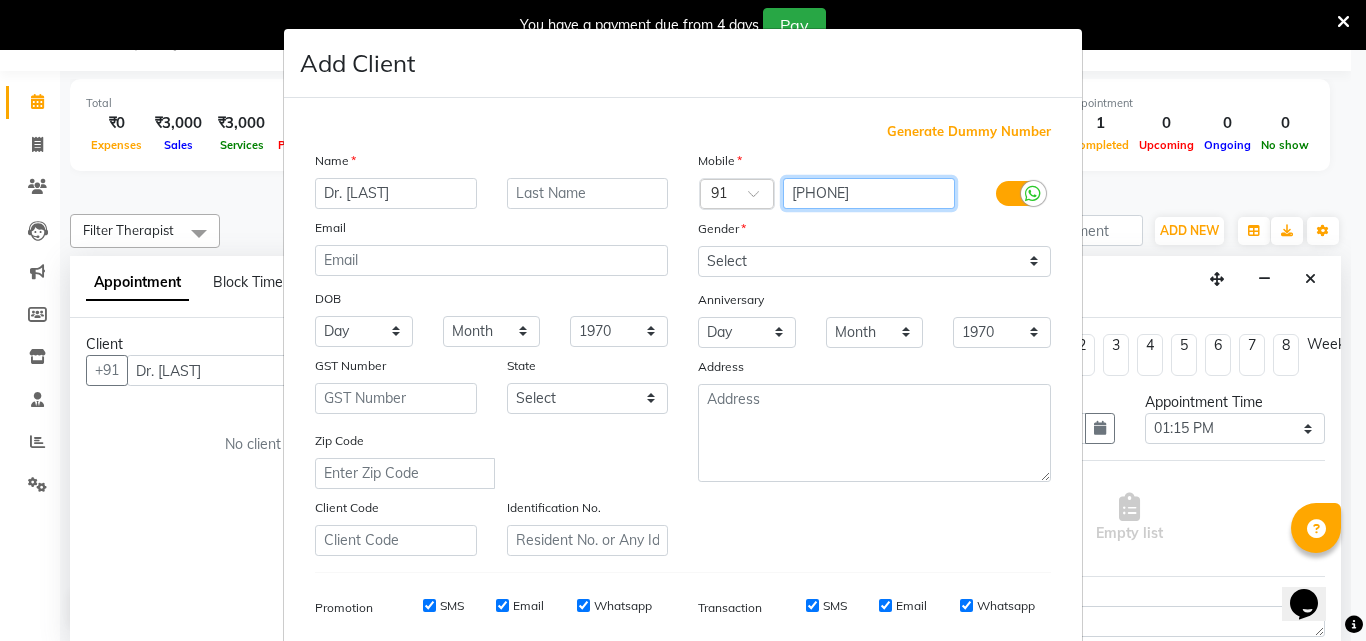 type on "[PHONE]" 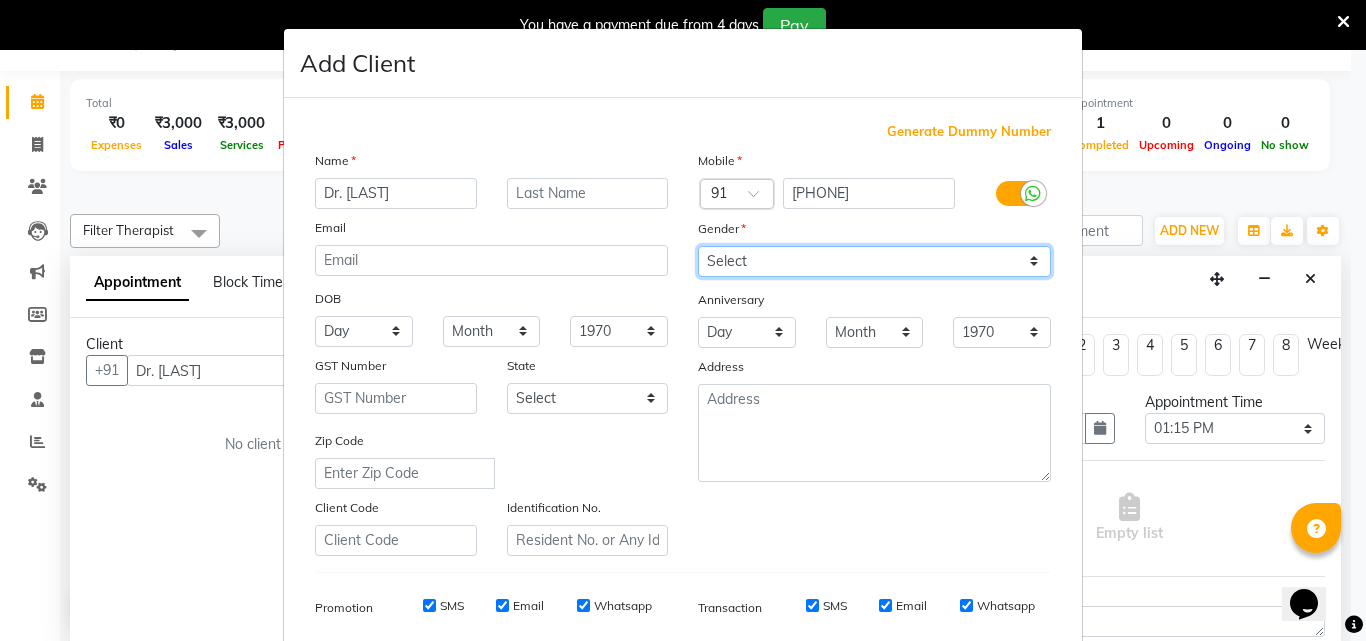 click on "Select Male Female Other Prefer Not To Say" at bounding box center (874, 261) 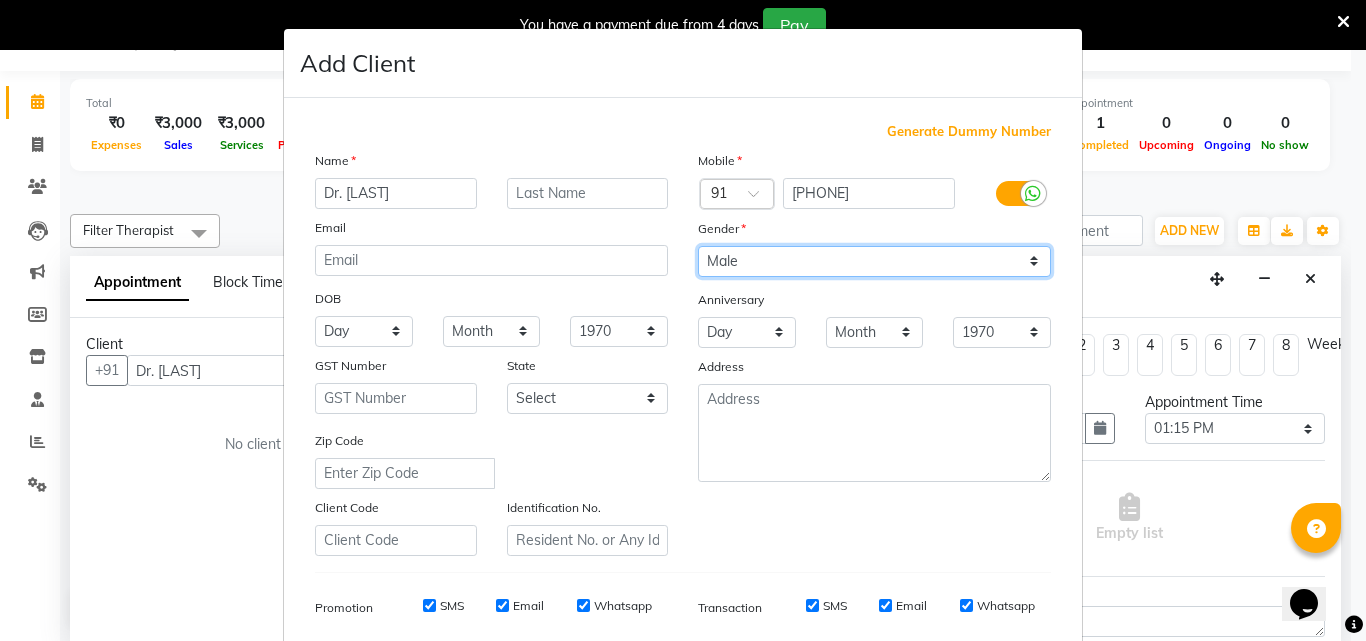 click on "Select Male Female Other Prefer Not To Say" at bounding box center (874, 261) 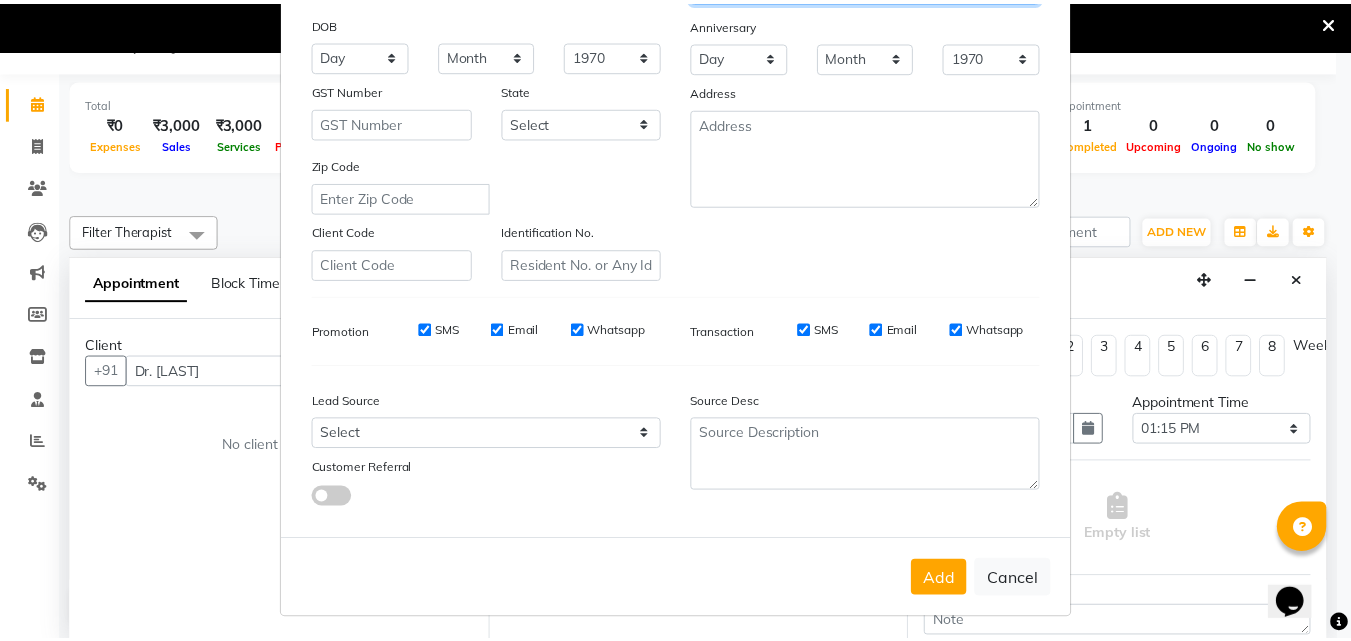 scroll, scrollTop: 282, scrollLeft: 0, axis: vertical 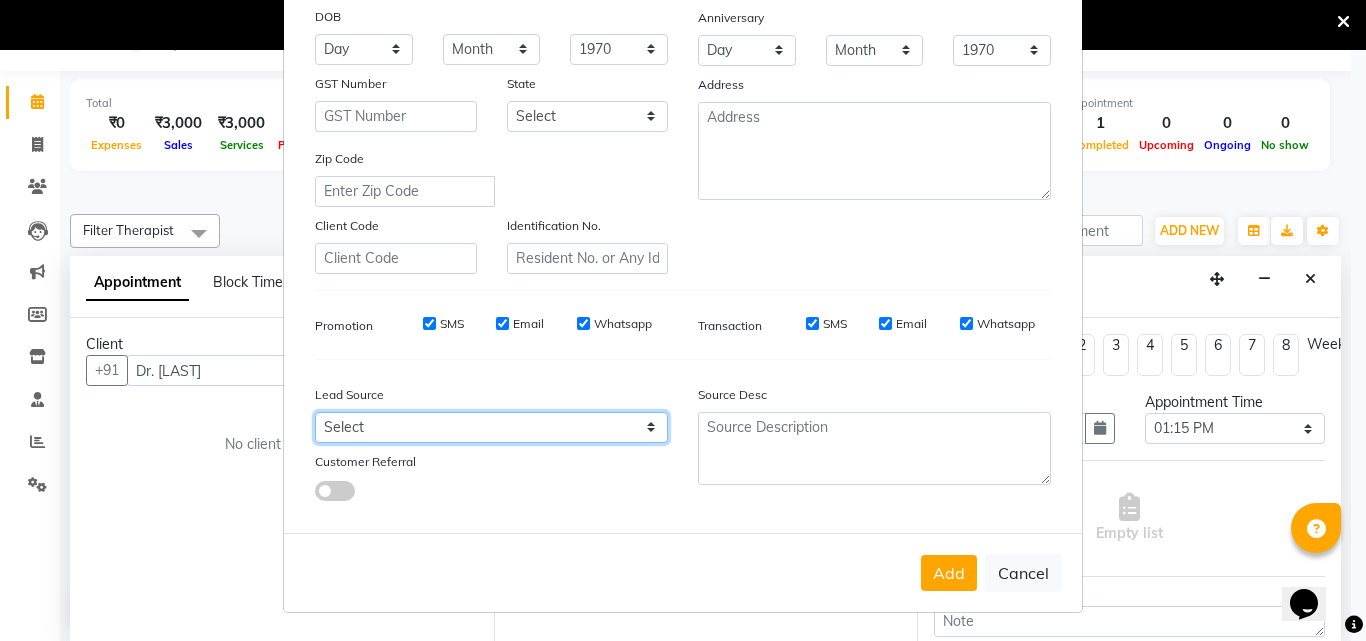 click on "Select Walk-in Referral Friend Advertisement Facebook JustDial Google Other Website Repeat Luzo Nearbuy Google Ads Galabox Followup SMS Campaign Cabin Crew Tieups" at bounding box center (491, 427) 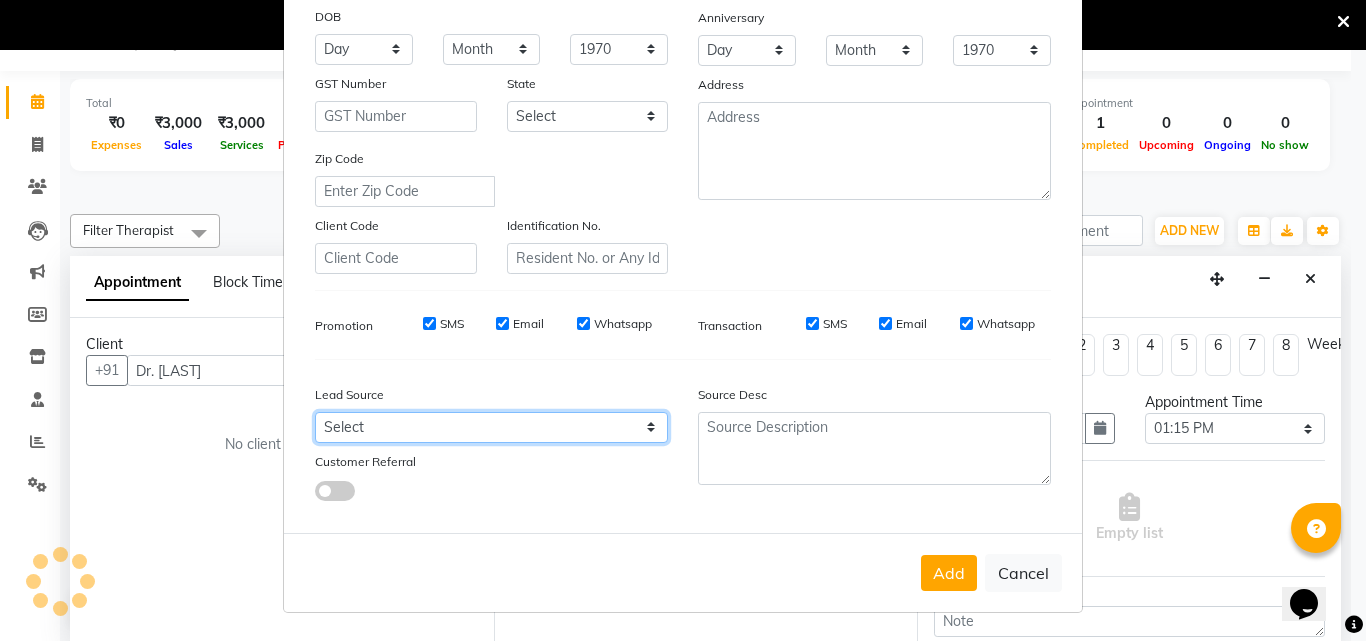 select on "47572" 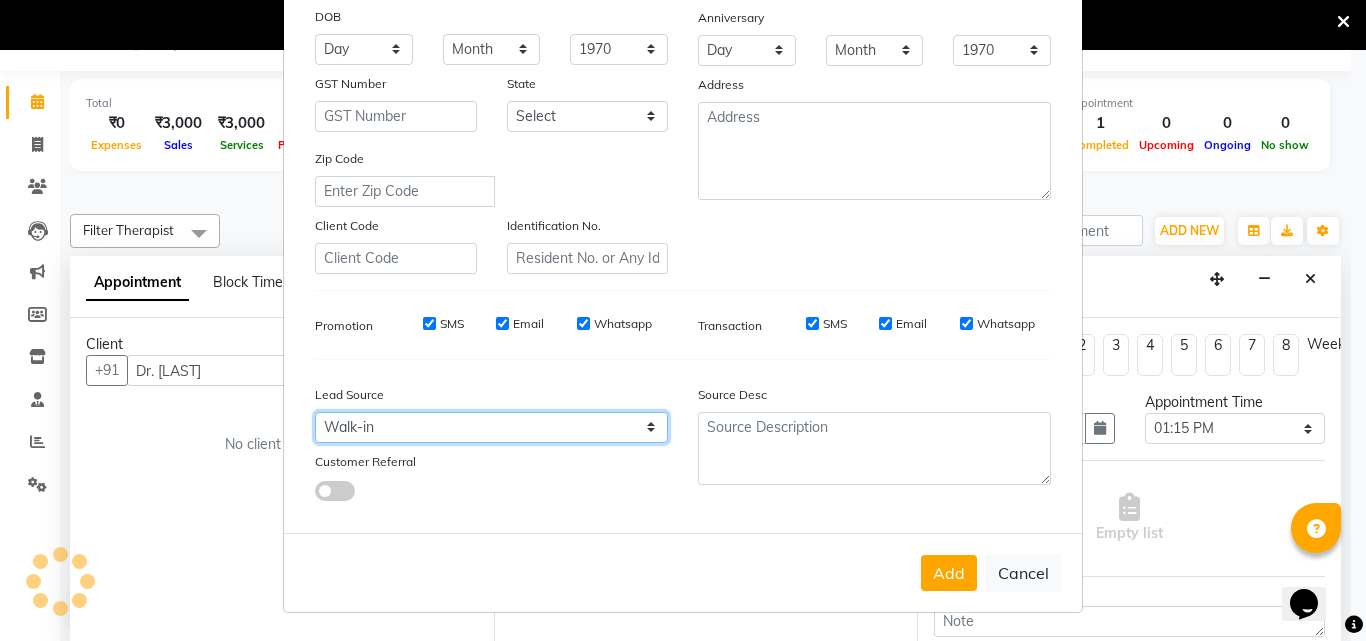click on "Select Walk-in Referral Friend Advertisement Facebook JustDial Google Other Website Repeat Luzo Nearbuy Google Ads Galabox Followup SMS Campaign Cabin Crew Tieups" at bounding box center (491, 427) 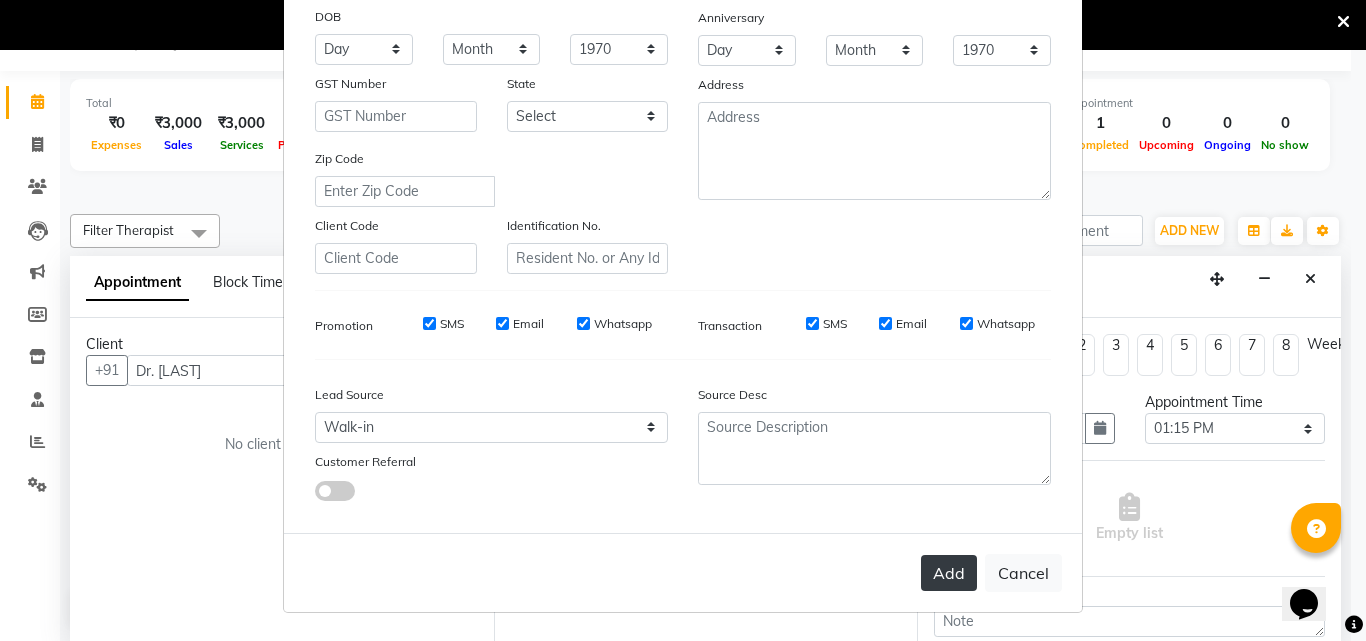click on "Add" at bounding box center (949, 573) 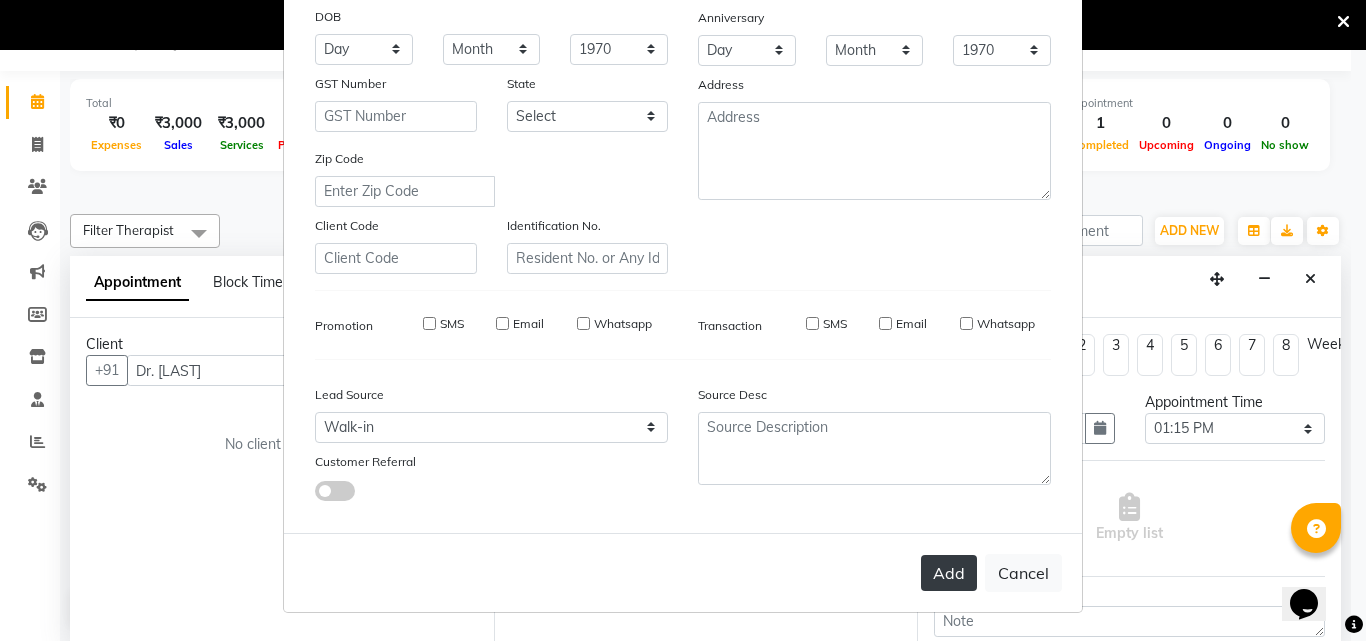 type on "[PHONE]" 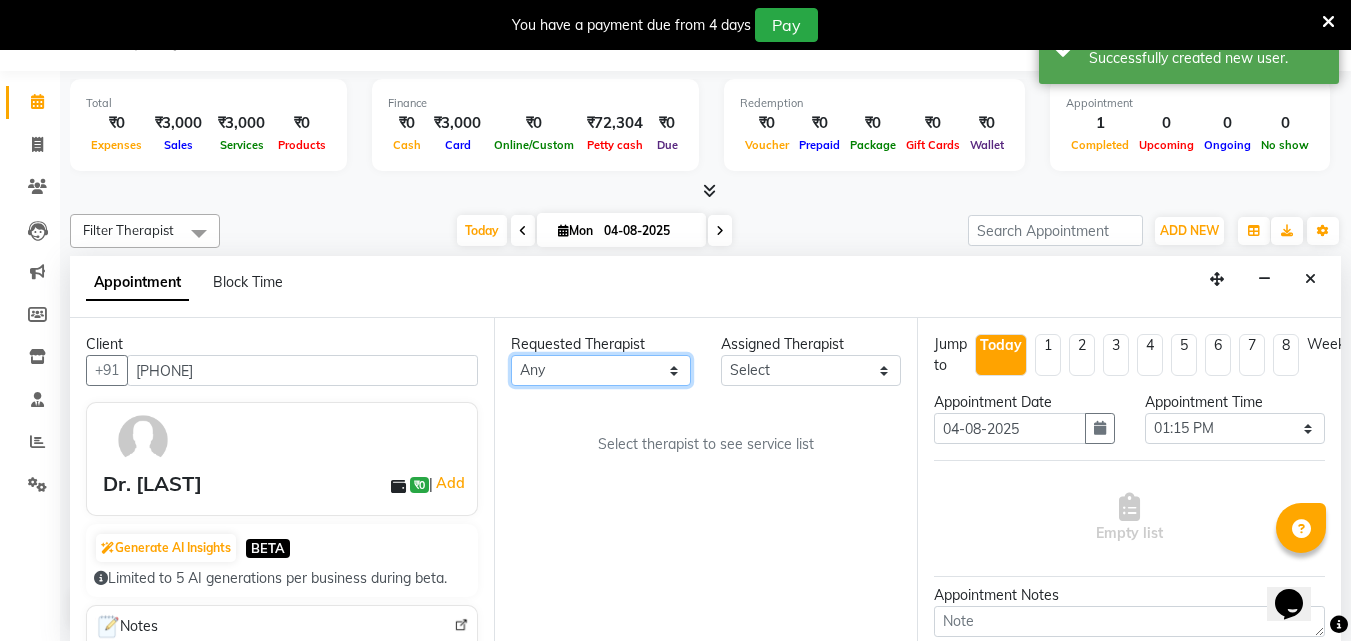 click on "Select [PERSON] [PERSON] [PERSON] [PERSON] [PERSON] [PERSON] [PERSON]" at bounding box center (601, 370) 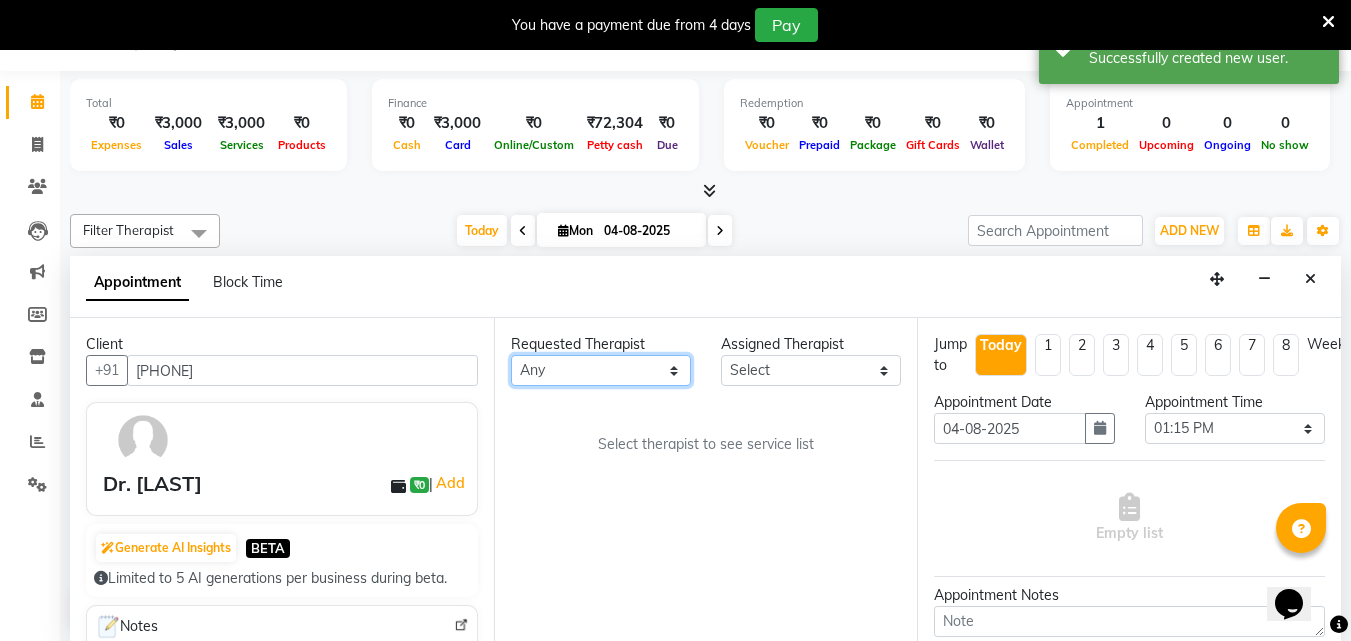 select on "79062" 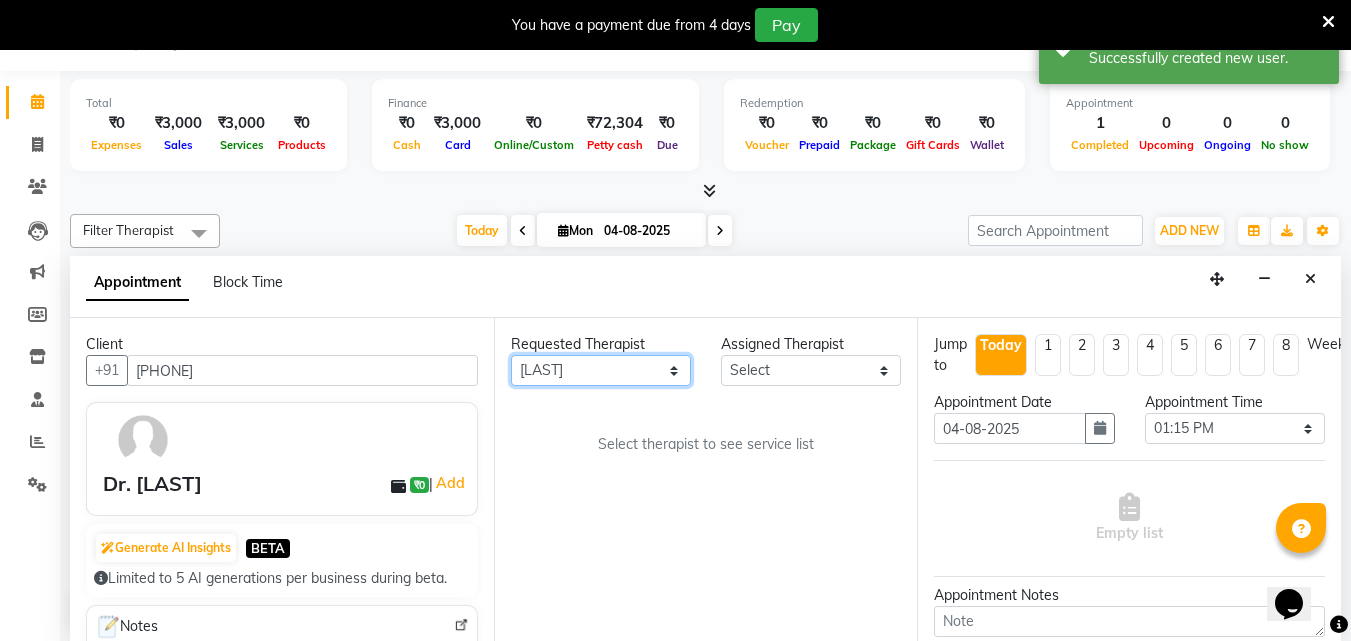 click on "Select [PERSON] [PERSON] [PERSON] [PERSON] [PERSON] [PERSON] [PERSON]" at bounding box center (601, 370) 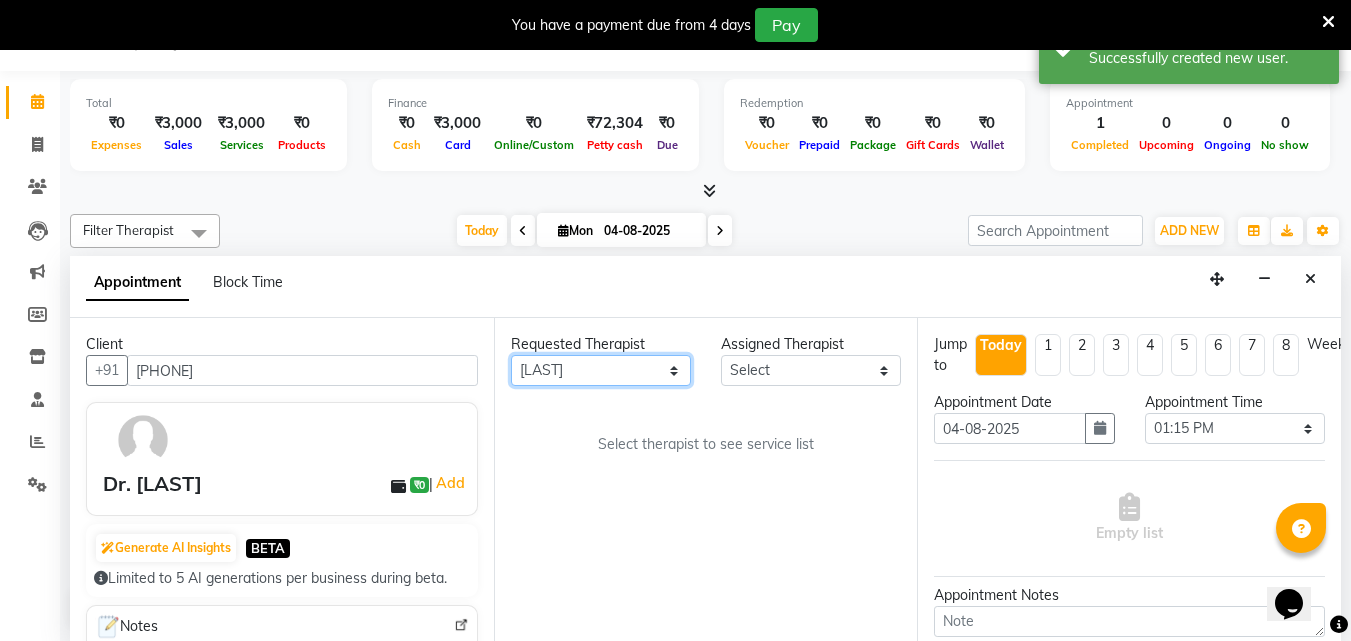 select on "79062" 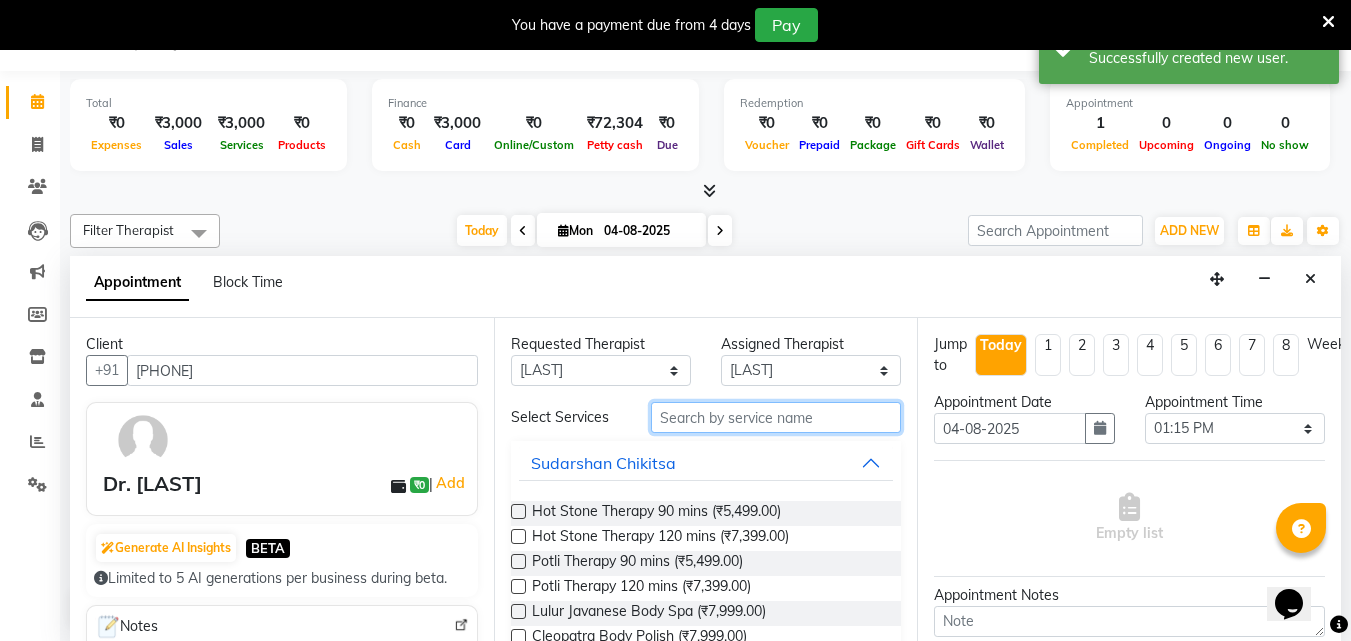 click at bounding box center (776, 417) 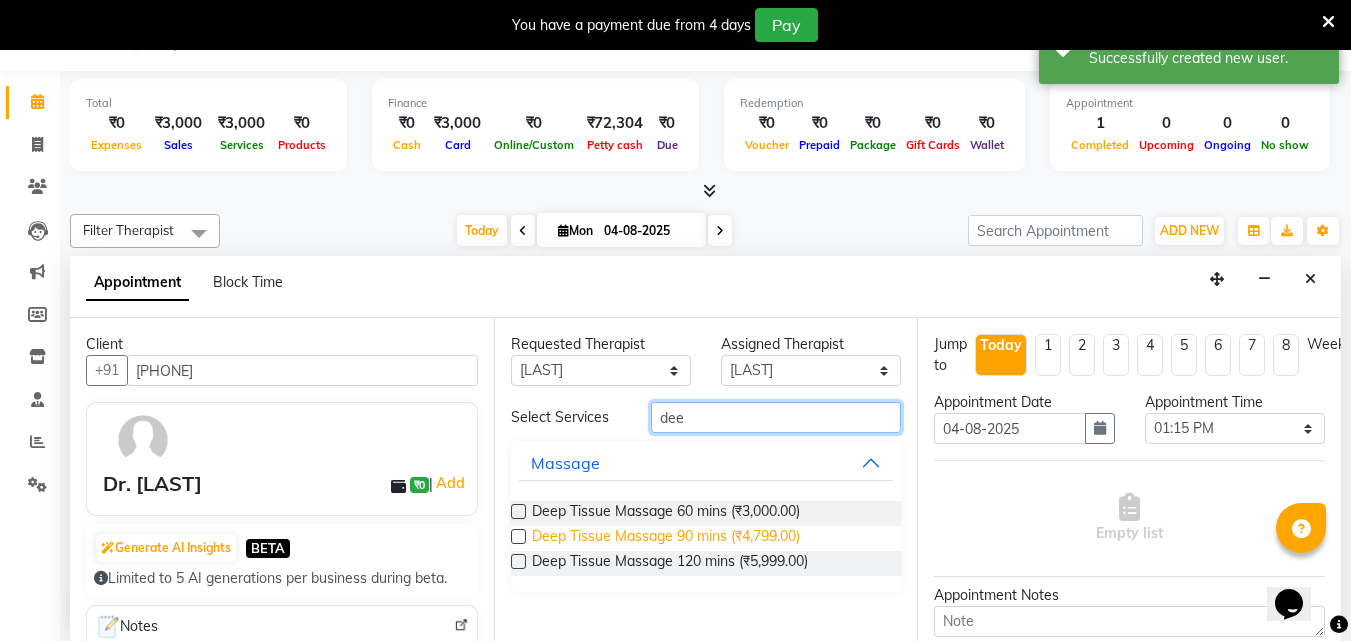type on "dee" 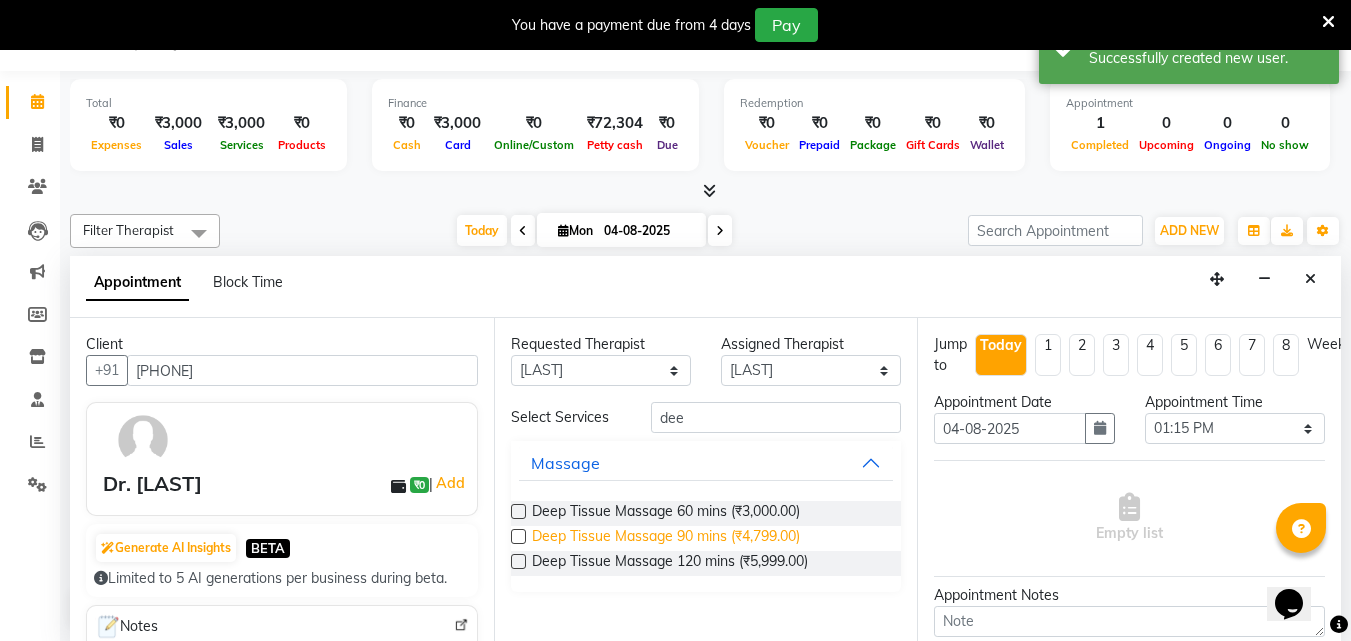 click on "Deep Tissue Massage 90 mins (₹4,799.00)" at bounding box center (666, 538) 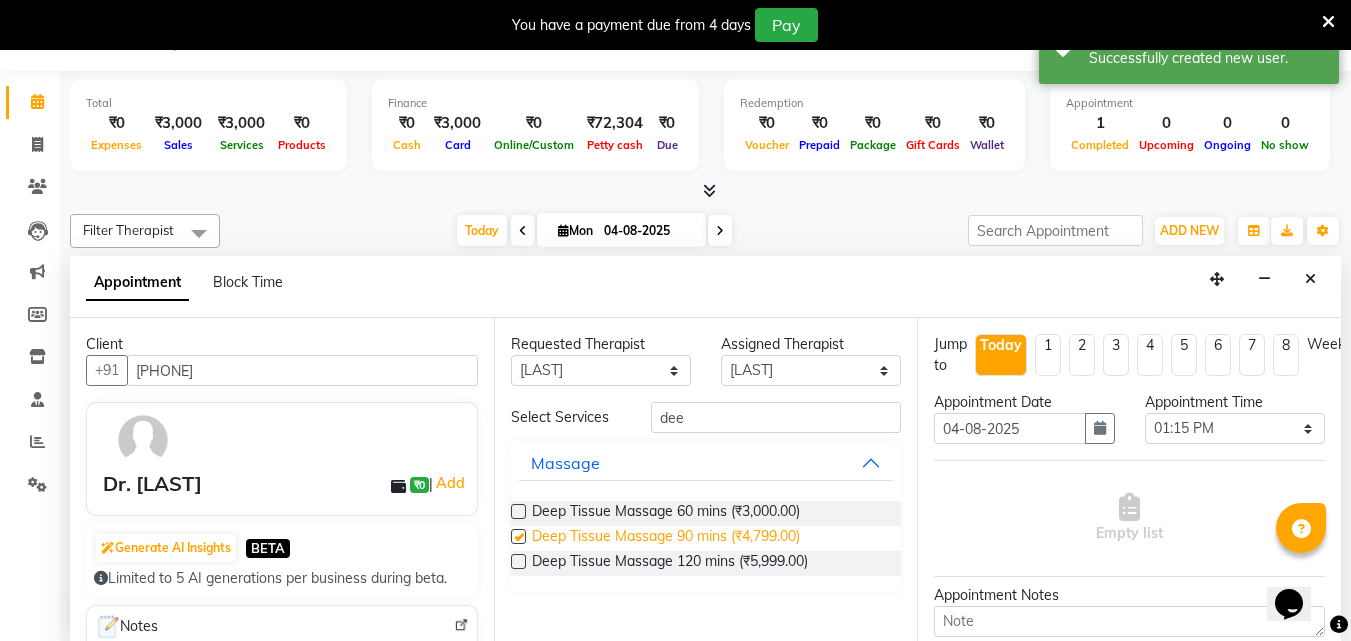 checkbox on "true" 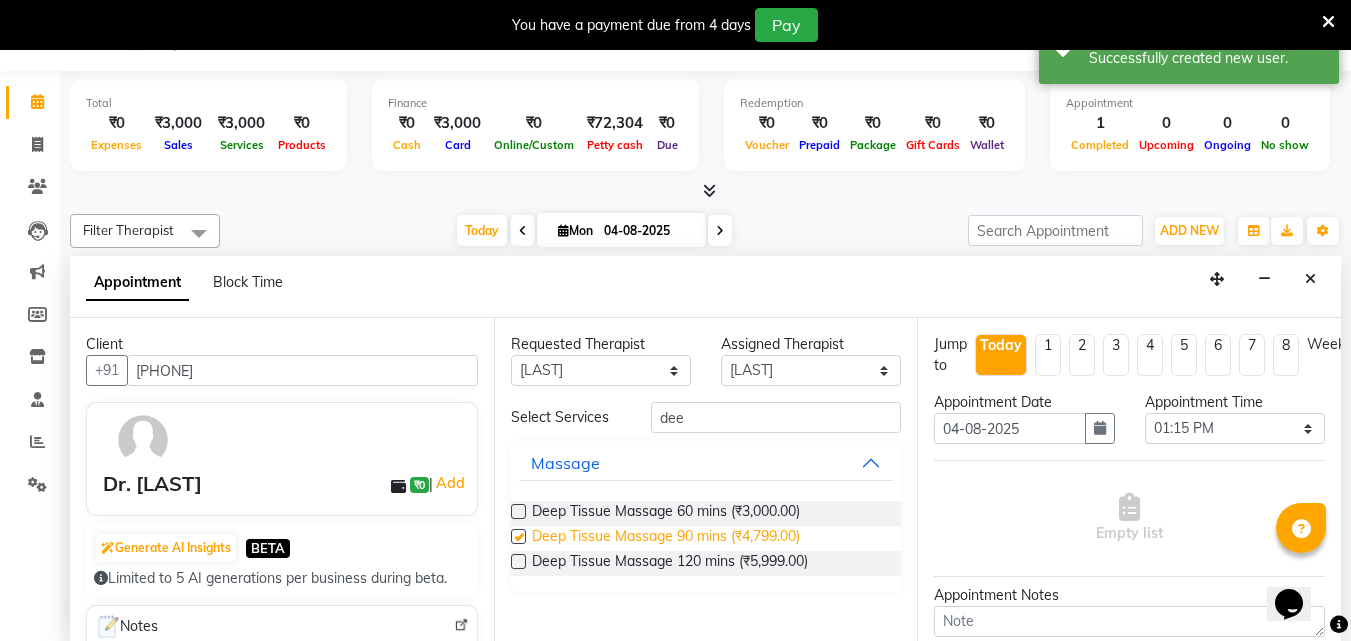 select on "4284" 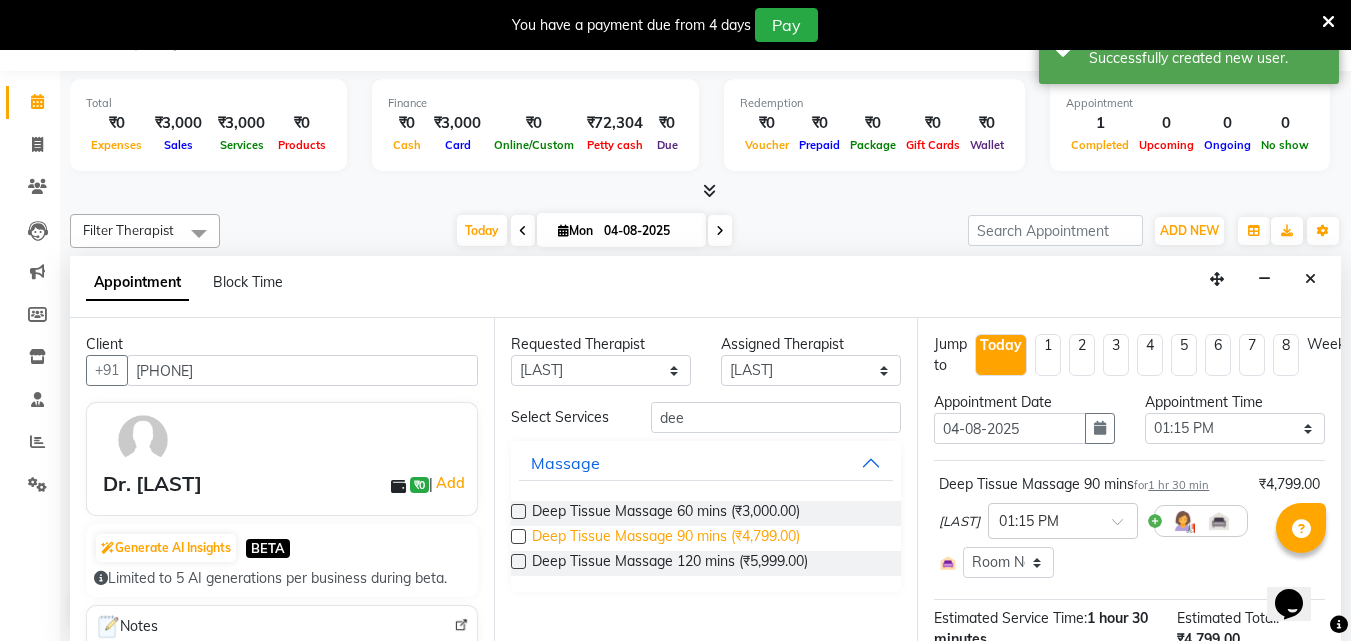 checkbox on "false" 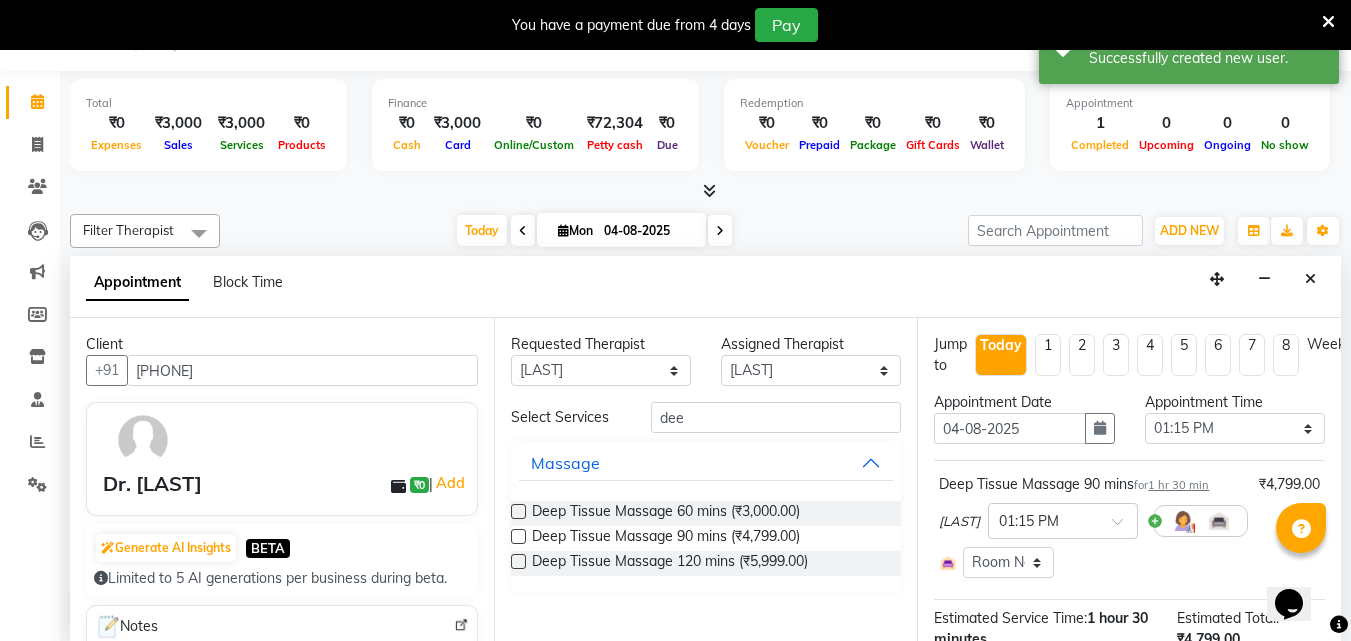 scroll, scrollTop: 270, scrollLeft: 0, axis: vertical 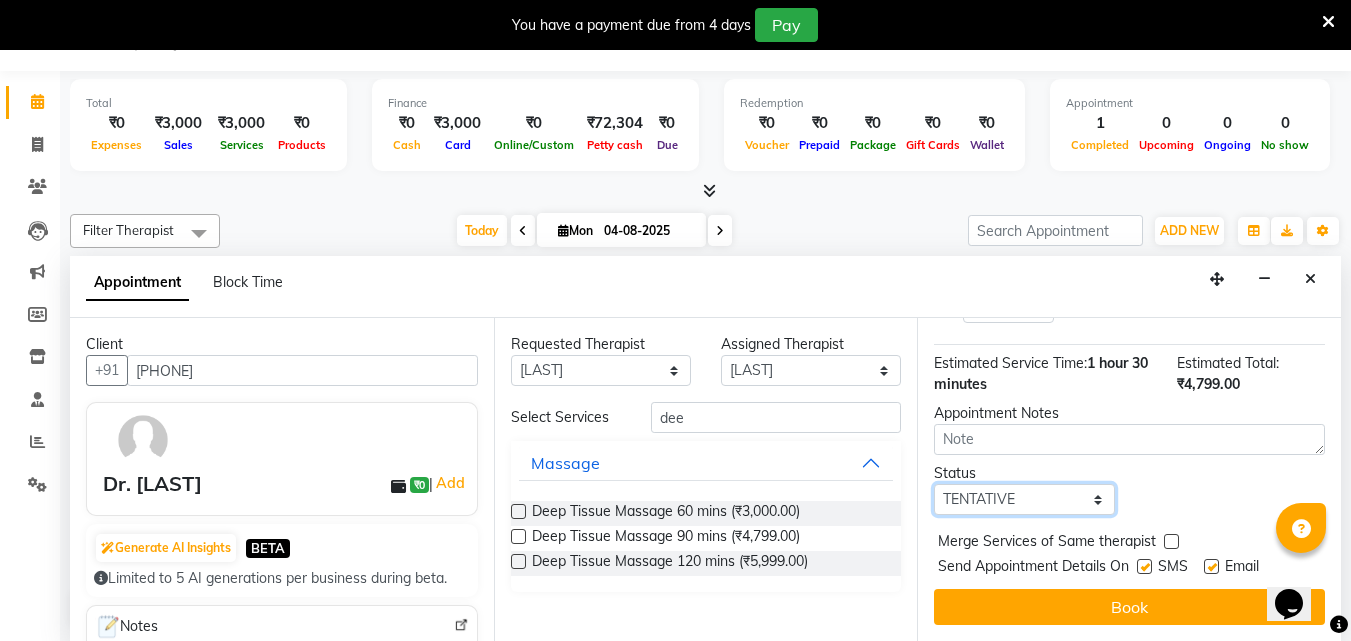 click on "Select TENTATIVE CONFIRM CHECK-IN UPCOMING" at bounding box center [1024, 499] 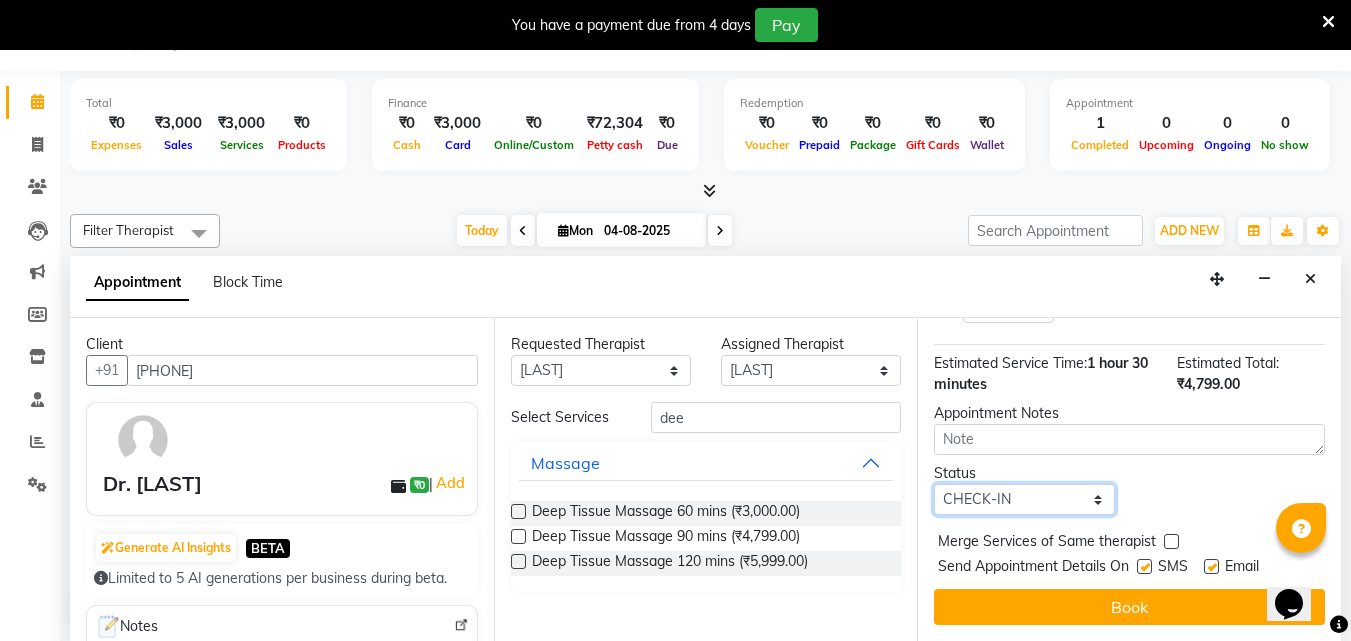 click on "Select TENTATIVE CONFIRM CHECK-IN UPCOMING" at bounding box center [1024, 499] 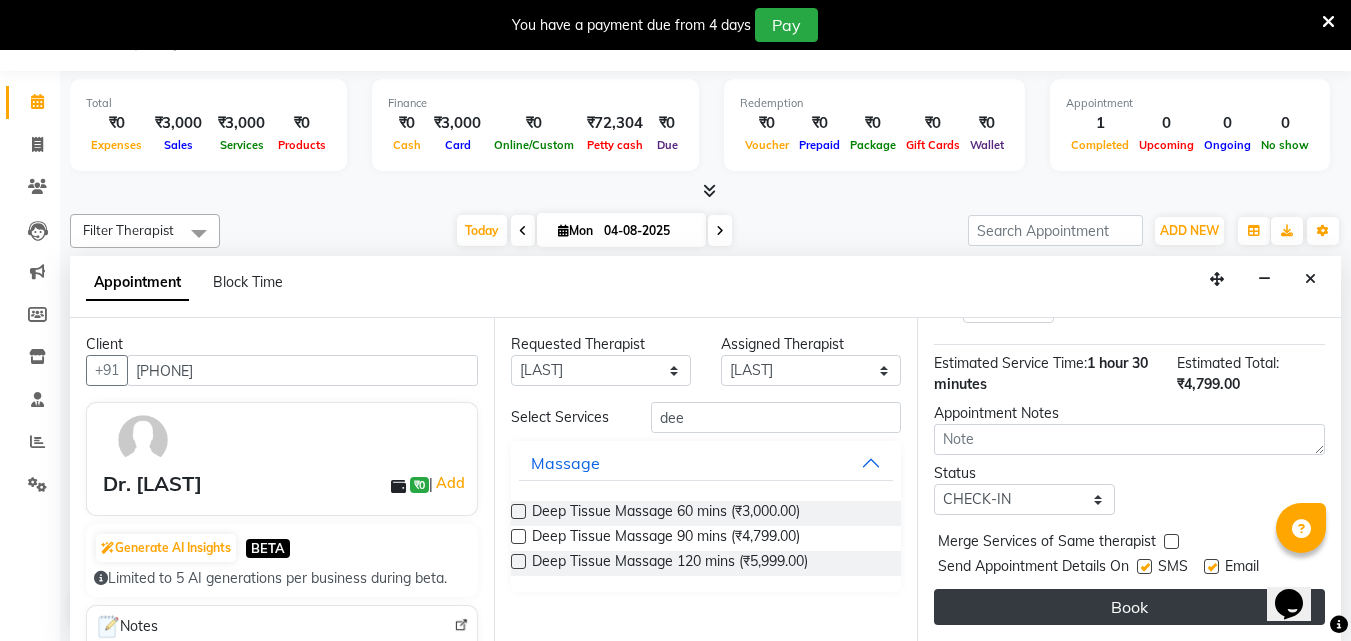 click on "Book" at bounding box center (1129, 607) 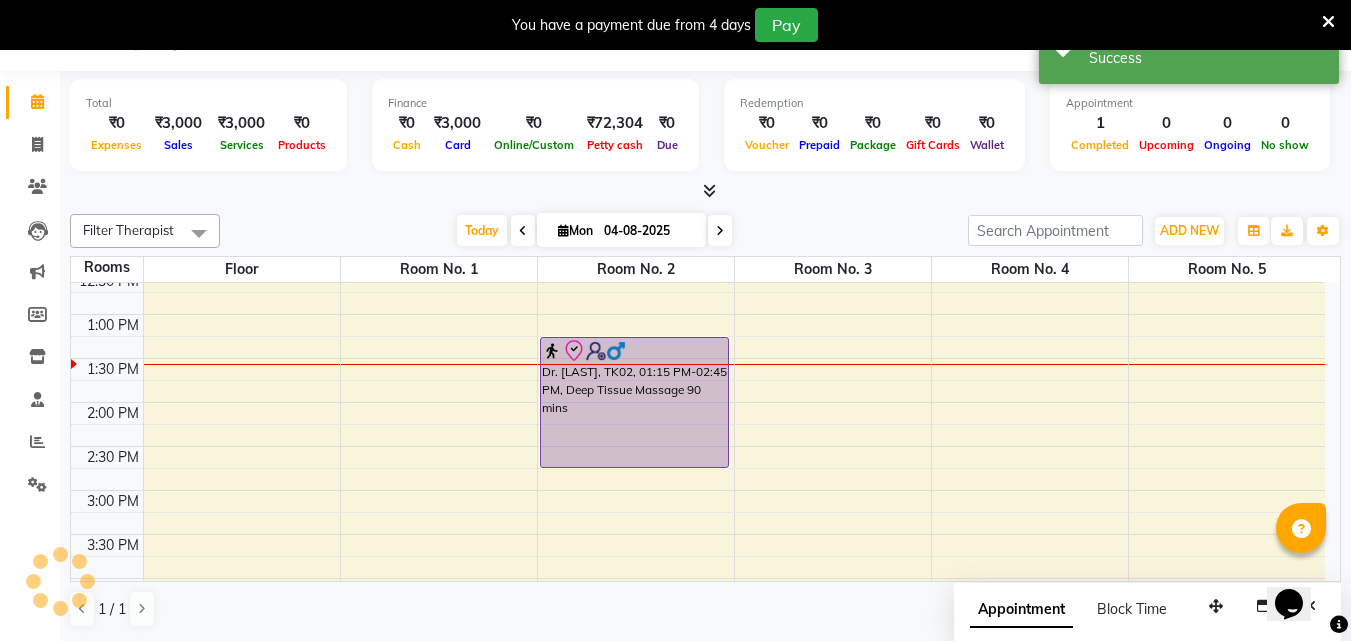 scroll, scrollTop: 0, scrollLeft: 0, axis: both 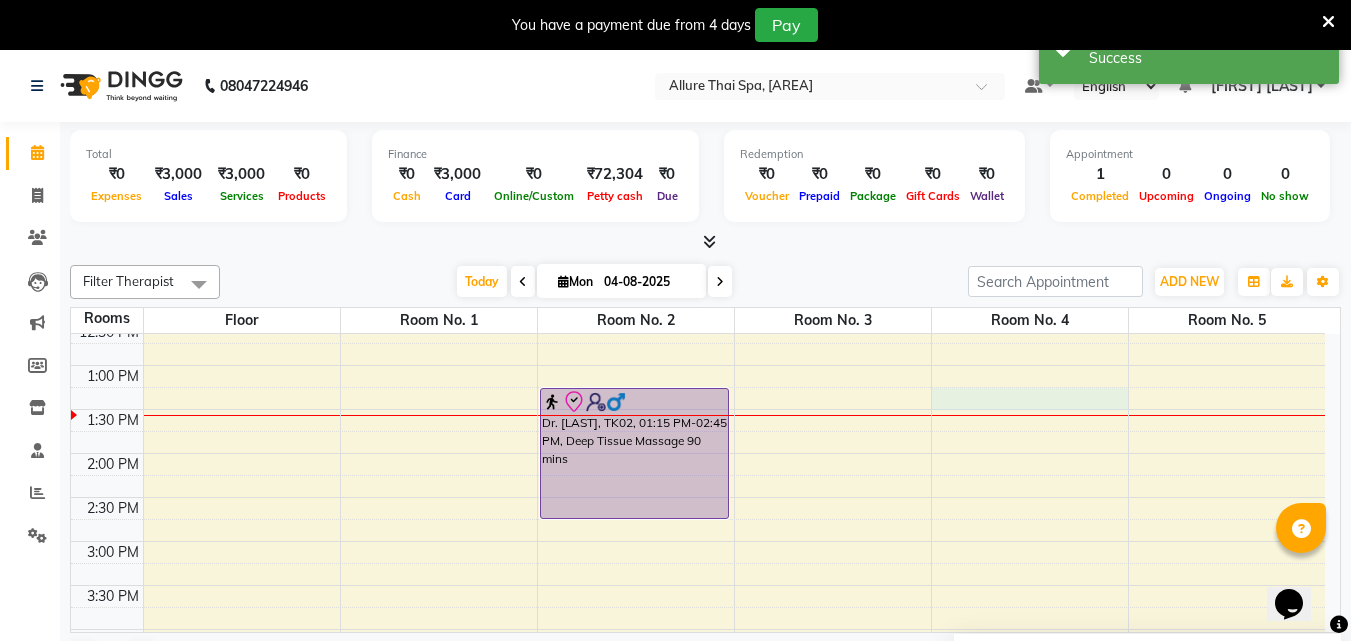 click on "9:00 AM 9:30 AM 10:00 AM 10:30 AM 11:00 AM 11:30 AM 12:00 PM 12:30 PM 1:00 PM 1:30 PM 2:00 PM 2:30 PM 3:00 PM 3:30 PM 4:00 PM 4:30 PM 5:00 PM 5:30 PM 6:00 PM 6:30 PM 7:00 PM 7:30 PM 8:00 PM 8:30 PM 9:00 PM 9:30 PM 10:00 PM 10:30 PM 11:00 PM 11:30 PM
Dr. [LAST], TK02, 01:15 PM-02:45 PM, Deep Tissue Massage 90 mins     [FIRST] [LAST], TK01, 11:30 AM-12:30 PM, Balinese Massage 60 mins
Dr. [LAST], TK03, 01:15 PM-02:45 PM, Deep Tissue Massage 90 mins" at bounding box center (698, 673) 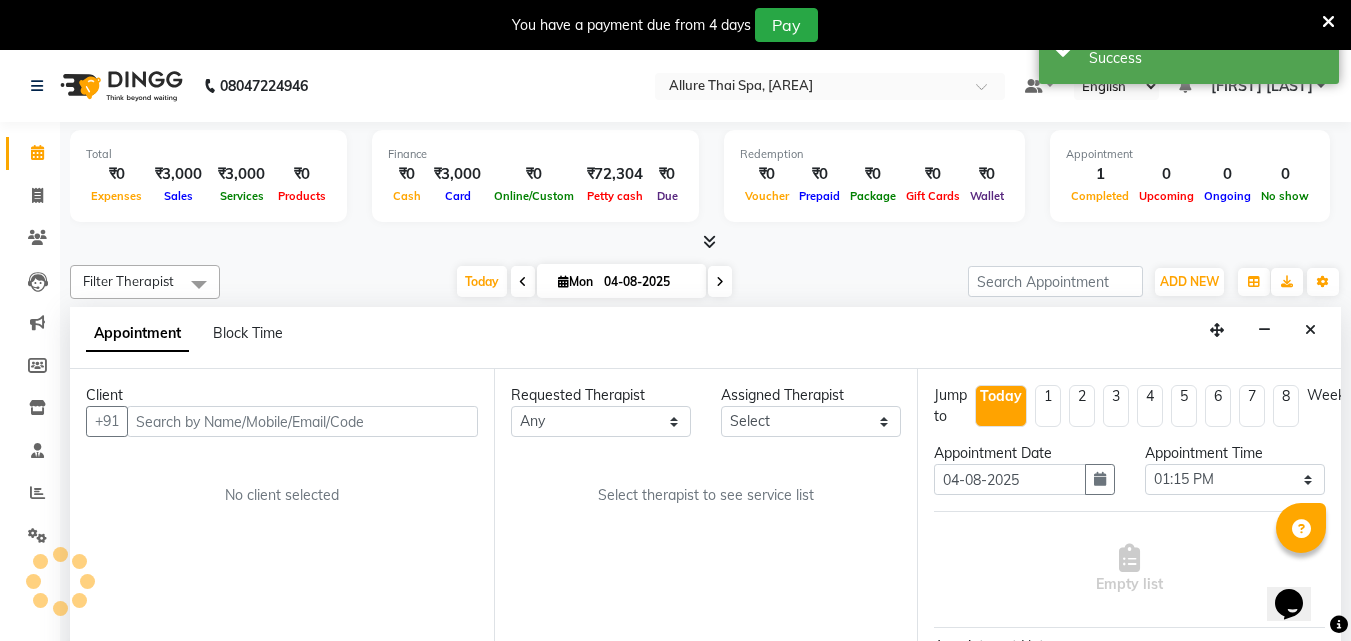 scroll, scrollTop: 51, scrollLeft: 0, axis: vertical 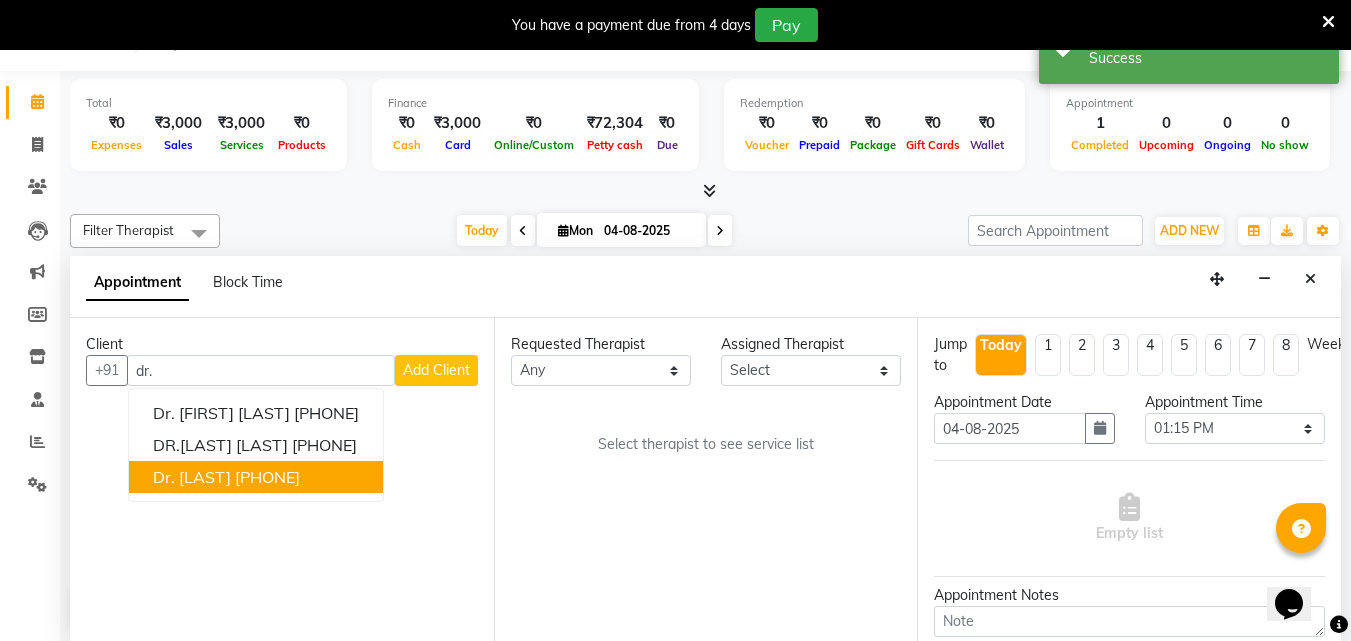 click on "Dr. [LAST] [PHONE]" at bounding box center (256, 477) 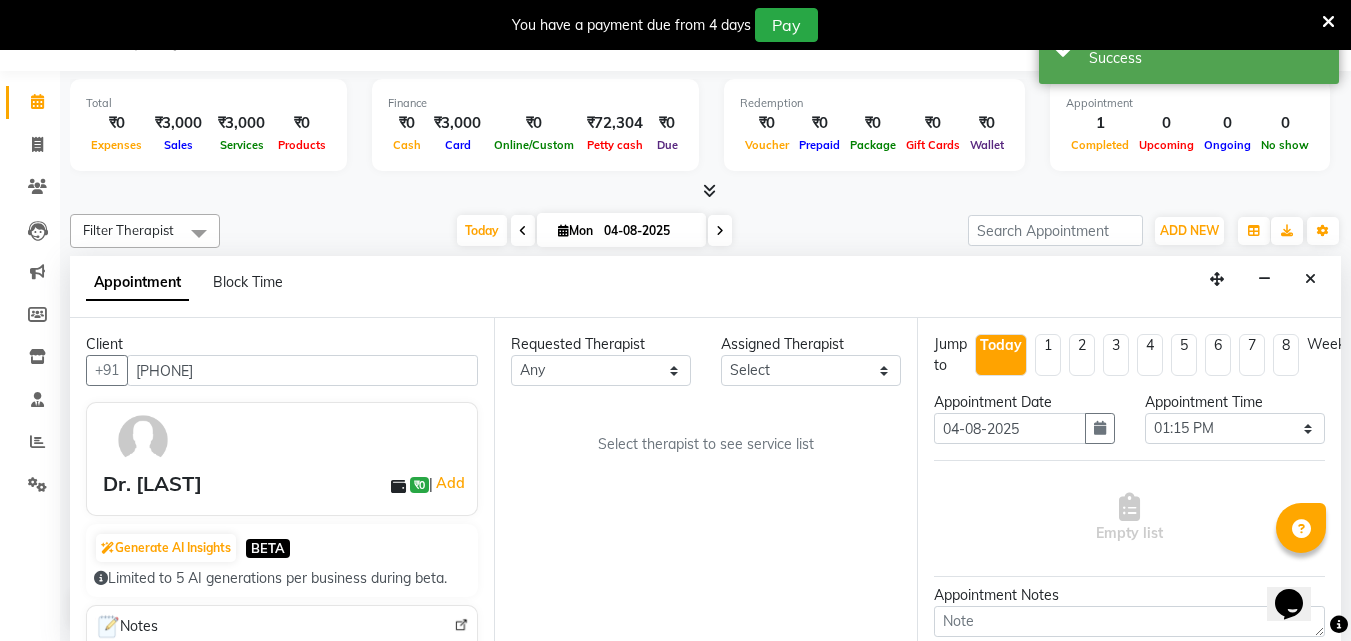 type on "[PHONE]" 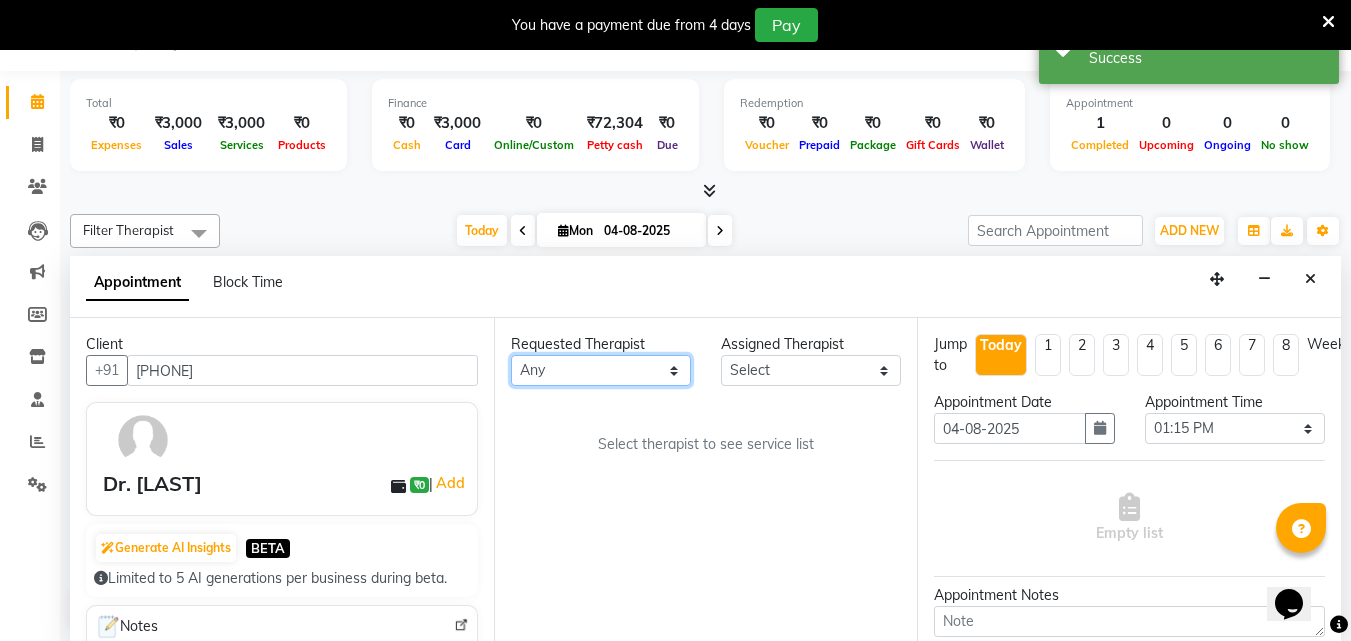 click on "Select [PERSON] [PERSON] [PERSON] [PERSON] [PERSON] [PERSON] [PERSON]" at bounding box center (601, 370) 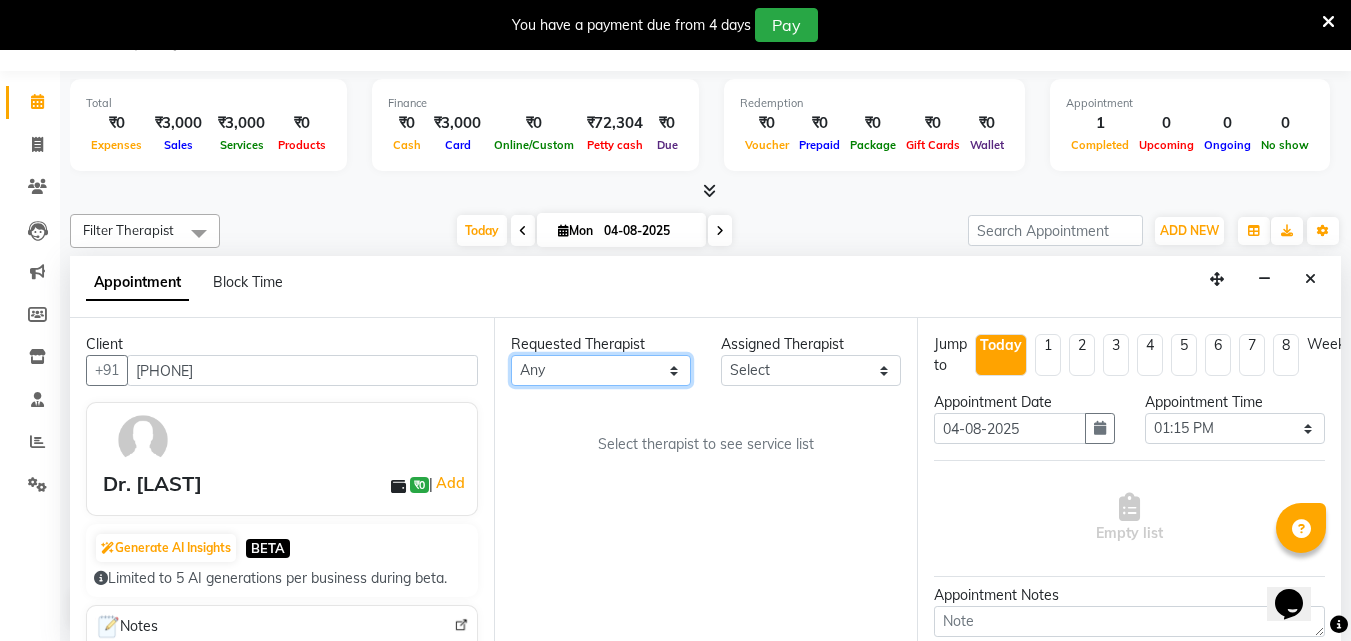 select on "84054" 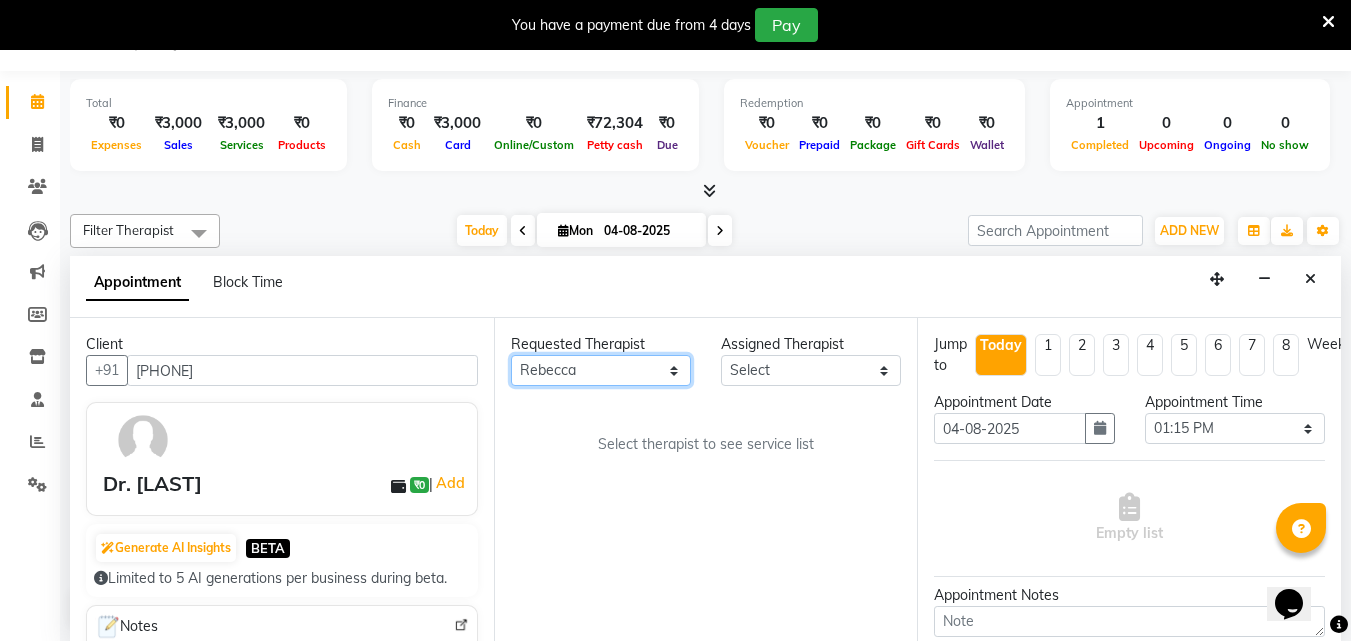 click on "Select [PERSON] [PERSON] [PERSON] [PERSON] [PERSON] [PERSON] [PERSON]" at bounding box center (601, 370) 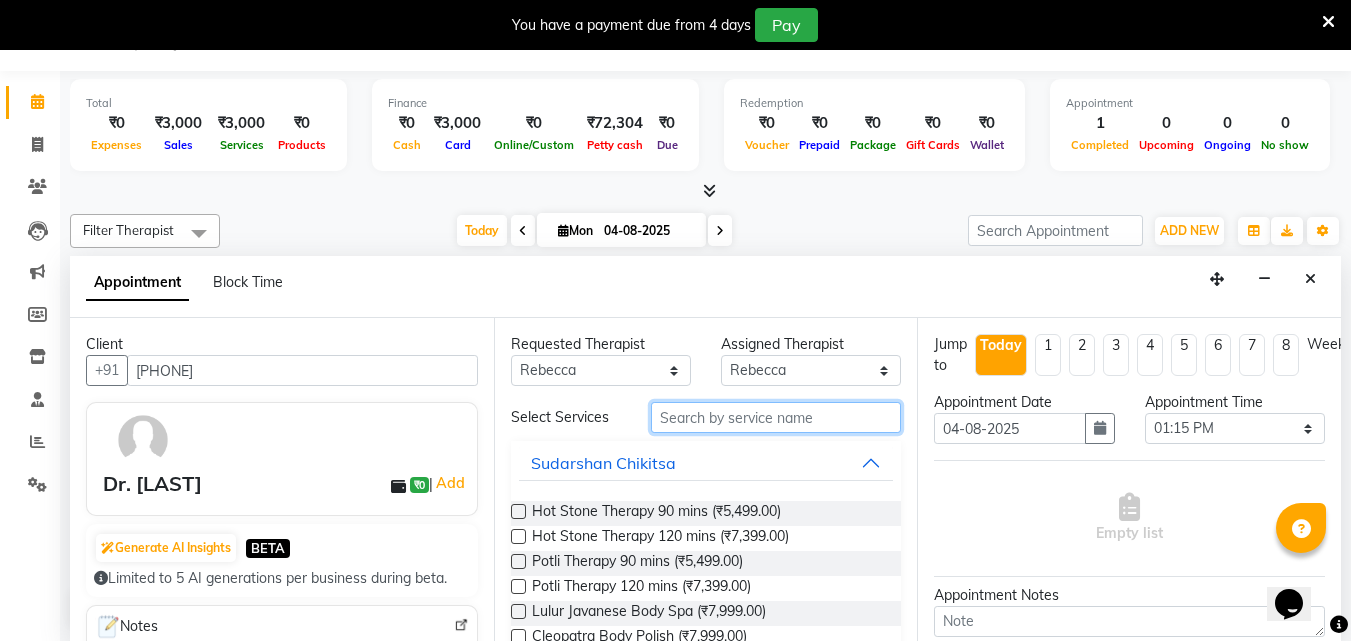 click at bounding box center [776, 417] 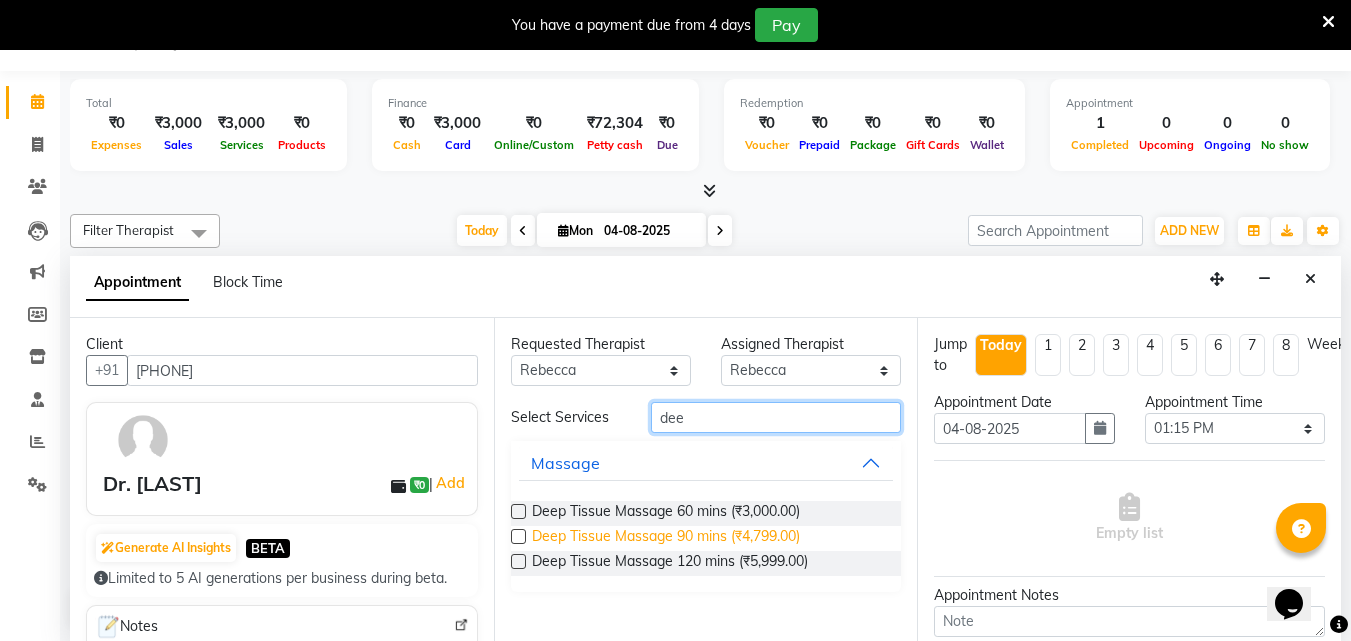type on "dee" 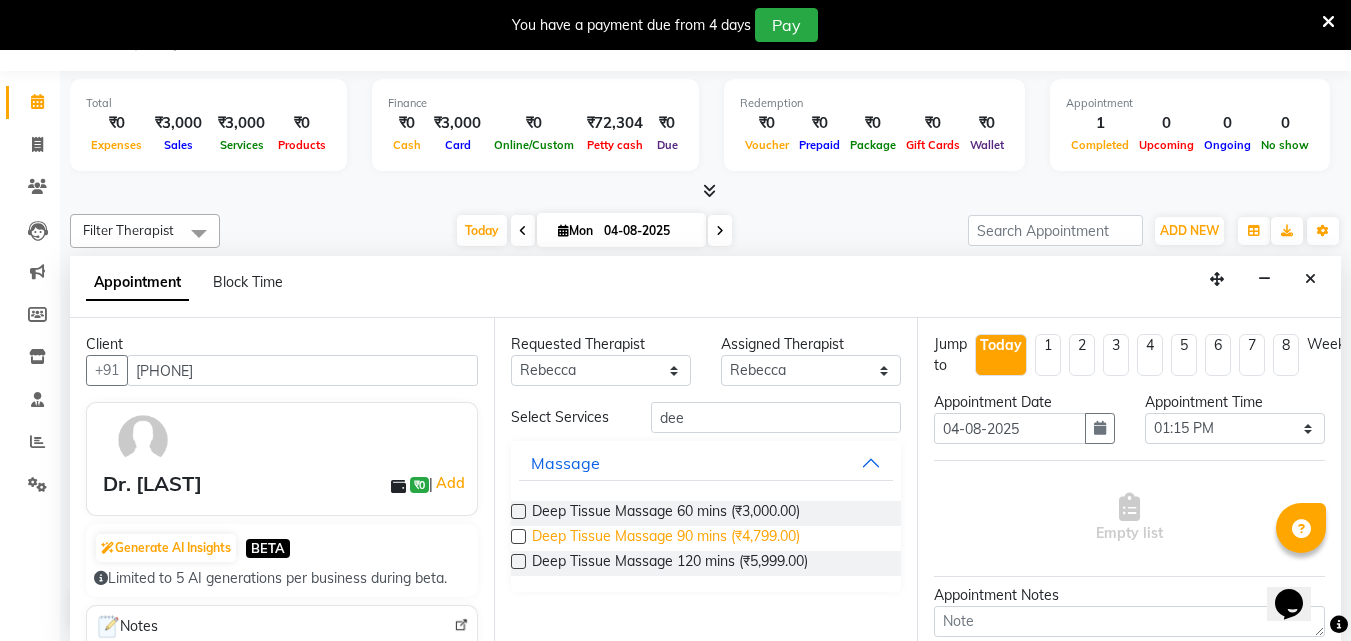 click on "Deep Tissue Massage 90 mins (₹4,799.00)" at bounding box center [666, 538] 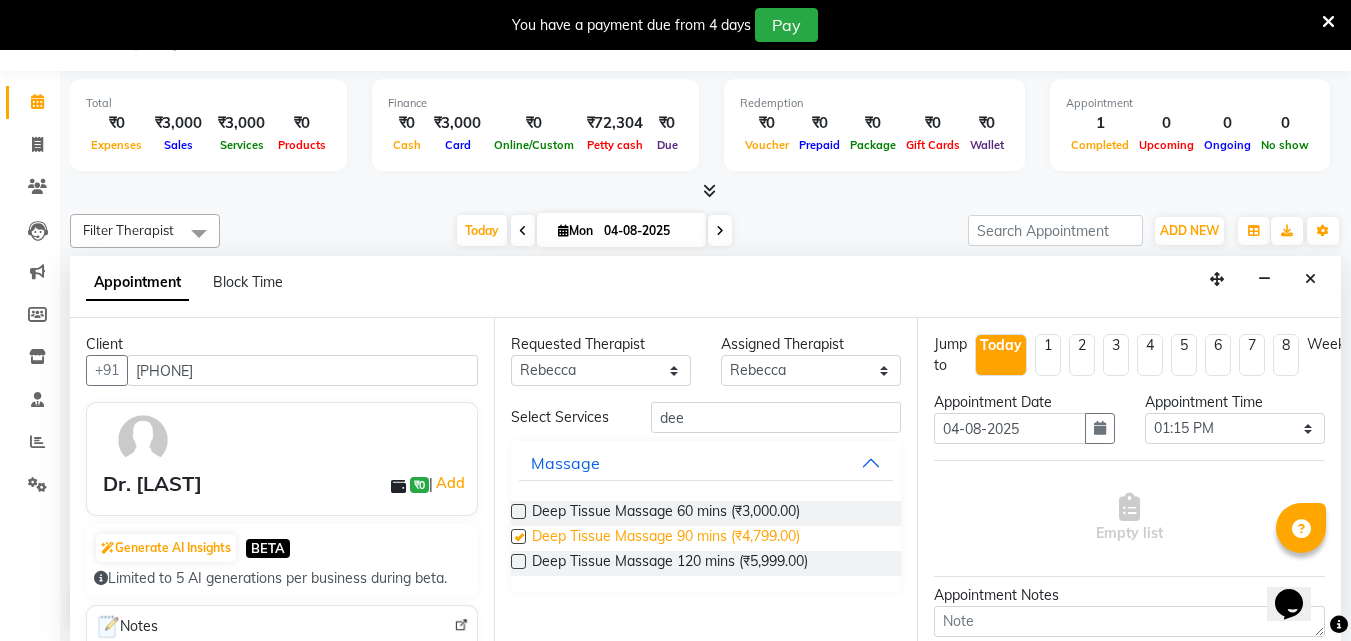 checkbox on "false" 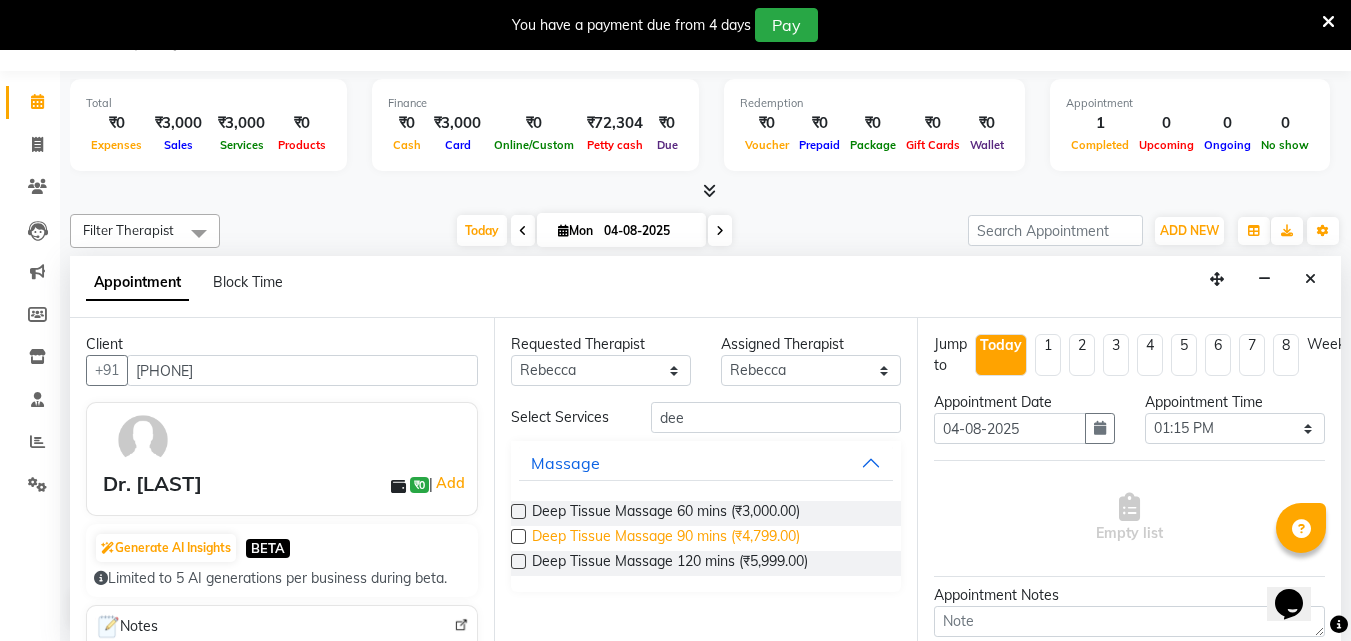 select on "4286" 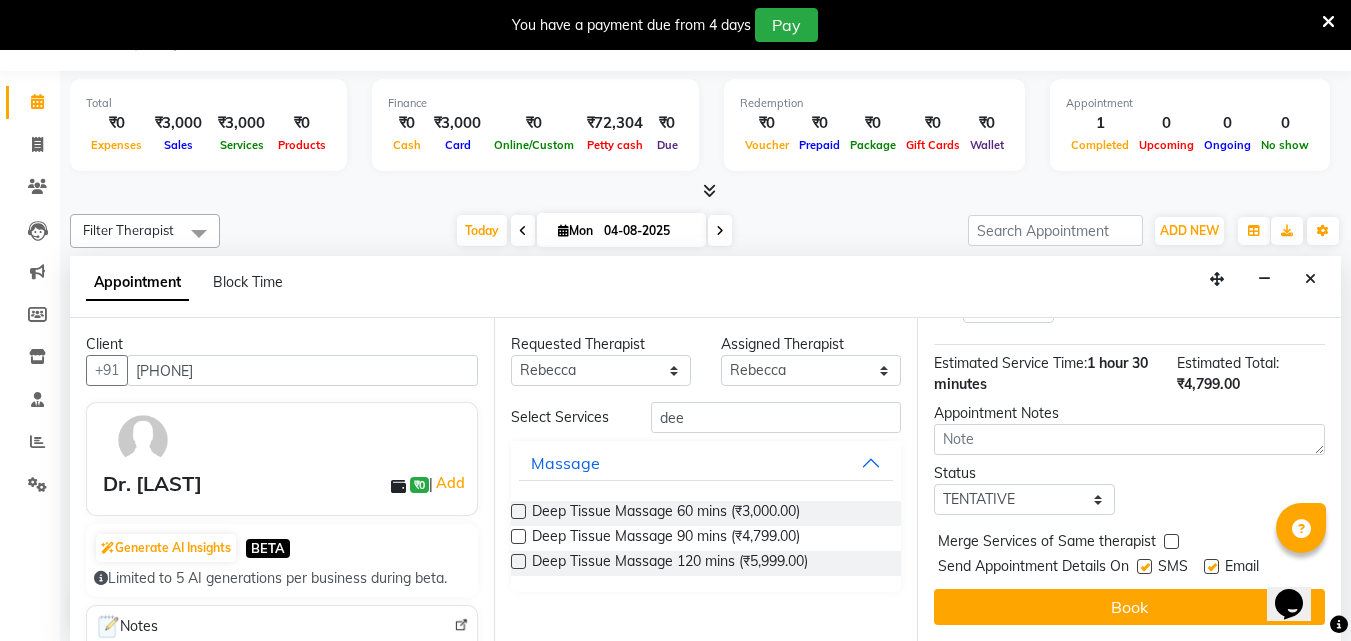 scroll, scrollTop: 270, scrollLeft: 0, axis: vertical 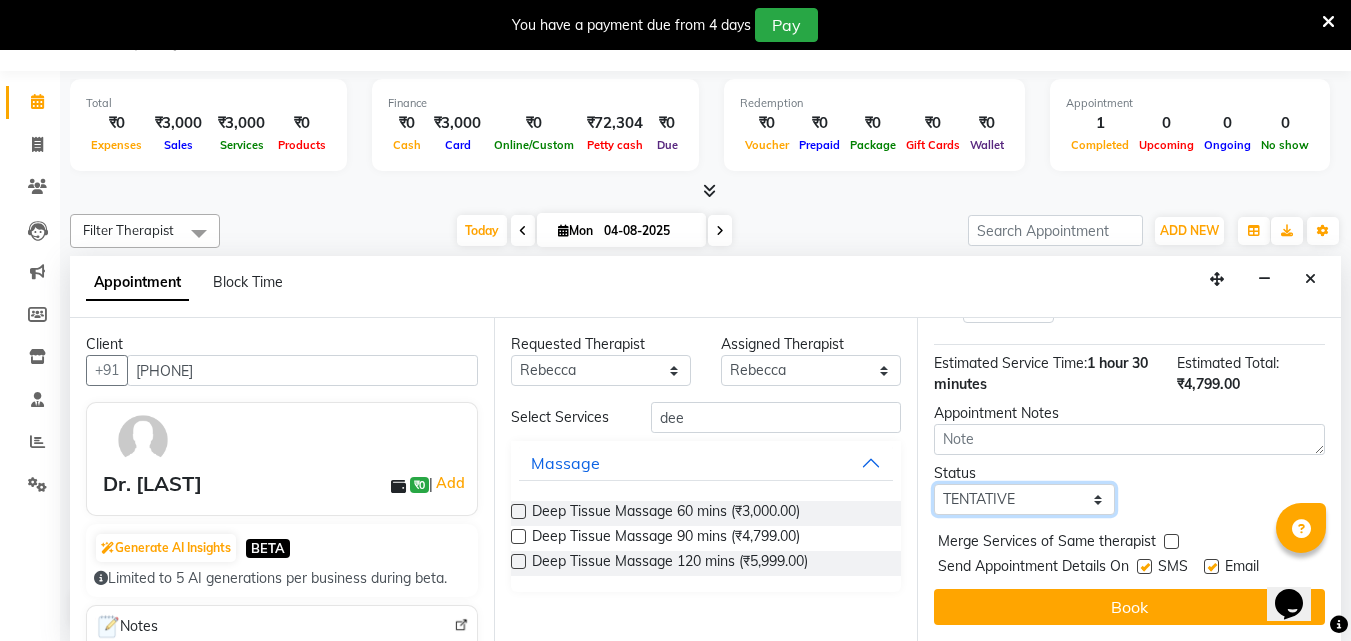 click on "Select TENTATIVE CONFIRM CHECK-IN UPCOMING" at bounding box center [1024, 499] 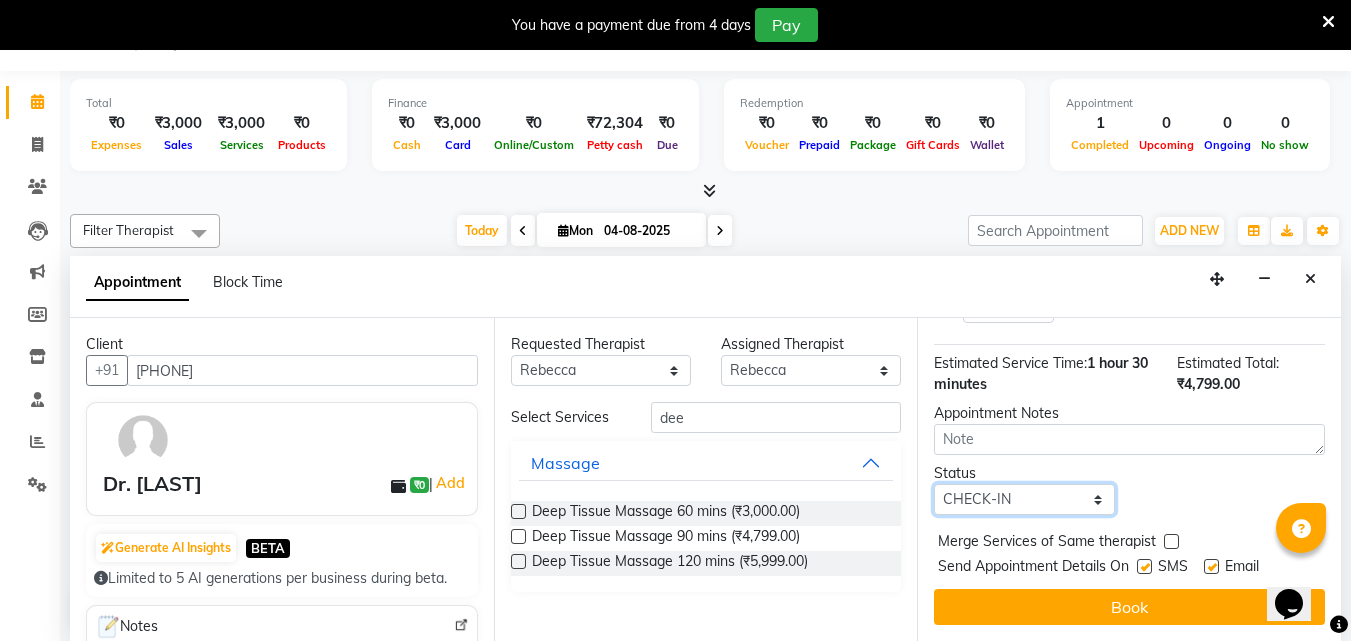 click on "Select TENTATIVE CONFIRM CHECK-IN UPCOMING" at bounding box center [1024, 499] 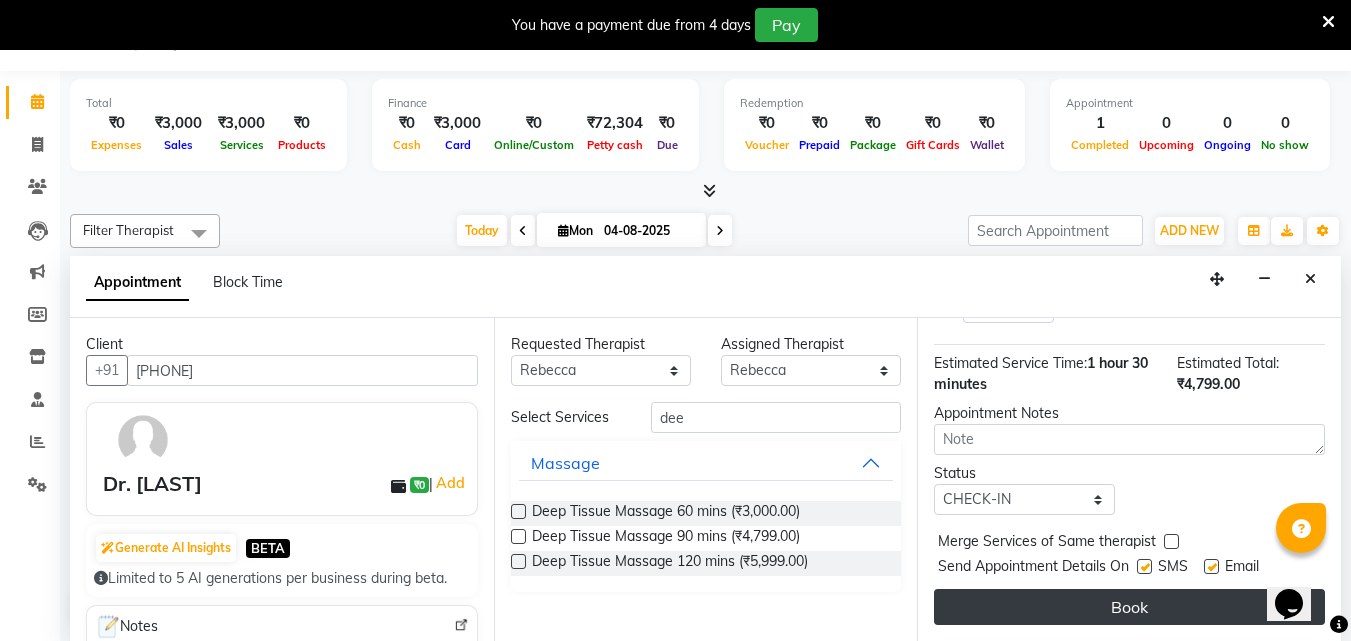 click on "Book" at bounding box center [1129, 607] 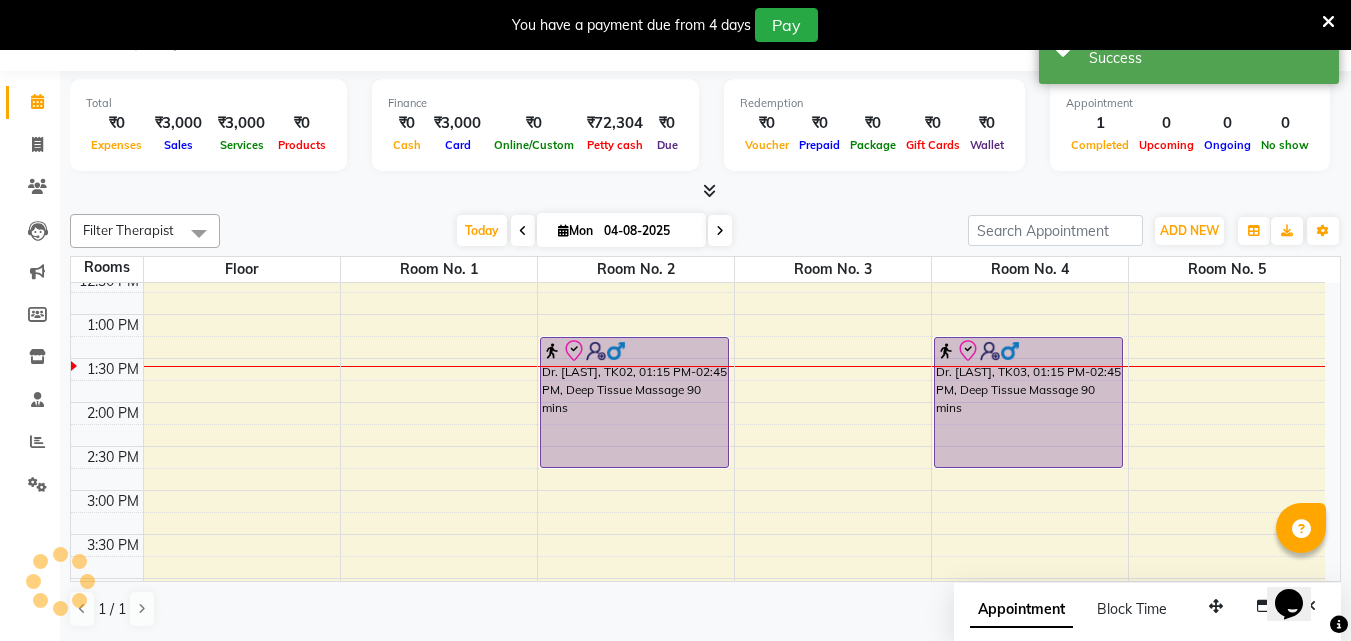 scroll, scrollTop: 0, scrollLeft: 0, axis: both 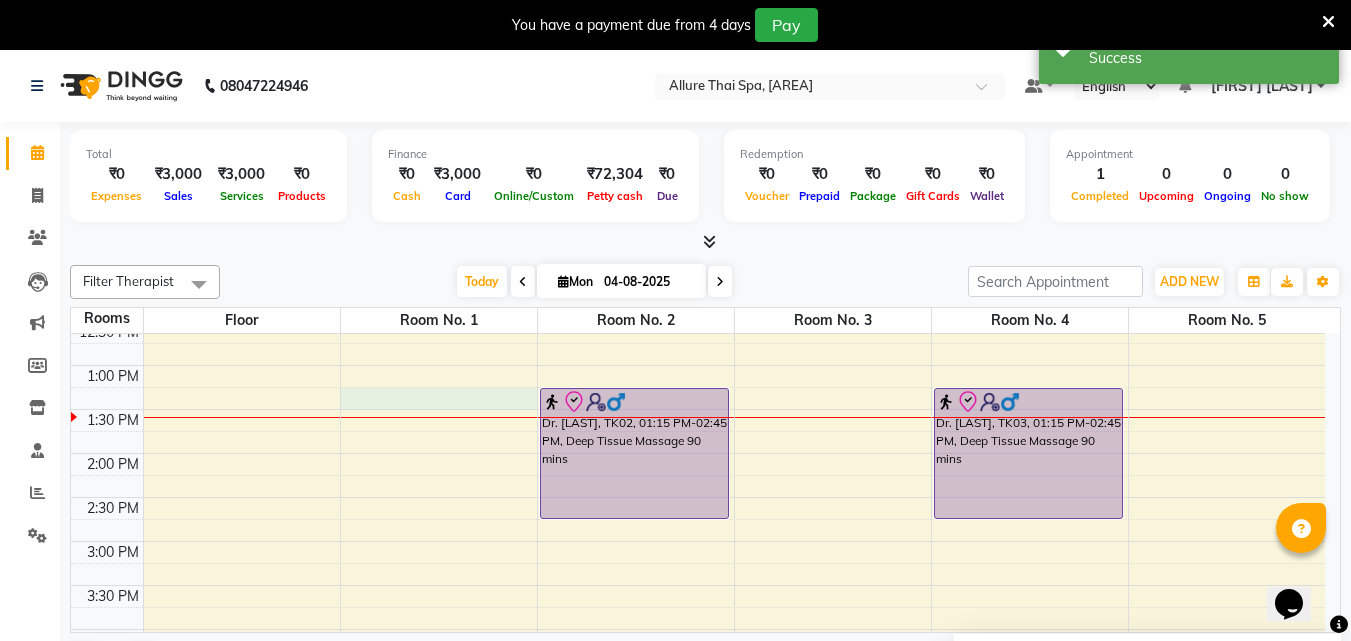 click on "9:00 AM 9:30 AM 10:00 AM 10:30 AM 11:00 AM 11:30 AM 12:00 PM 12:30 PM 1:00 PM 1:30 PM 2:00 PM 2:30 PM 3:00 PM 3:30 PM 4:00 PM 4:30 PM 5:00 PM 5:30 PM 6:00 PM 6:30 PM 7:00 PM 7:30 PM 8:00 PM 8:30 PM 9:00 PM 9:30 PM 10:00 PM 10:30 PM 11:00 PM 11:30 PM
Dr. [LAST], TK02, 01:15 PM-02:45 PM, Deep Tissue Massage 90 mins     [FIRST] [LAST], TK01, 11:30 AM-12:30 PM, Balinese Massage 60 mins
Dr. [LAST], TK03, 01:15 PM-02:45 PM, Deep Tissue Massage 90 mins" at bounding box center [698, 673] 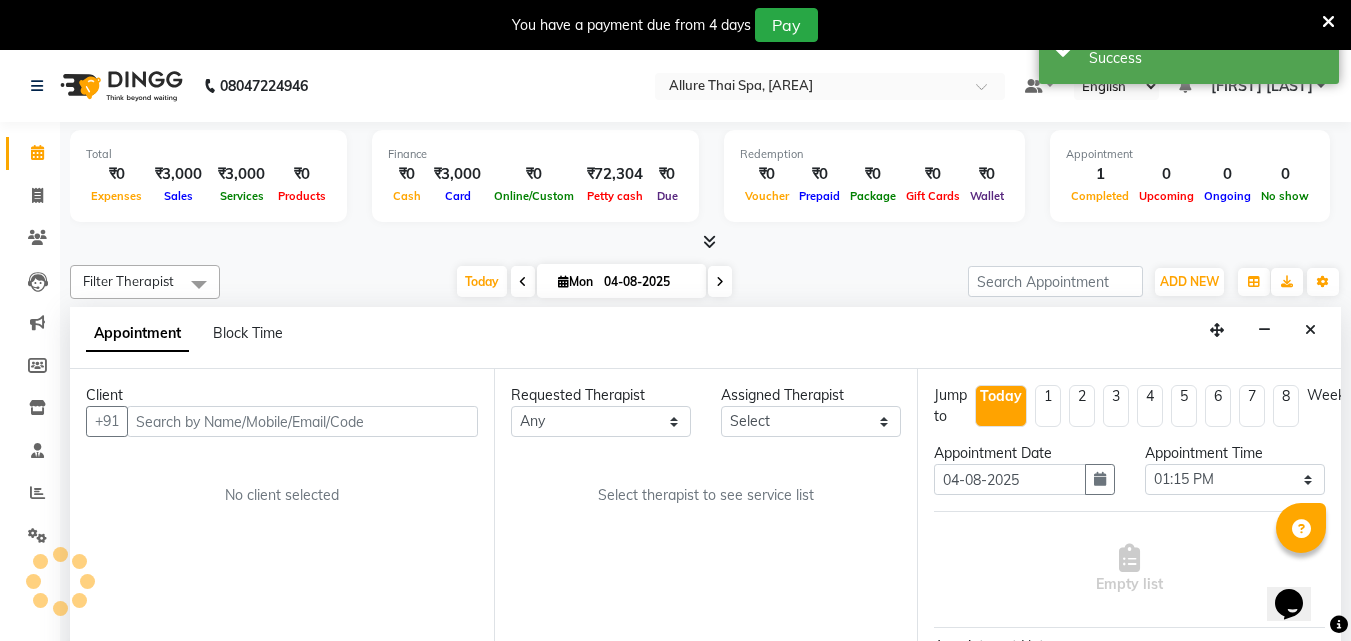scroll, scrollTop: 51, scrollLeft: 0, axis: vertical 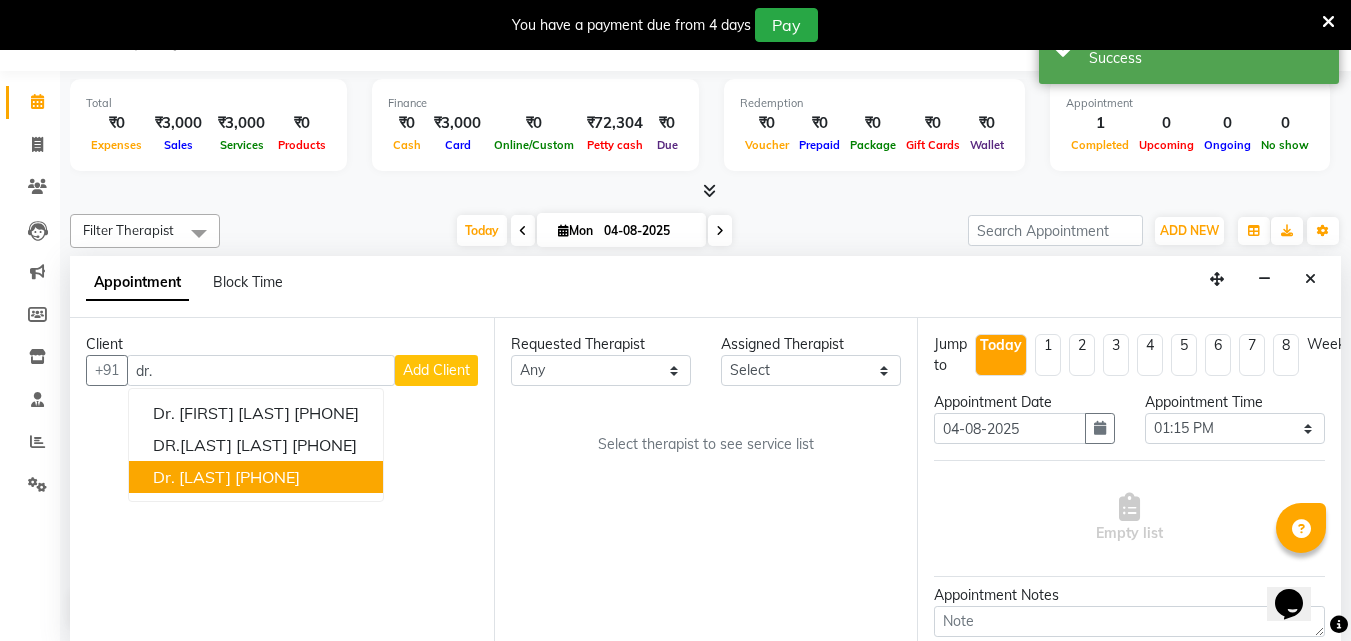 click on "[PHONE]" at bounding box center [267, 477] 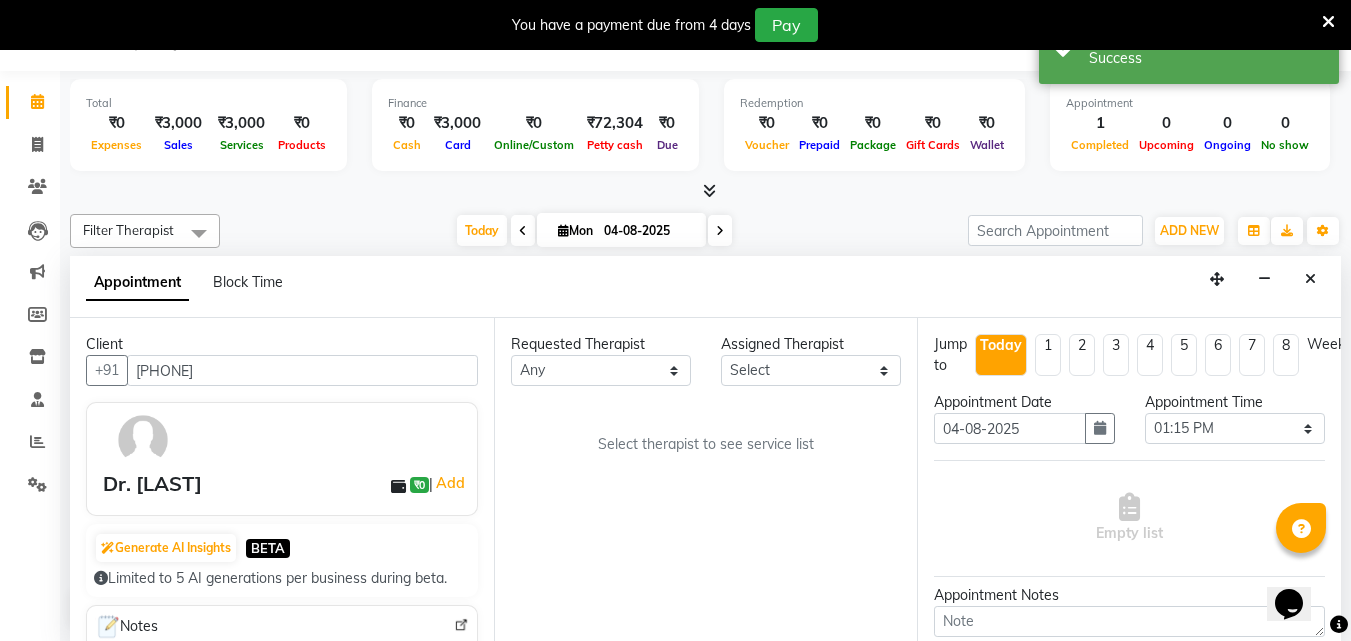 type on "[PHONE]" 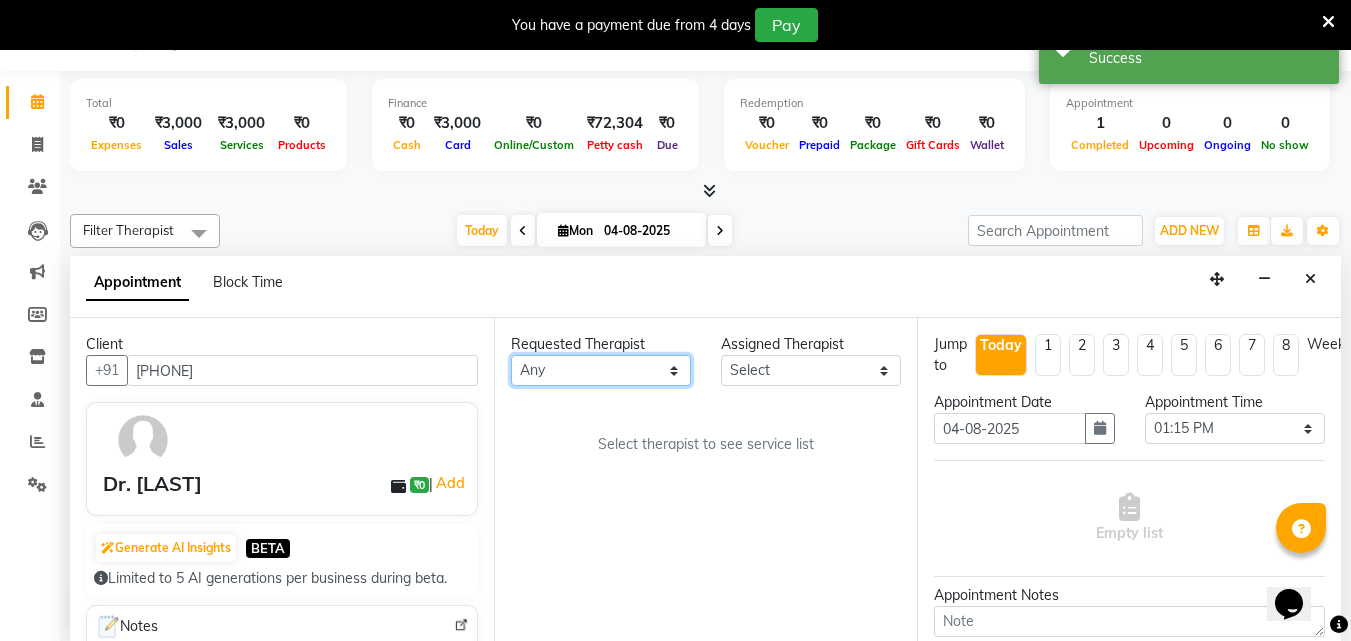 click on "Select [PERSON] [PERSON] [PERSON] [PERSON] [PERSON] [PERSON] [PERSON]" at bounding box center [601, 370] 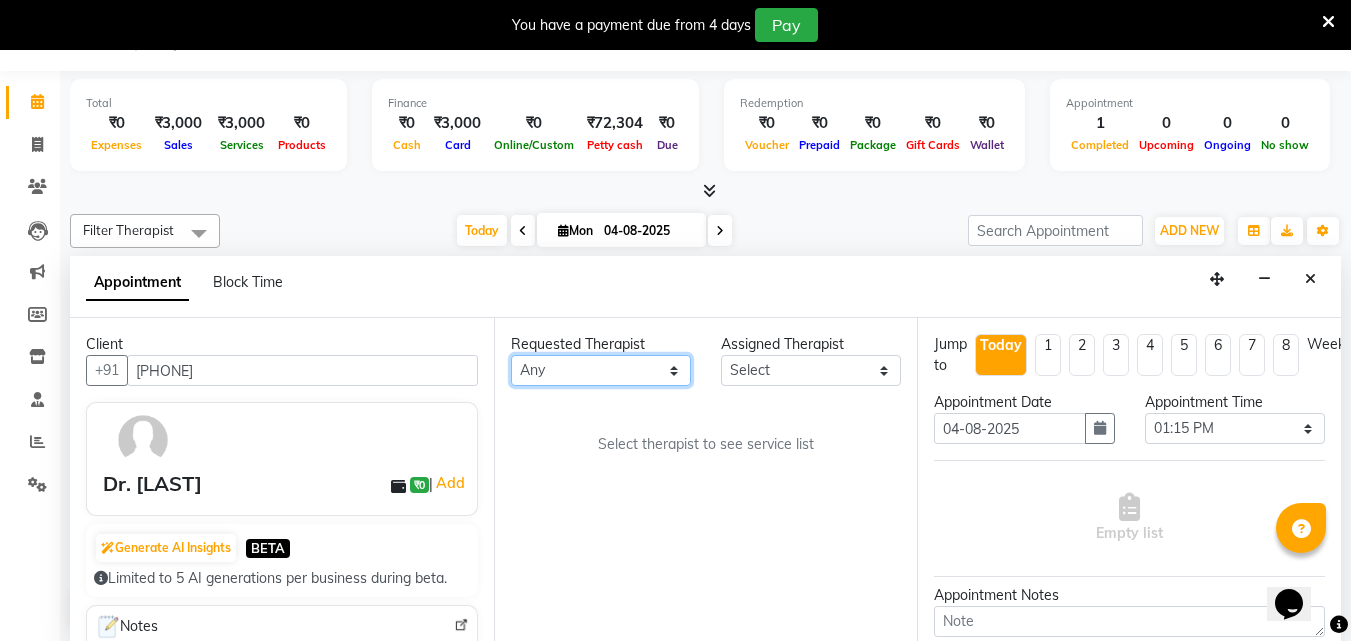 select on "[NUMBER]" 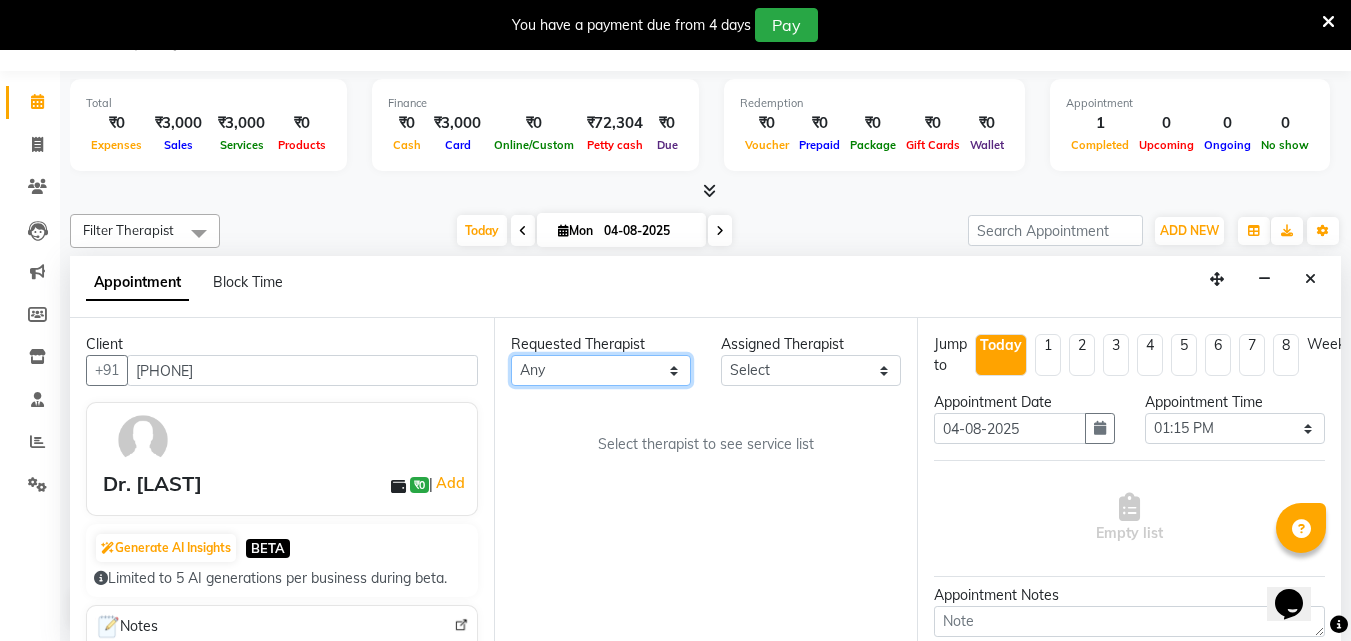 click on "Select [PERSON] [PERSON] [PERSON] [PERSON] [PERSON] [PERSON] [PERSON]" at bounding box center [601, 370] 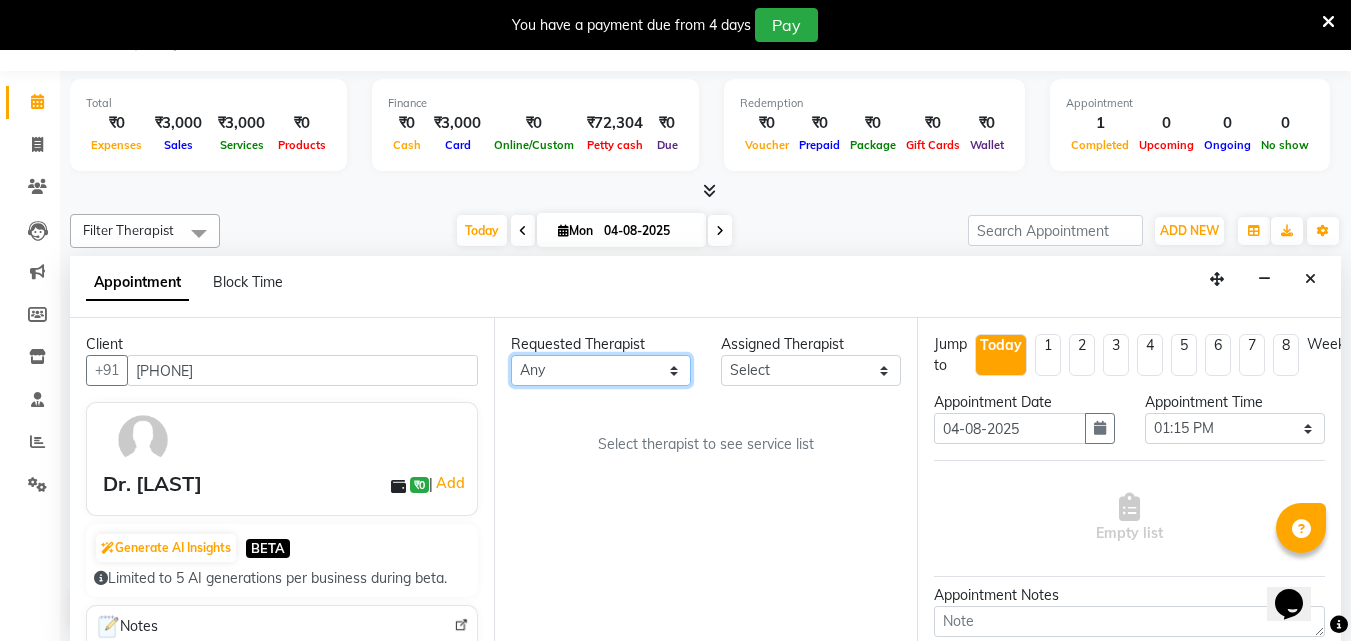 select on "[NUMBER]" 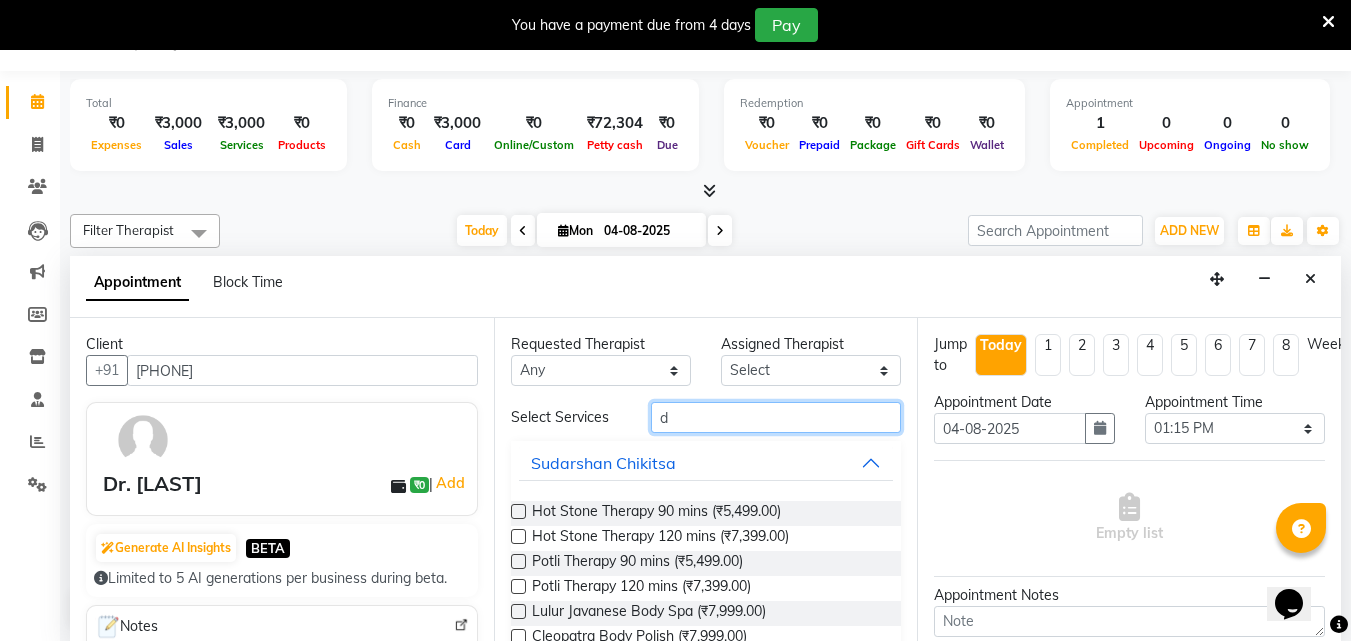 click on "d" at bounding box center [776, 417] 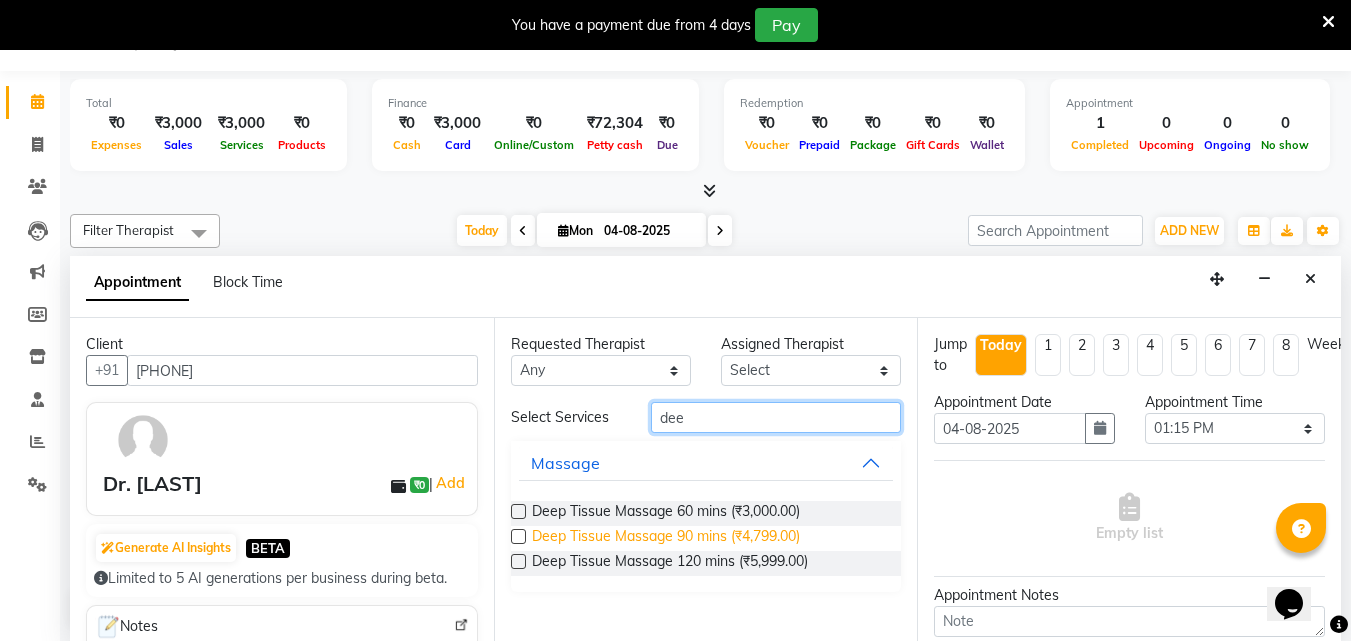 type on "dee" 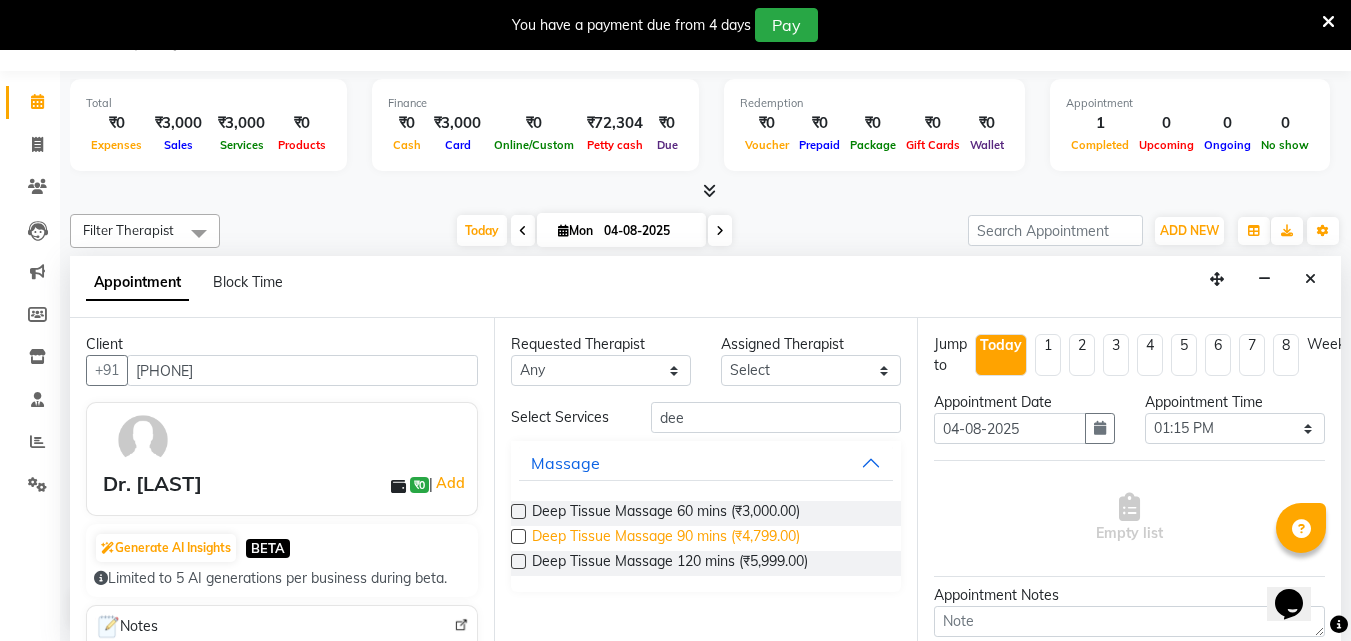 click on "Deep Tissue Massage 90 mins (₹4,799.00)" at bounding box center (666, 538) 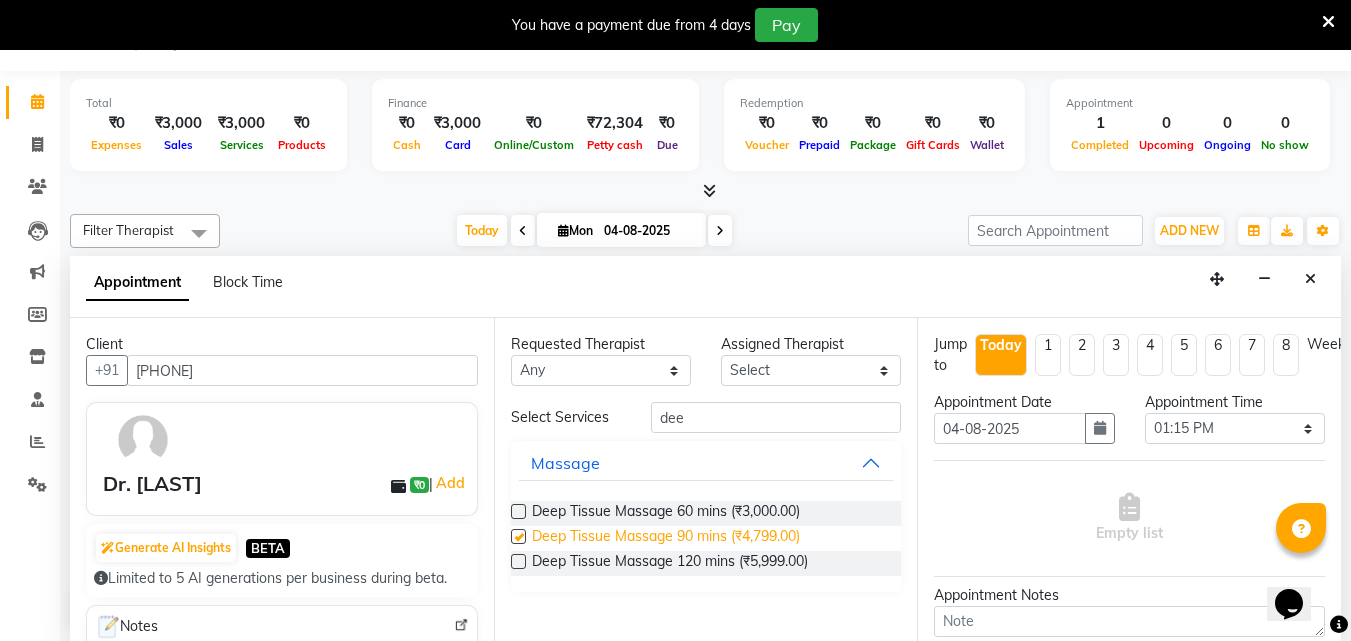 checkbox on "false" 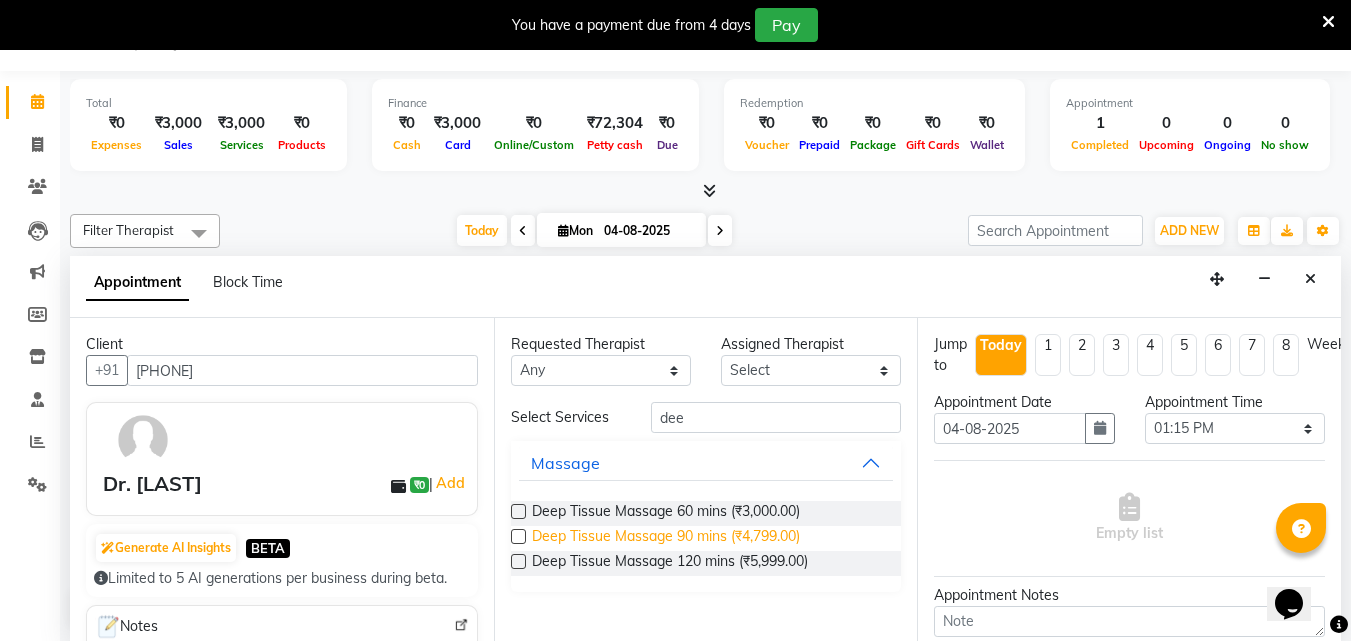 select on "4283" 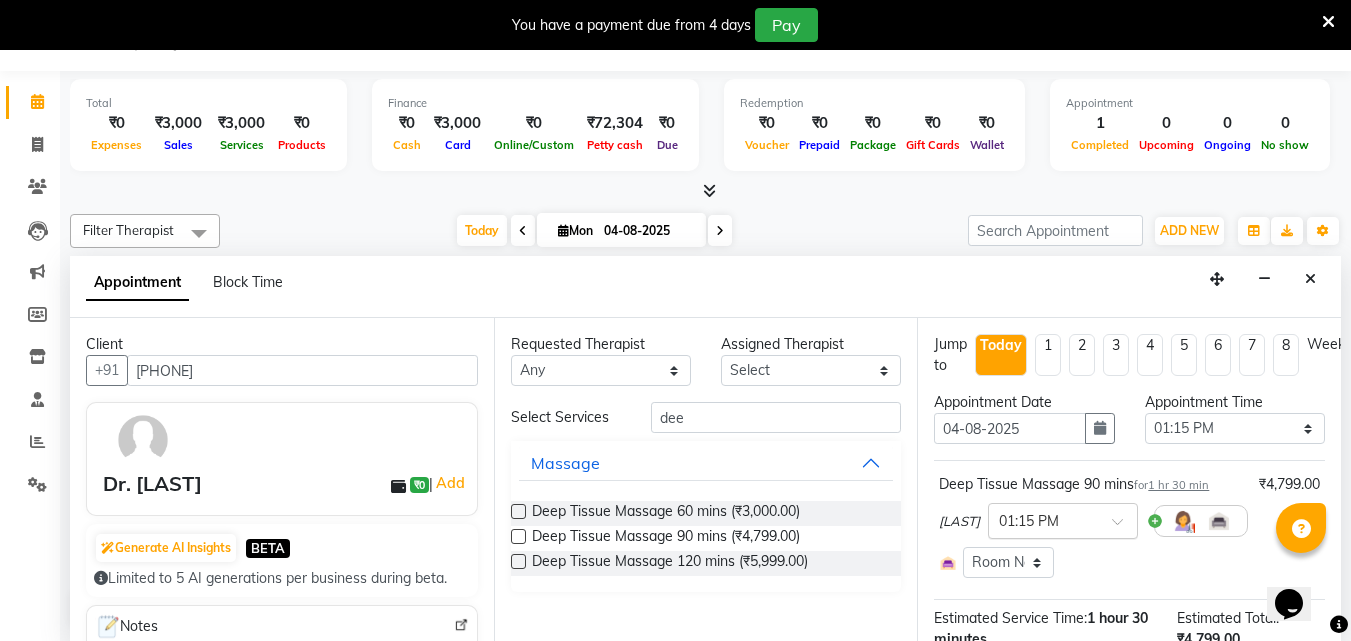 scroll, scrollTop: 270, scrollLeft: 0, axis: vertical 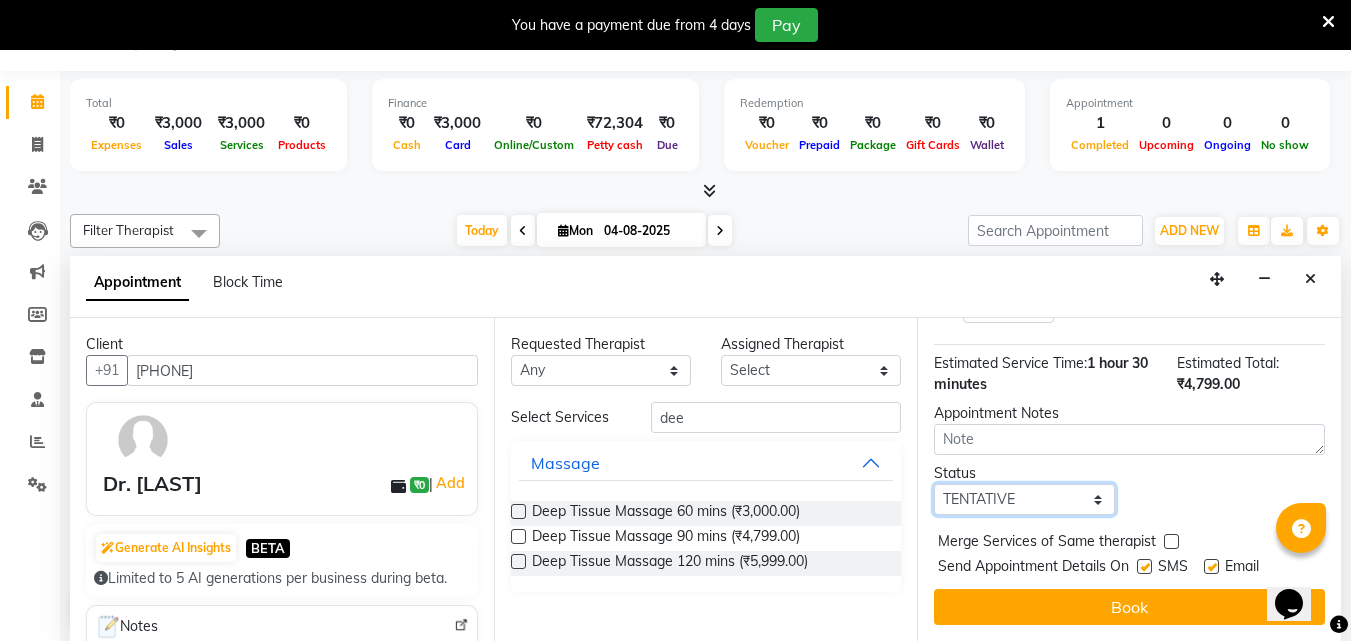 click on "Select TENTATIVE CONFIRM CHECK-IN UPCOMING" at bounding box center (1024, 499) 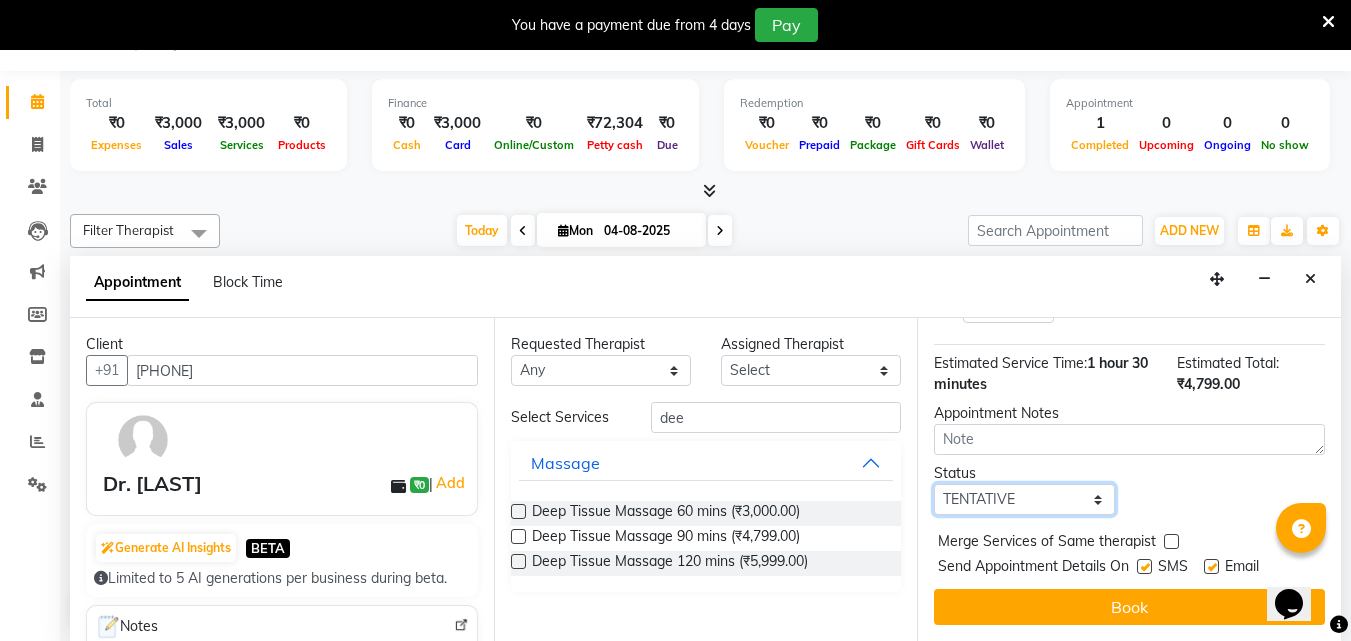 select on "check-in" 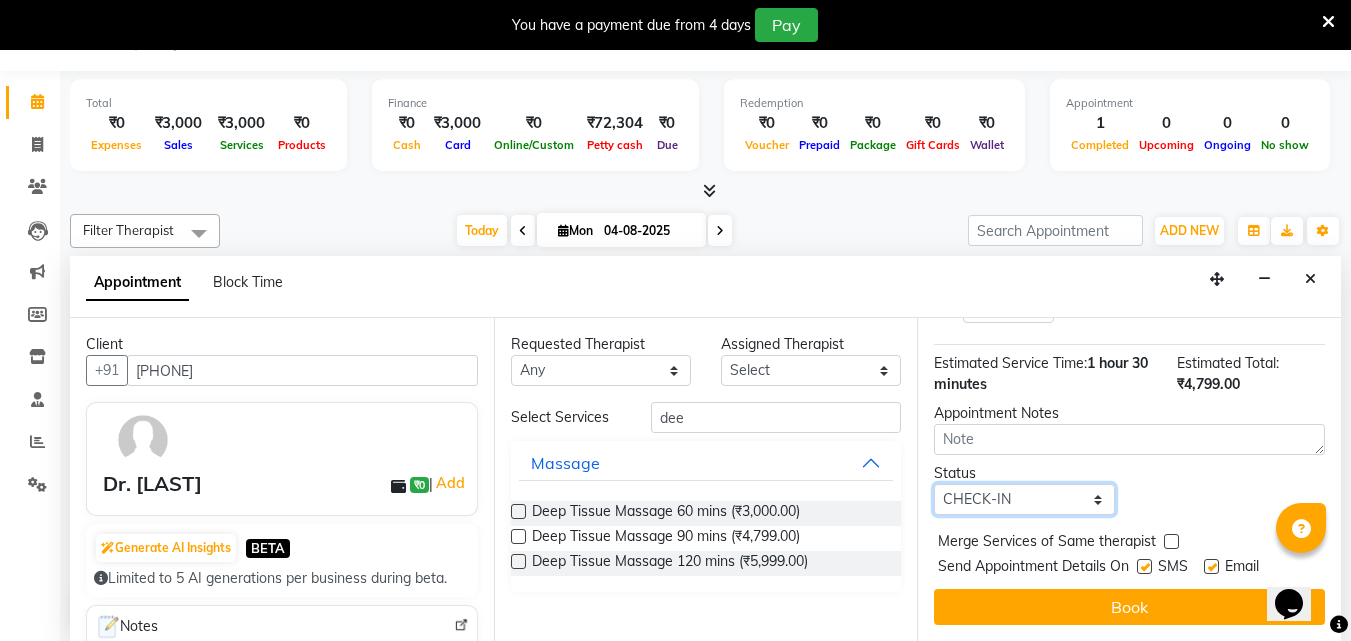 click on "Select TENTATIVE CONFIRM CHECK-IN UPCOMING" at bounding box center (1024, 499) 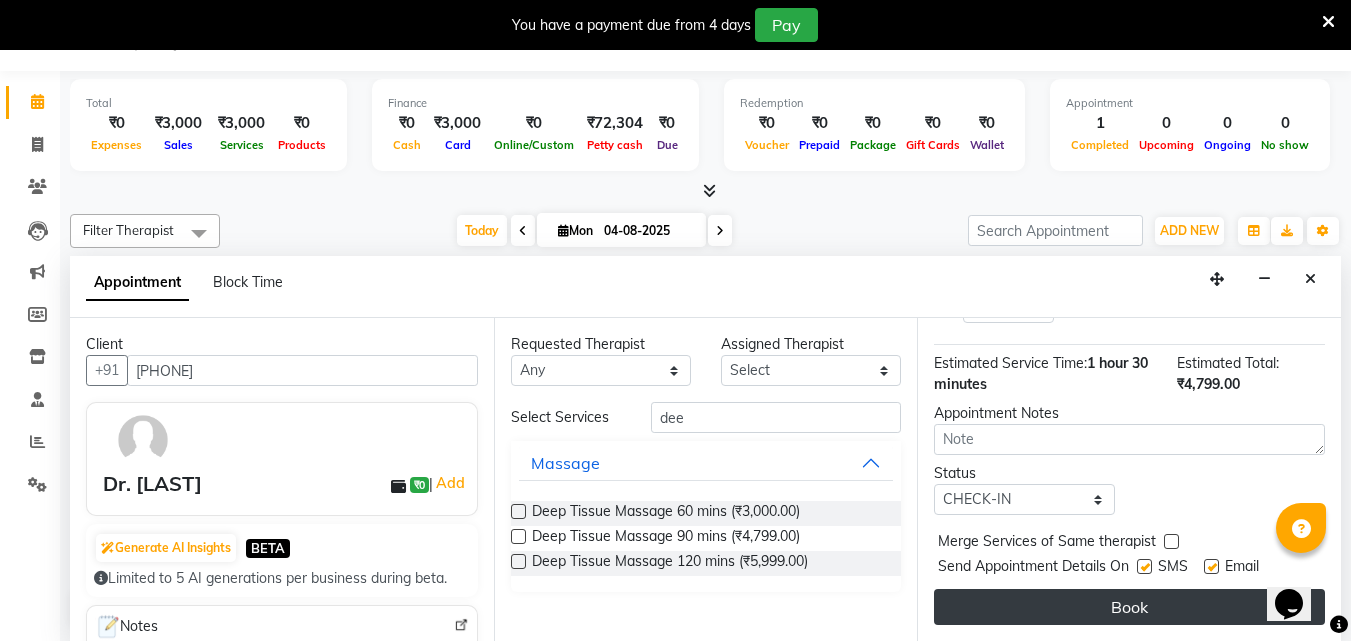 click on "Book" at bounding box center (1129, 607) 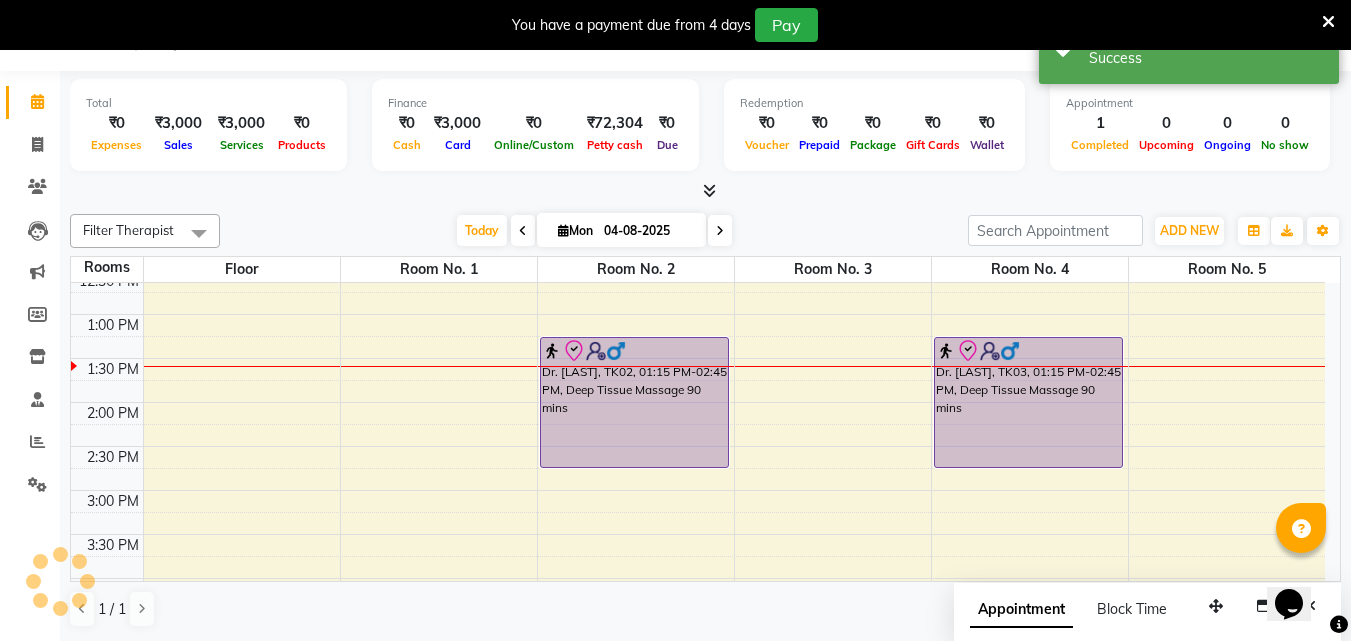 scroll, scrollTop: 0, scrollLeft: 0, axis: both 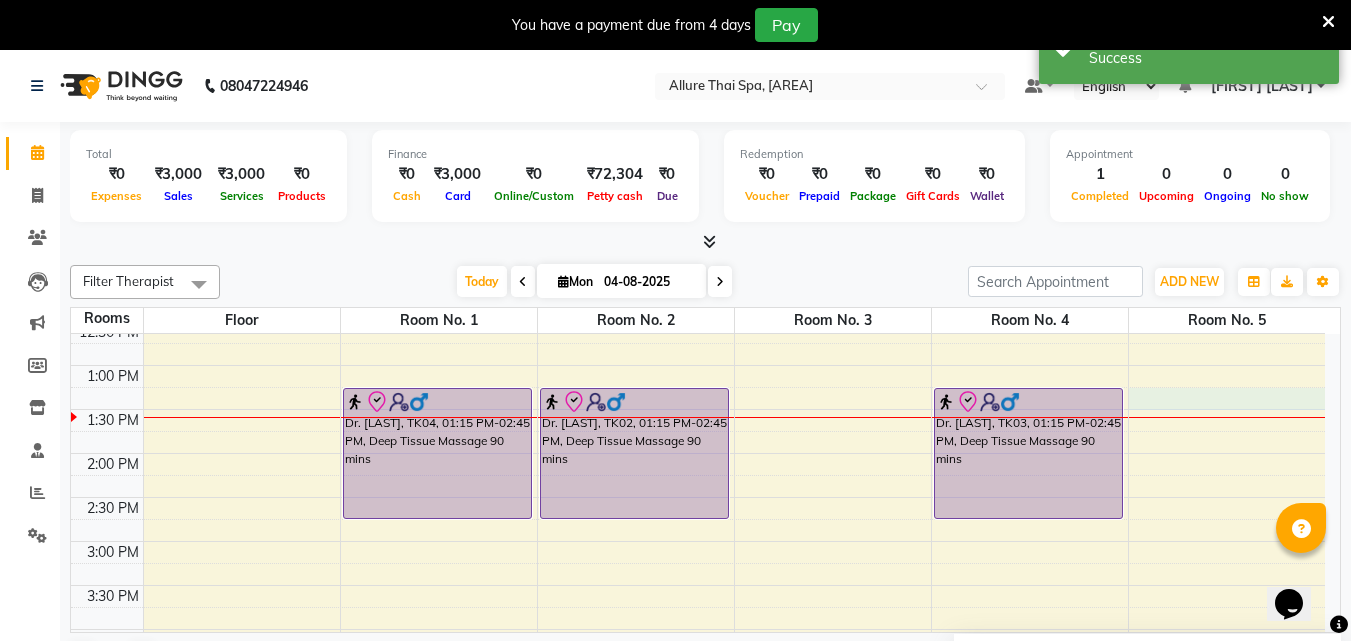 click on "9:00 AM 9:30 AM 10:00 AM 10:30 AM 11:00 AM 11:30 AM 12:00 PM 12:30 PM 1:00 PM 1:30 PM 2:00 PM 2:30 PM 3:00 PM 3:30 PM 4:00 PM 4:30 PM 5:00 PM 5:30 PM 6:00 PM 6:30 PM 7:00 PM 7:30 PM 8:00 PM 8:30 PM 9:00 PM 9:30 PM 10:00 PM 10:30 PM 11:00 PM 11:30 PM
Dr. [LAST], TK04, 01:15 PM-02:45 PM, Deep Tissue Massage 90 mins
Dr. [LAST], TK02, 01:15 PM-02:45 PM, Deep Tissue Massage 90 mins     [FIRST] [LAST], TK01, 11:30 AM-12:30 PM, Balinese Massage 60 mins
Dr. [LAST], TK03, 01:15 PM-02:45 PM, Deep Tissue Massage 90 mins" at bounding box center [698, 673] 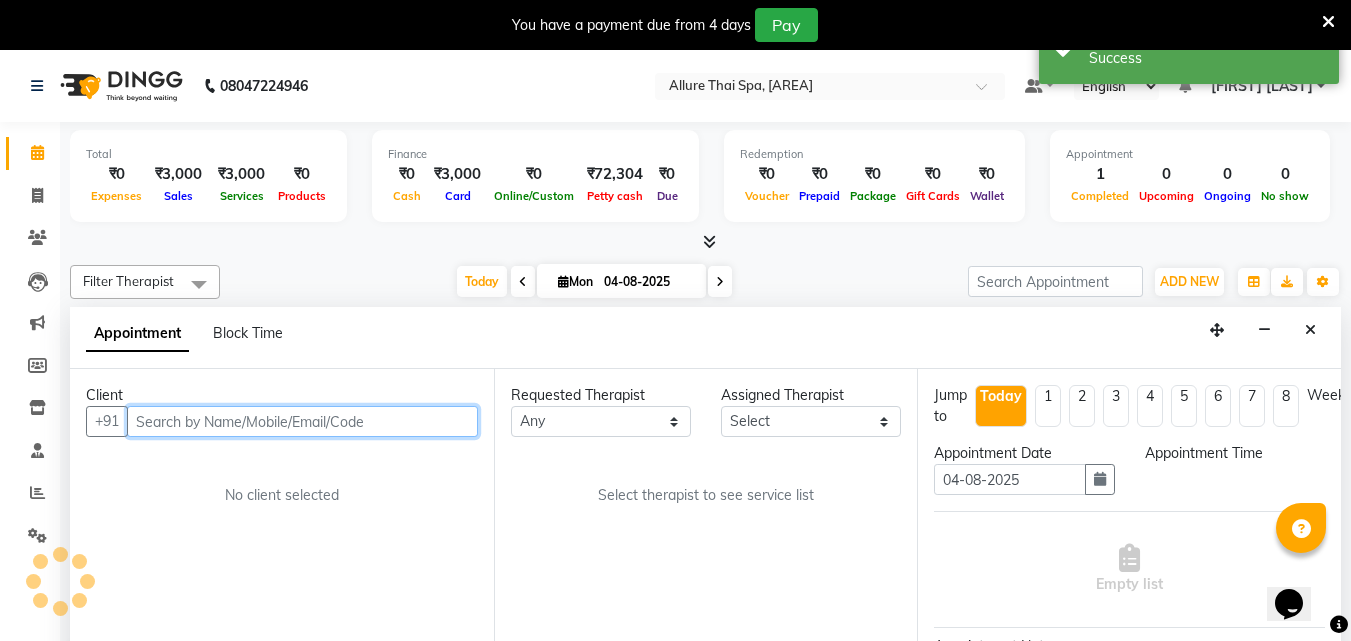 scroll, scrollTop: 51, scrollLeft: 0, axis: vertical 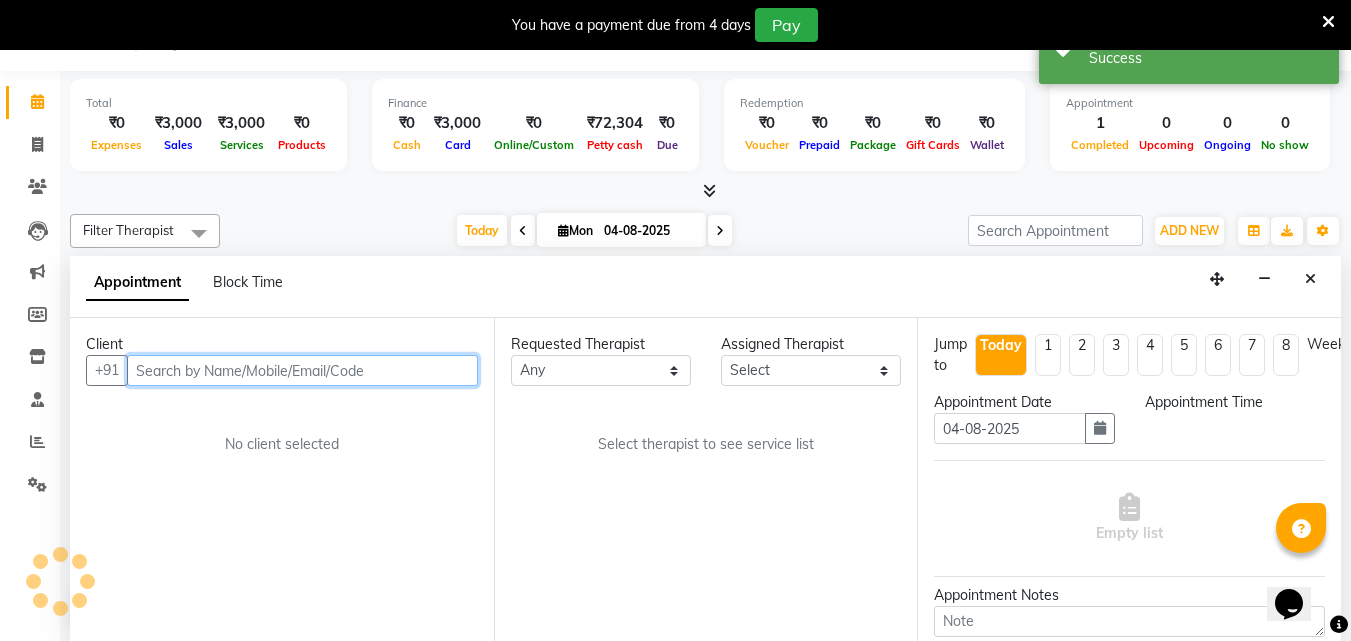 select on "795" 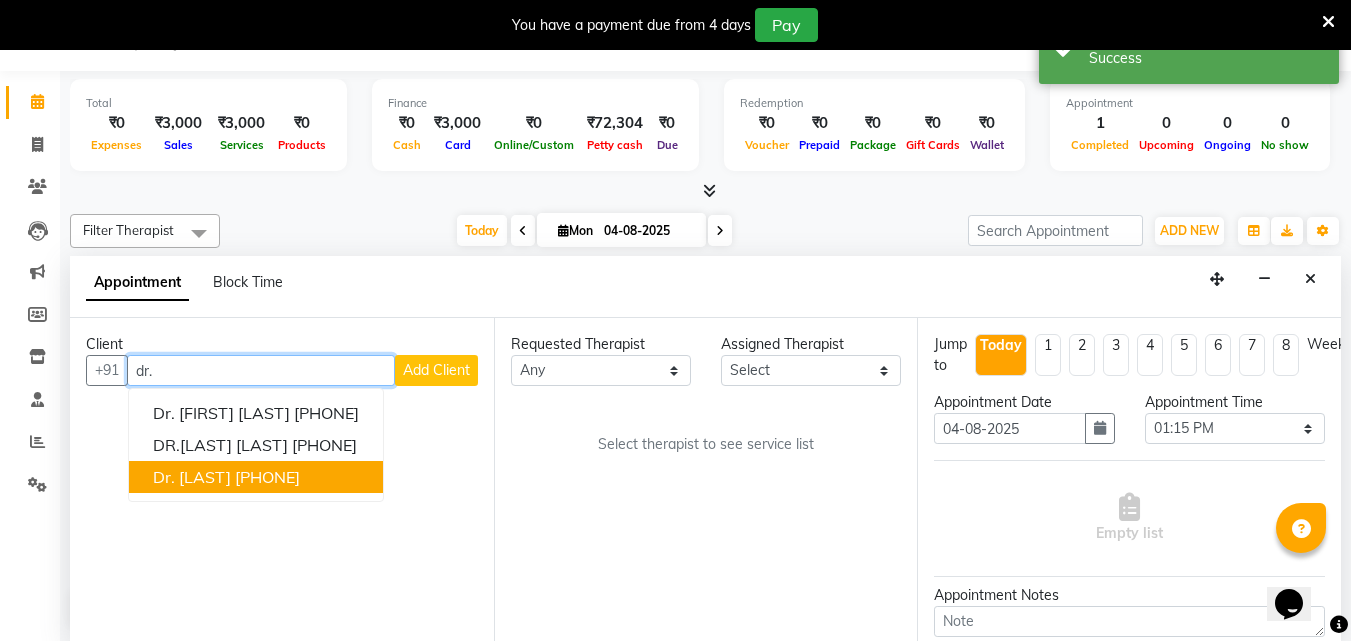 click on "Dr. [LAST] [PHONE]" at bounding box center (256, 477) 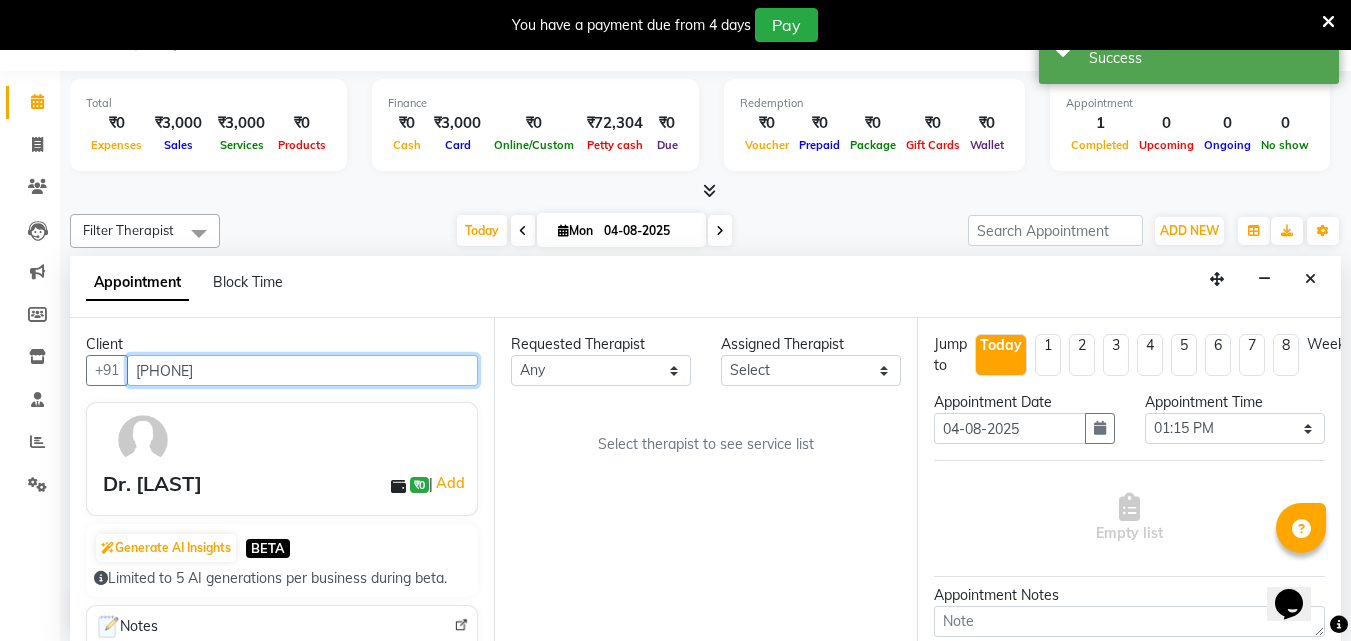 type on "[PHONE]" 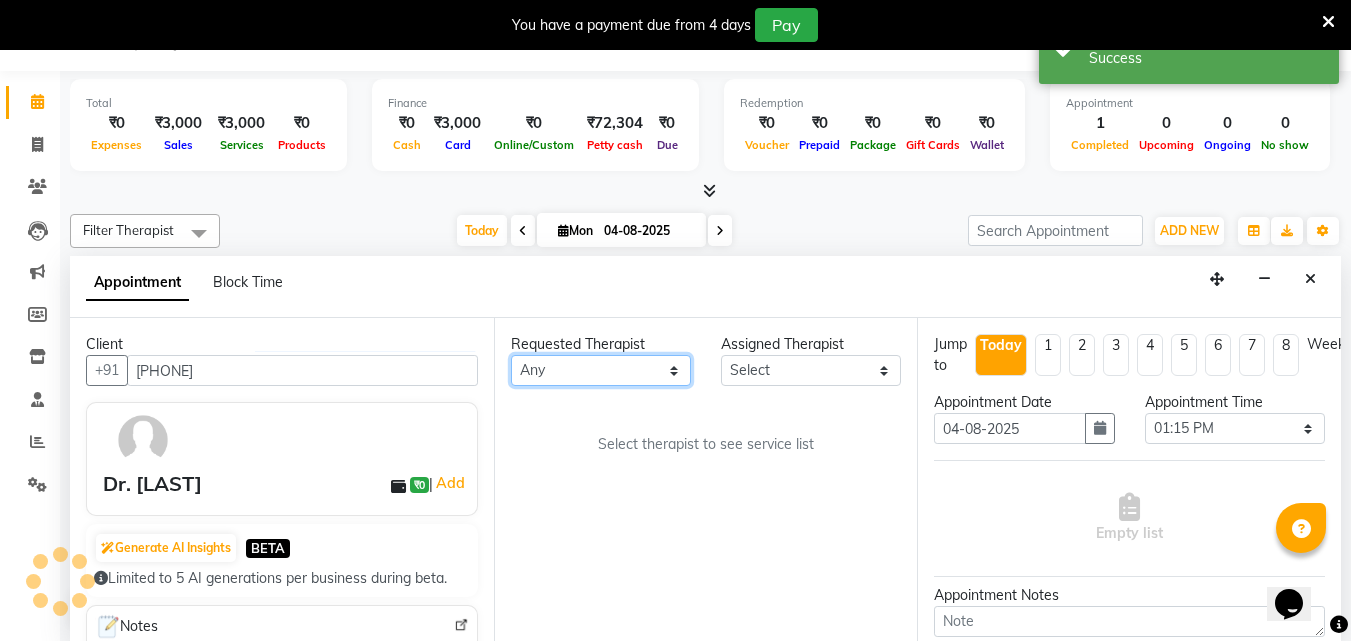 click on "Select [PERSON] [PERSON] [PERSON] [PERSON] [PERSON] [PERSON] [PERSON]" at bounding box center [601, 370] 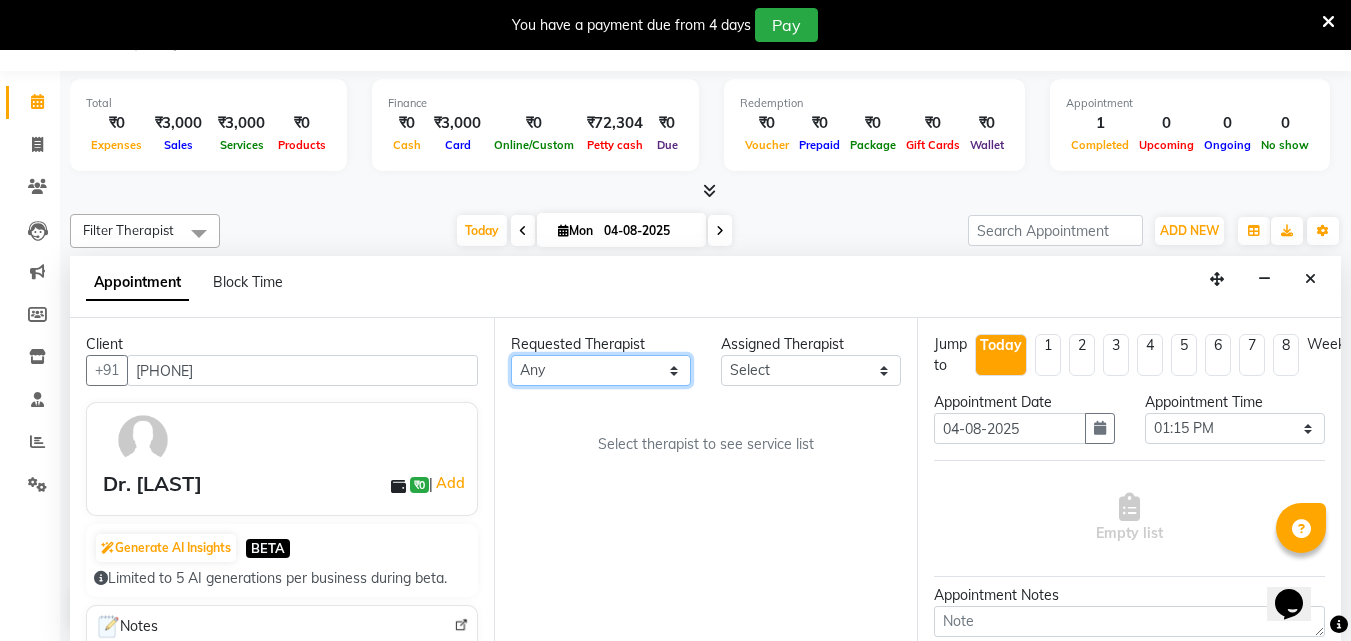 select on "68543" 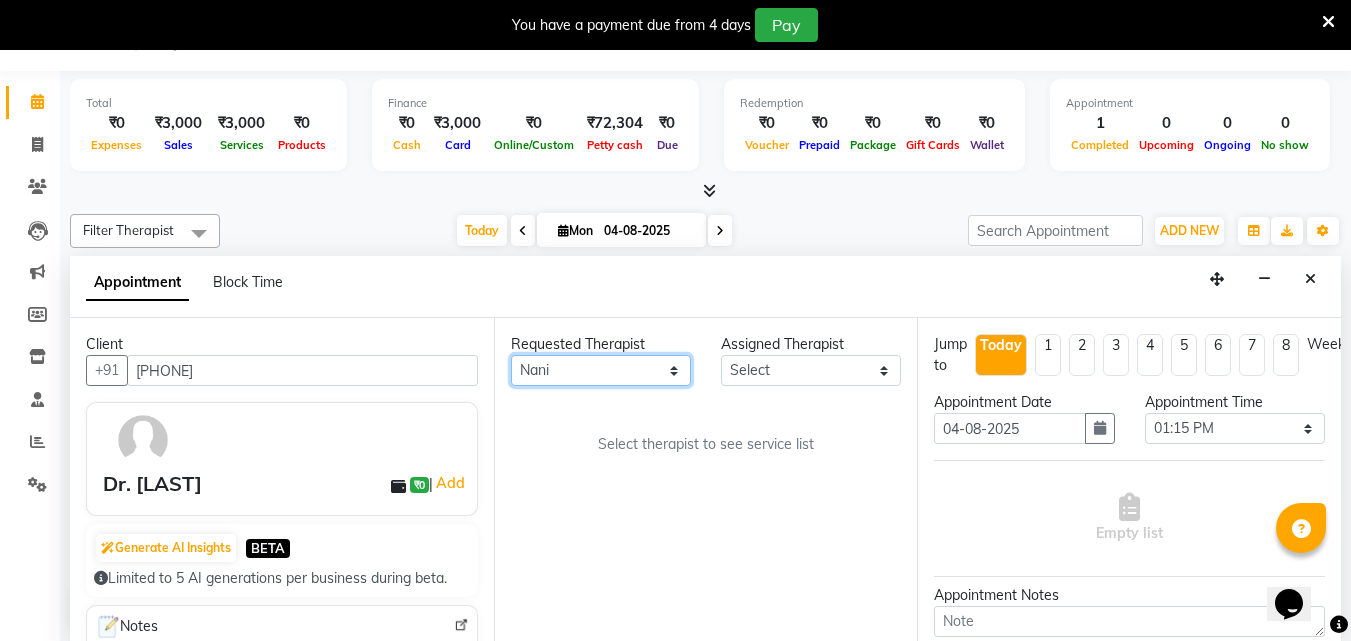 click on "Select [PERSON] [PERSON] [PERSON] [PERSON] [PERSON] [PERSON] [PERSON]" at bounding box center (601, 370) 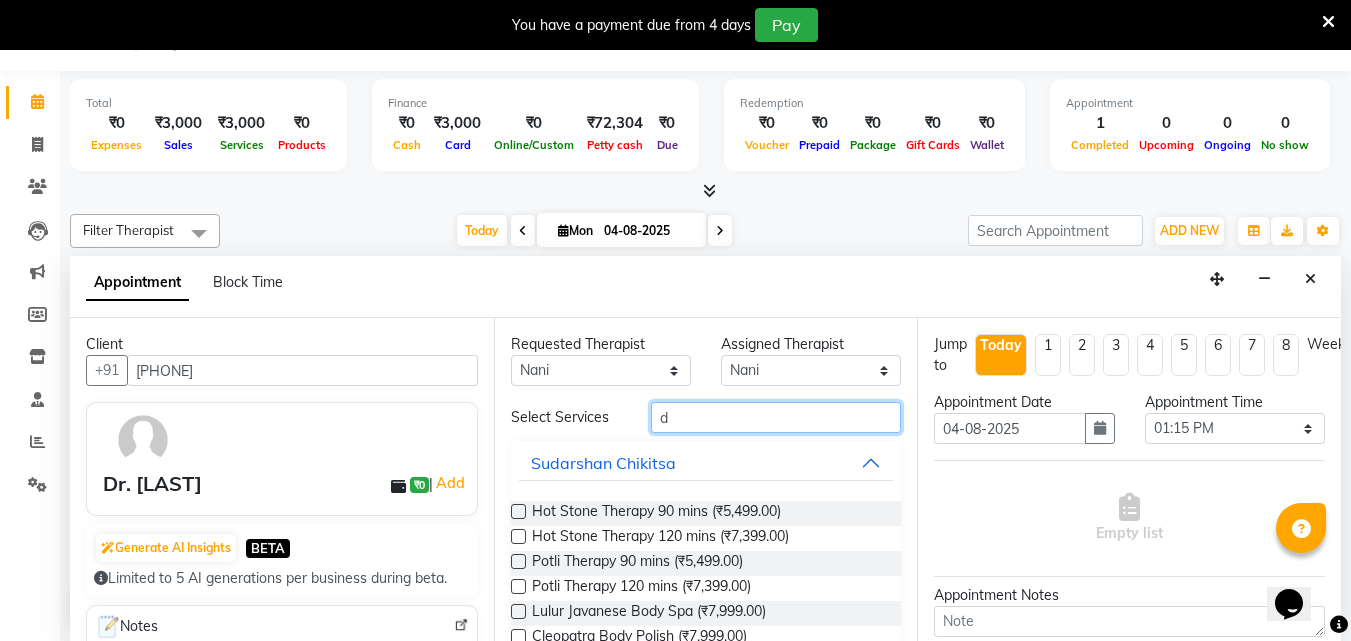 click on "d" at bounding box center (776, 417) 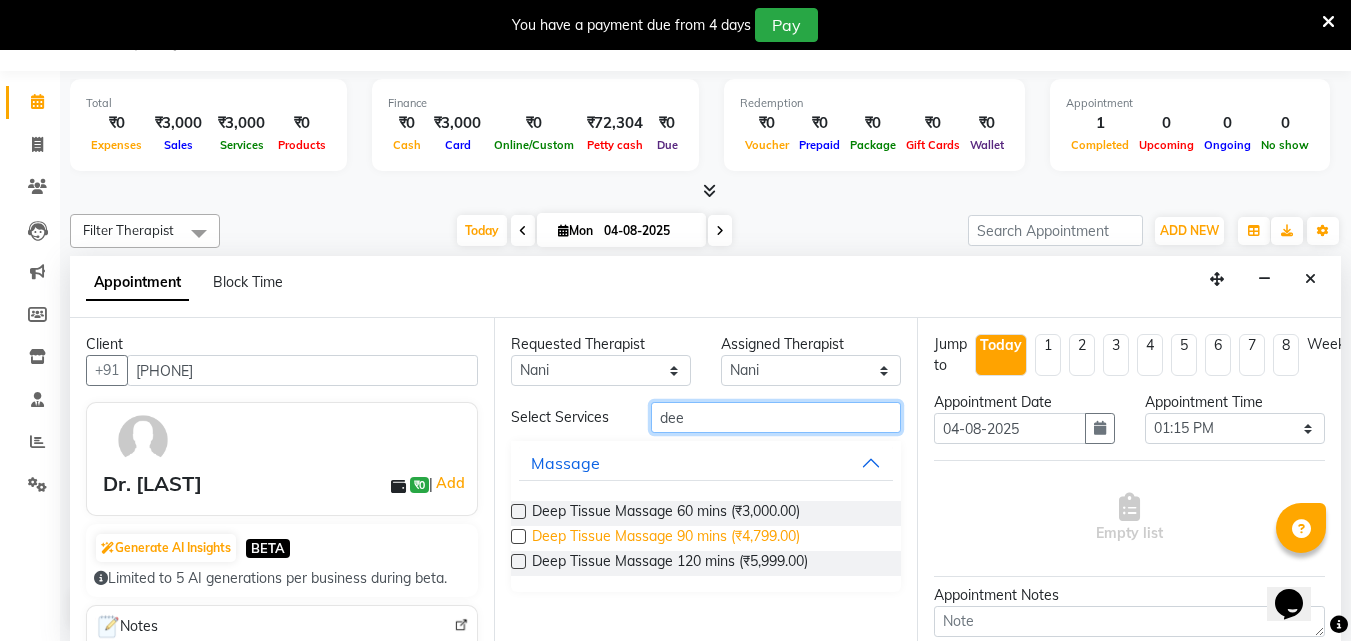 type on "dee" 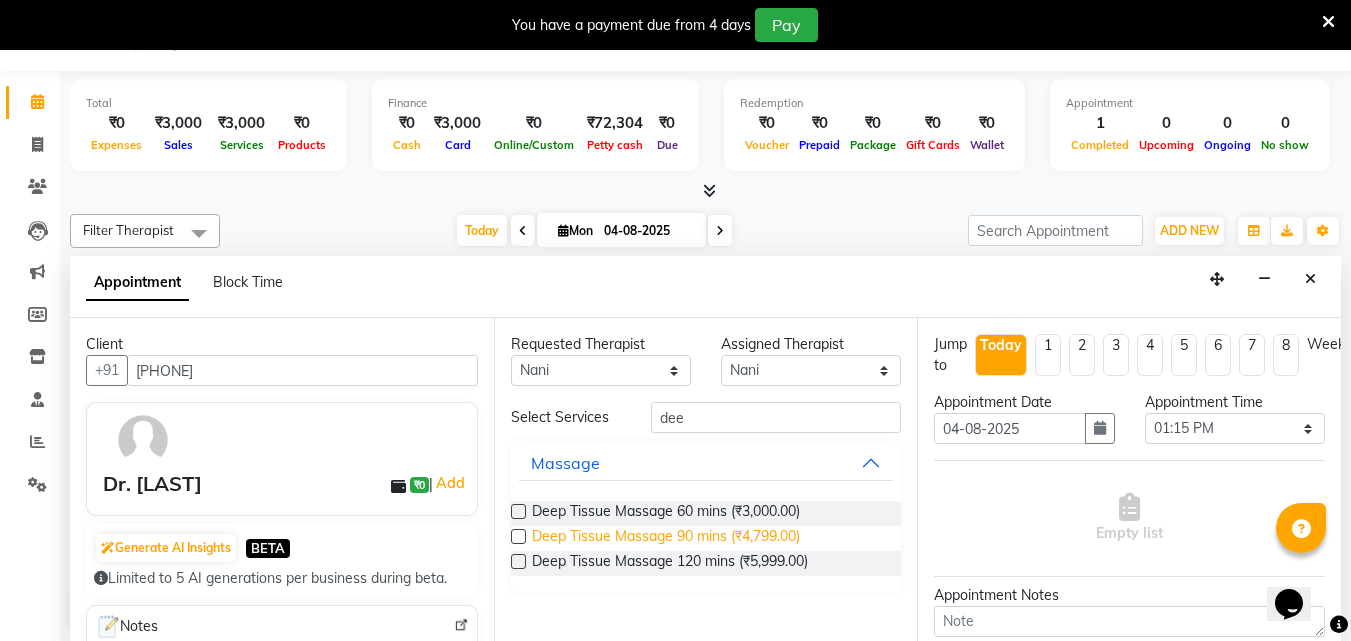 click on "Deep Tissue Massage 90 mins (₹4,799.00)" at bounding box center [666, 538] 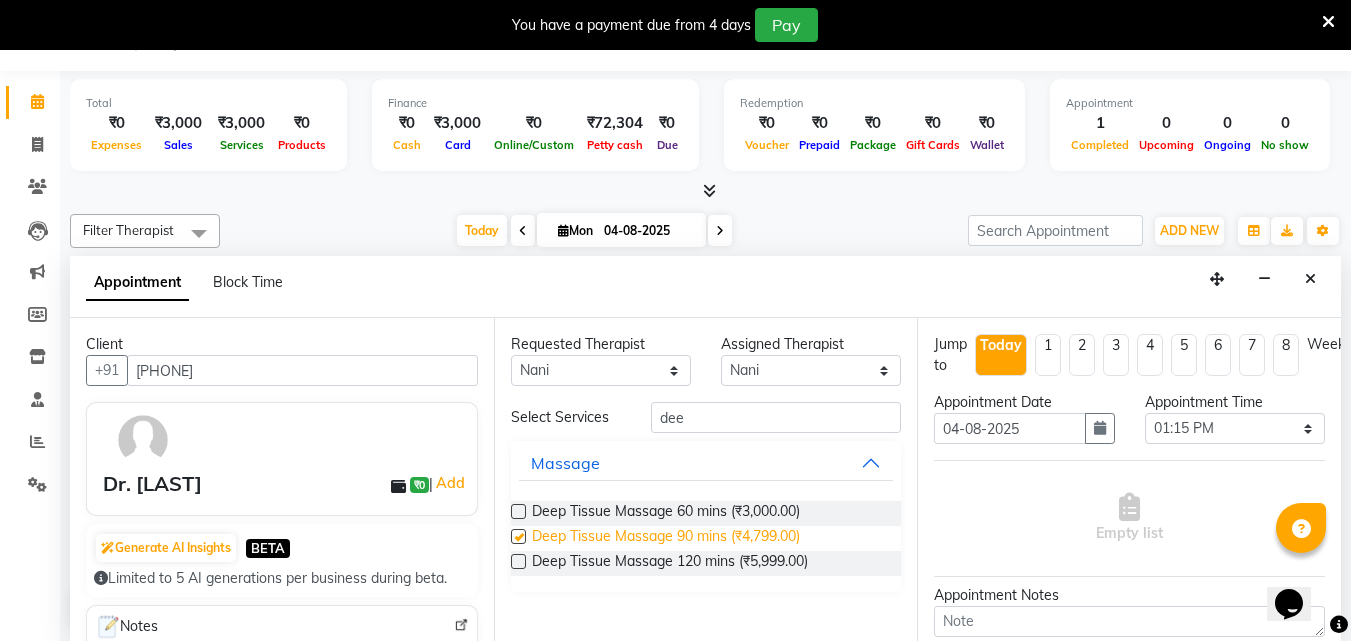 checkbox on "true" 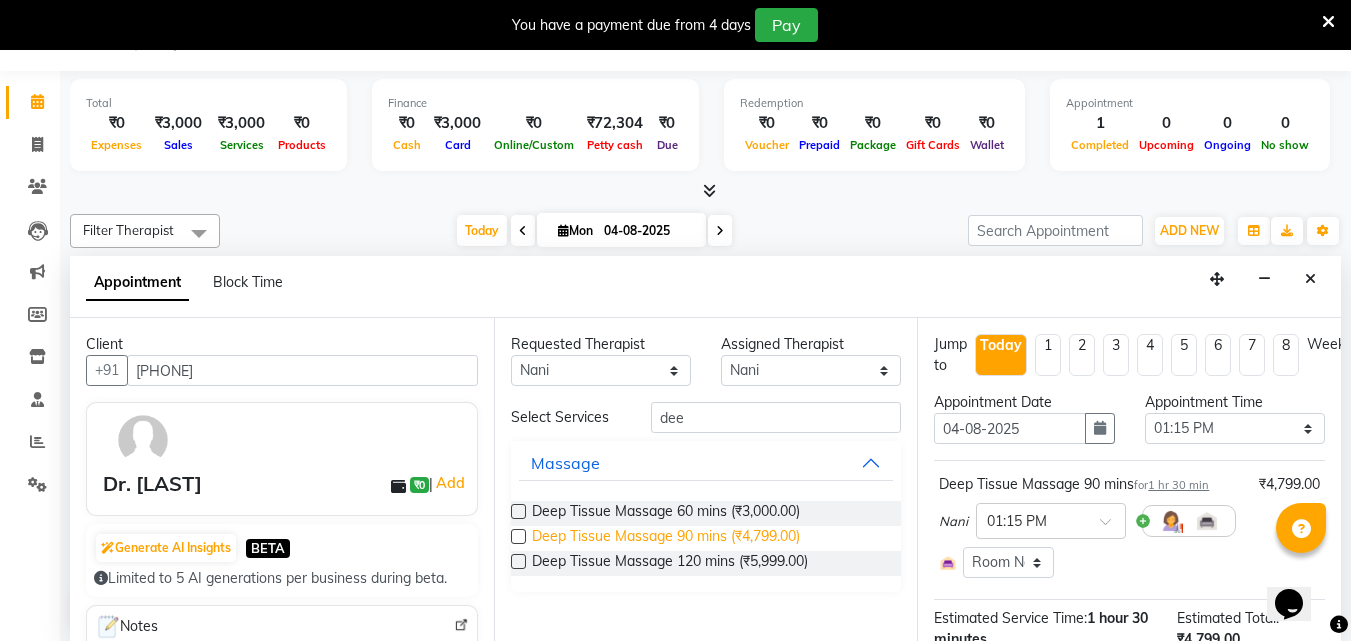 checkbox on "false" 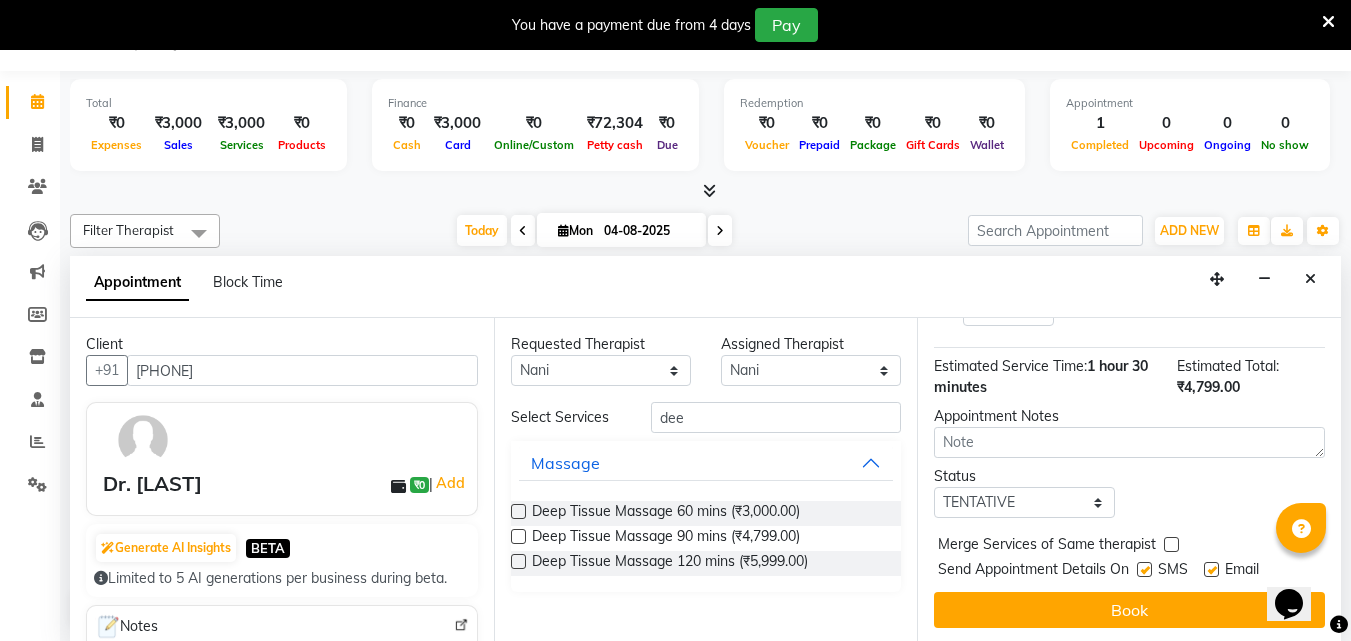 scroll, scrollTop: 270, scrollLeft: 0, axis: vertical 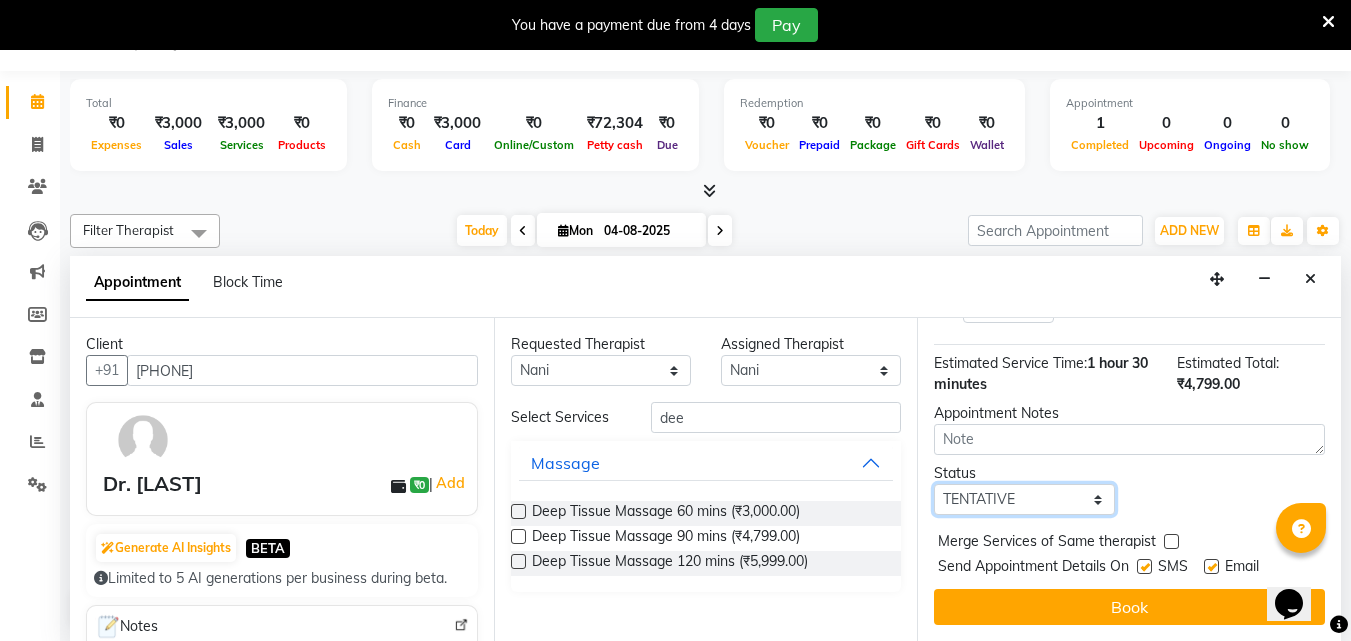 click on "Select TENTATIVE CONFIRM CHECK-IN UPCOMING" at bounding box center [1024, 499] 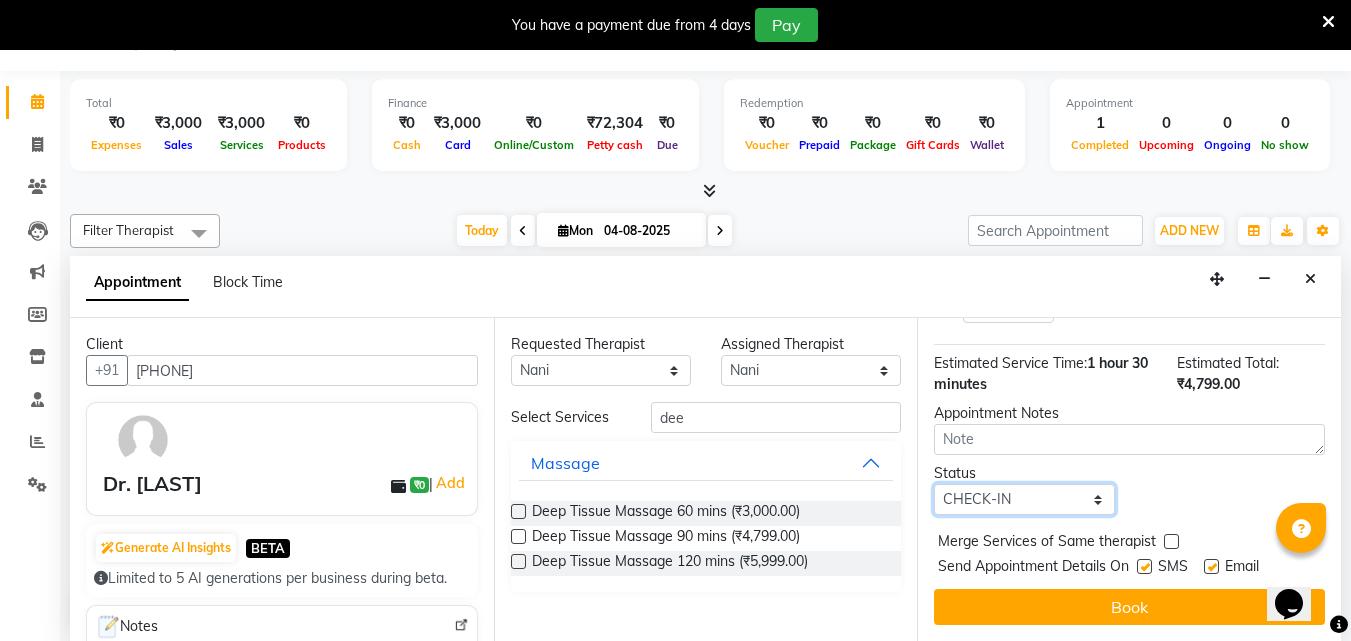 click on "Select TENTATIVE CONFIRM CHECK-IN UPCOMING" at bounding box center (1024, 499) 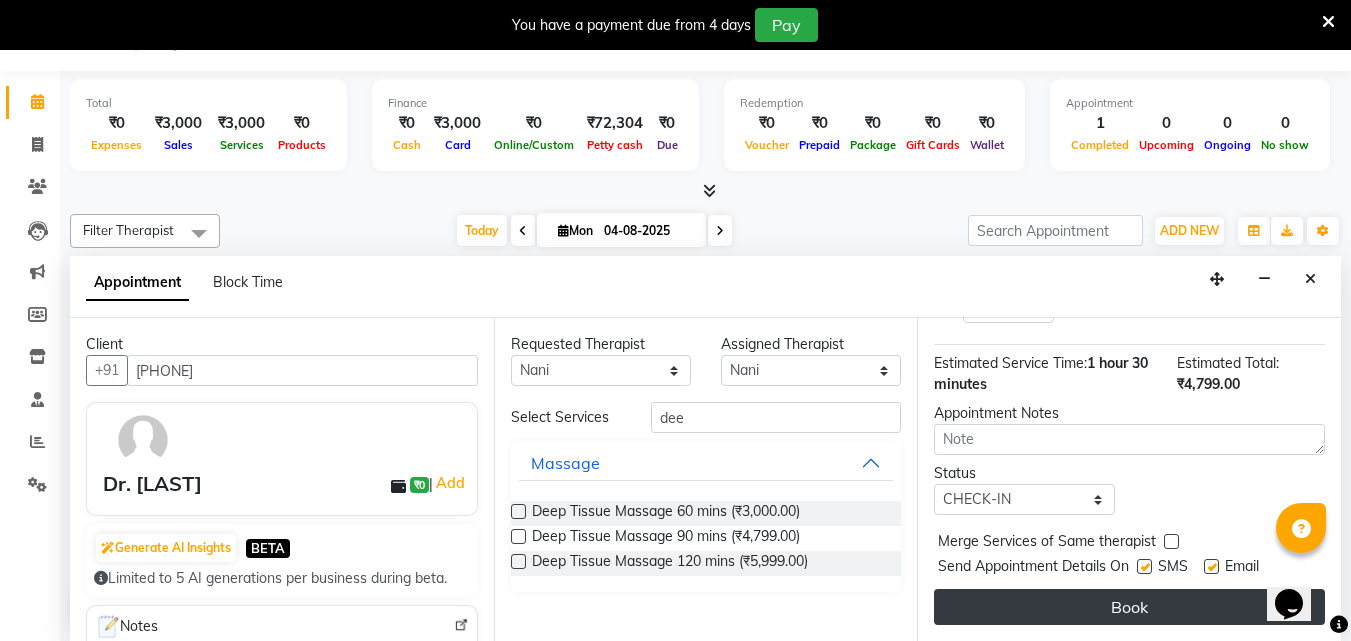 click on "Book" at bounding box center (1129, 607) 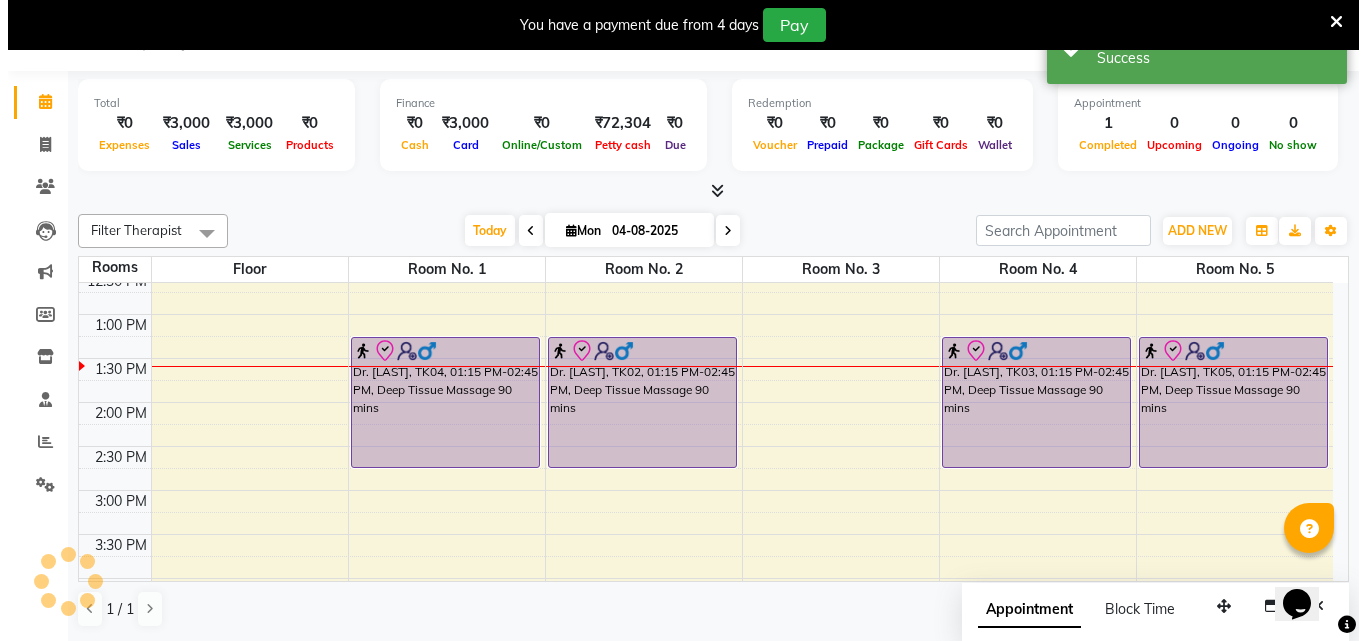 scroll, scrollTop: 0, scrollLeft: 0, axis: both 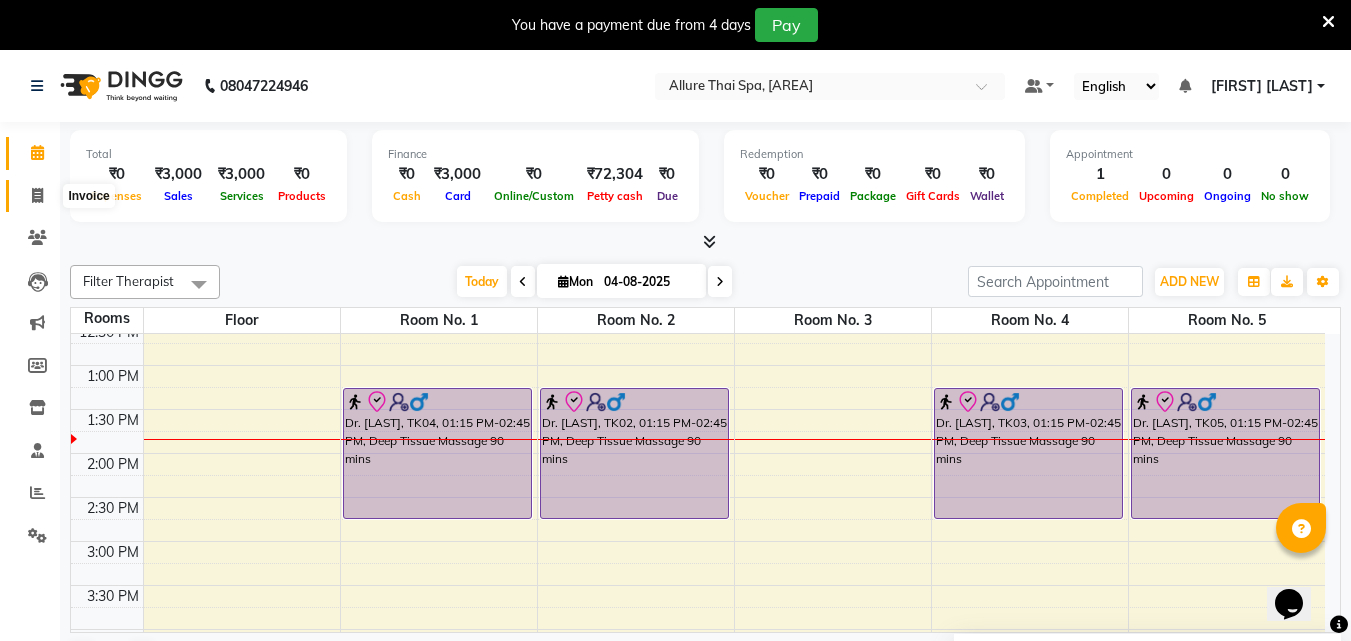 click 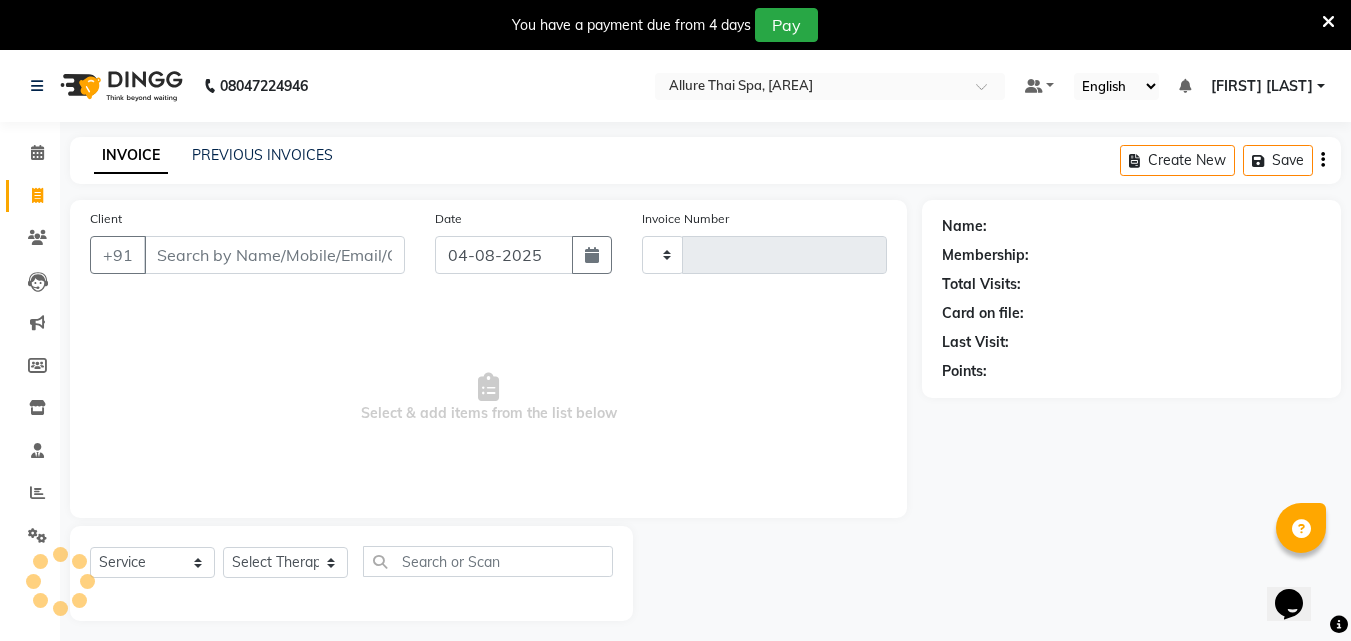 type on "0809" 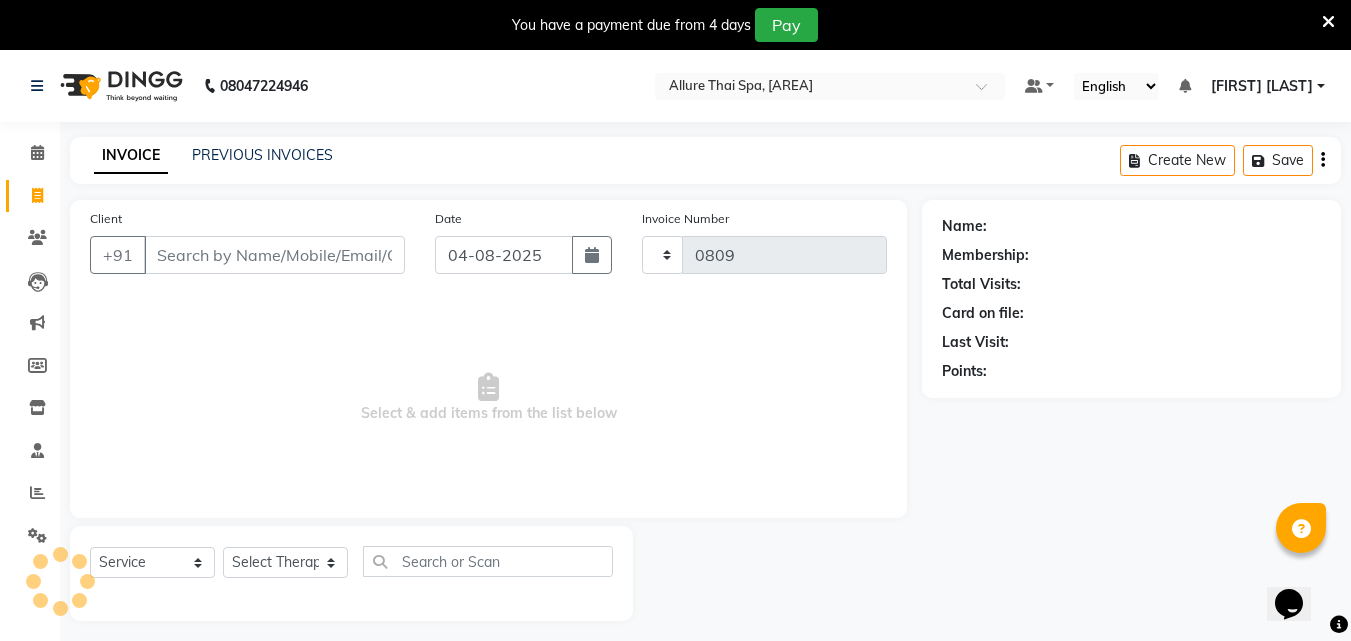 select on "6772" 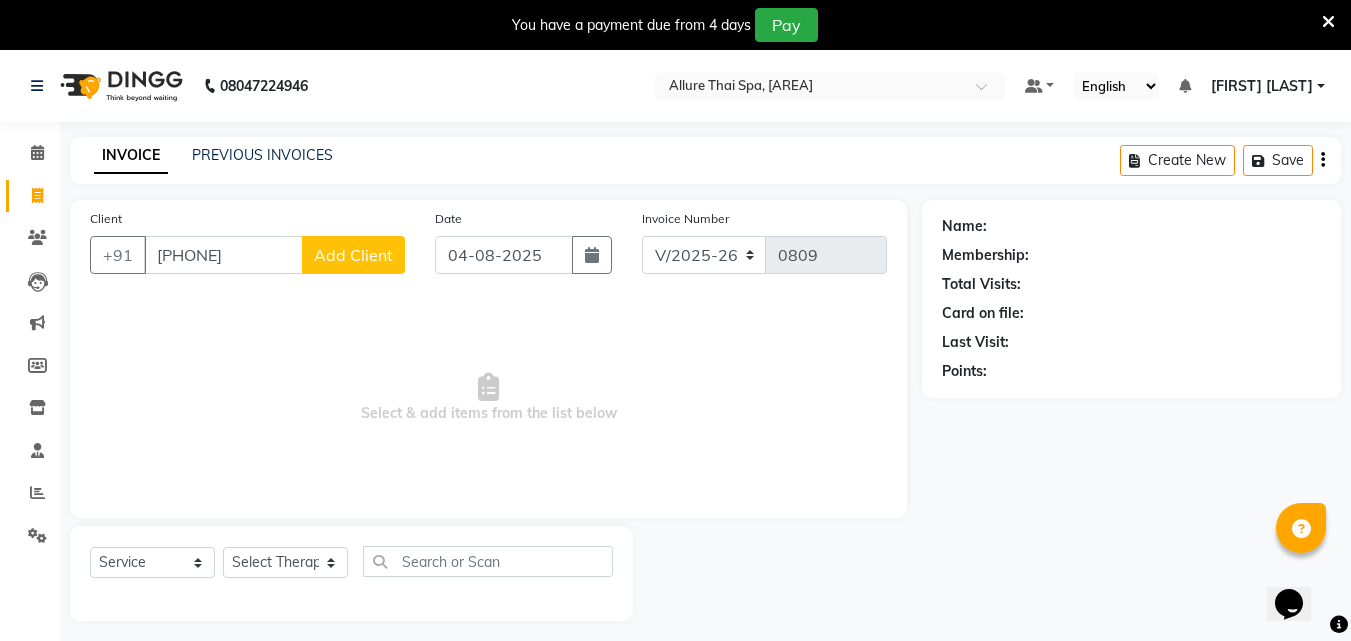 type on "[PHONE]" 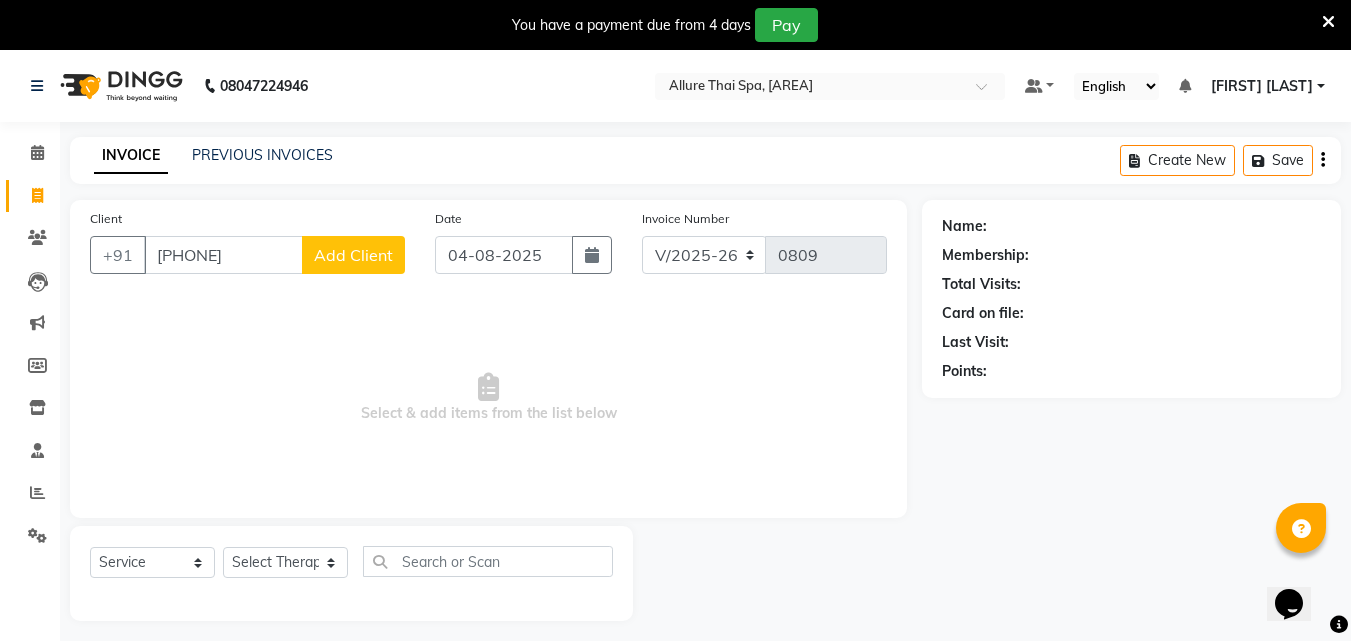 click on "Add Client" 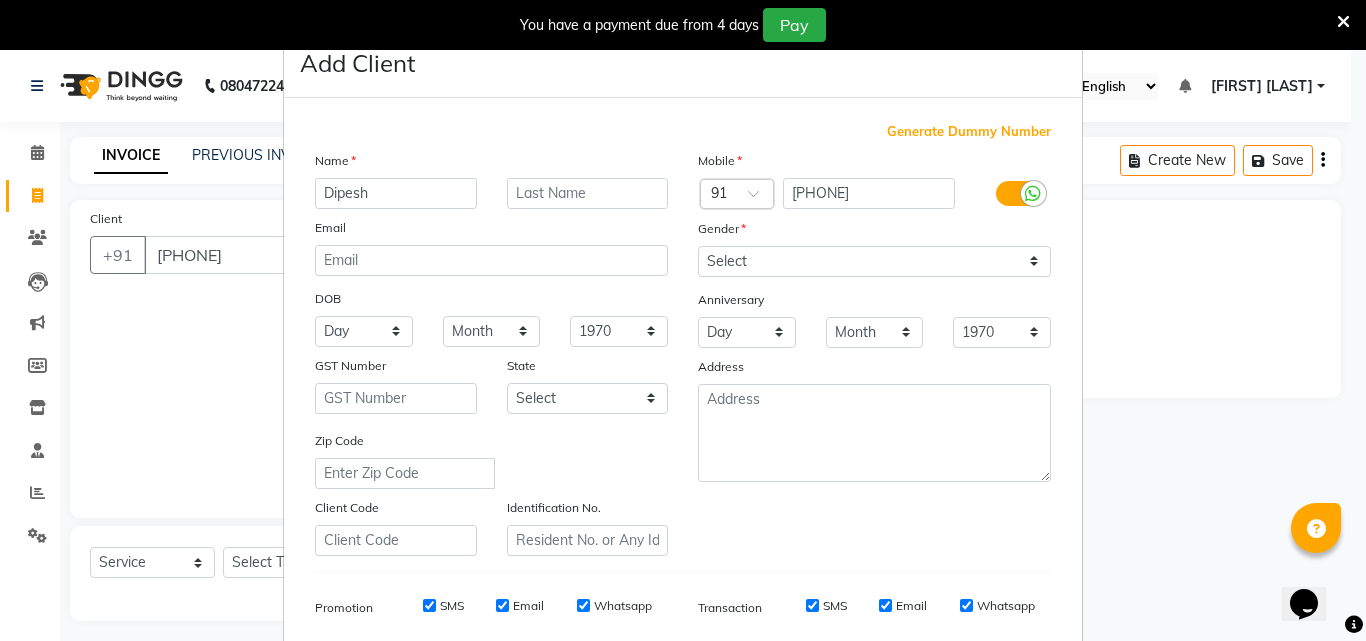 type on "Dipesh" 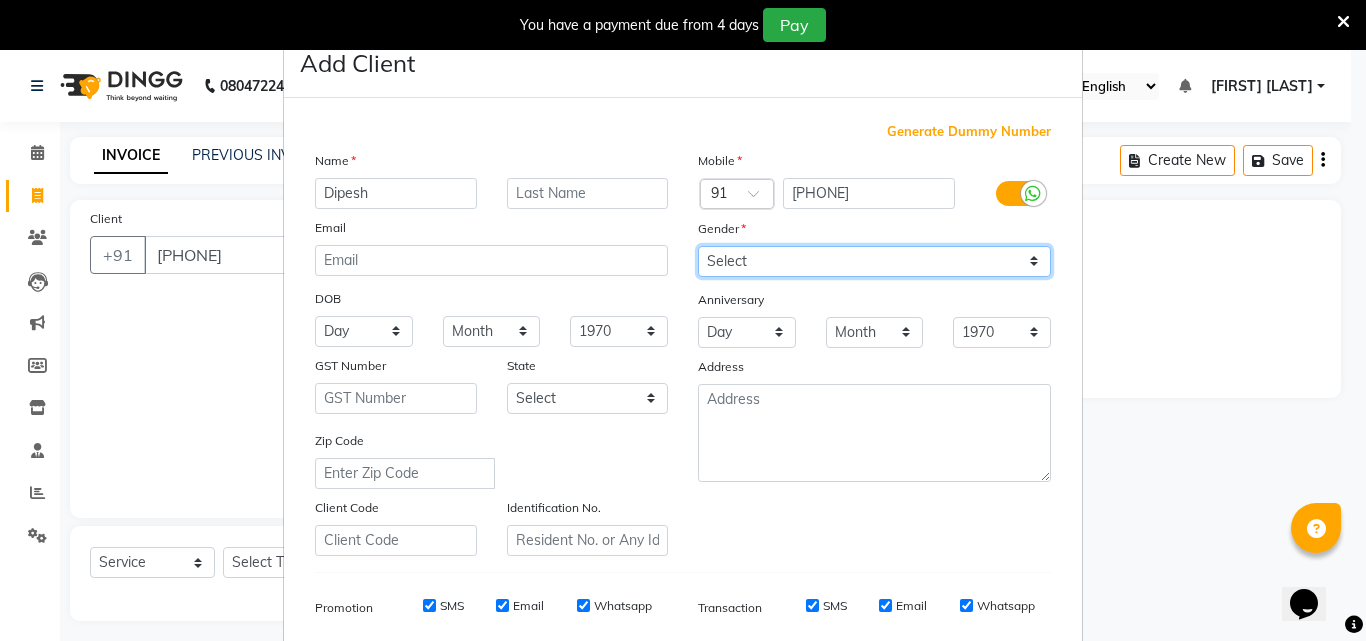 click on "Select Male Female Other Prefer Not To Say" at bounding box center [874, 261] 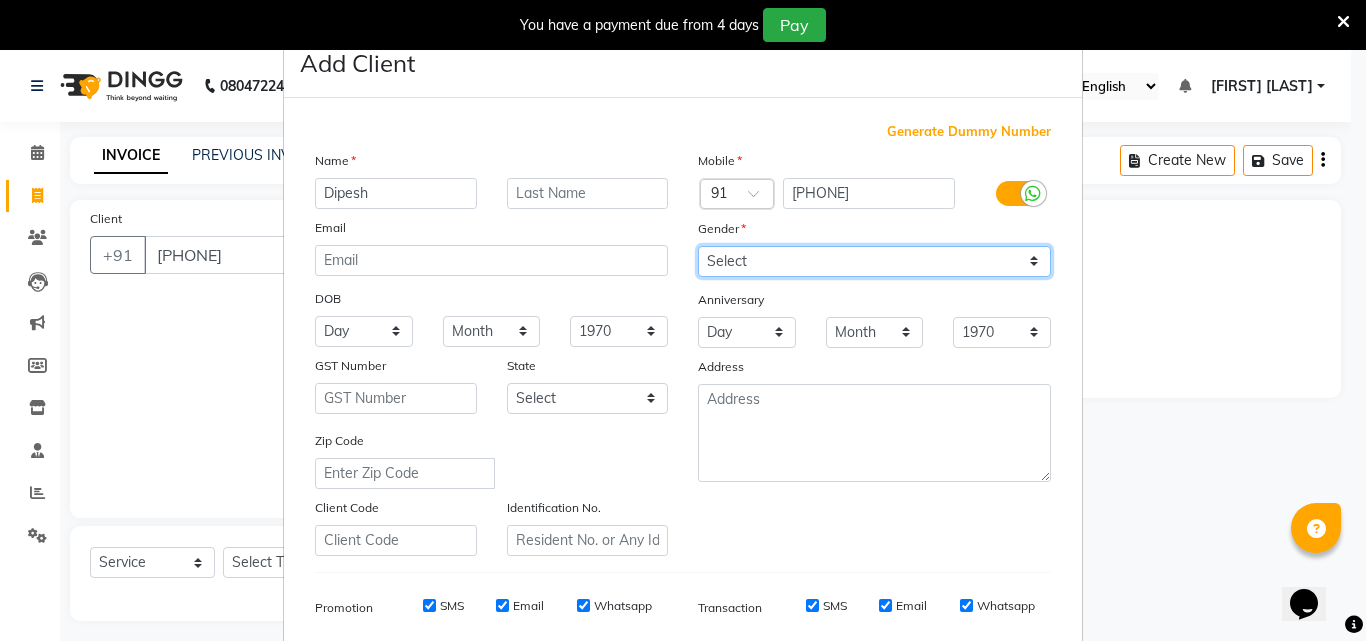 select on "male" 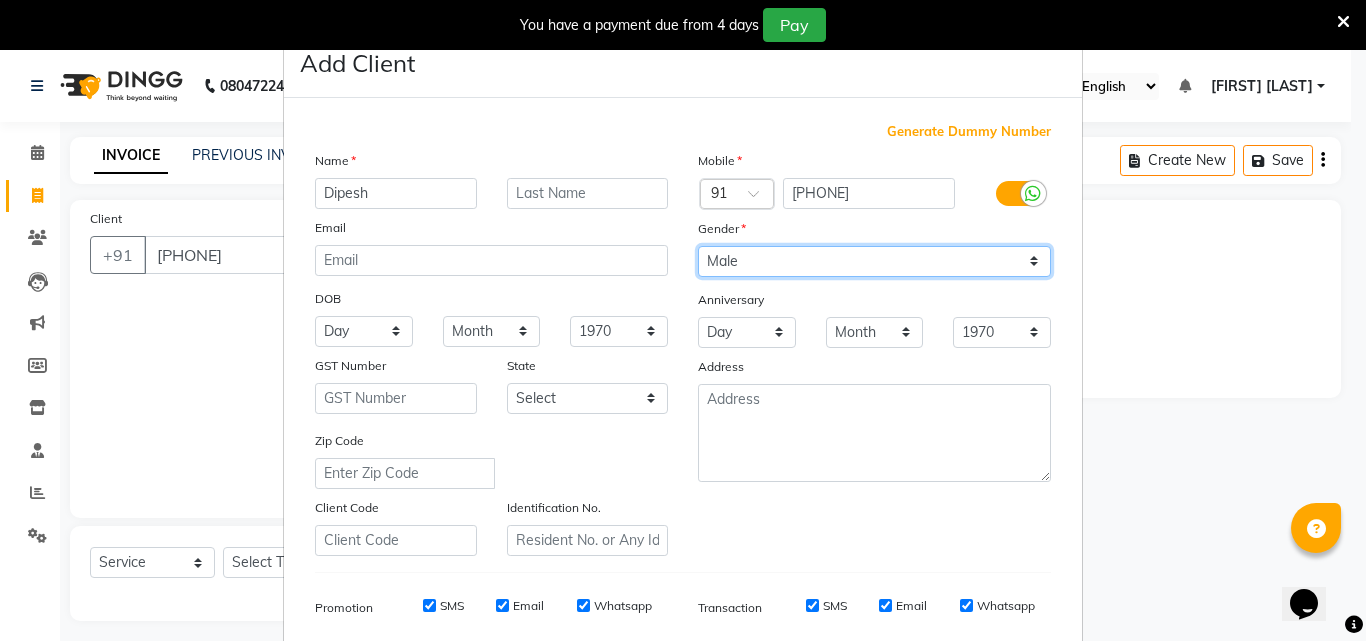 click on "Select Male Female Other Prefer Not To Say" at bounding box center (874, 261) 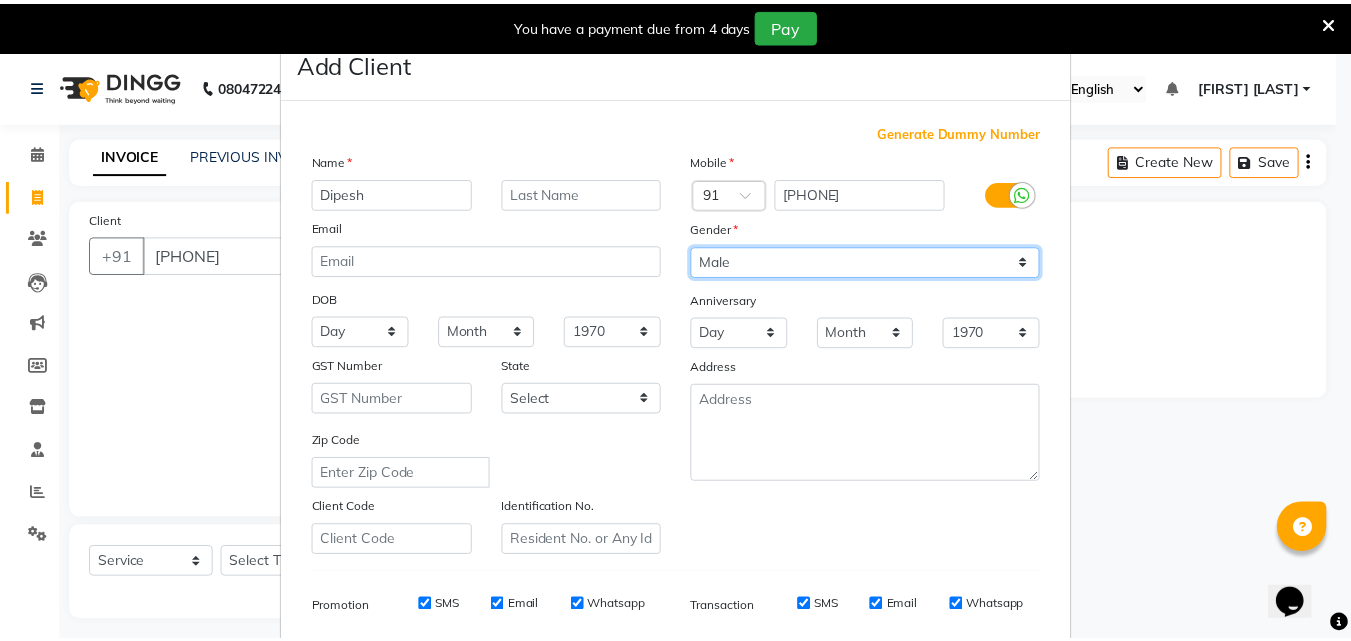 scroll, scrollTop: 282, scrollLeft: 0, axis: vertical 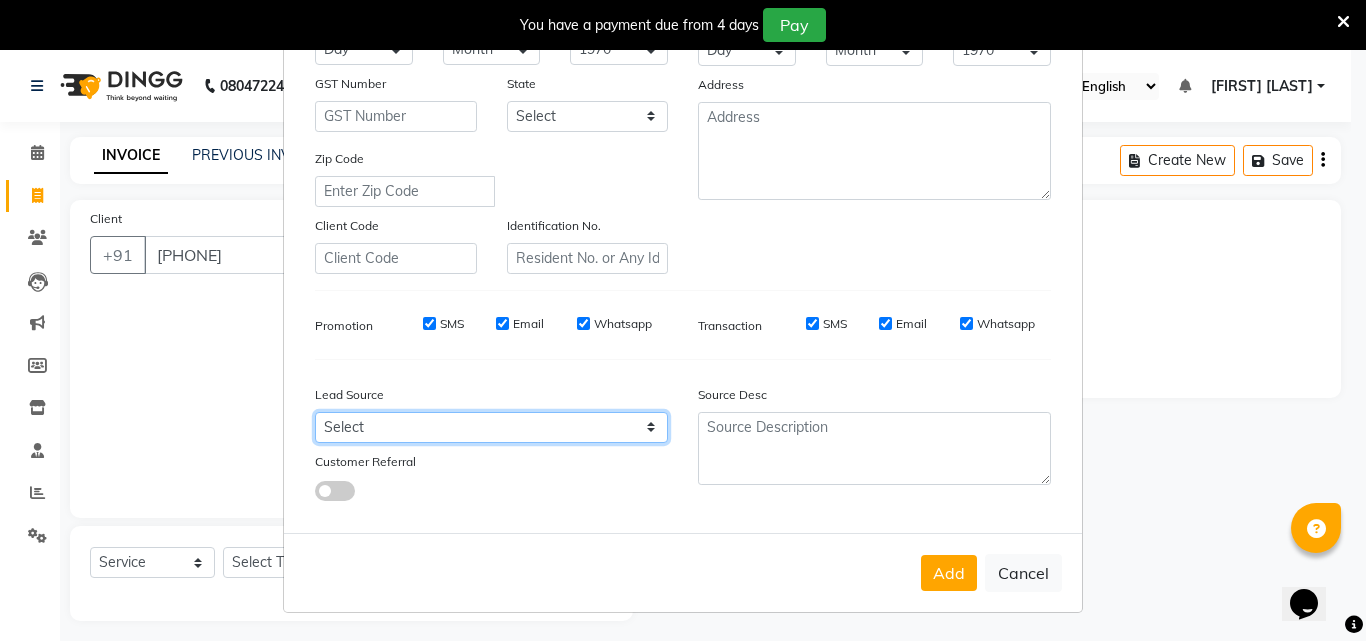 click on "Select Walk-in Referral Friend Advertisement Facebook JustDial Google Other Website Repeat Luzo Nearbuy Google Ads Galabox Followup SMS Campaign Cabin Crew Tieups" at bounding box center [491, 427] 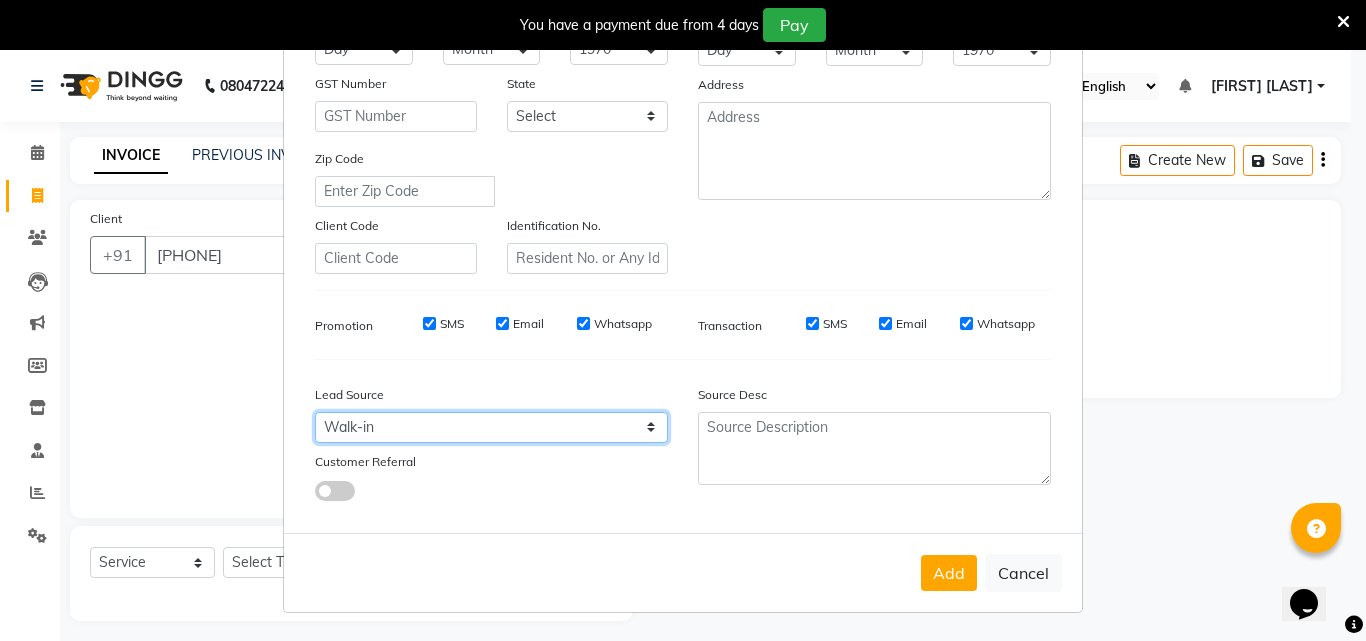 click on "Select Walk-in Referral Friend Advertisement Facebook JustDial Google Other Website Repeat Luzo Nearbuy Google Ads Galabox Followup SMS Campaign Cabin Crew Tieups" at bounding box center [491, 427] 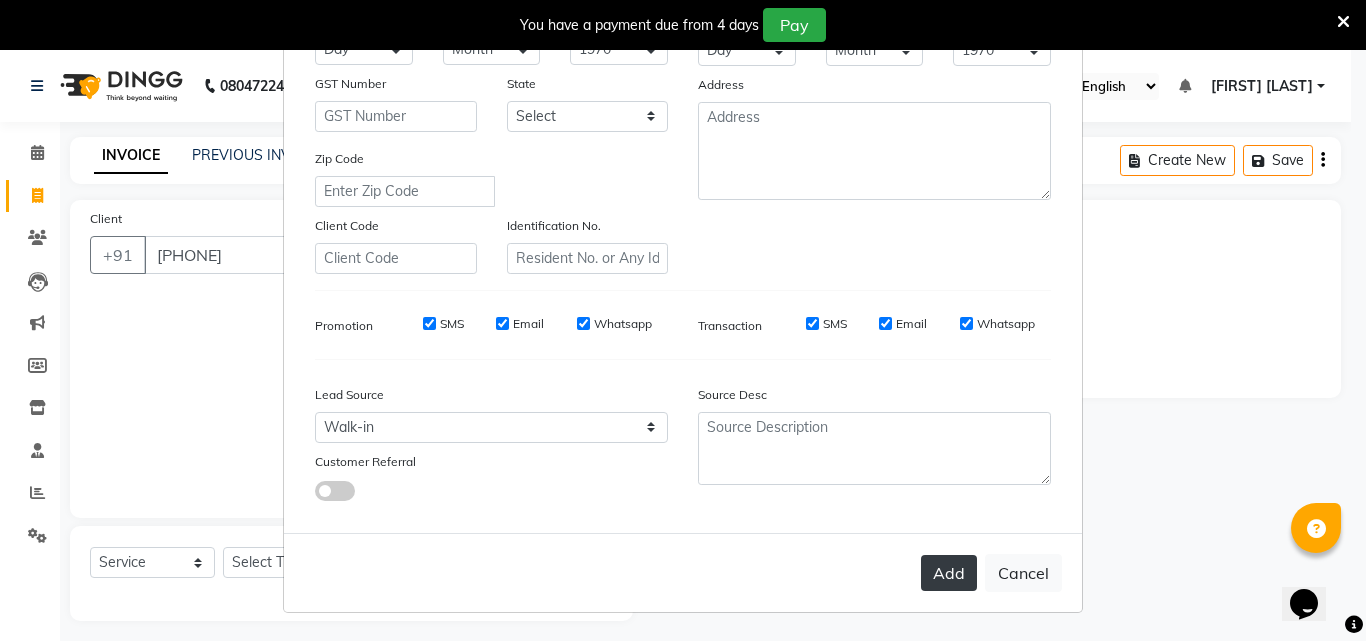 click on "Add" at bounding box center (949, 573) 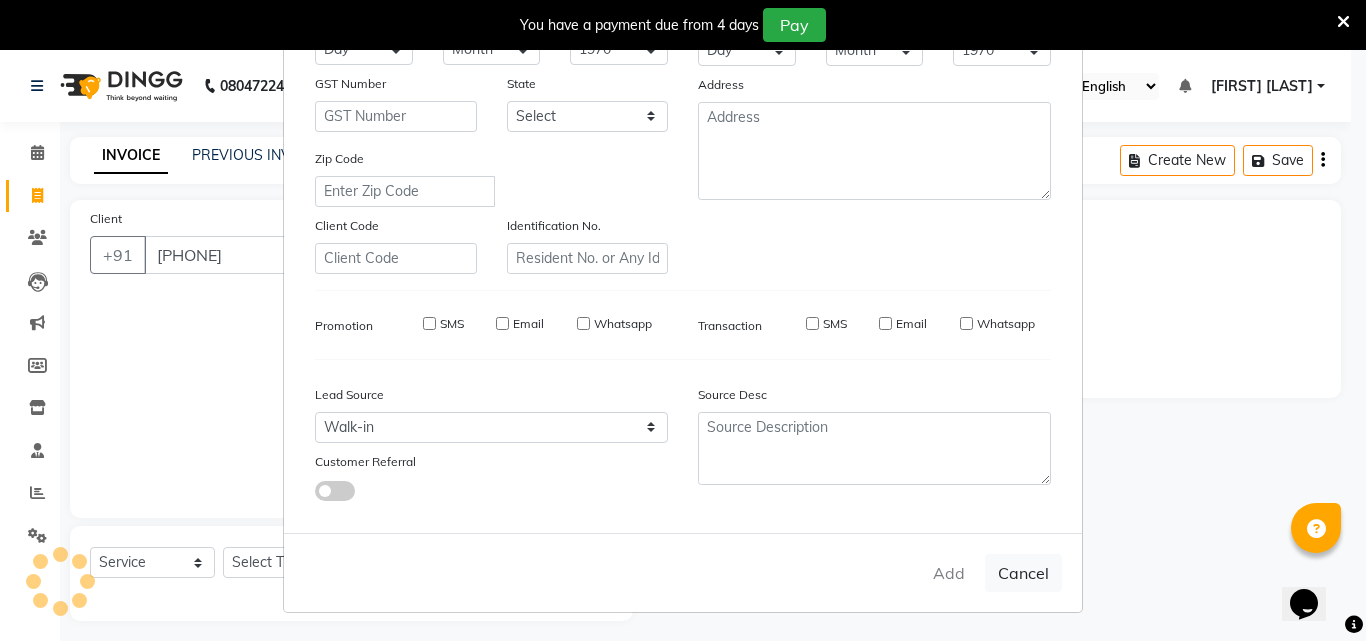 type 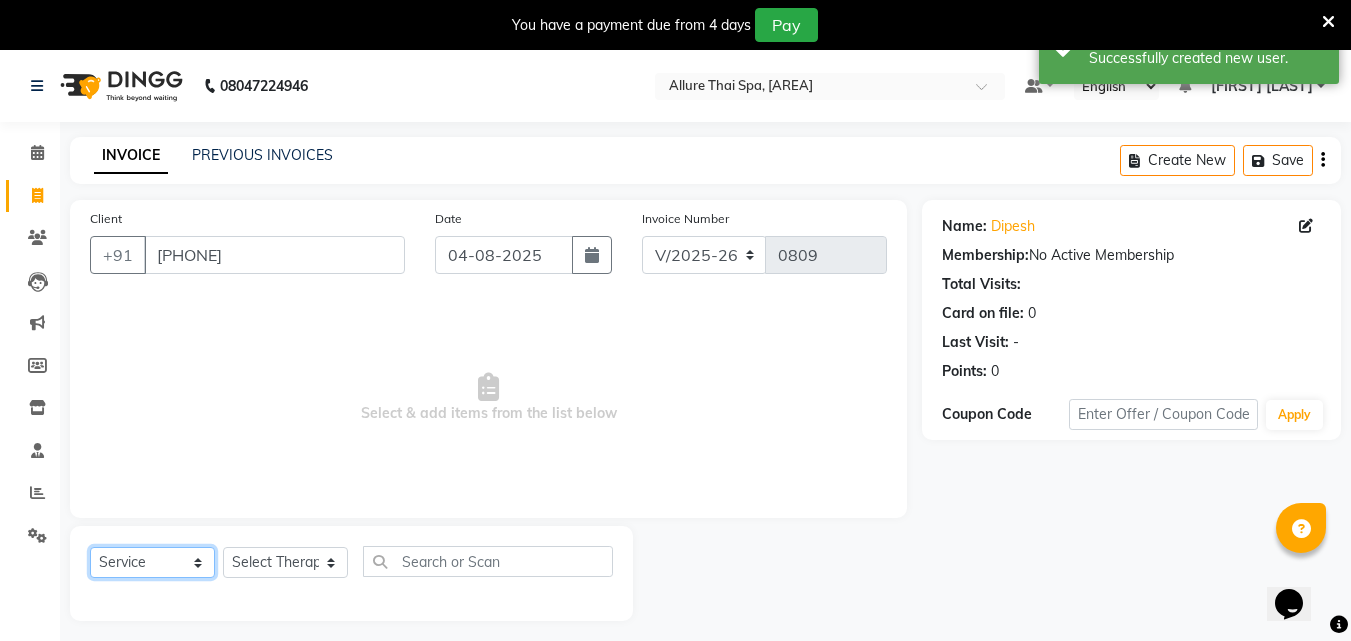 click on "Select  Service  Product  Membership  Package Voucher Prepaid Gift Card" 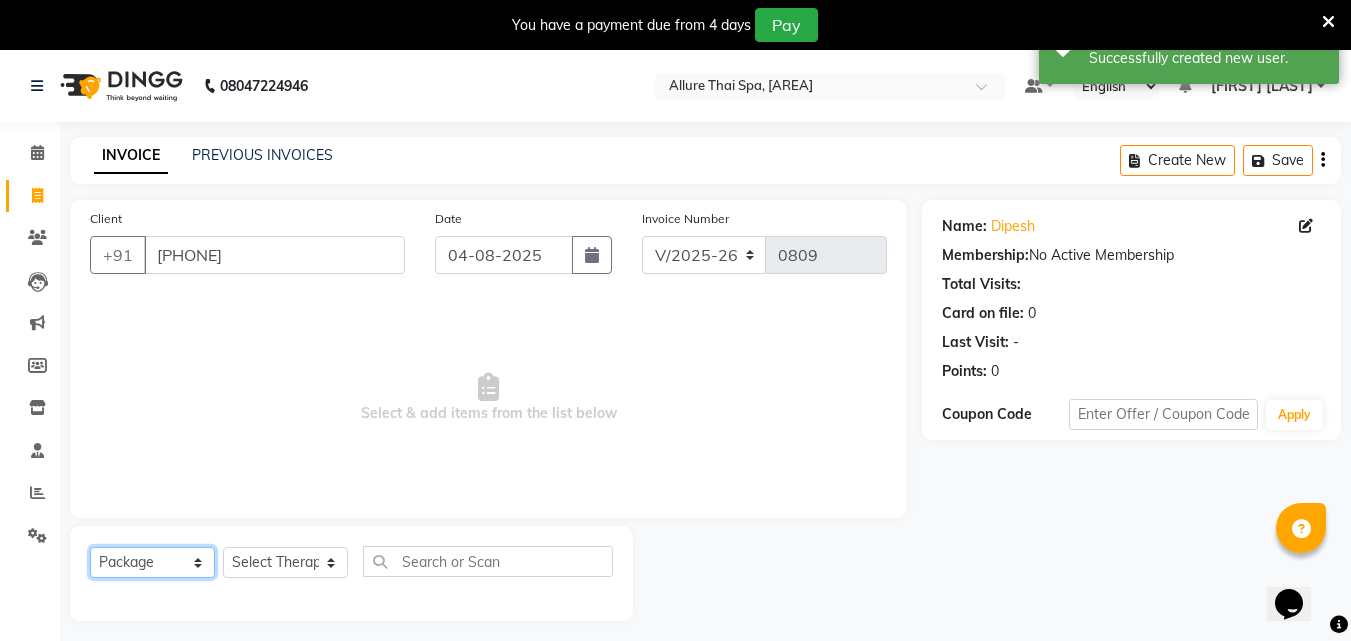 click on "Select  Service  Product  Membership  Package Voucher Prepaid Gift Card" 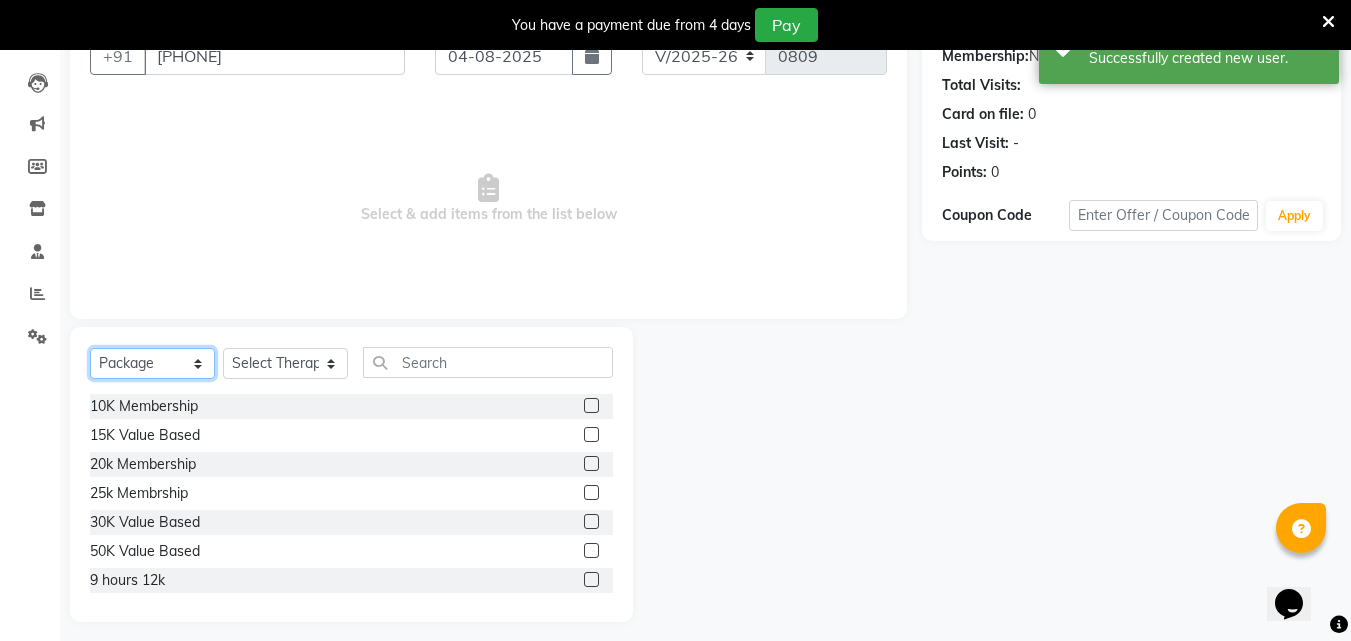 scroll, scrollTop: 200, scrollLeft: 0, axis: vertical 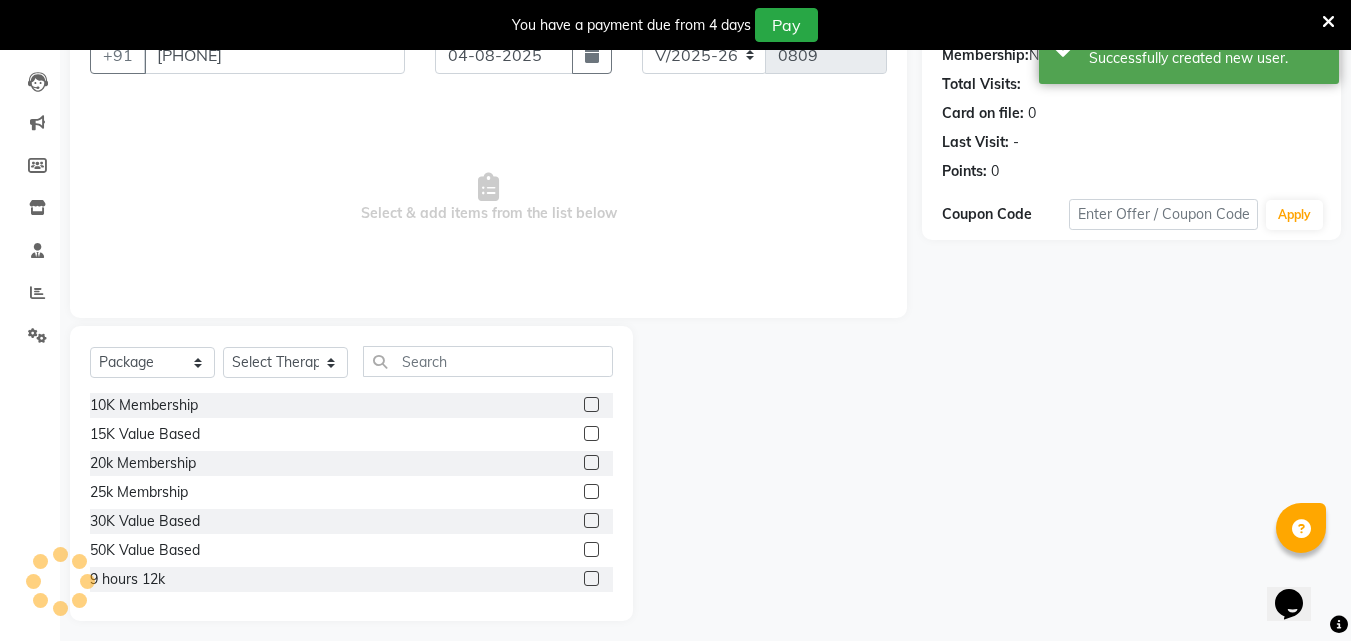 click 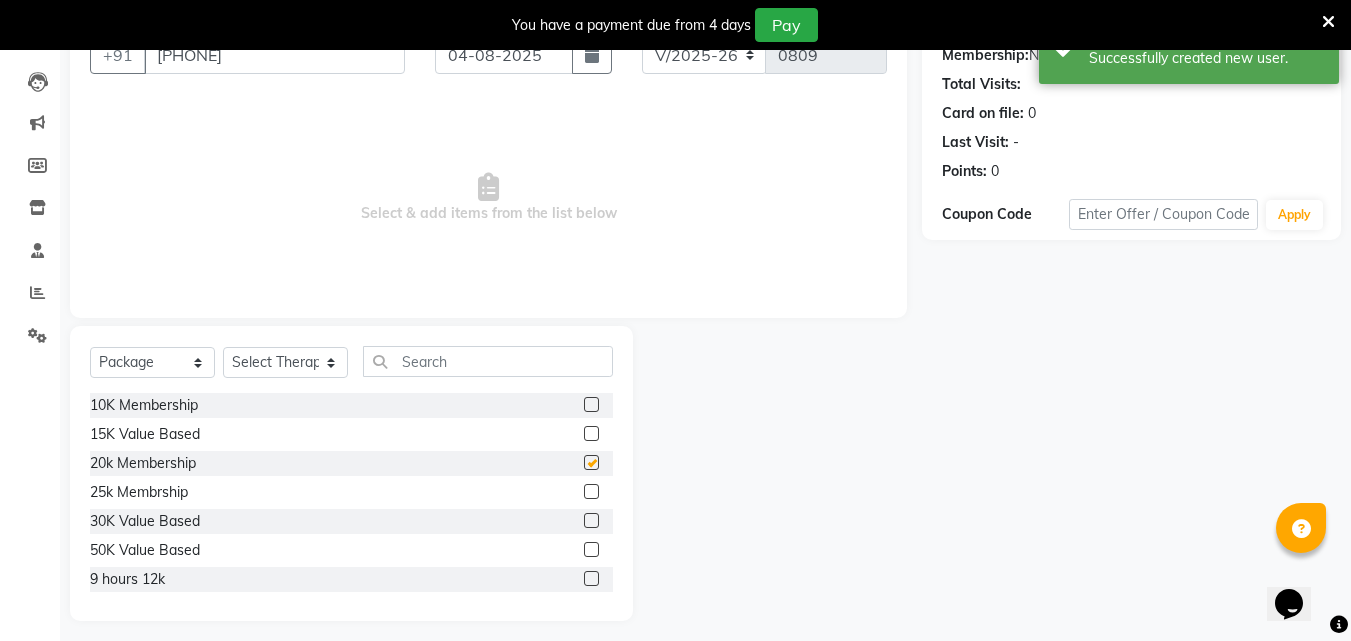 checkbox on "false" 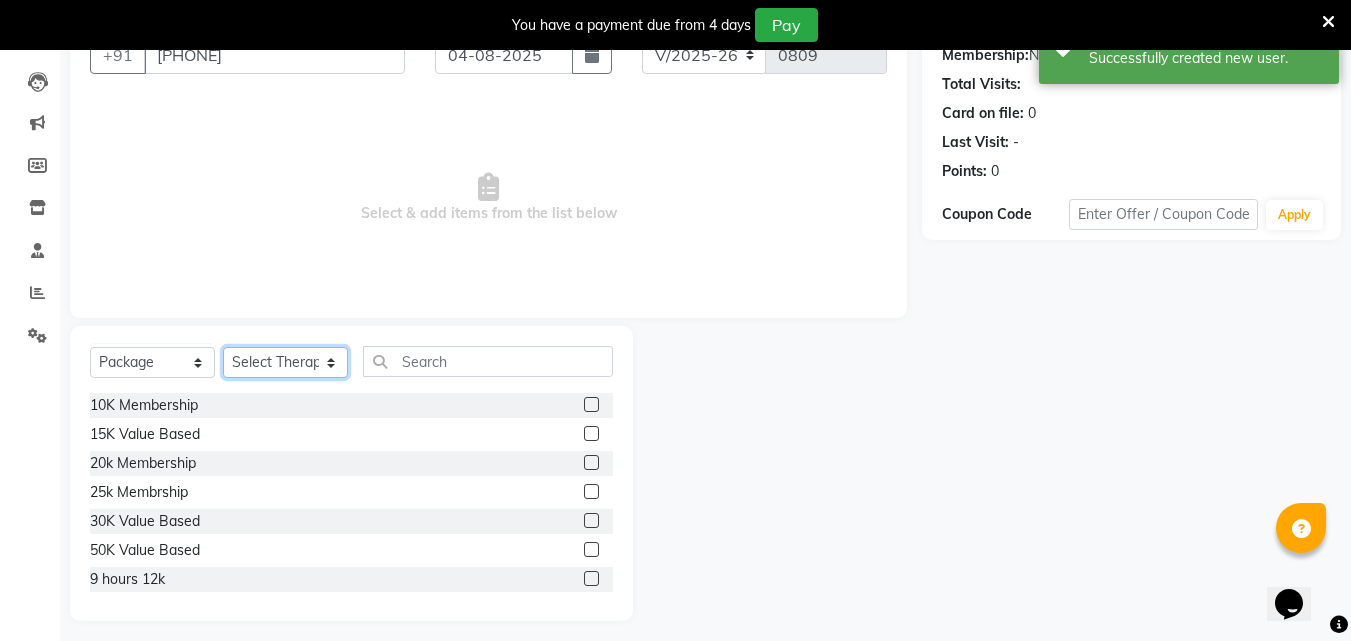 click on "Select Therapist [PERSON] [PERSON] [PERSON] [TITLE] ([AREA]) [PERSON] [PERSON] [PERSON]" 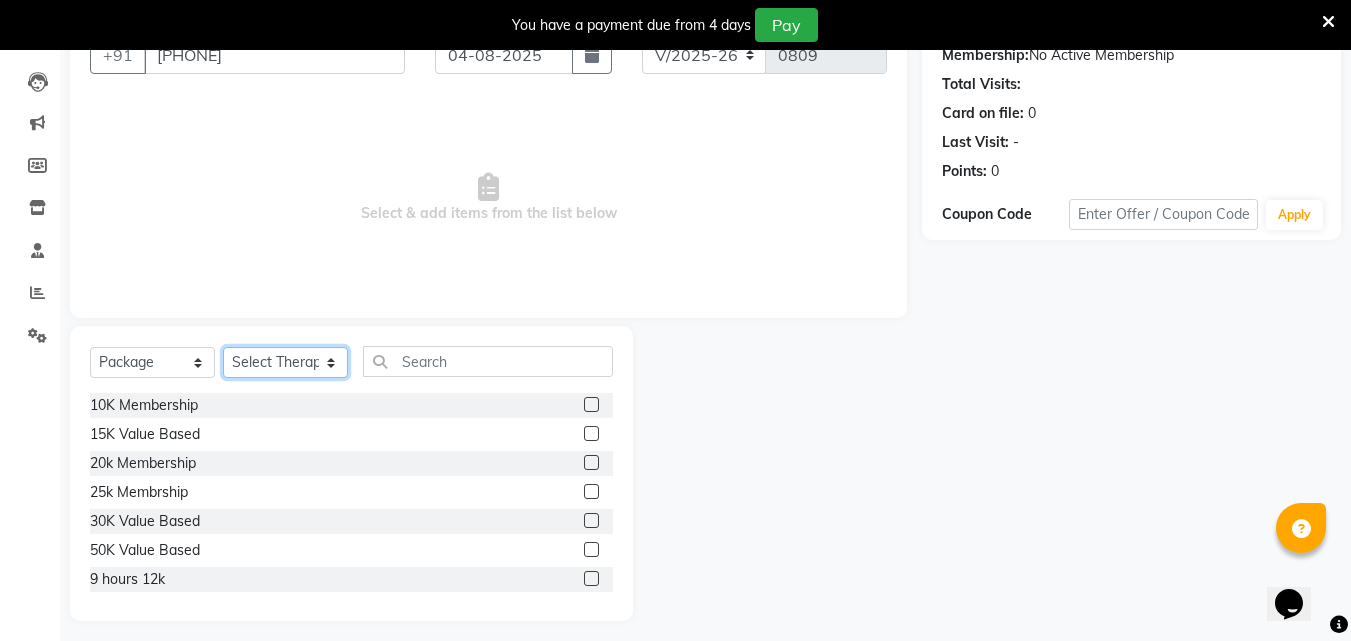 select on "57553" 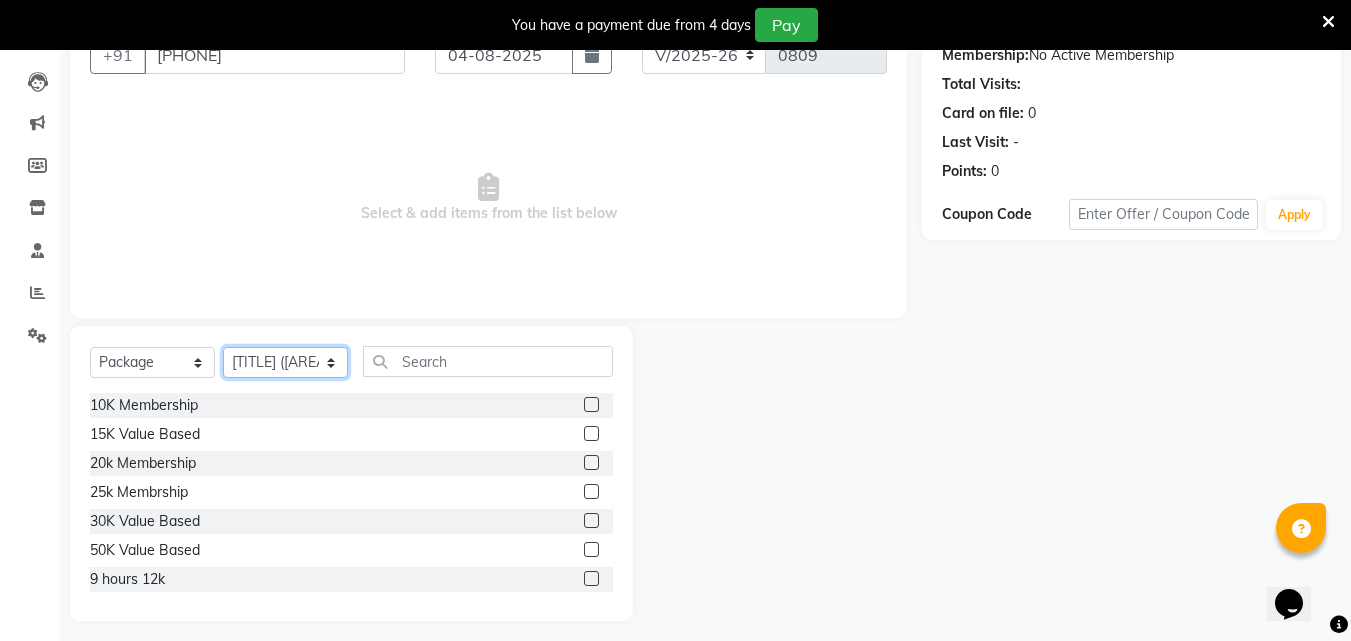 click on "Select Therapist [PERSON] [PERSON] [PERSON] [TITLE] ([AREA]) [PERSON] [PERSON] [PERSON]" 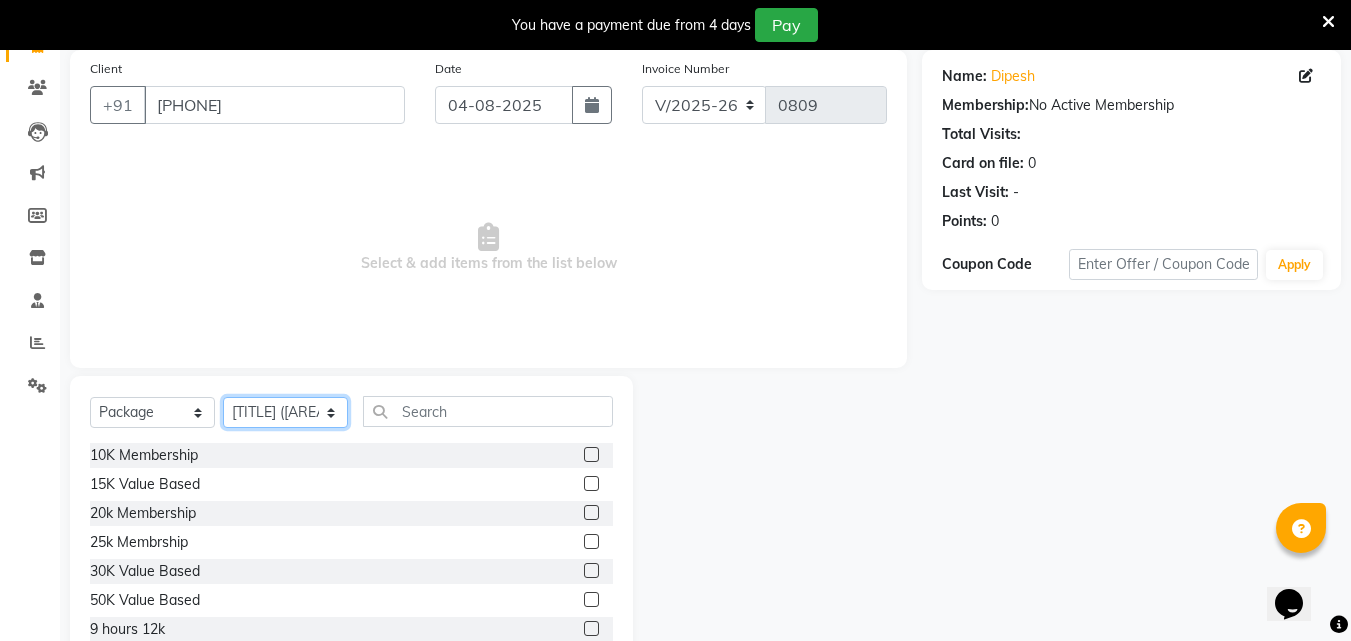 scroll, scrollTop: 149, scrollLeft: 0, axis: vertical 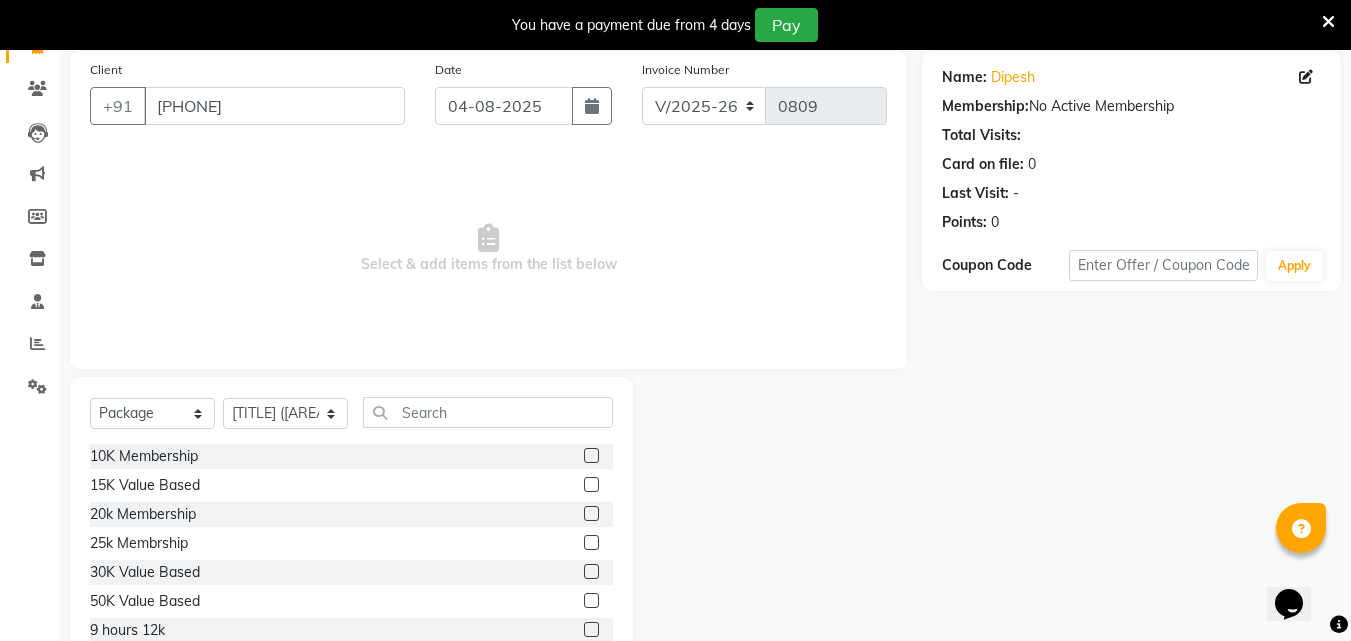 click 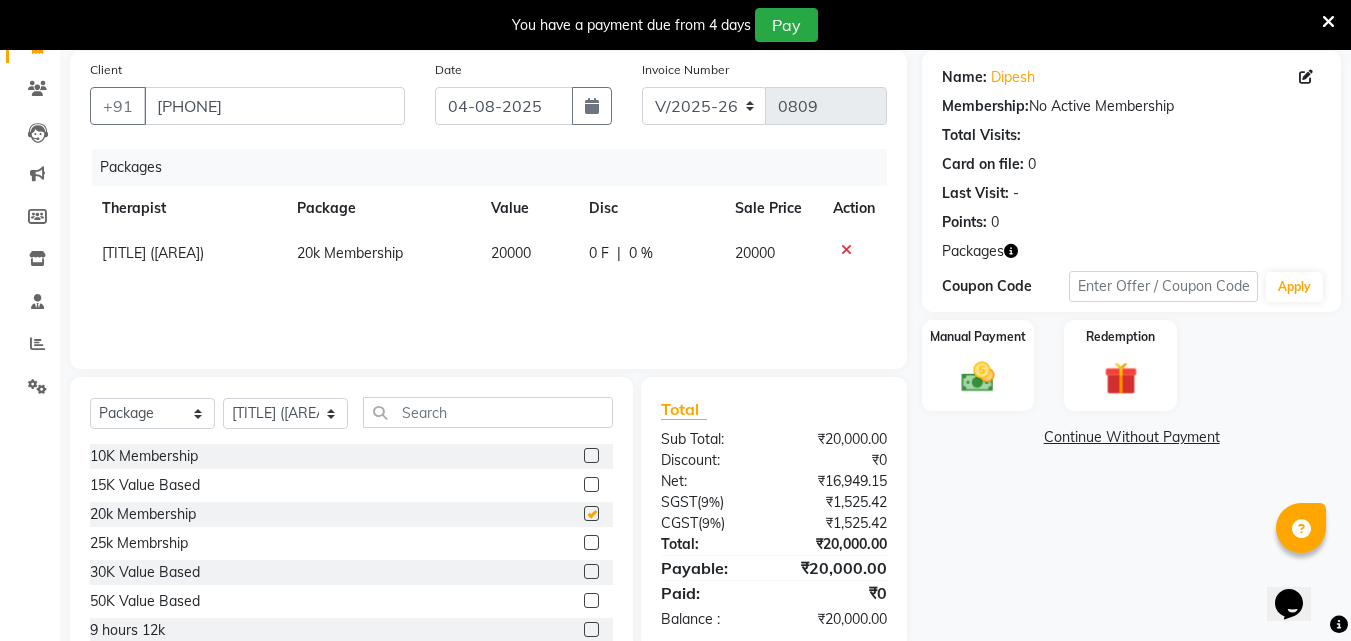 checkbox on "false" 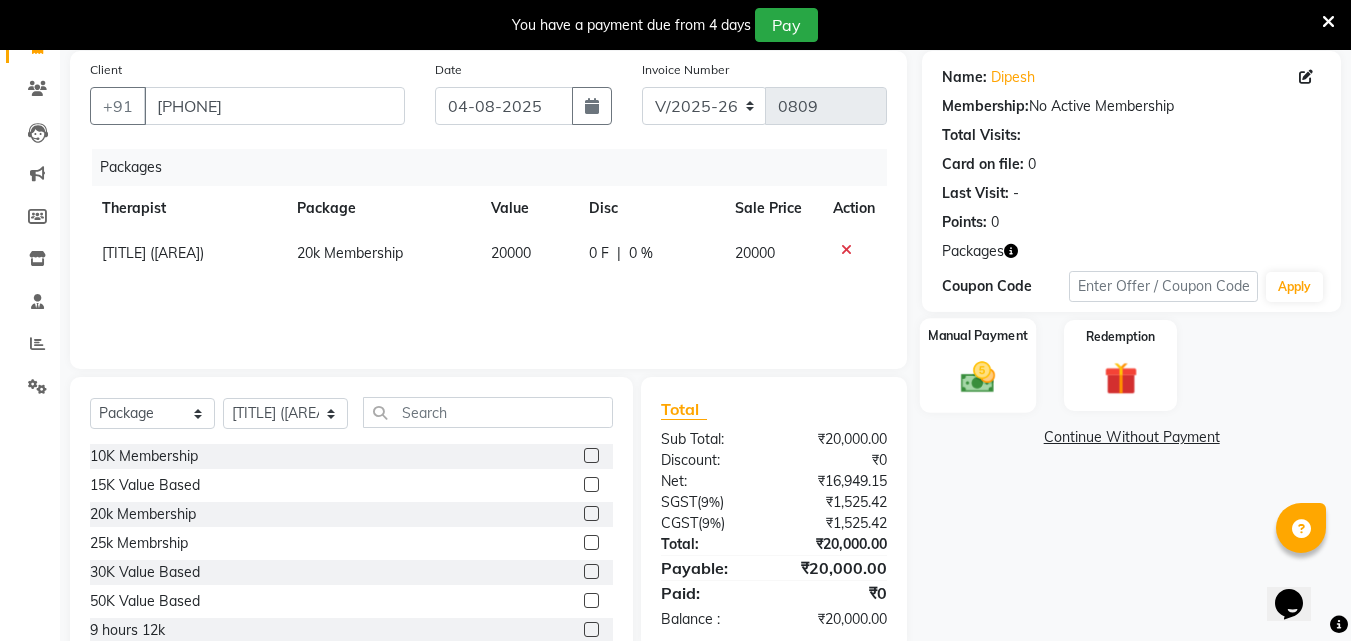 click on "Manual Payment" 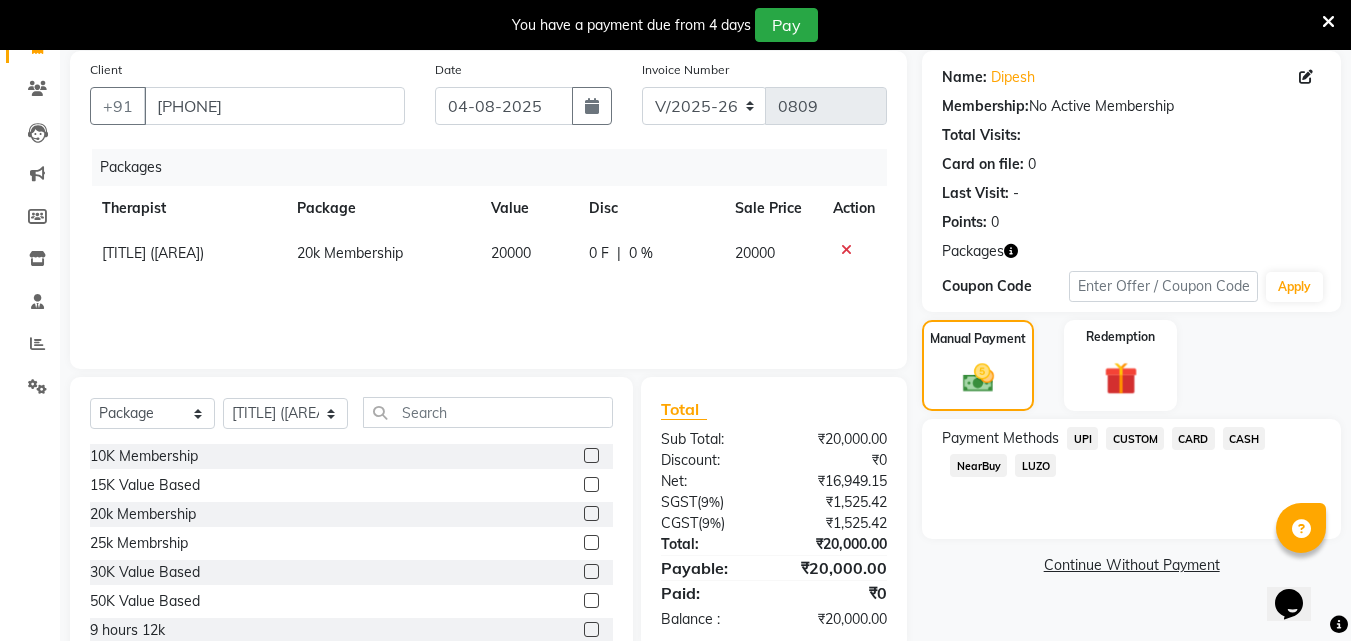 click on "CARD" 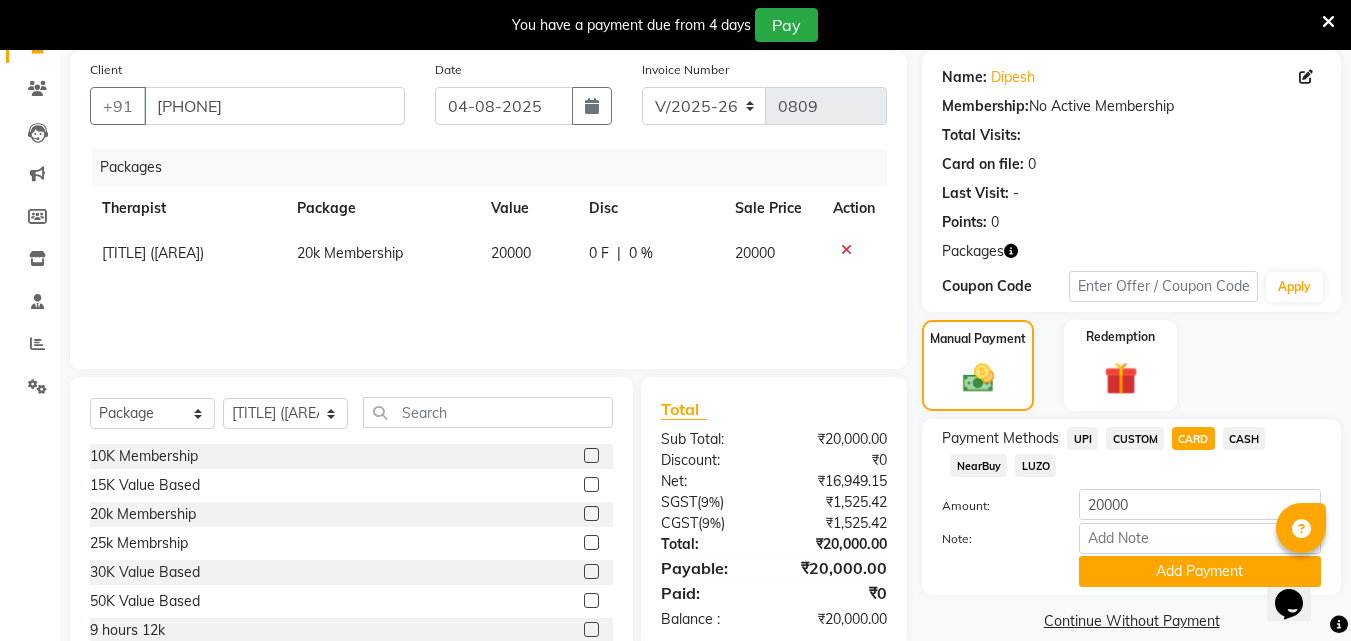 scroll, scrollTop: 210, scrollLeft: 0, axis: vertical 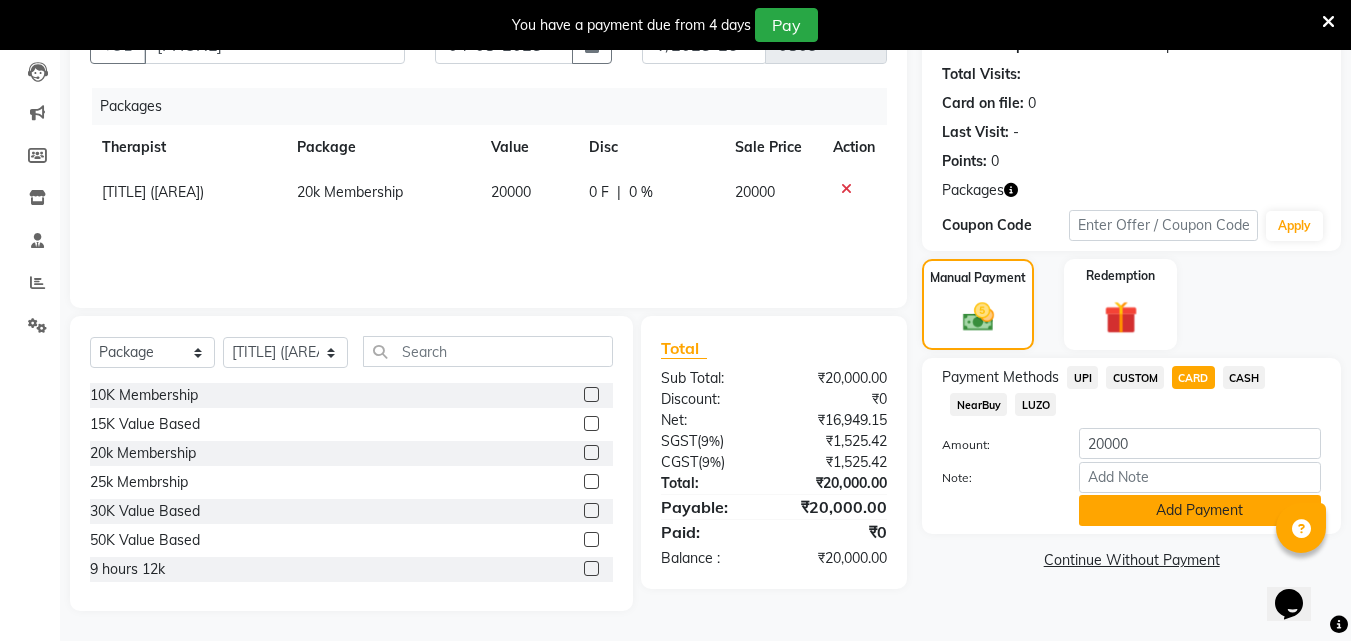 click on "Add Payment" 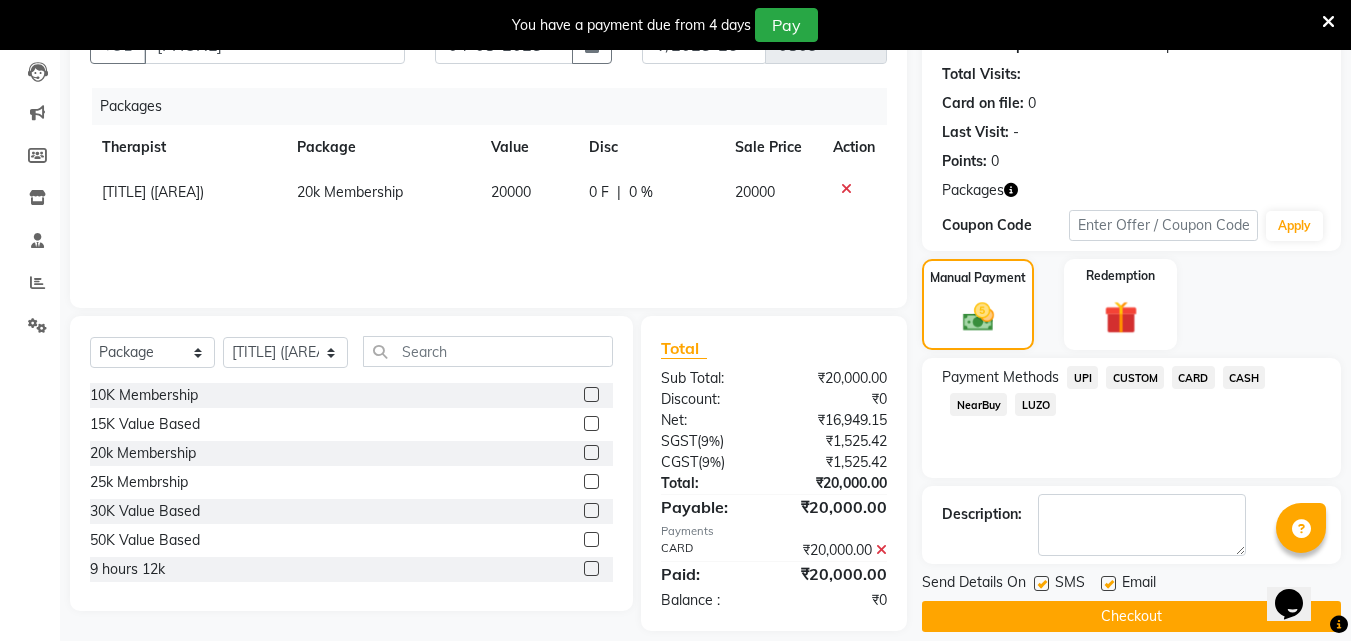 scroll, scrollTop: 231, scrollLeft: 0, axis: vertical 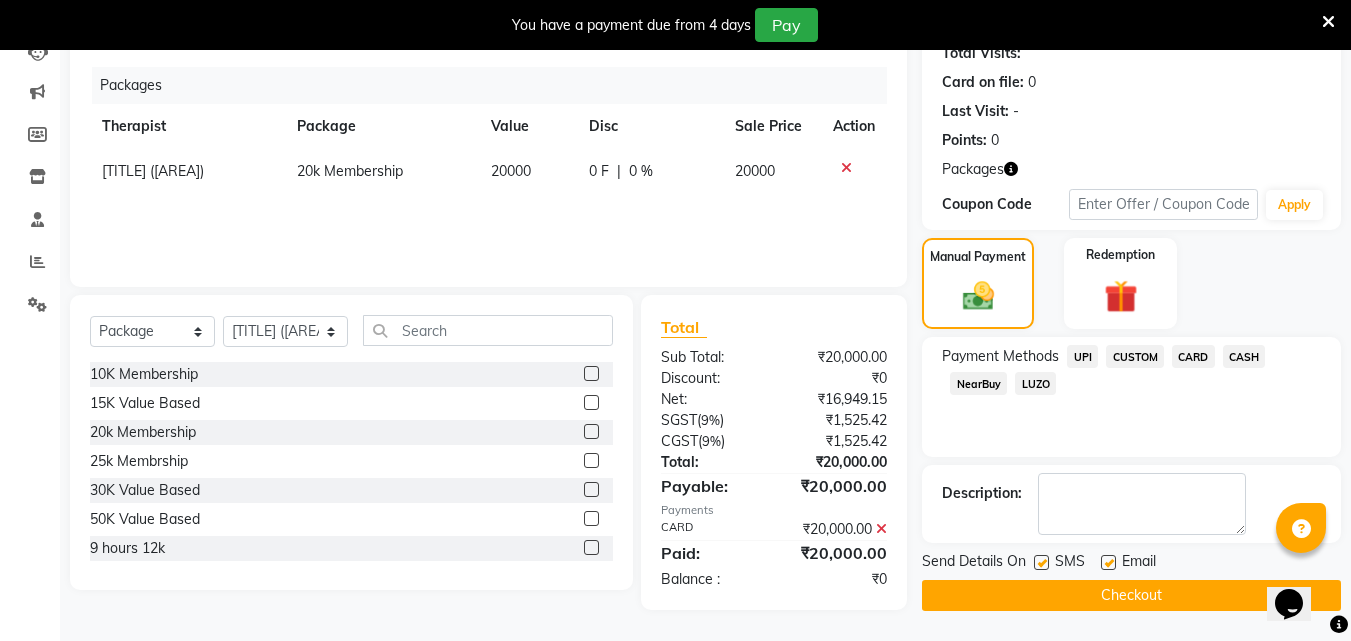 click on "Checkout" 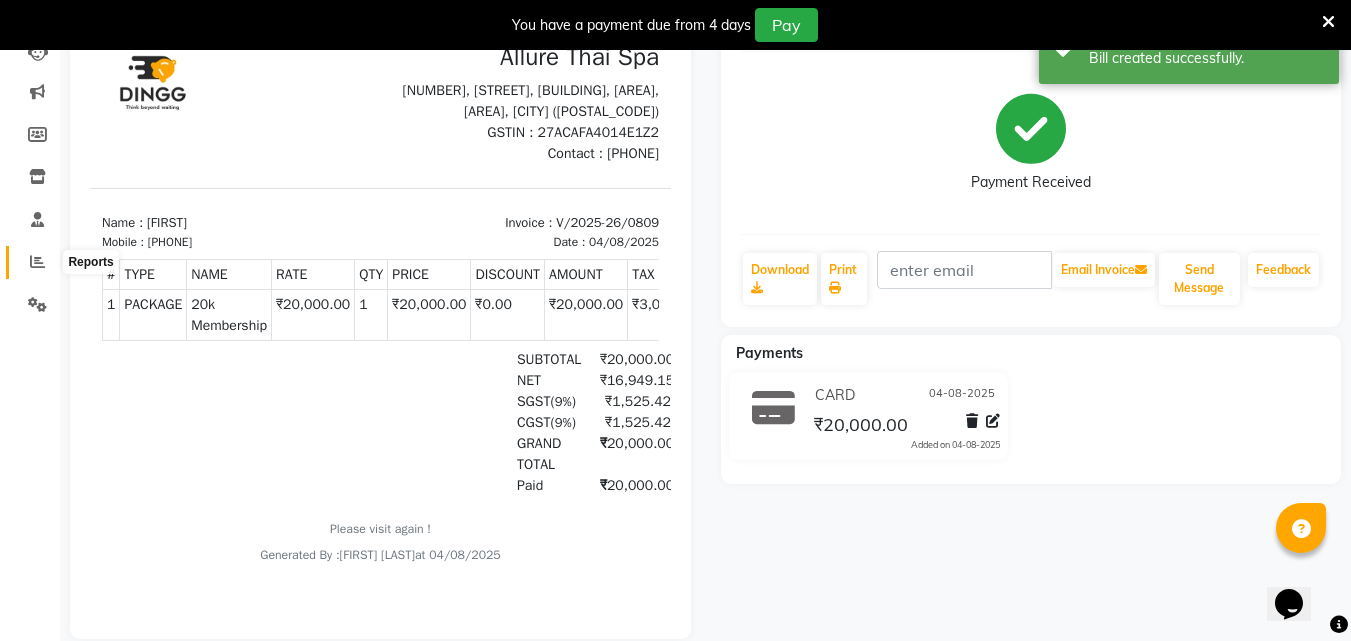 scroll, scrollTop: 0, scrollLeft: 0, axis: both 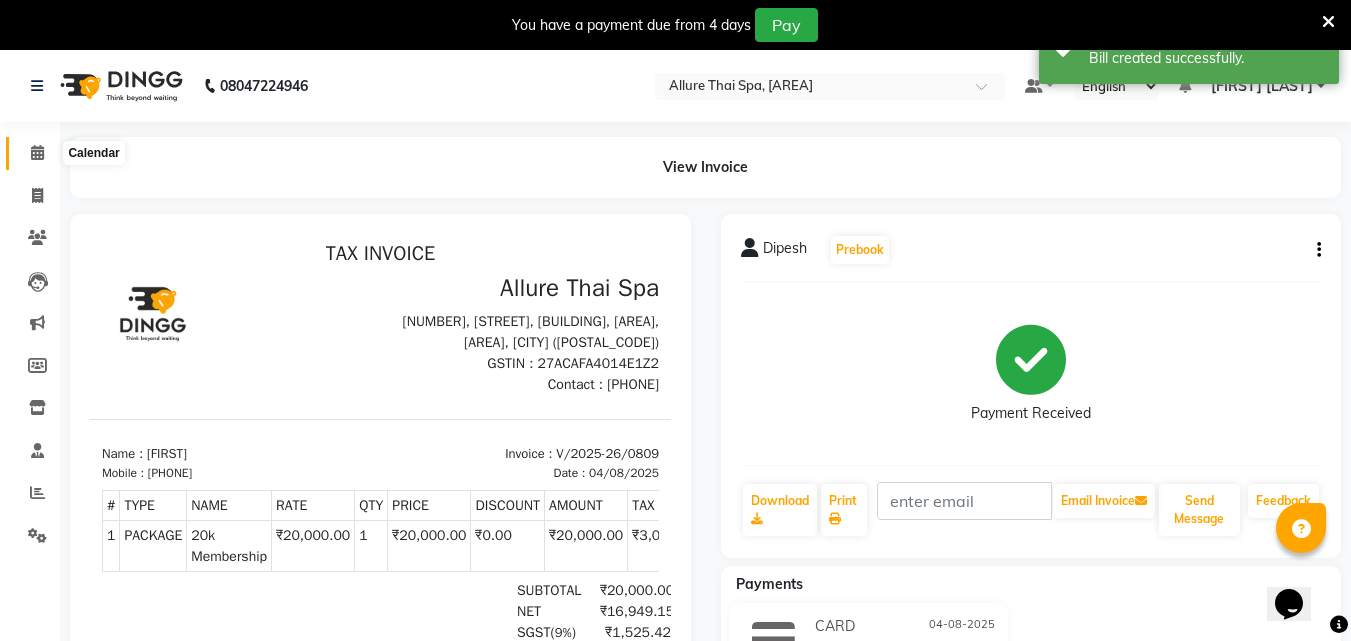 click 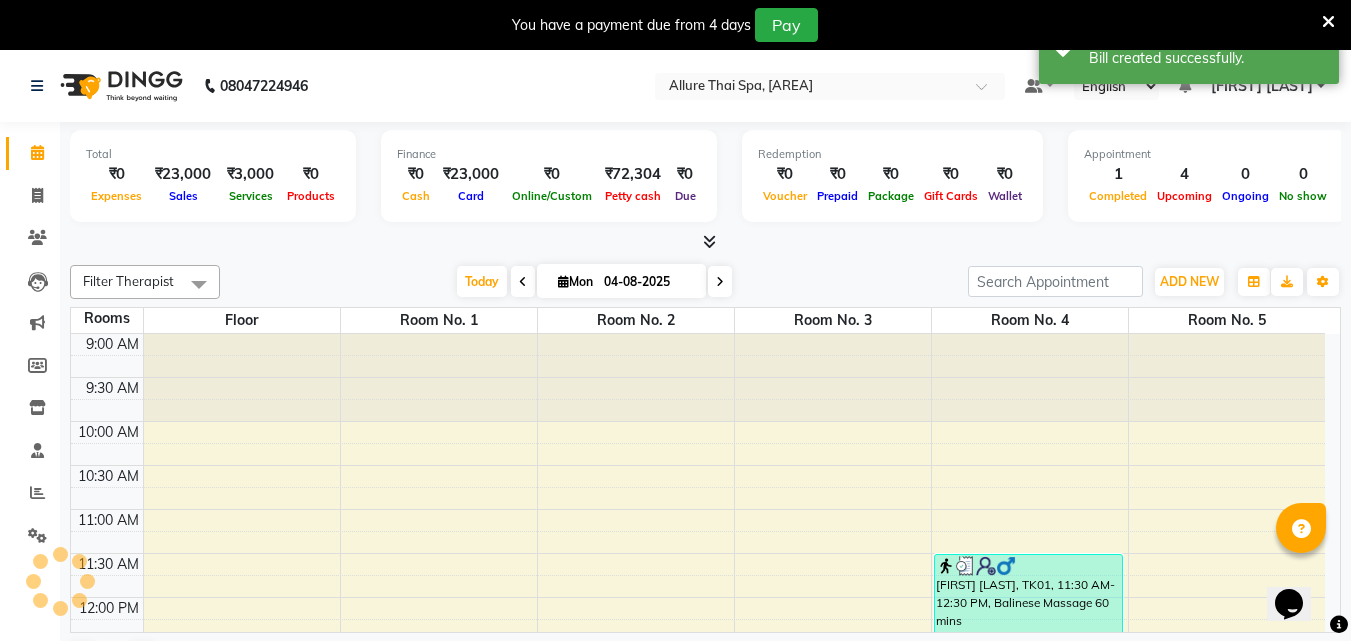 scroll, scrollTop: 0, scrollLeft: 0, axis: both 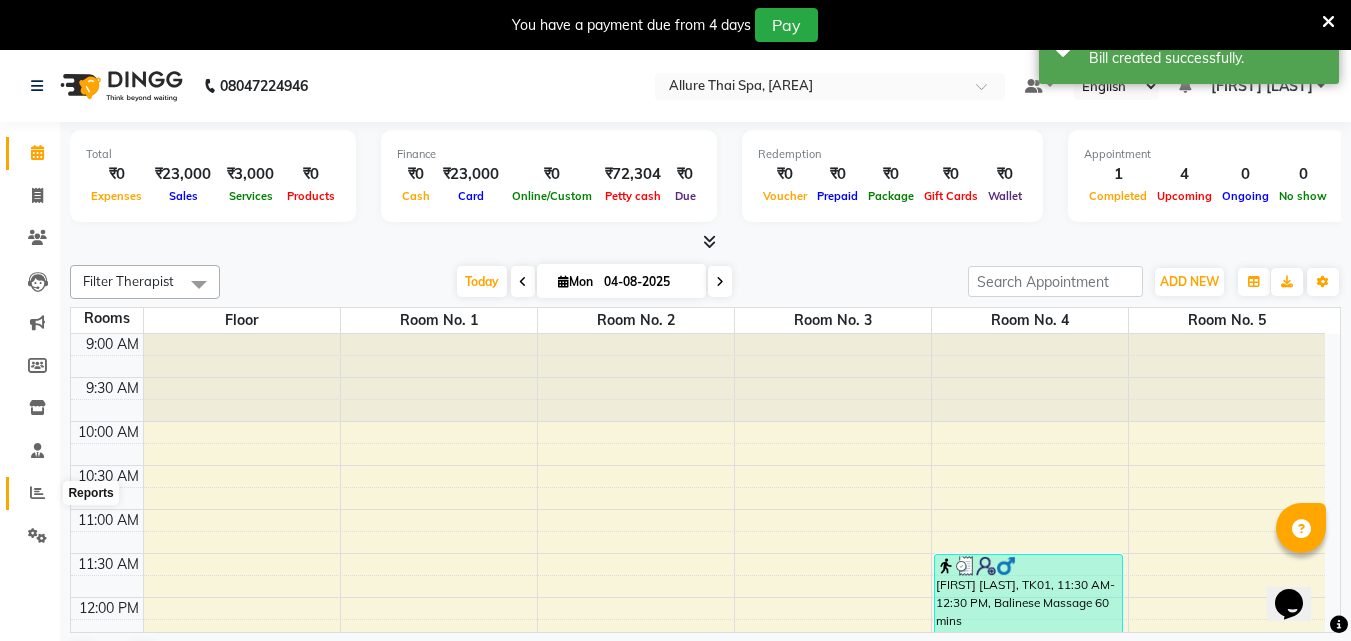 click 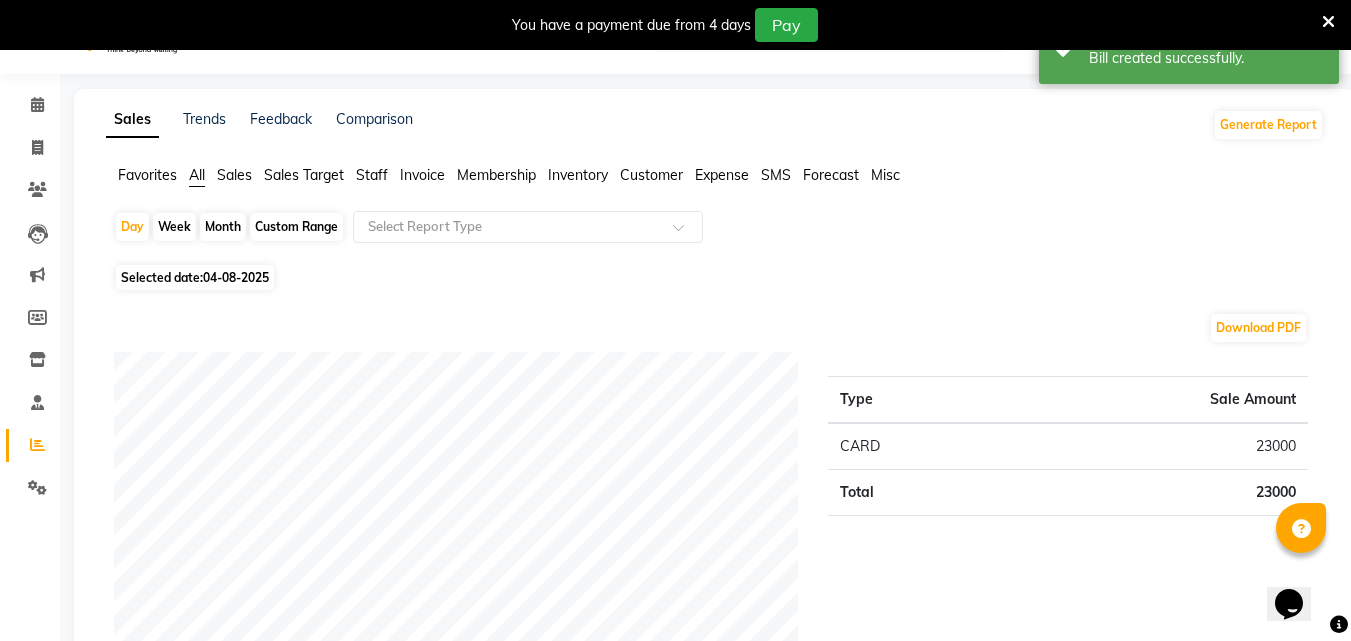 scroll, scrollTop: 0, scrollLeft: 0, axis: both 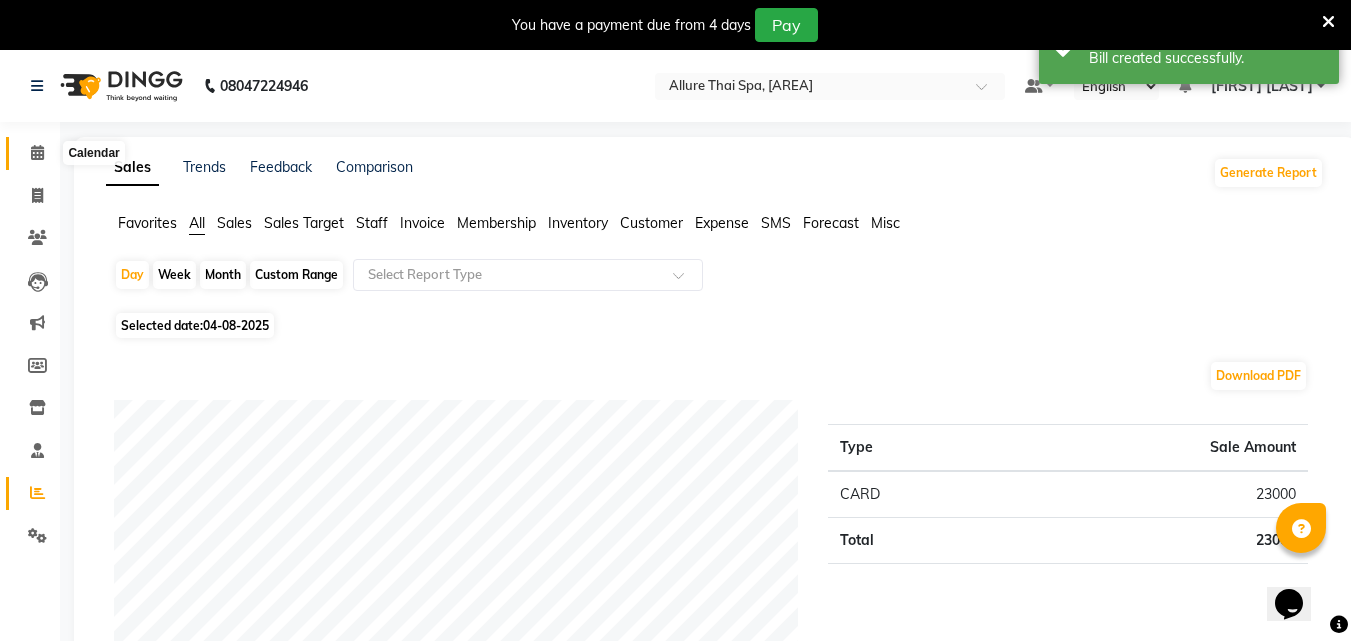 click 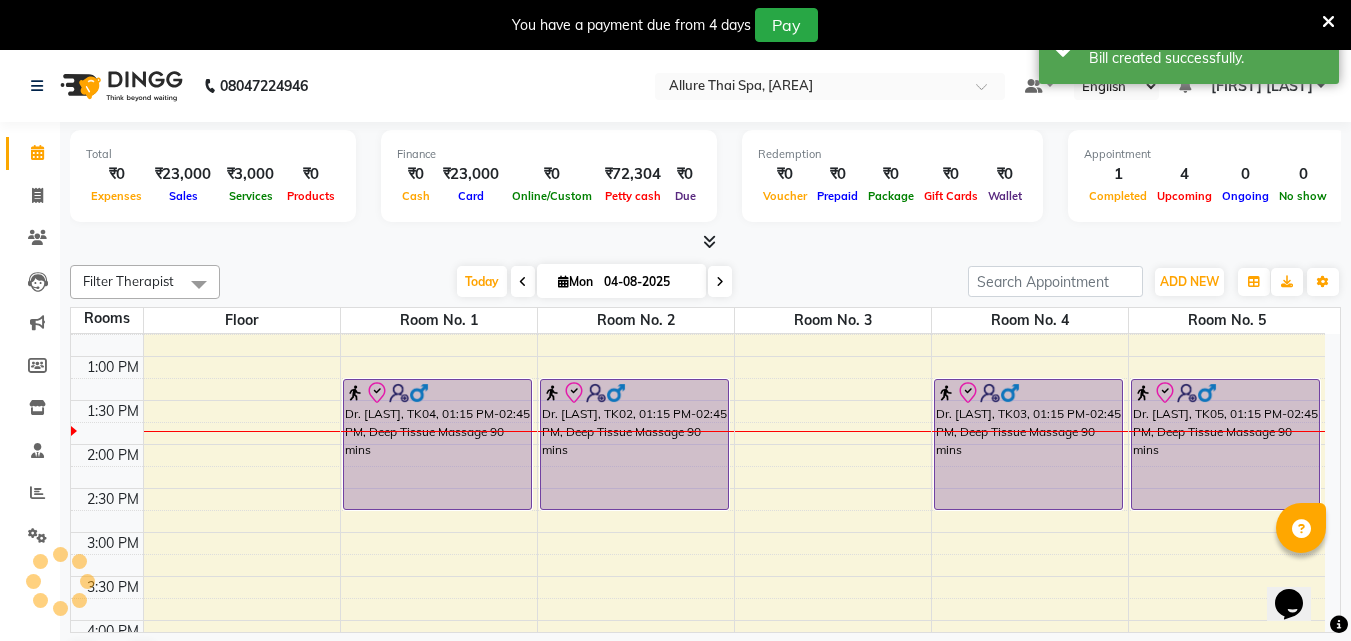 scroll, scrollTop: 0, scrollLeft: 0, axis: both 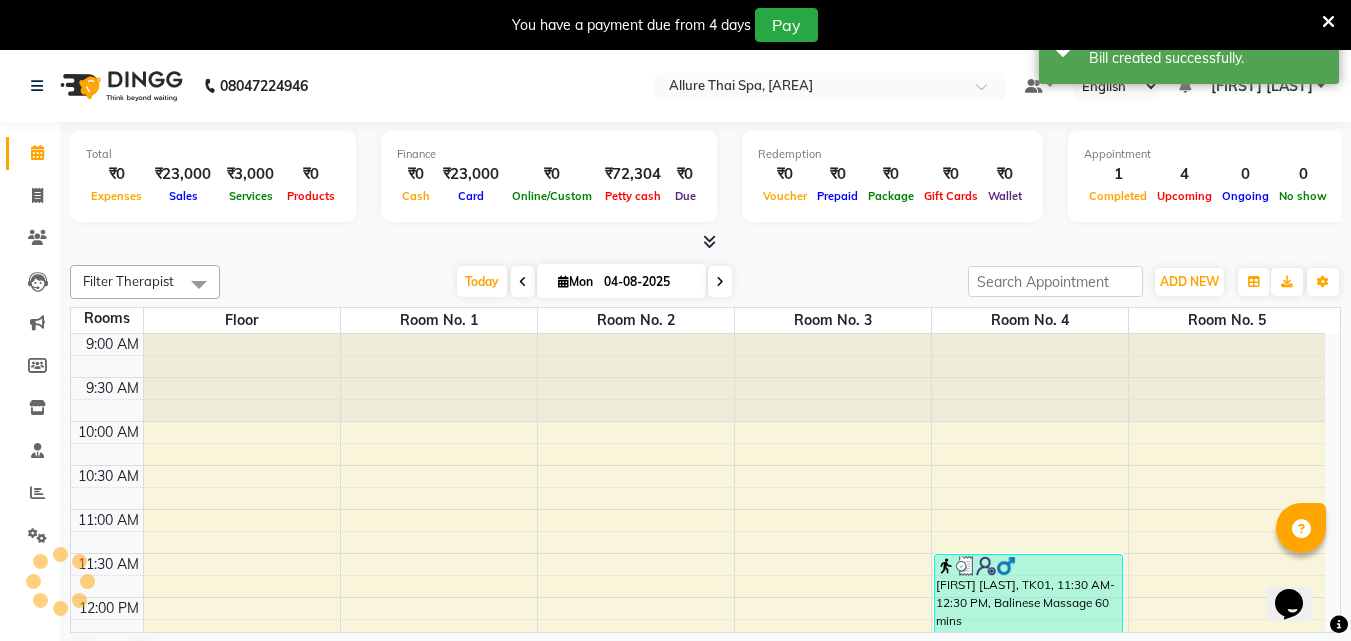 click at bounding box center [439, 378] 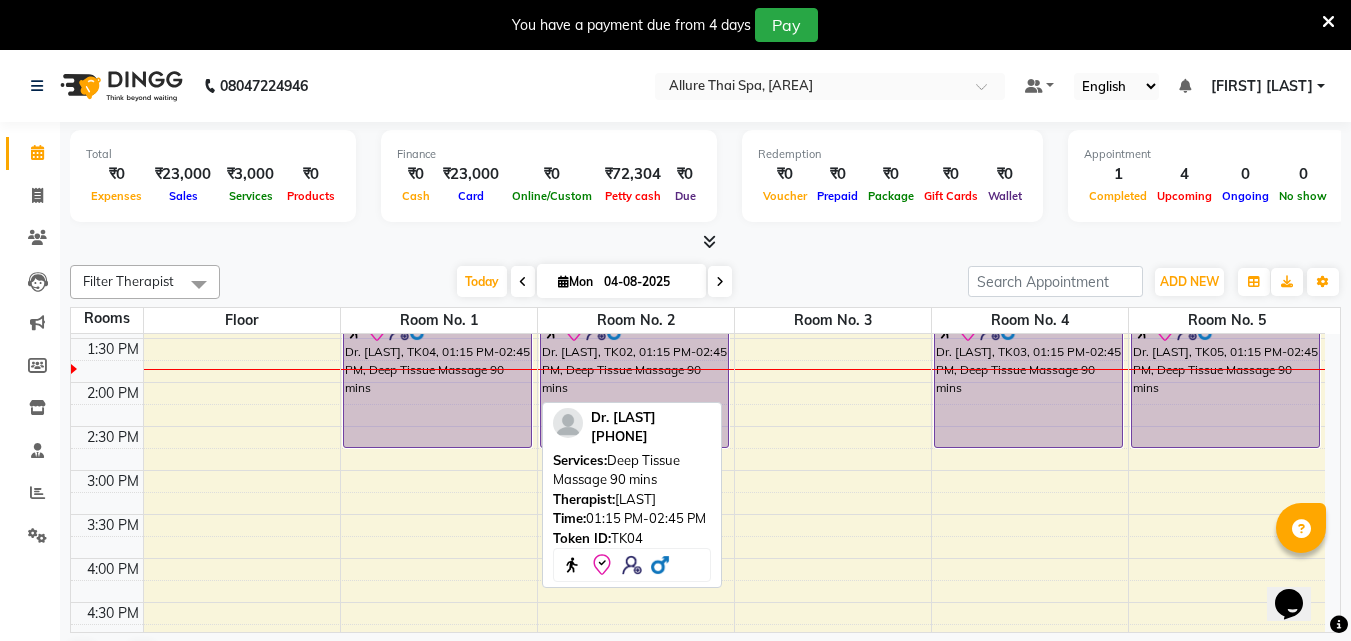 scroll, scrollTop: 392, scrollLeft: 0, axis: vertical 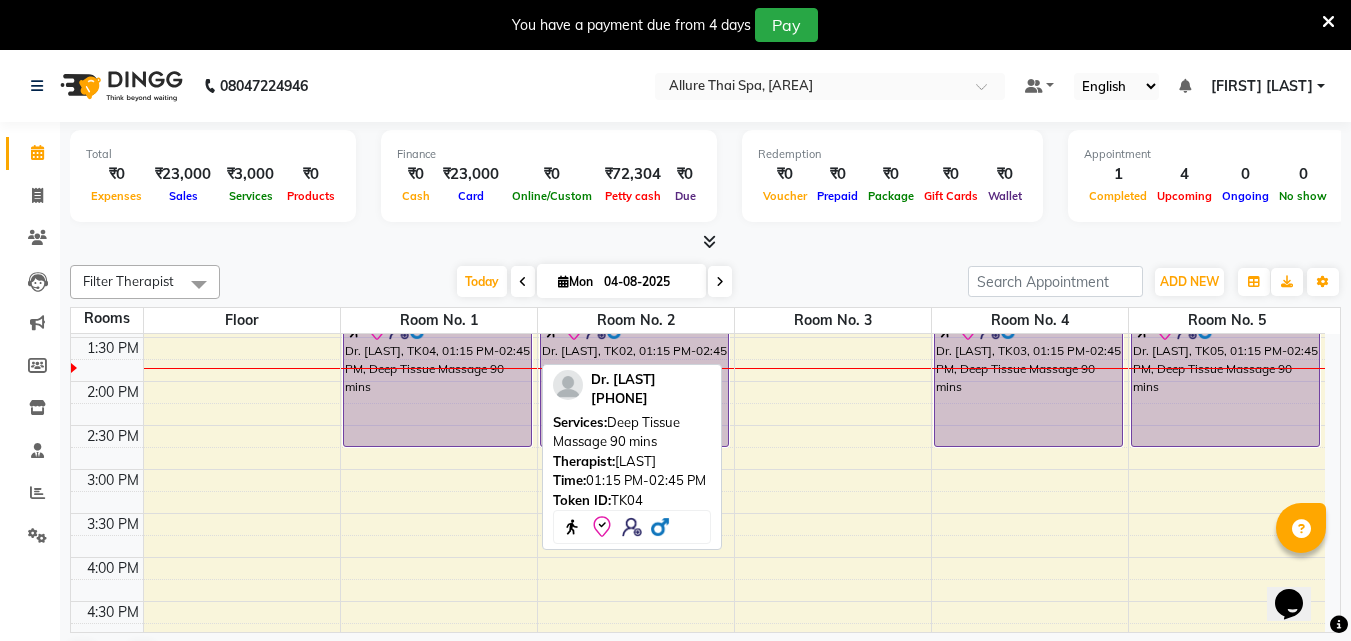 click on "Dr. [LAST], TK04, 01:15 PM-02:45 PM, Deep Tissue Massage 90 mins" at bounding box center (437, 381) 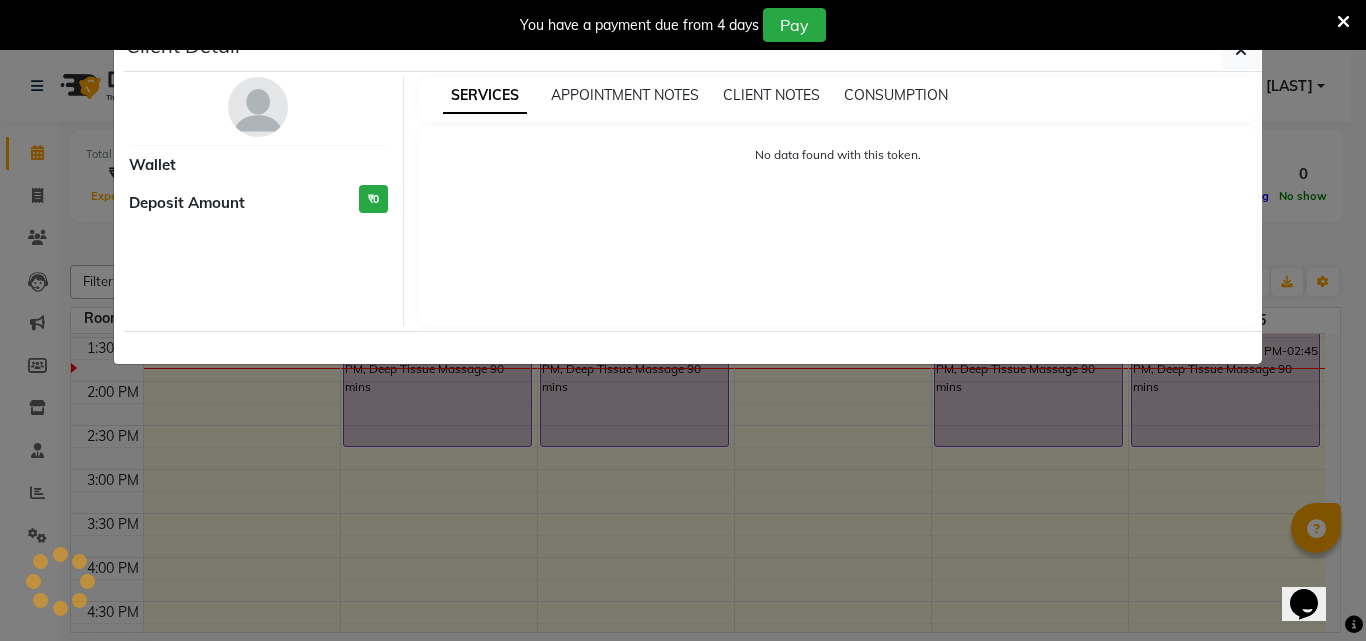 select on "8" 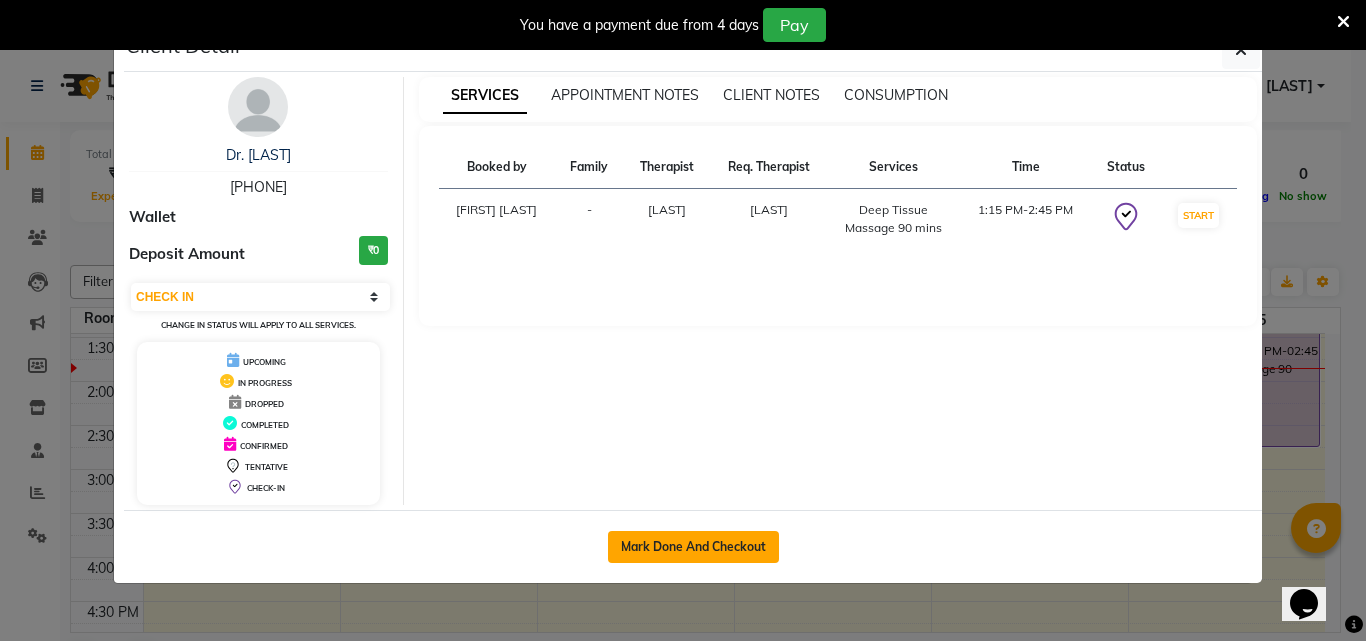 click on "Mark Done And Checkout" 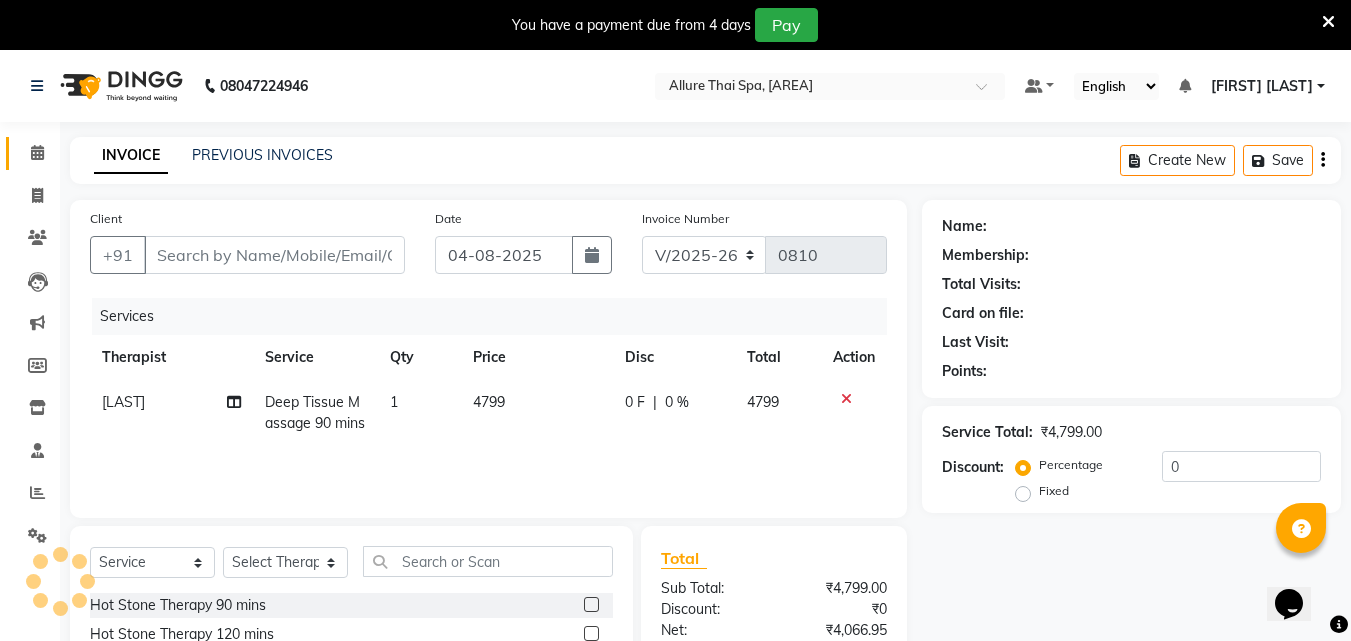 type on "[PHONE]" 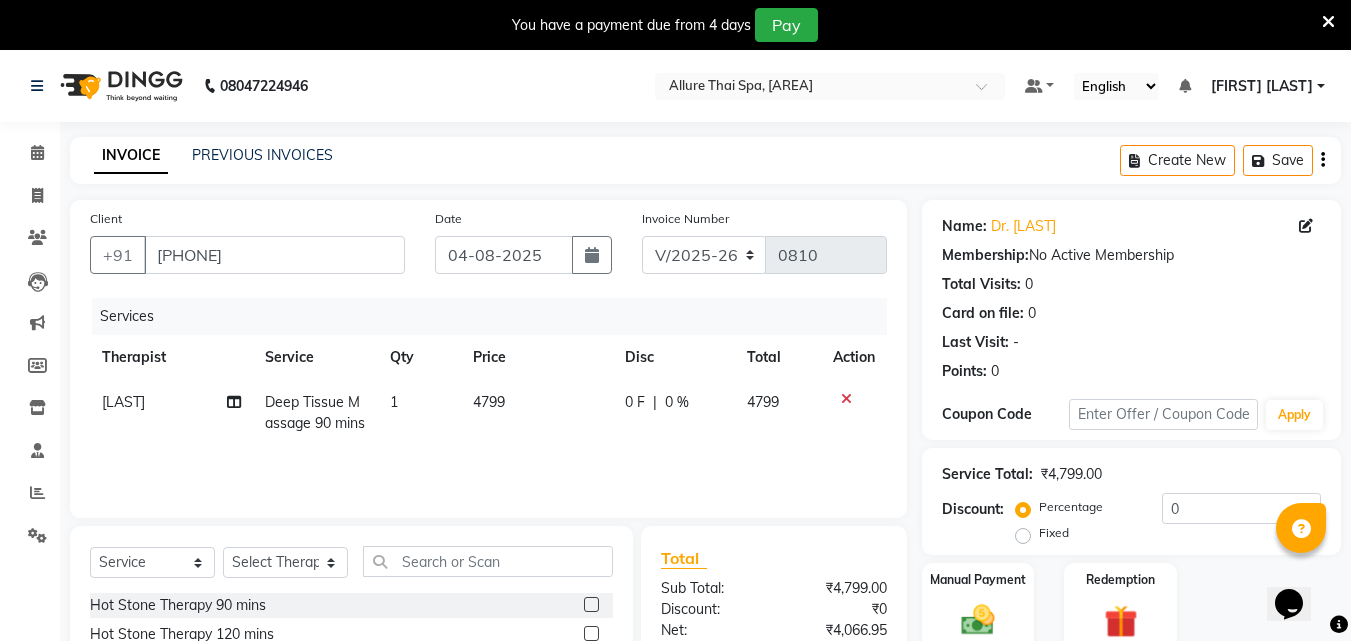 click on "Fixed" 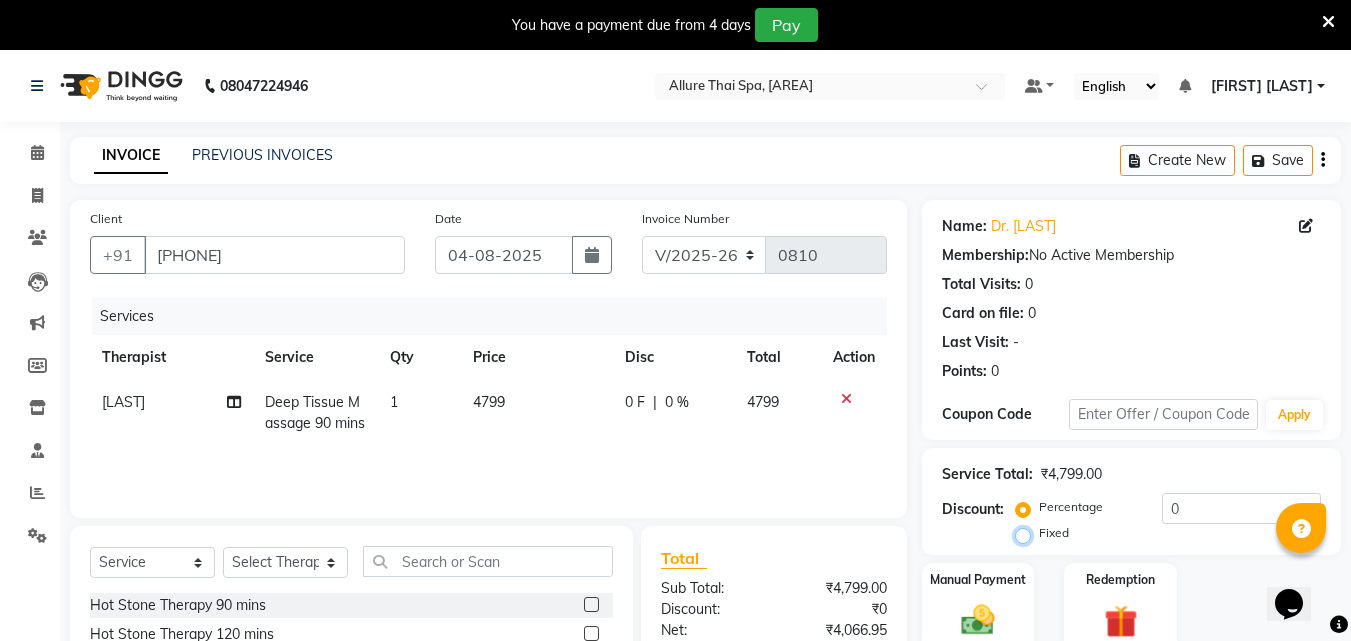 click on "Fixed" at bounding box center [1027, 533] 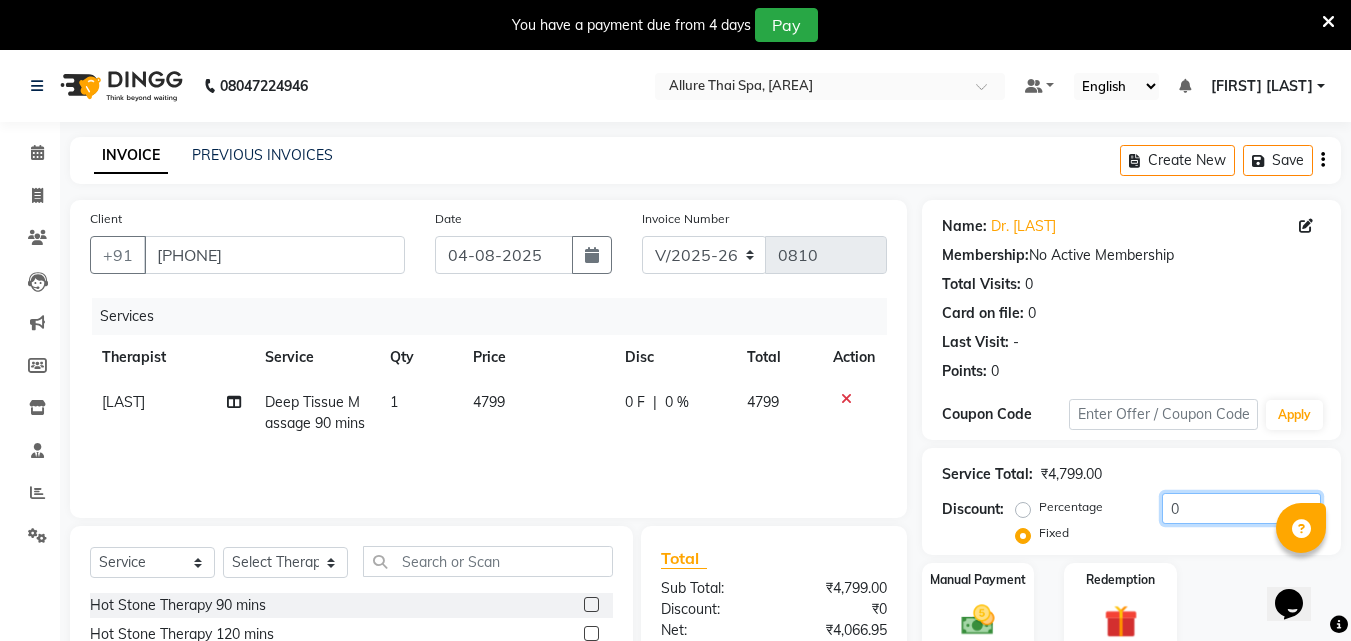 click on "0" 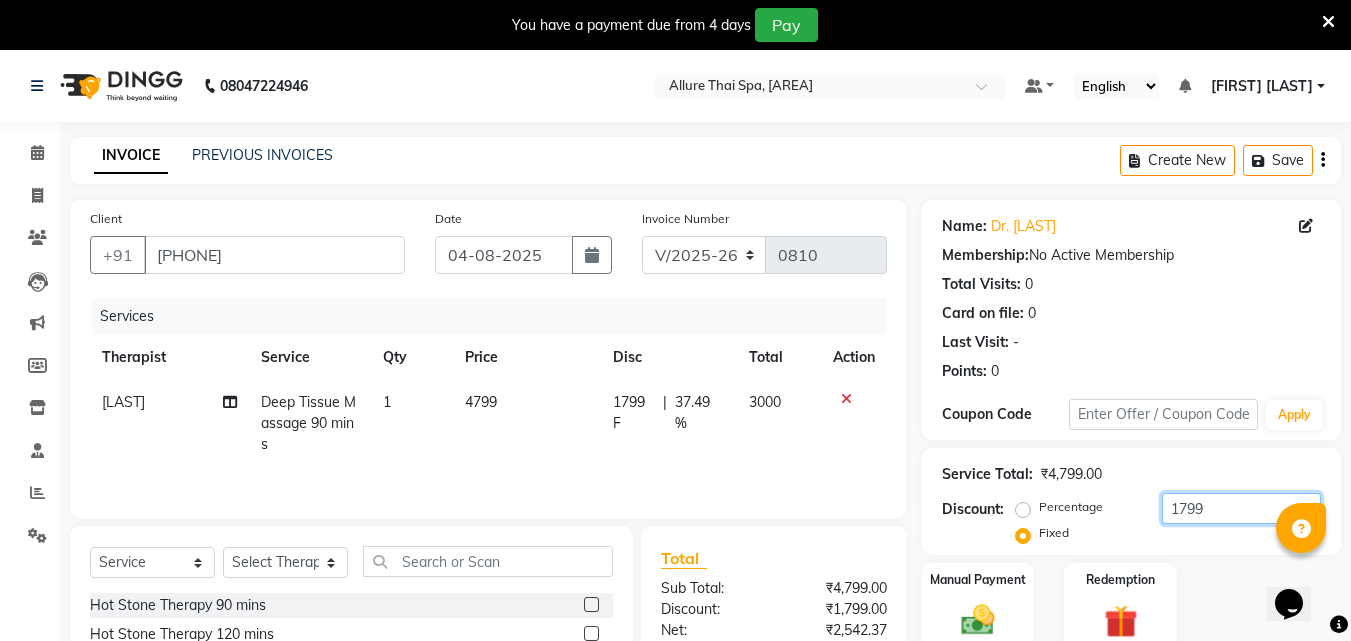 scroll, scrollTop: 210, scrollLeft: 0, axis: vertical 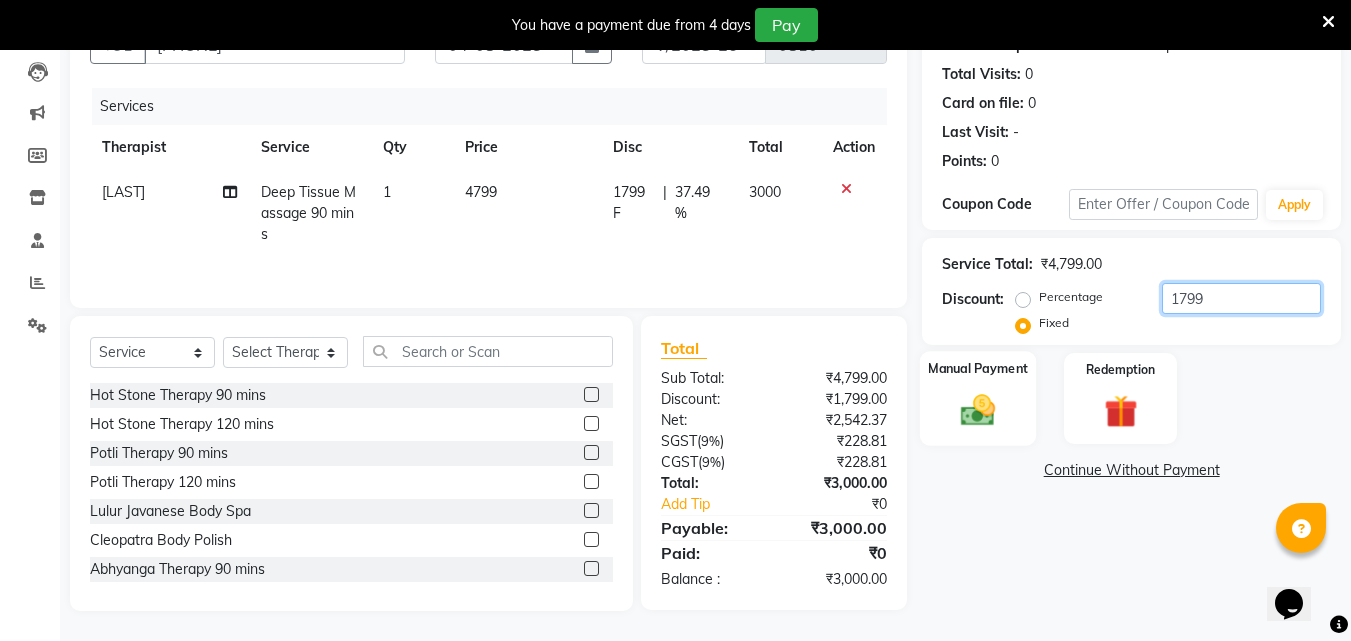 type on "1799" 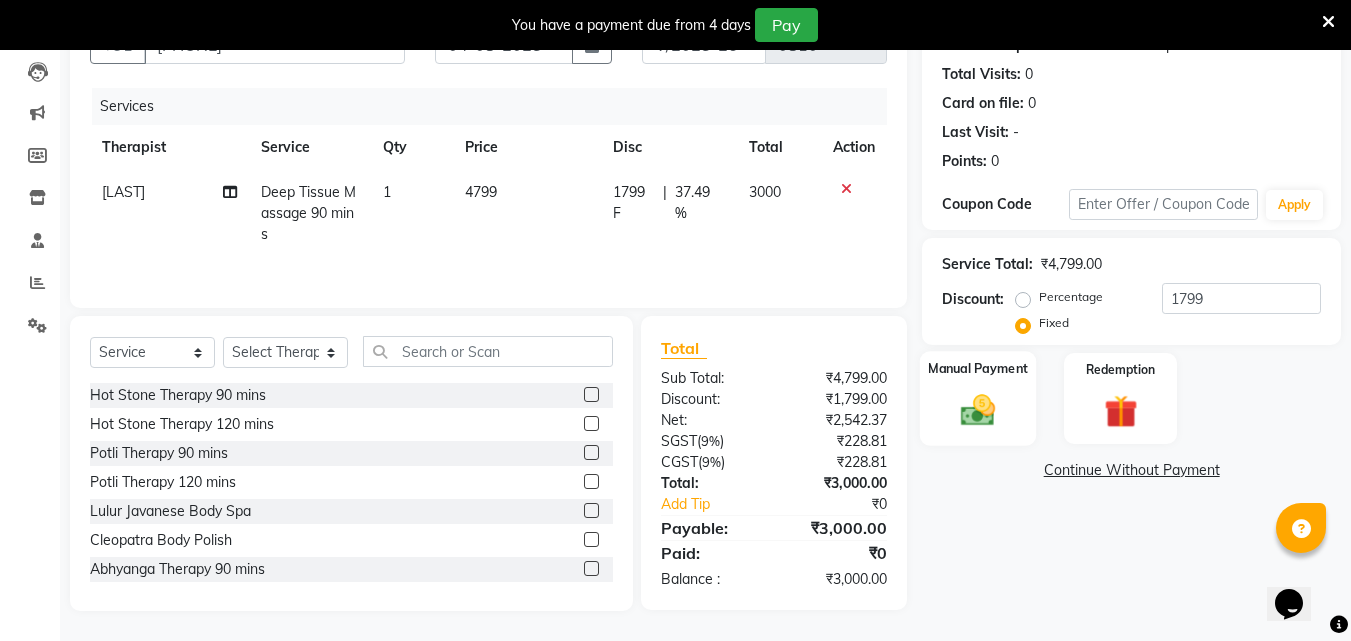 click 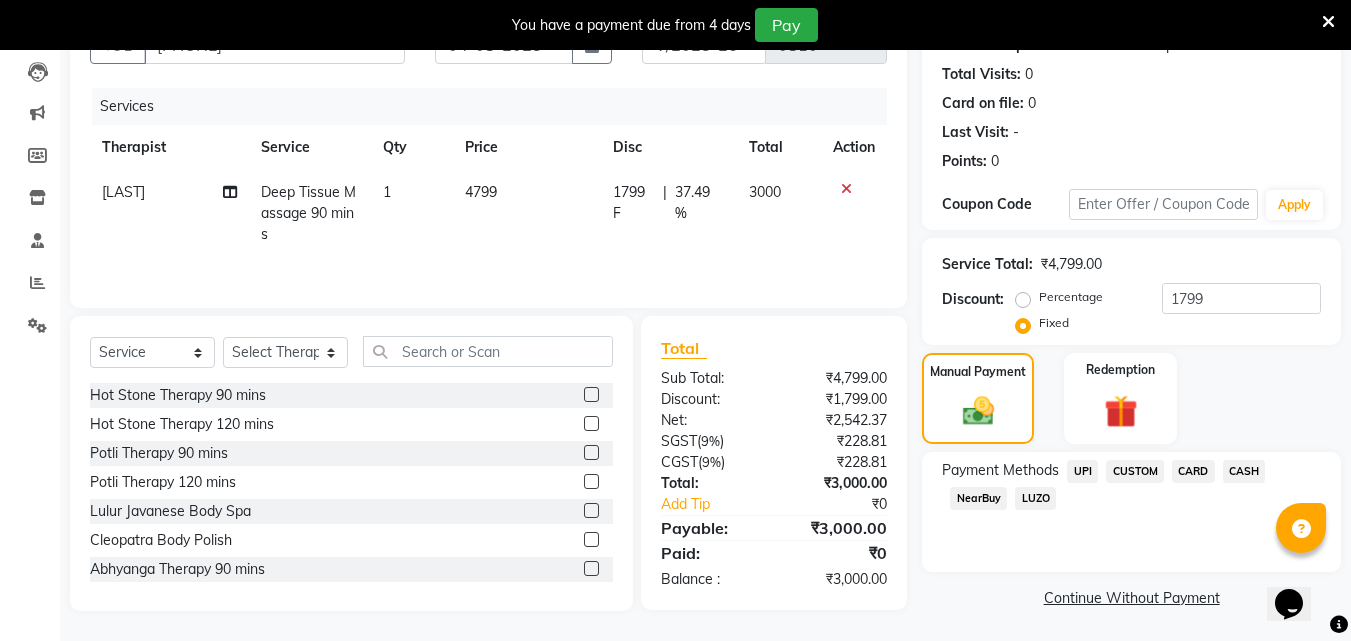 click on "UPI" 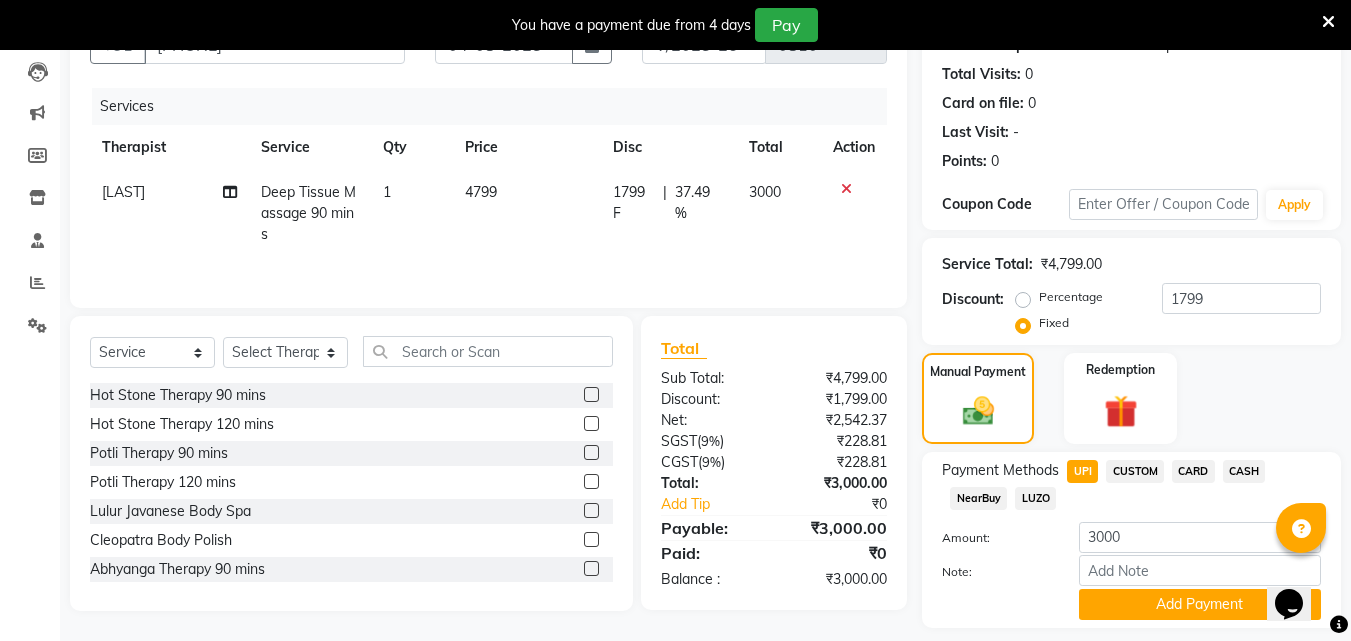 scroll, scrollTop: 268, scrollLeft: 0, axis: vertical 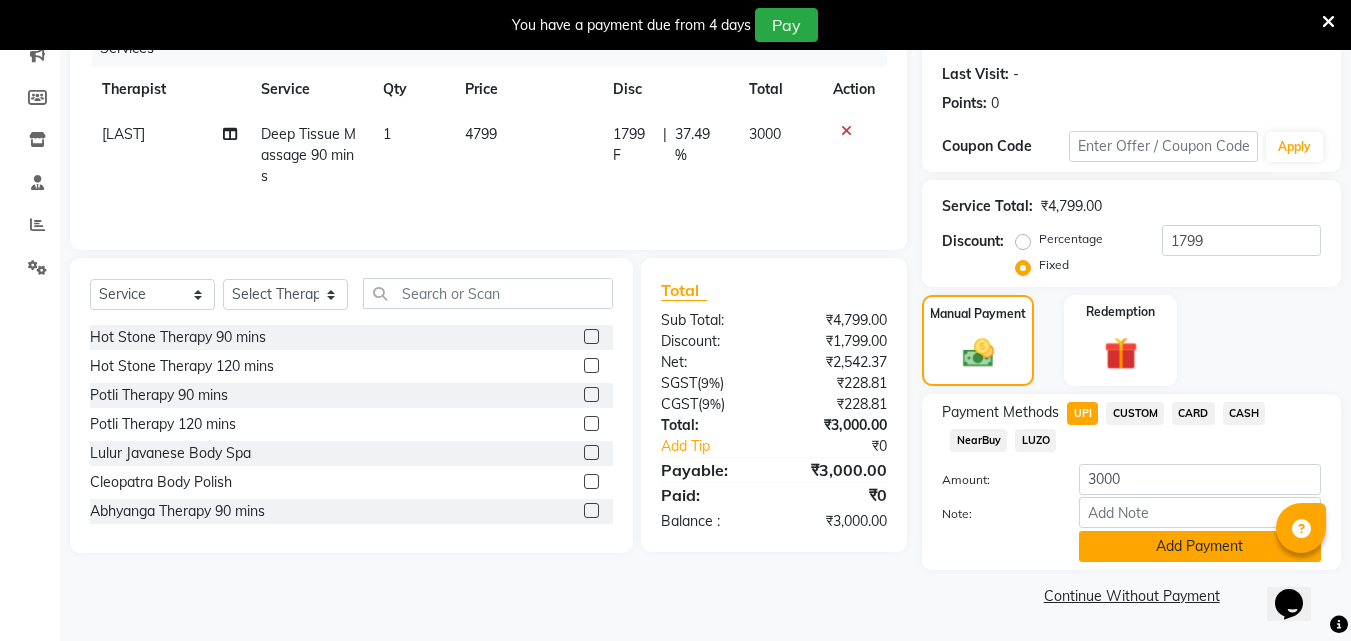 click on "Add Payment" 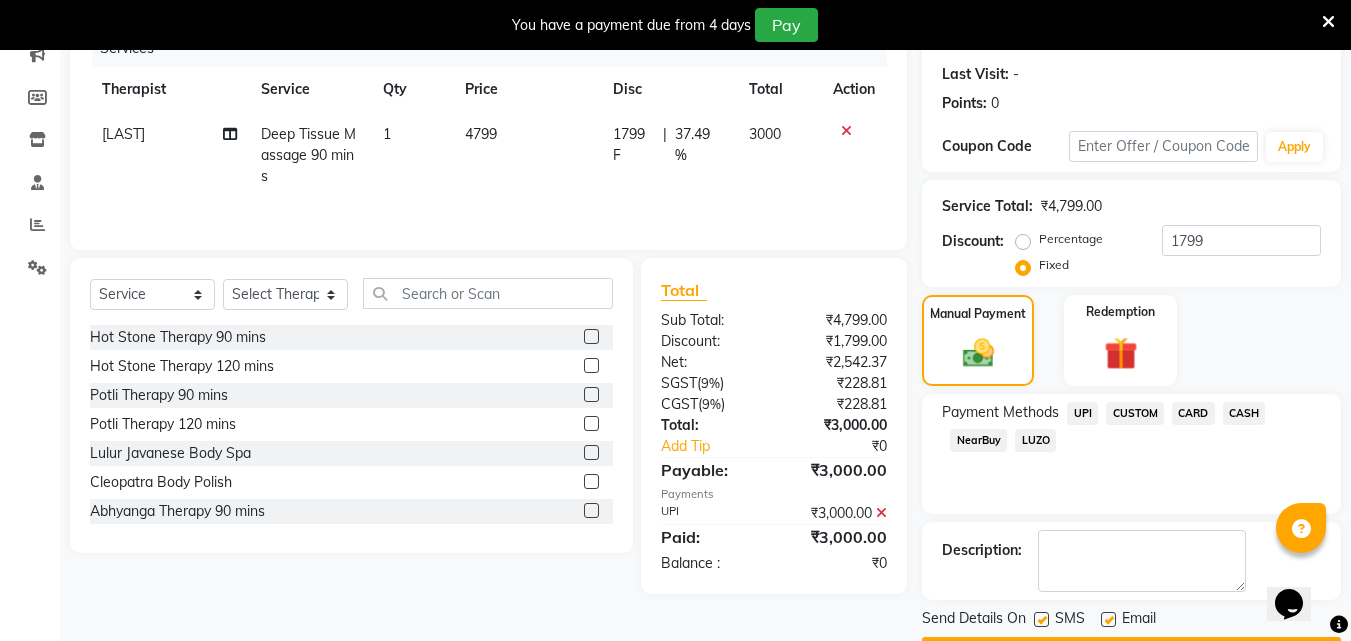 scroll, scrollTop: 325, scrollLeft: 0, axis: vertical 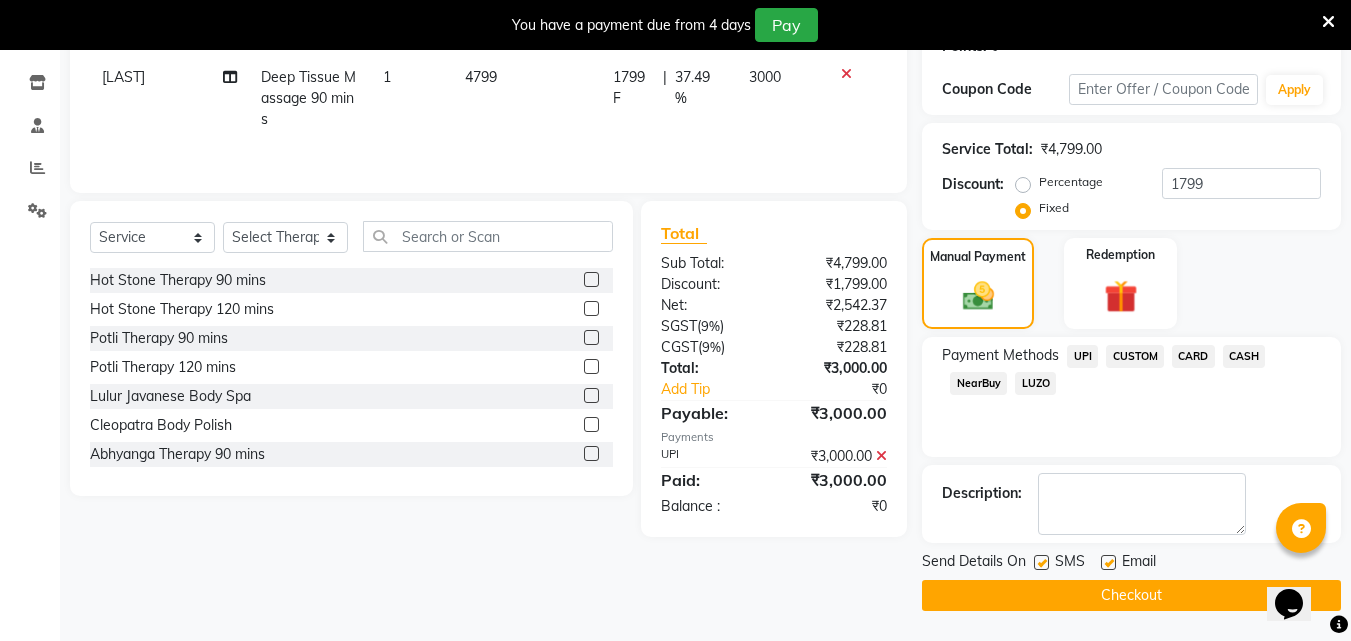 click on "Checkout" 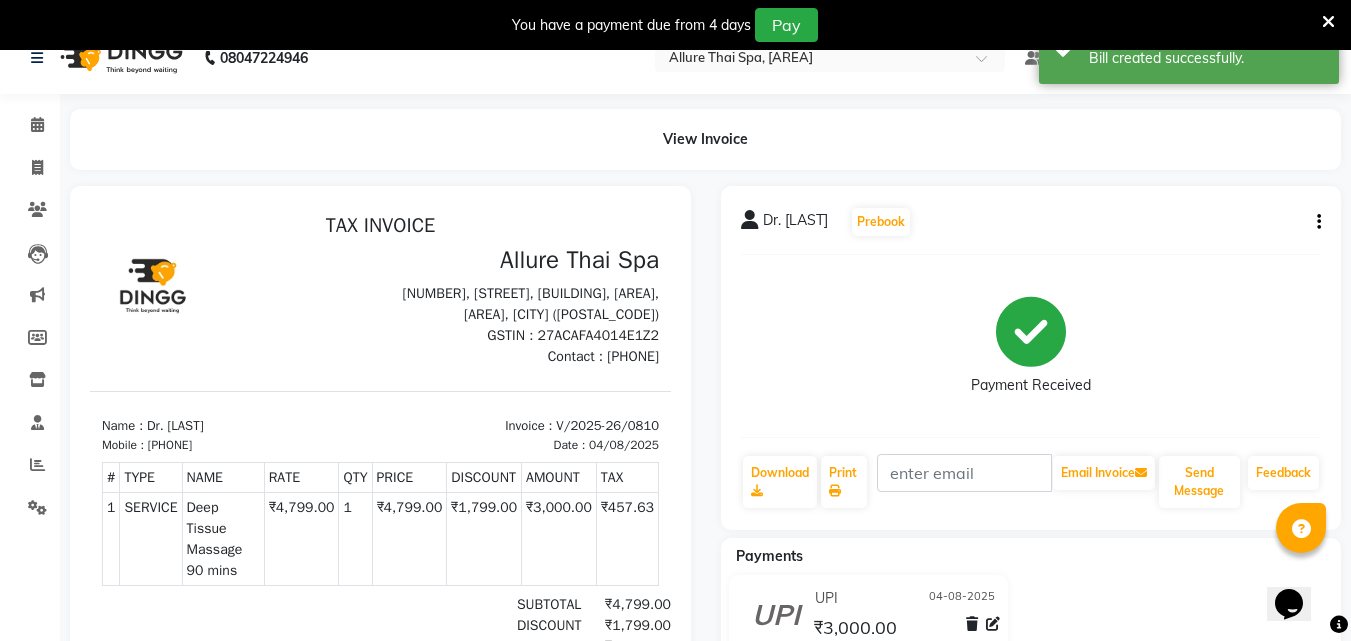 scroll, scrollTop: 0, scrollLeft: 0, axis: both 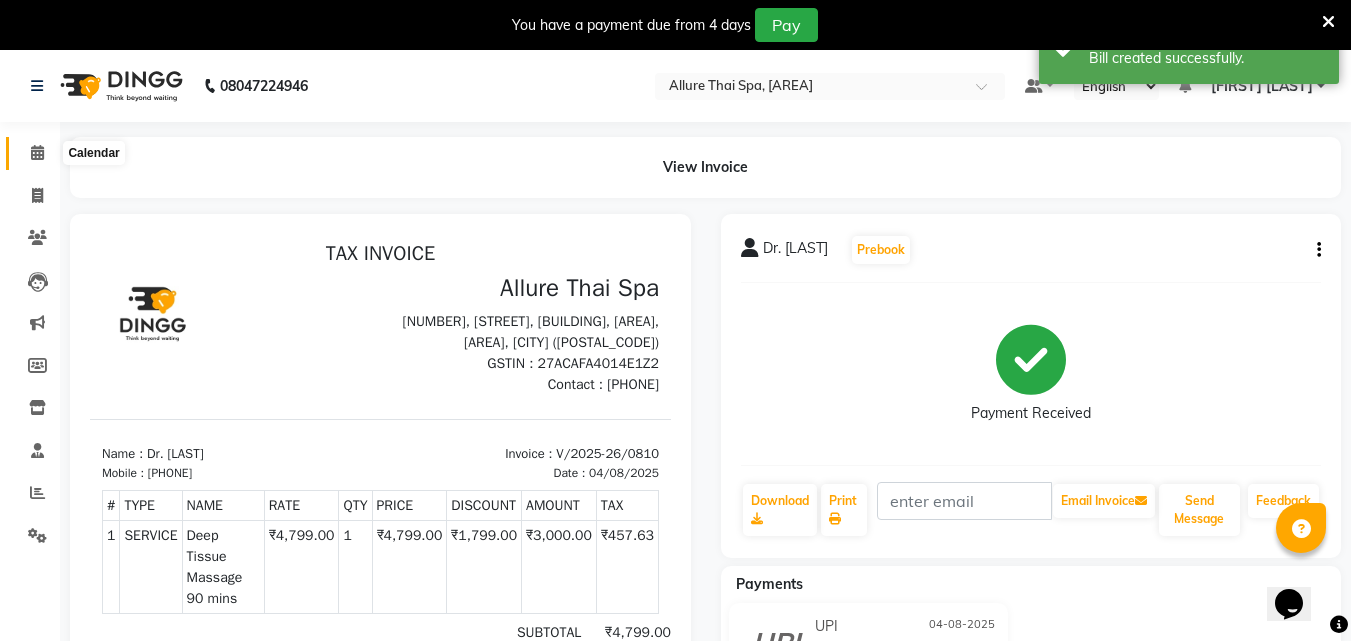 click 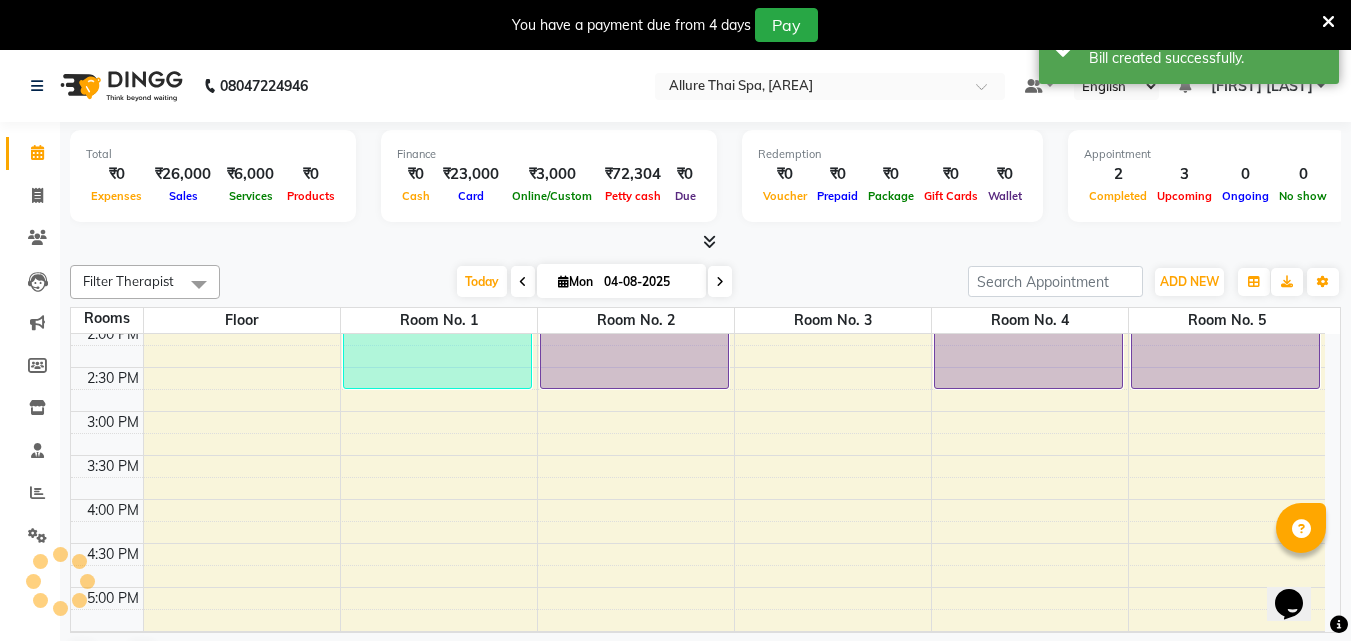 scroll, scrollTop: 451, scrollLeft: 0, axis: vertical 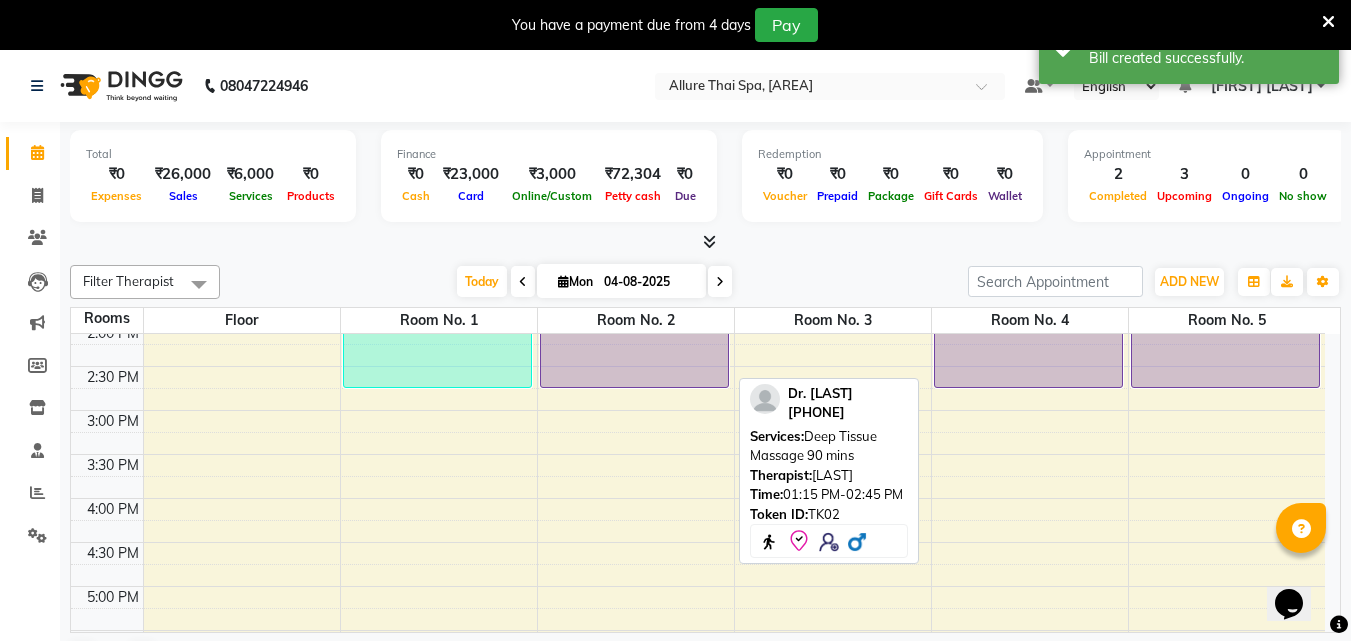 click on "Dr. [LAST], TK02, 01:15 PM-02:45 PM, Deep Tissue Massage 90 mins" at bounding box center (634, 322) 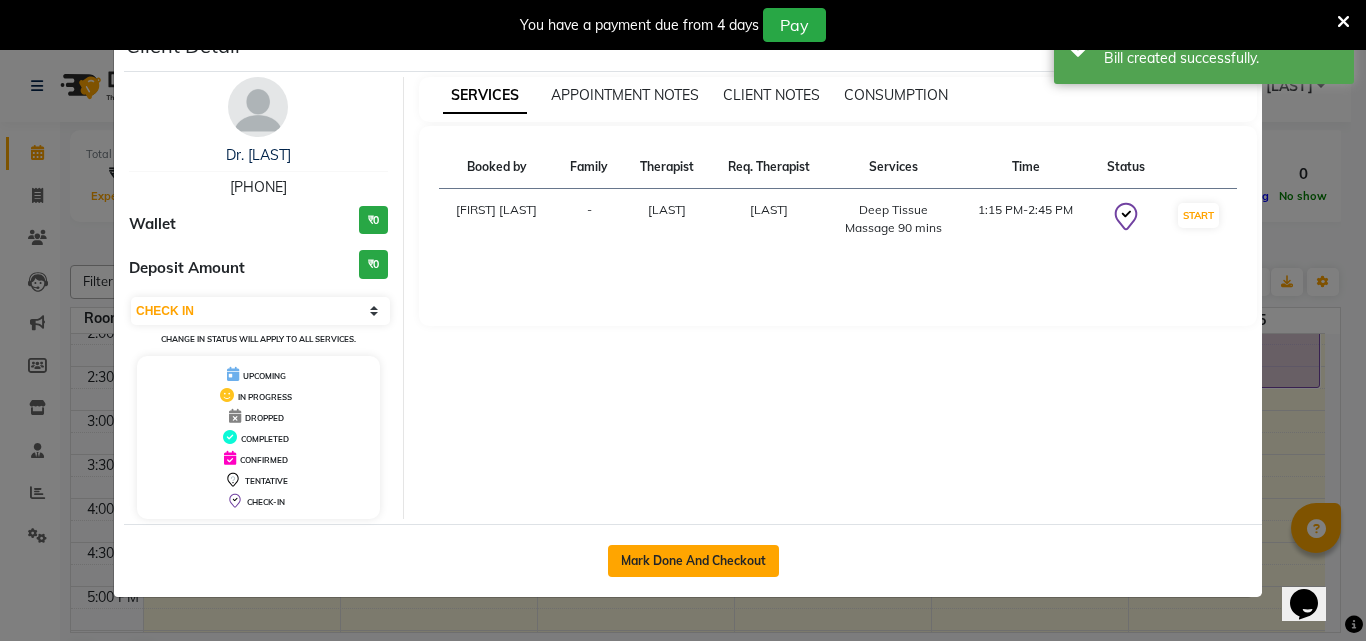click on "Mark Done And Checkout" 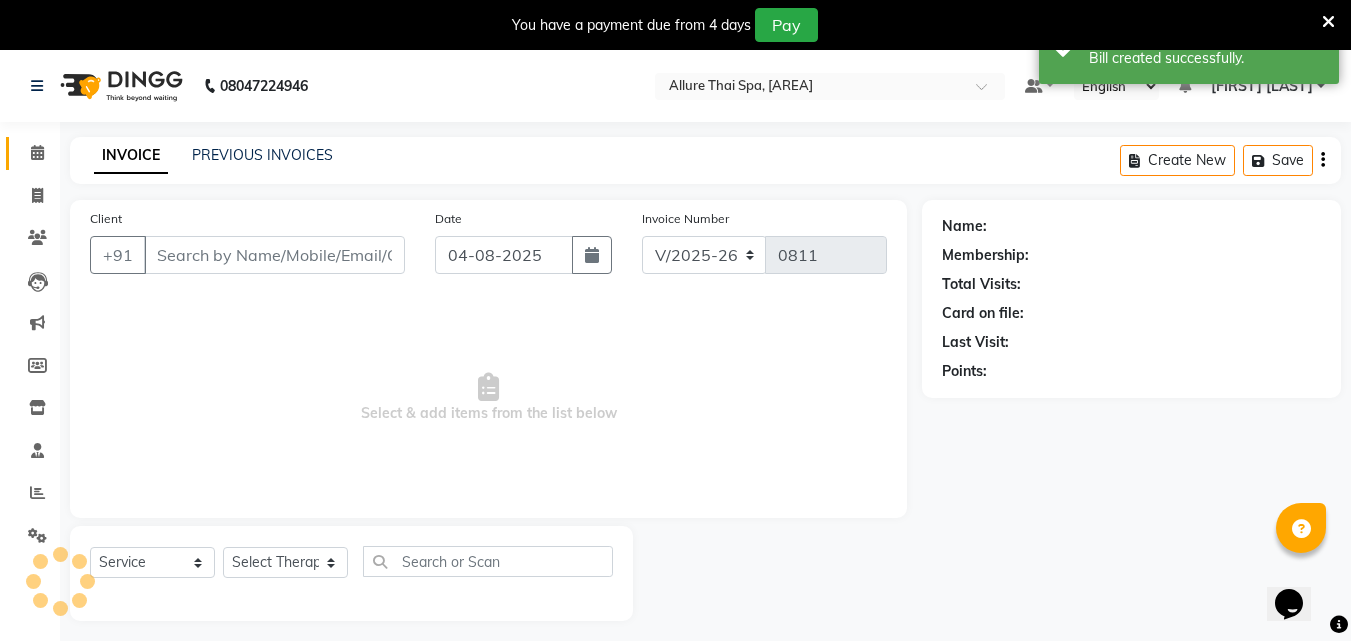 type on "[PHONE]" 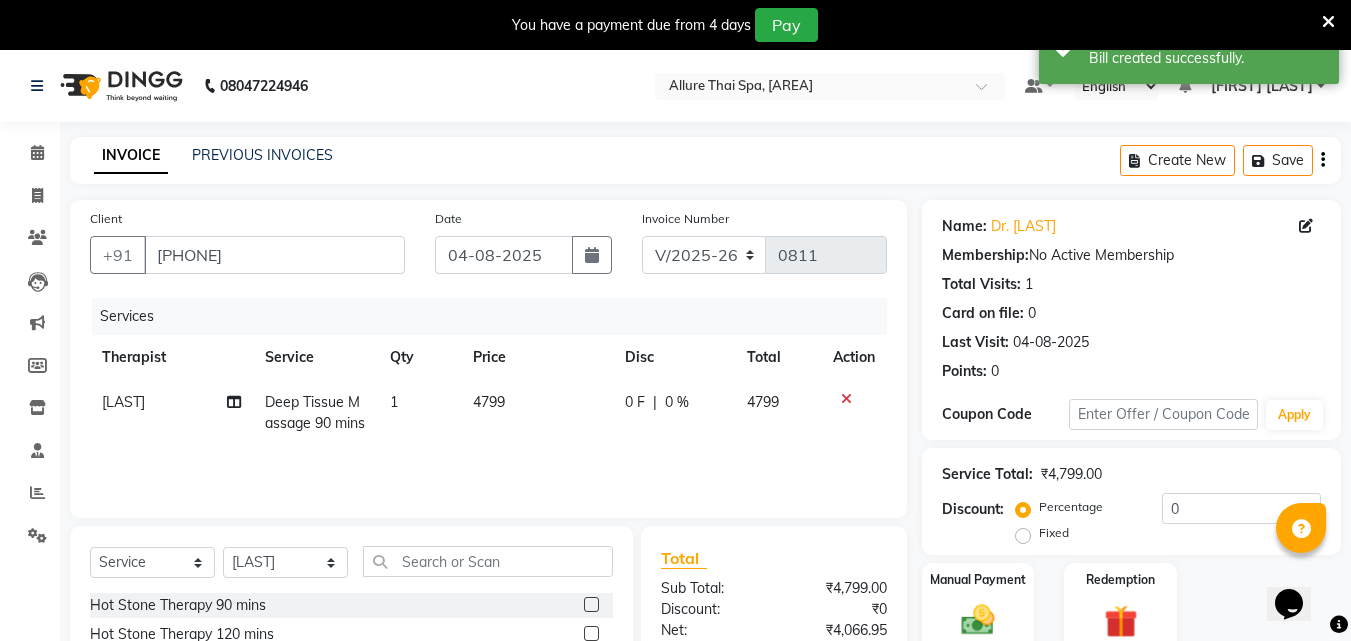 click on "Fixed" 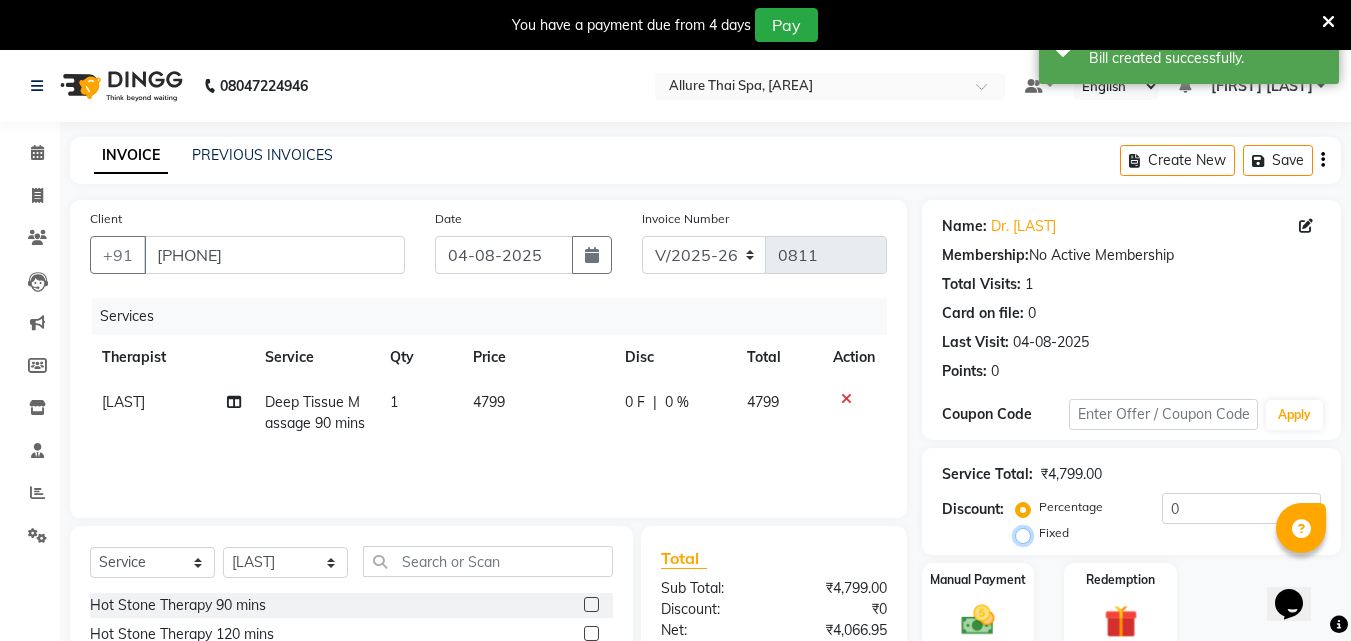 click on "Fixed" at bounding box center [1027, 533] 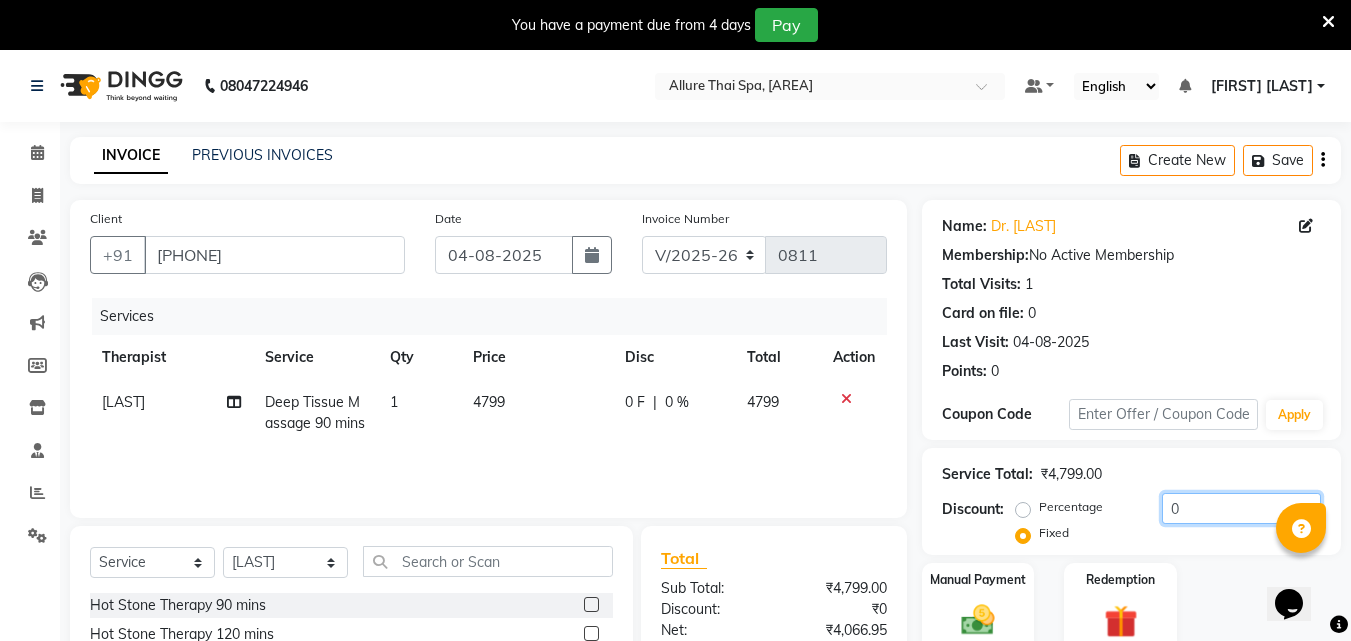 click on "0" 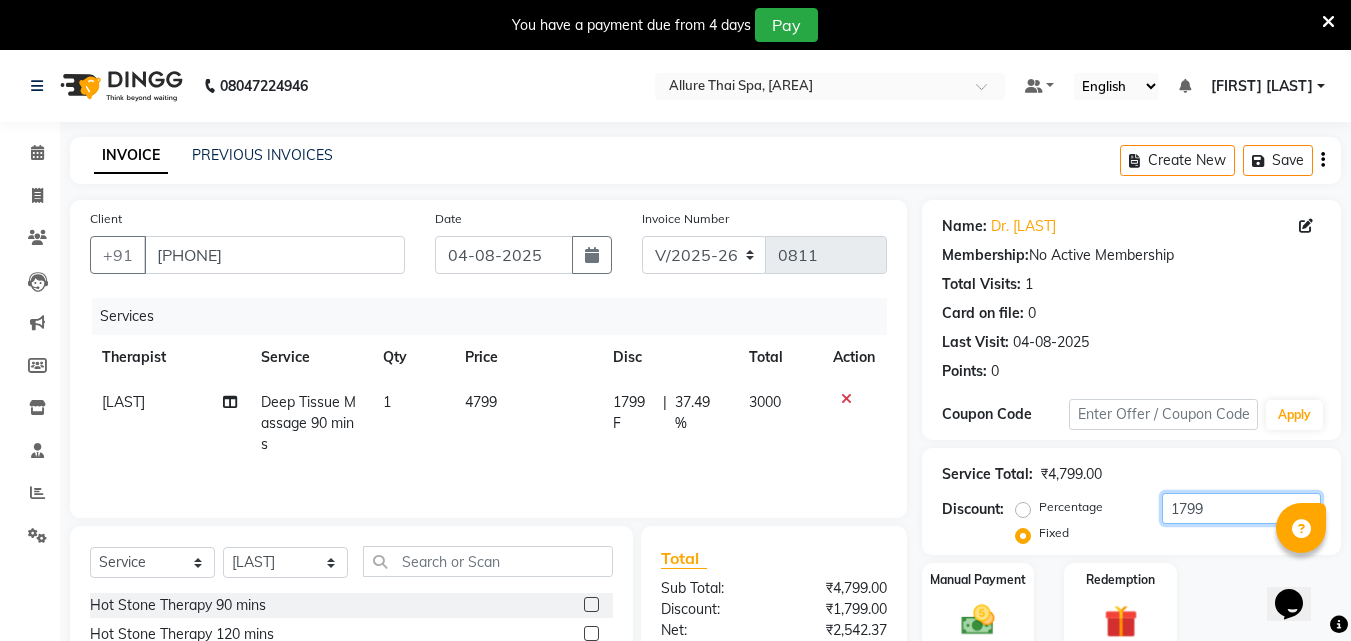 scroll, scrollTop: 210, scrollLeft: 0, axis: vertical 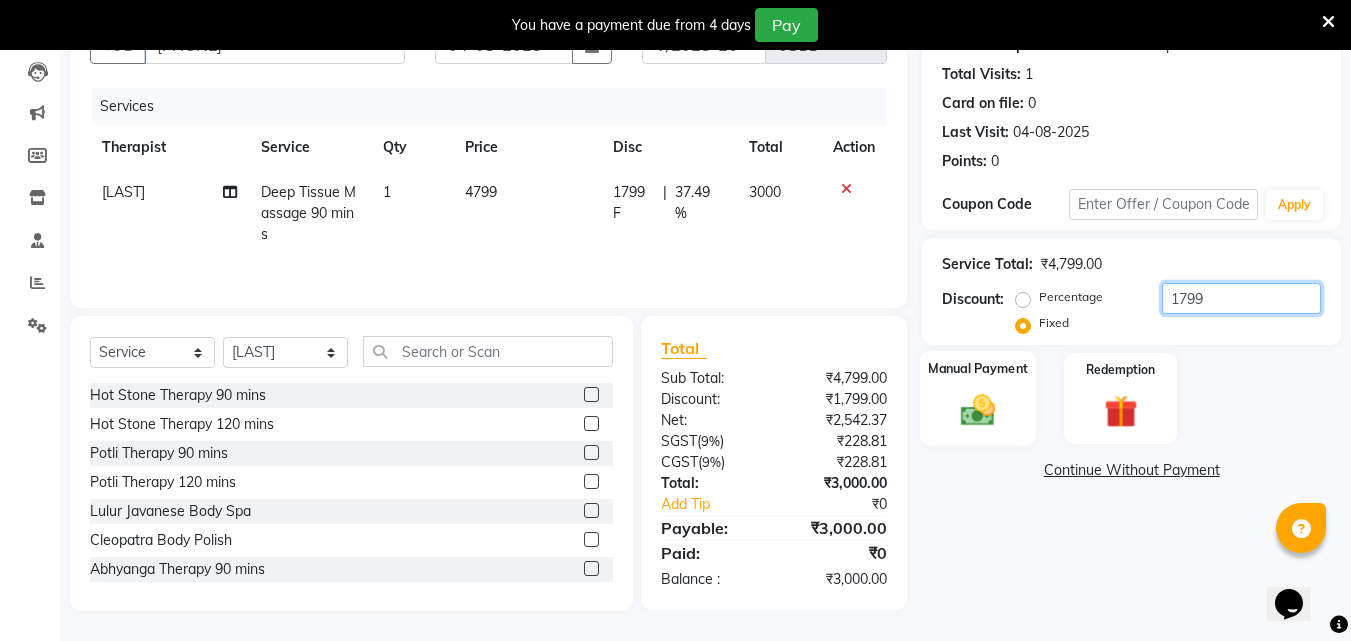 type on "1799" 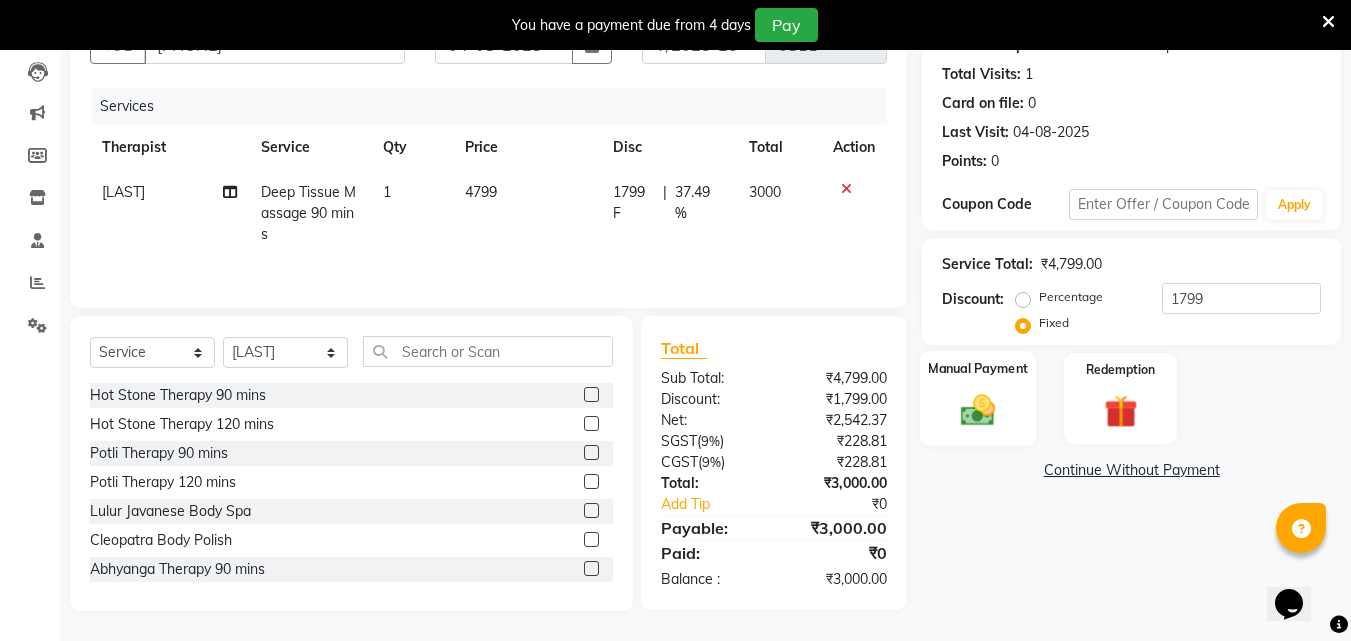 click 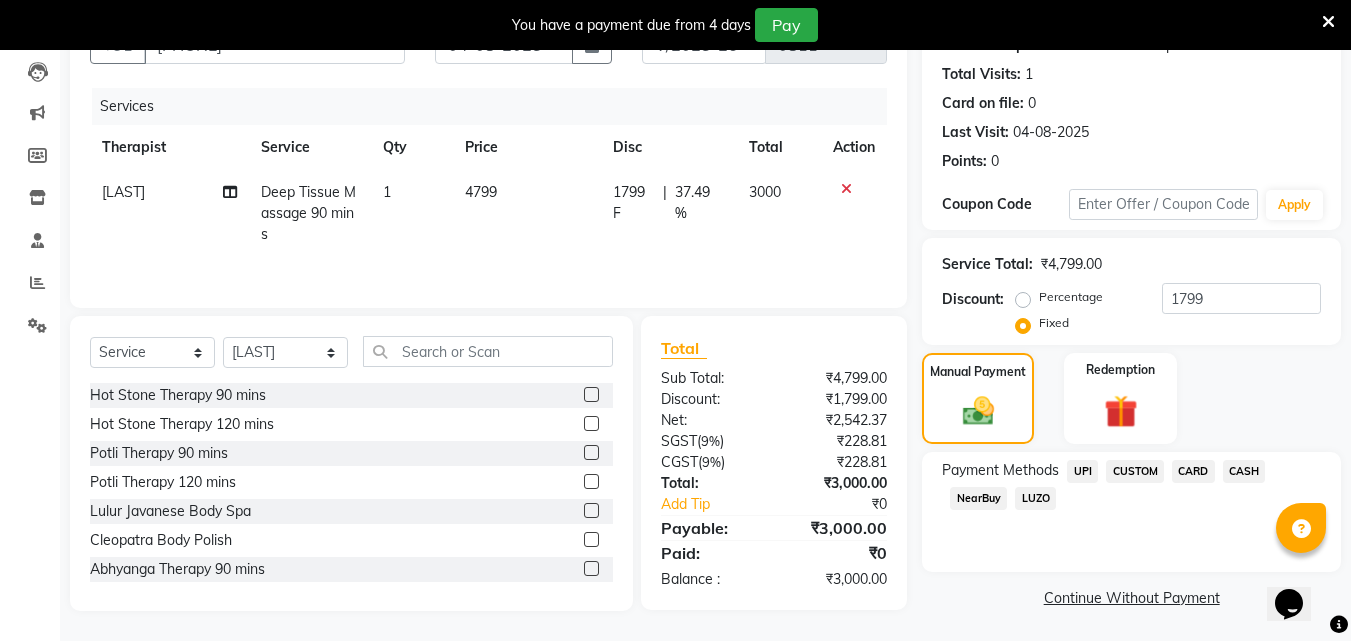 click on "UPI" 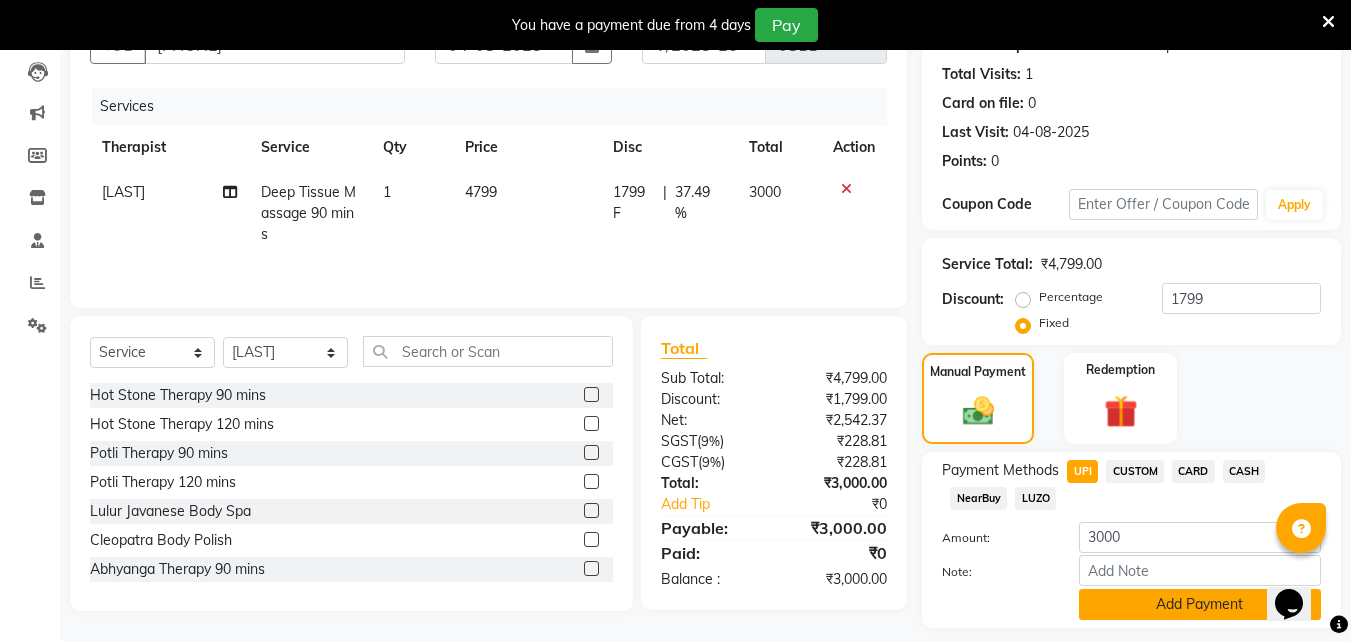click on "Add Payment" 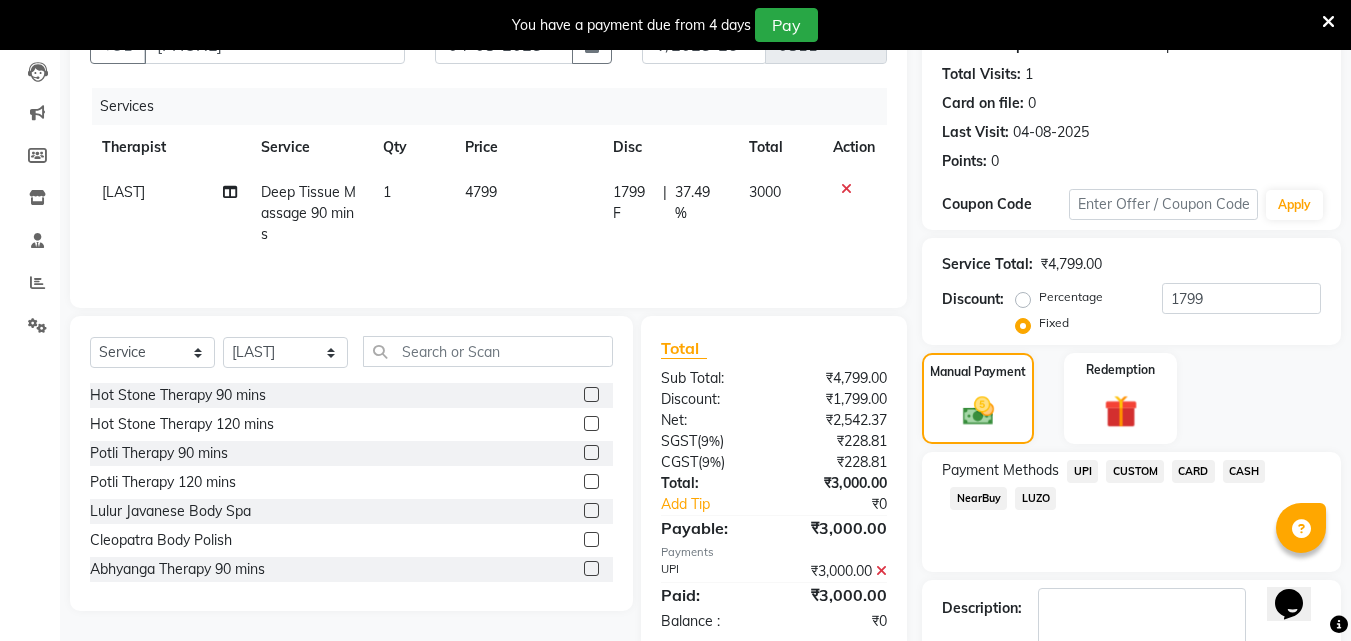 scroll, scrollTop: 325, scrollLeft: 0, axis: vertical 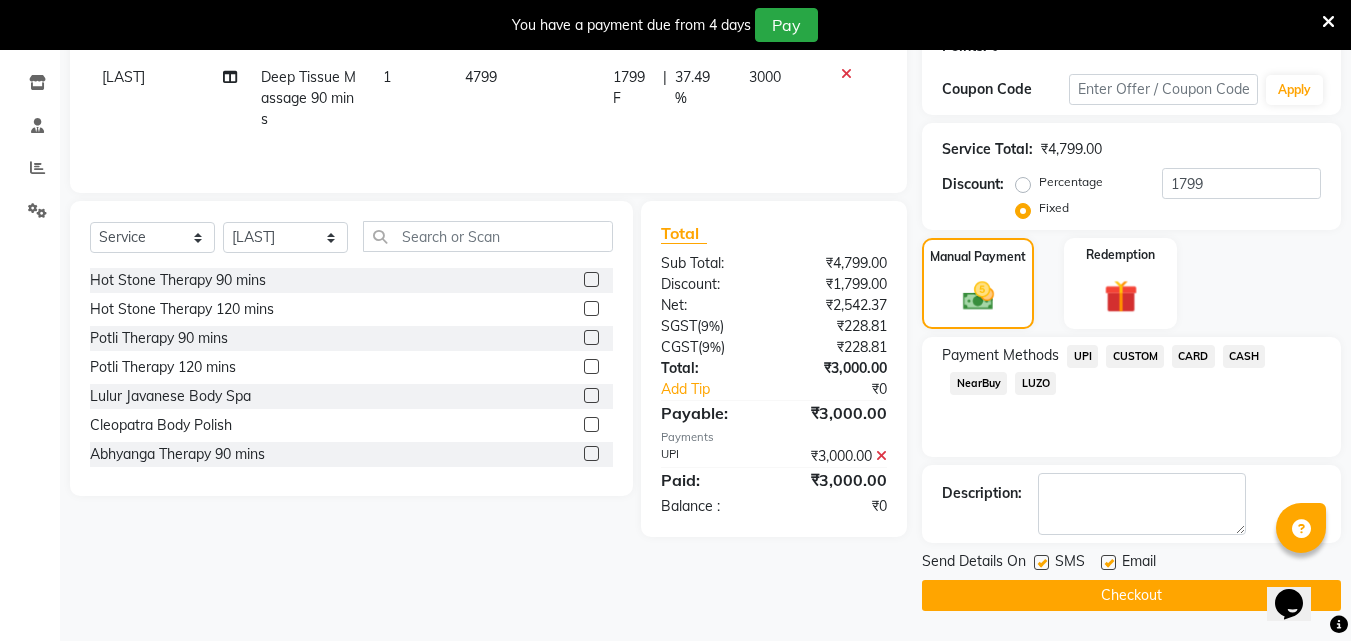 click on "Checkout" 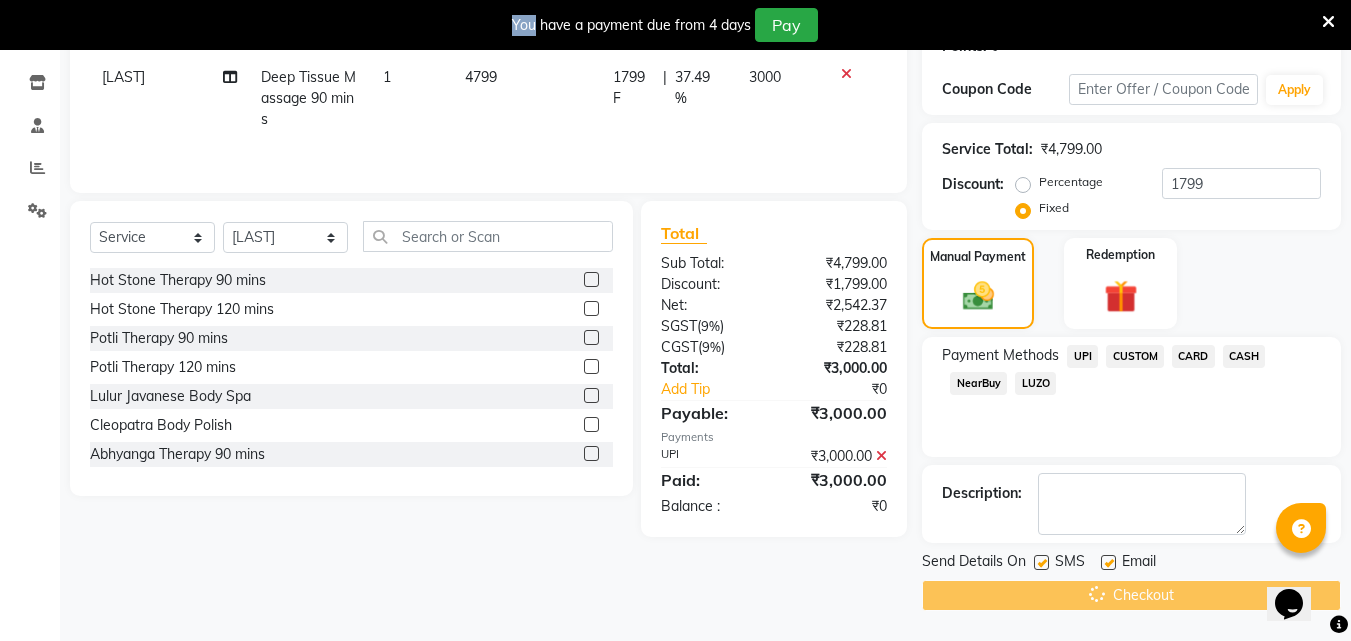 click on "Checkout" 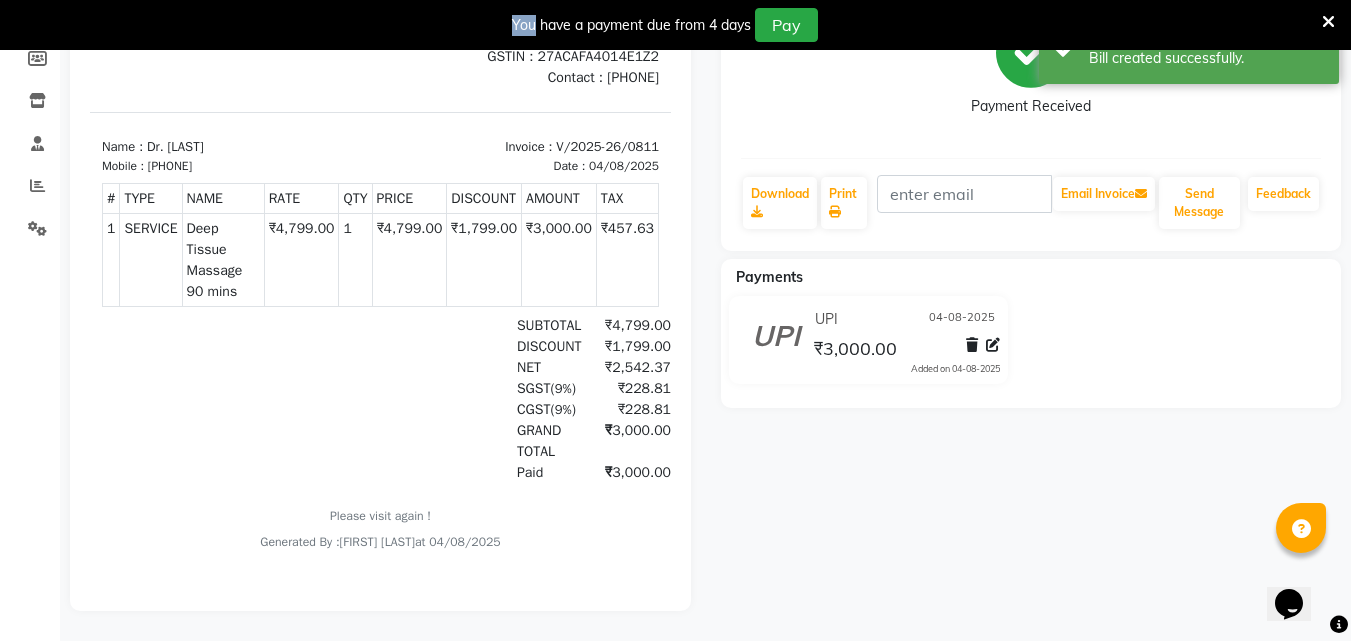 scroll, scrollTop: 0, scrollLeft: 0, axis: both 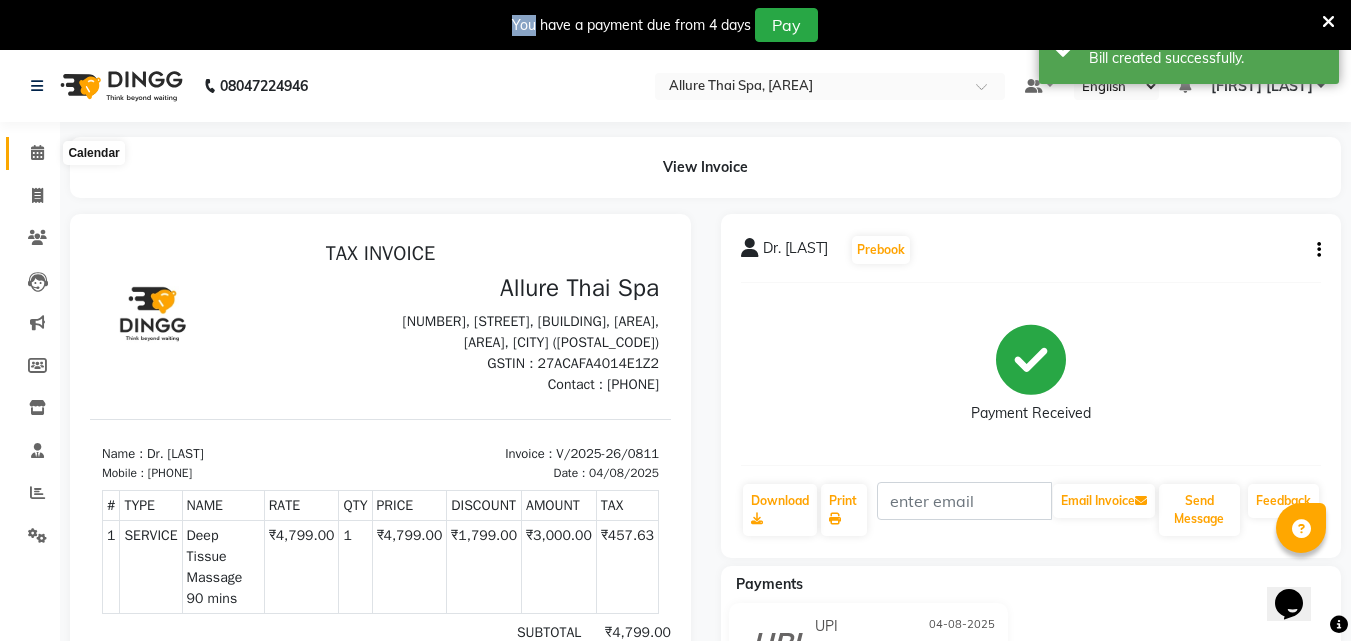 click 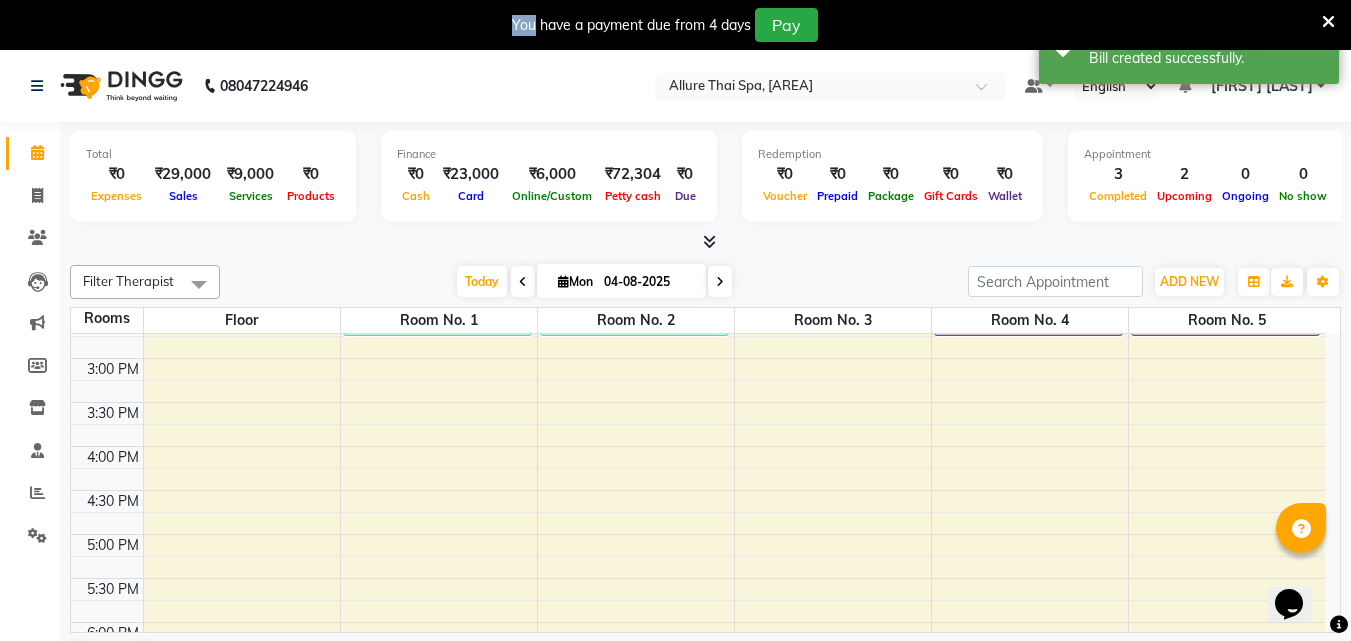 scroll, scrollTop: 376, scrollLeft: 0, axis: vertical 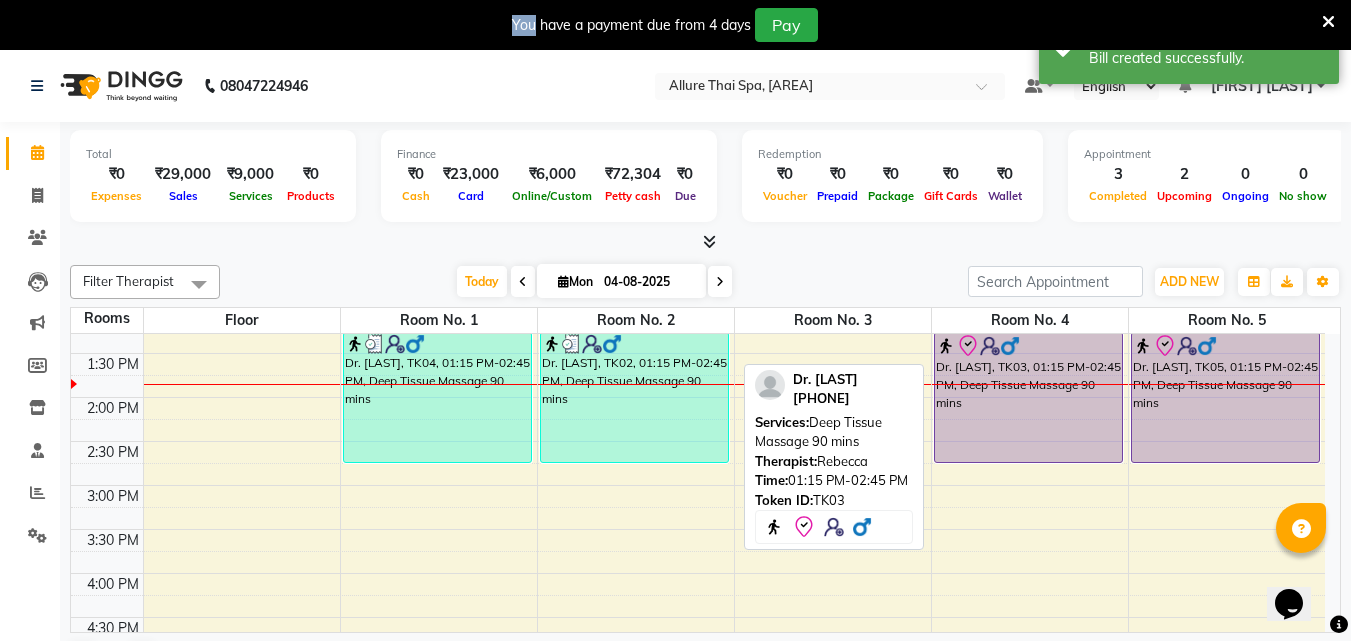 click at bounding box center [1010, 346] 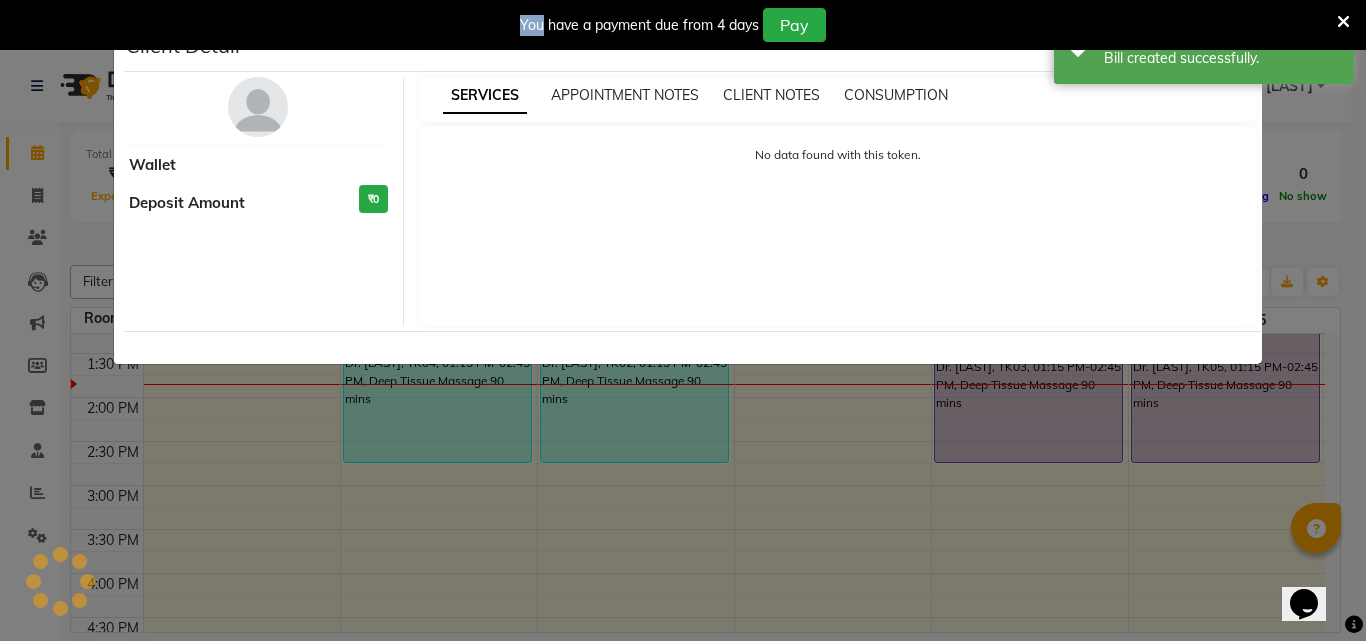 select on "8" 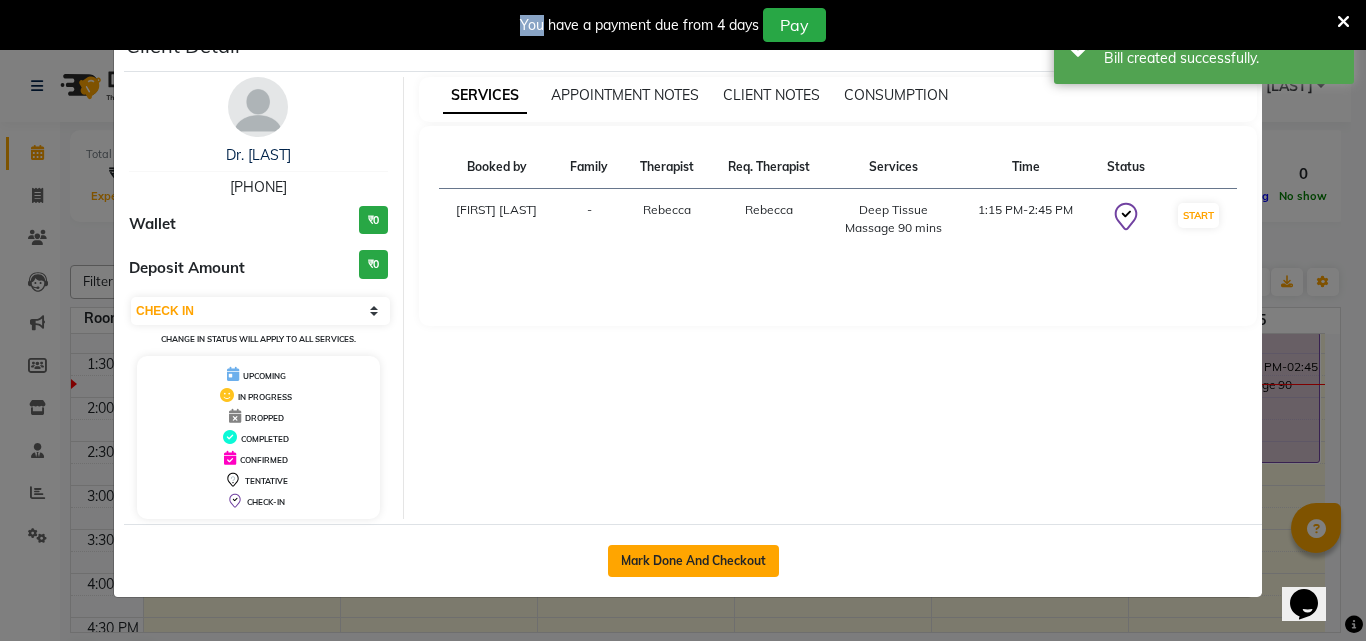 click on "Mark Done And Checkout" 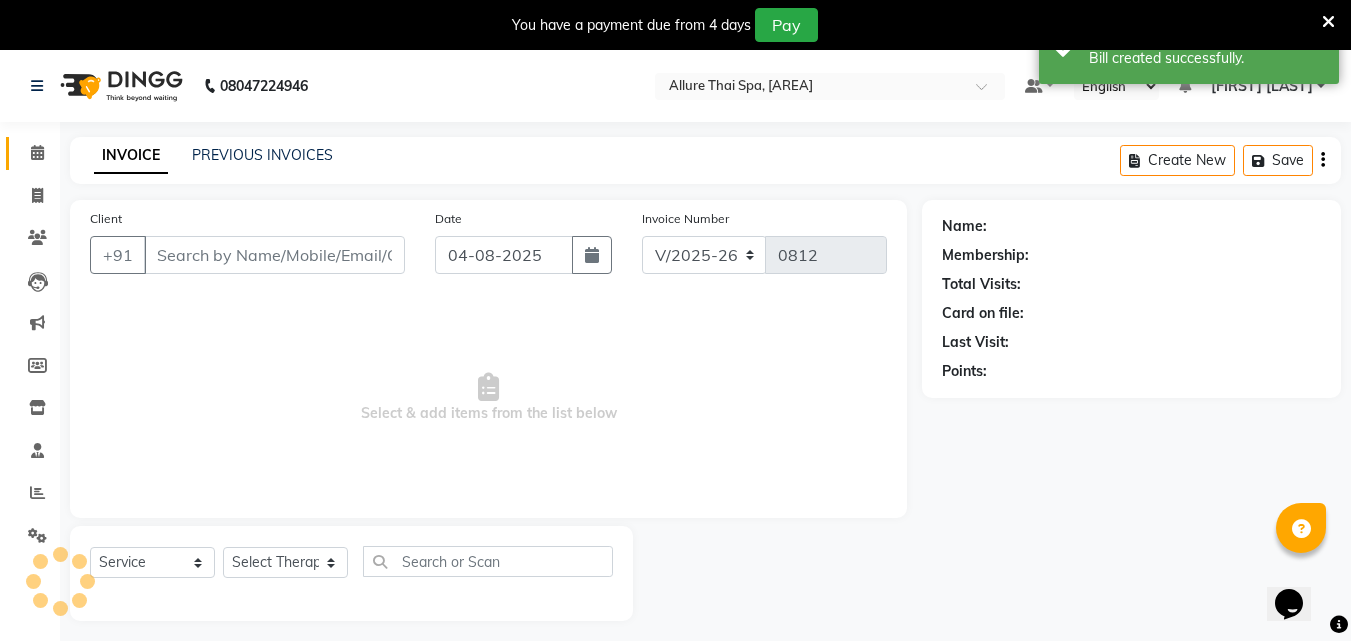 type on "[PHONE]" 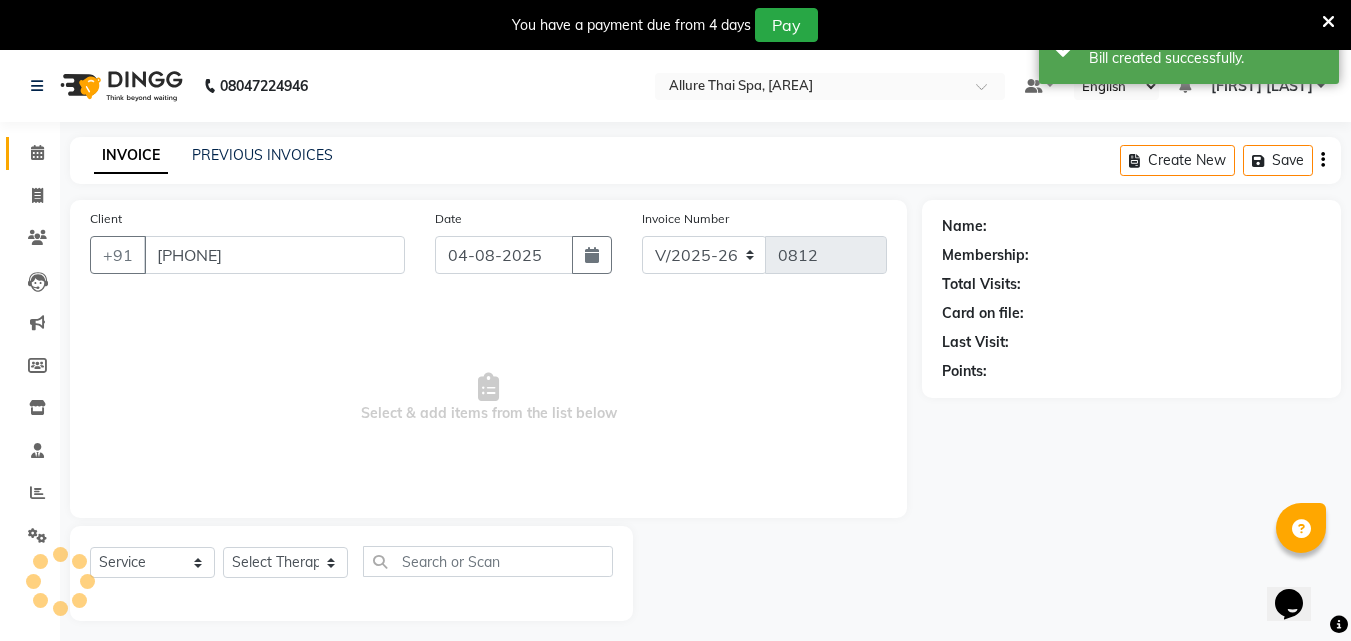select on "84054" 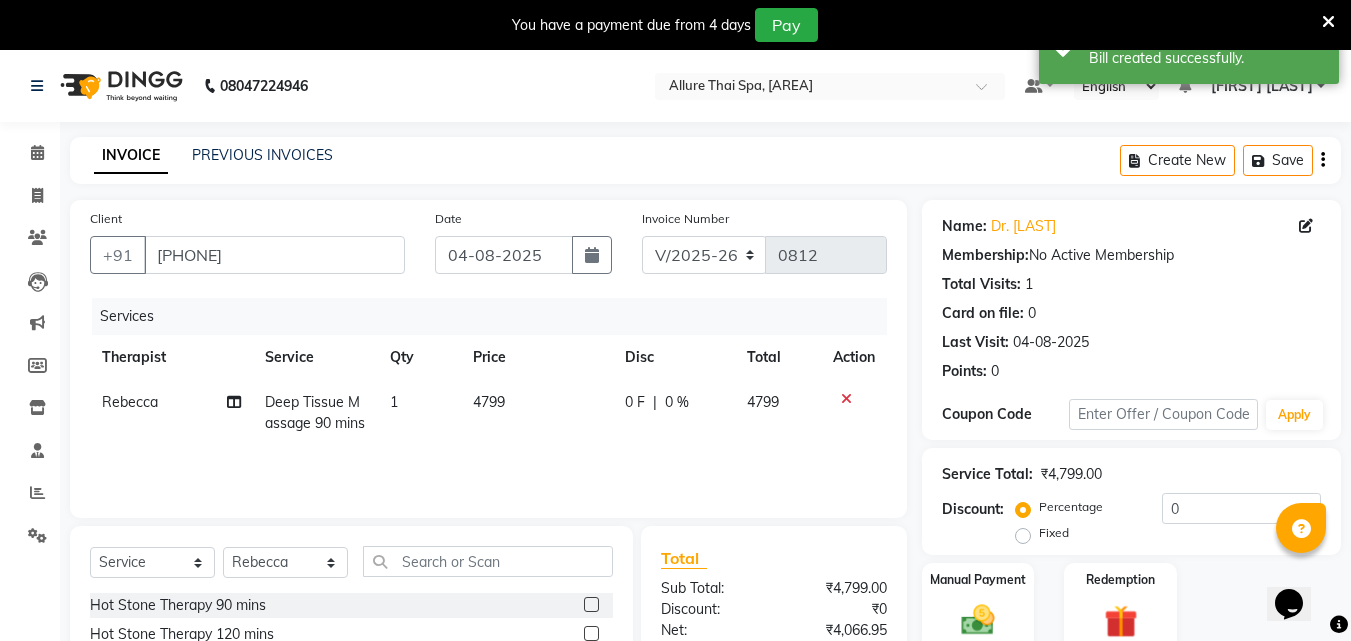 click on "Fixed" 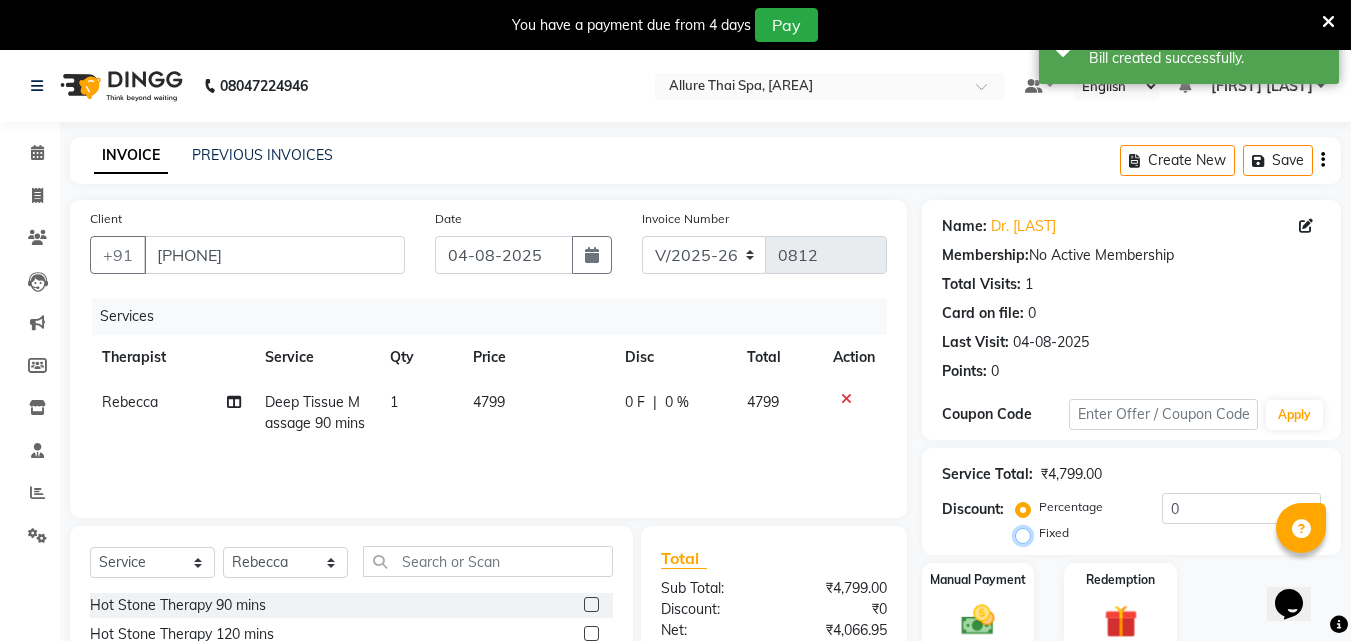 click on "Fixed" at bounding box center [1027, 533] 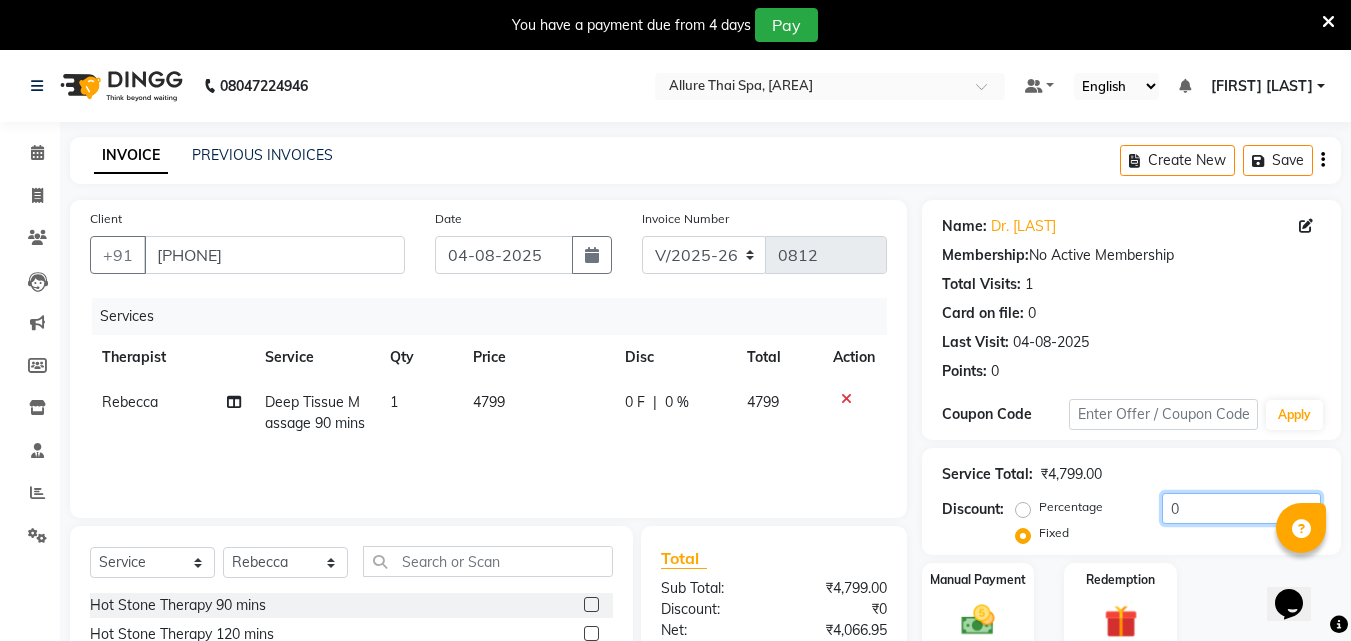 click on "0" 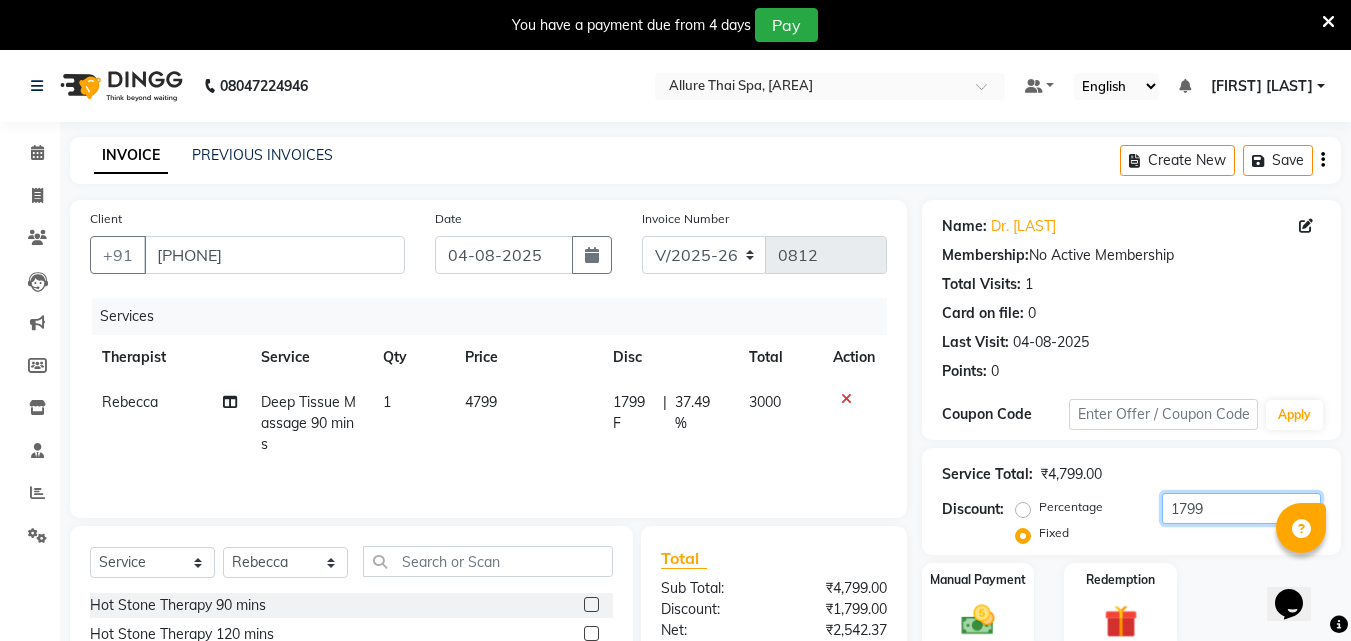 scroll, scrollTop: 210, scrollLeft: 0, axis: vertical 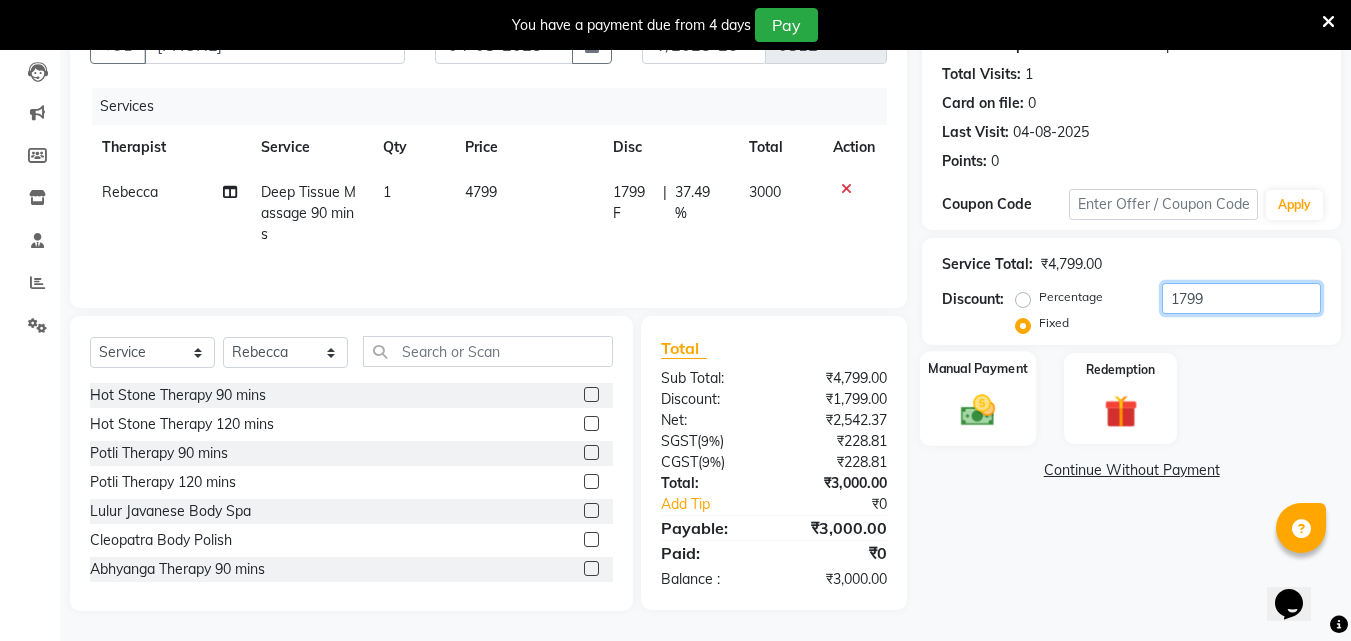 type on "1799" 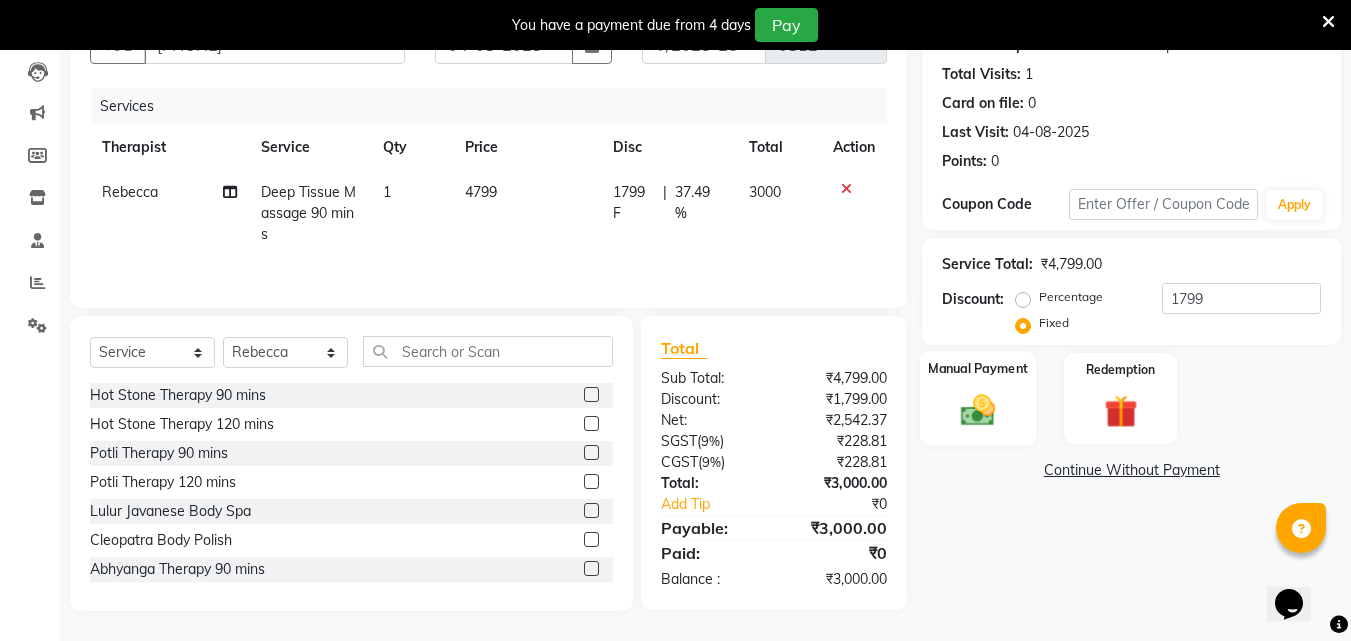 click 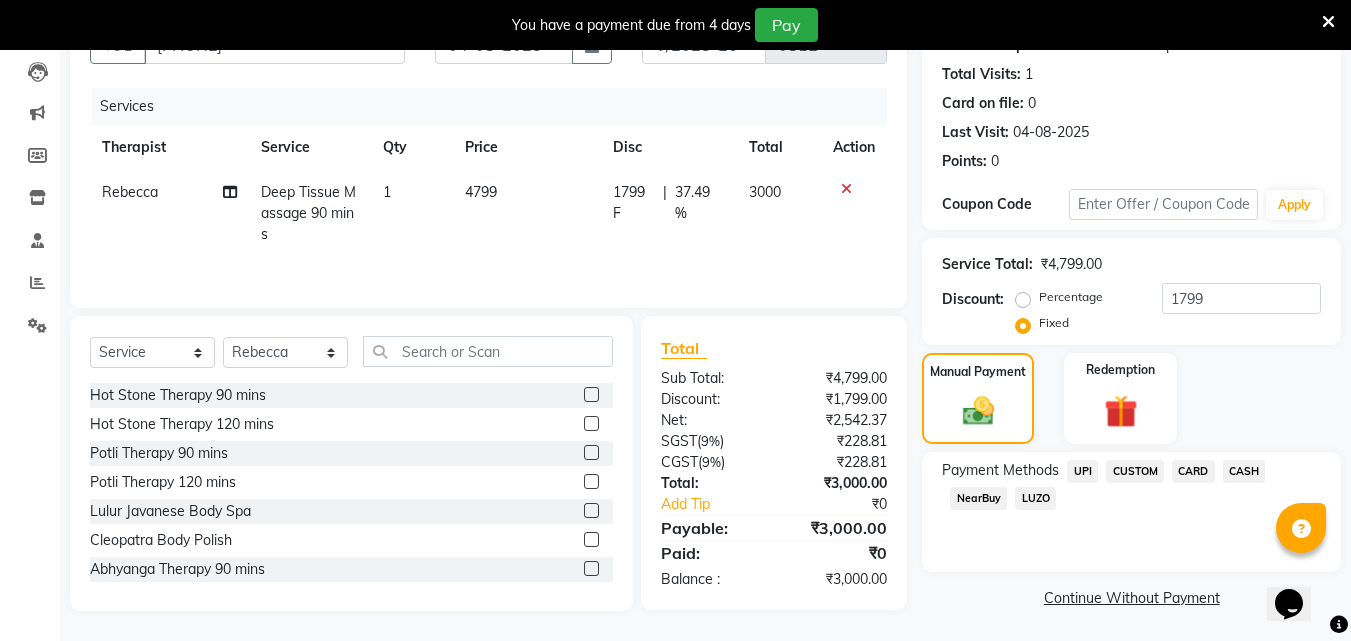 click on "UPI" 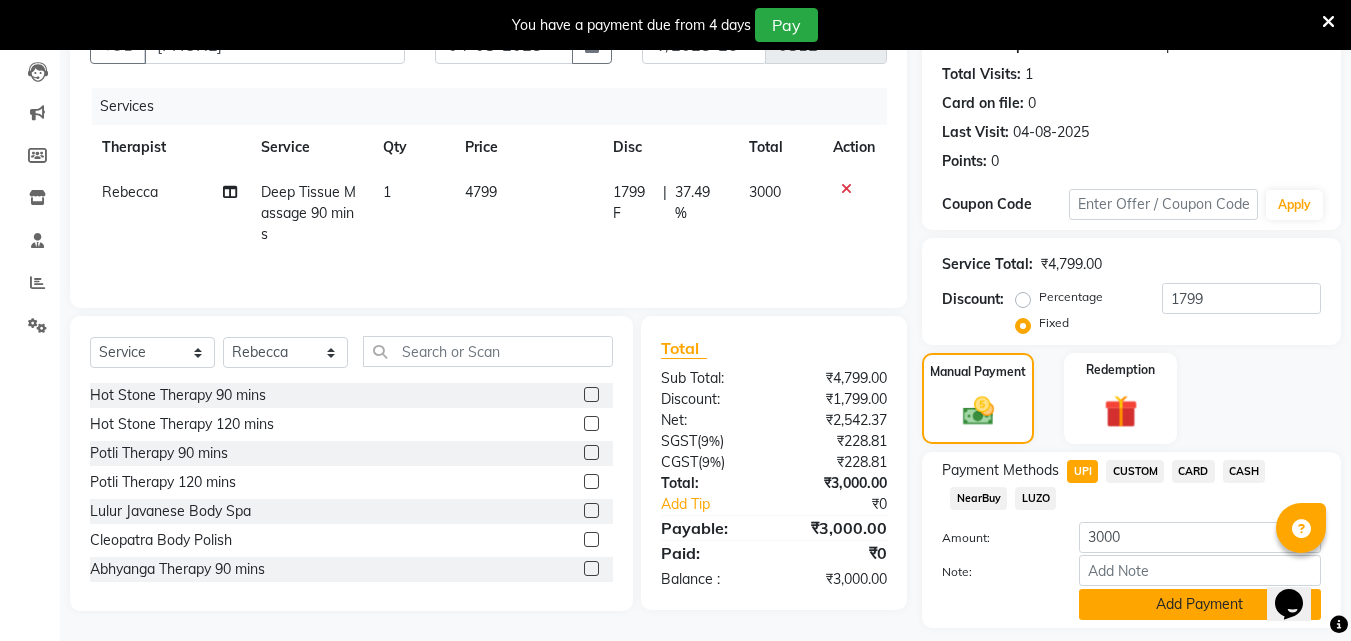 click on "Add Payment" 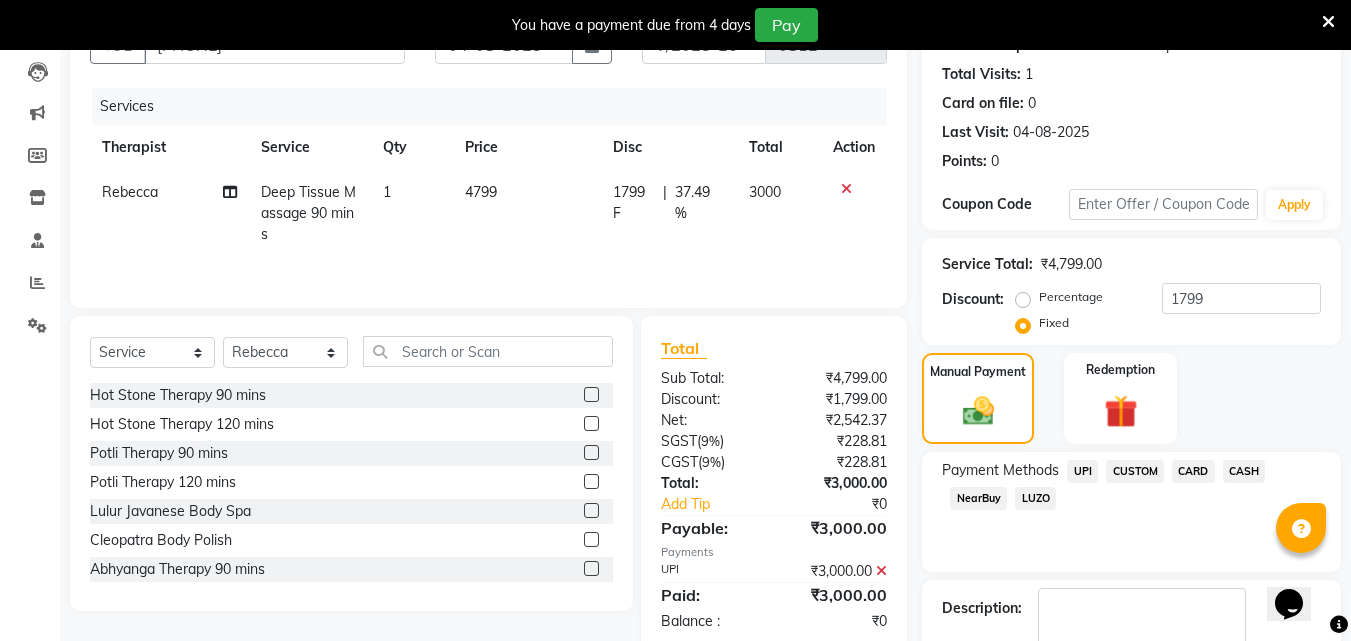 scroll, scrollTop: 325, scrollLeft: 0, axis: vertical 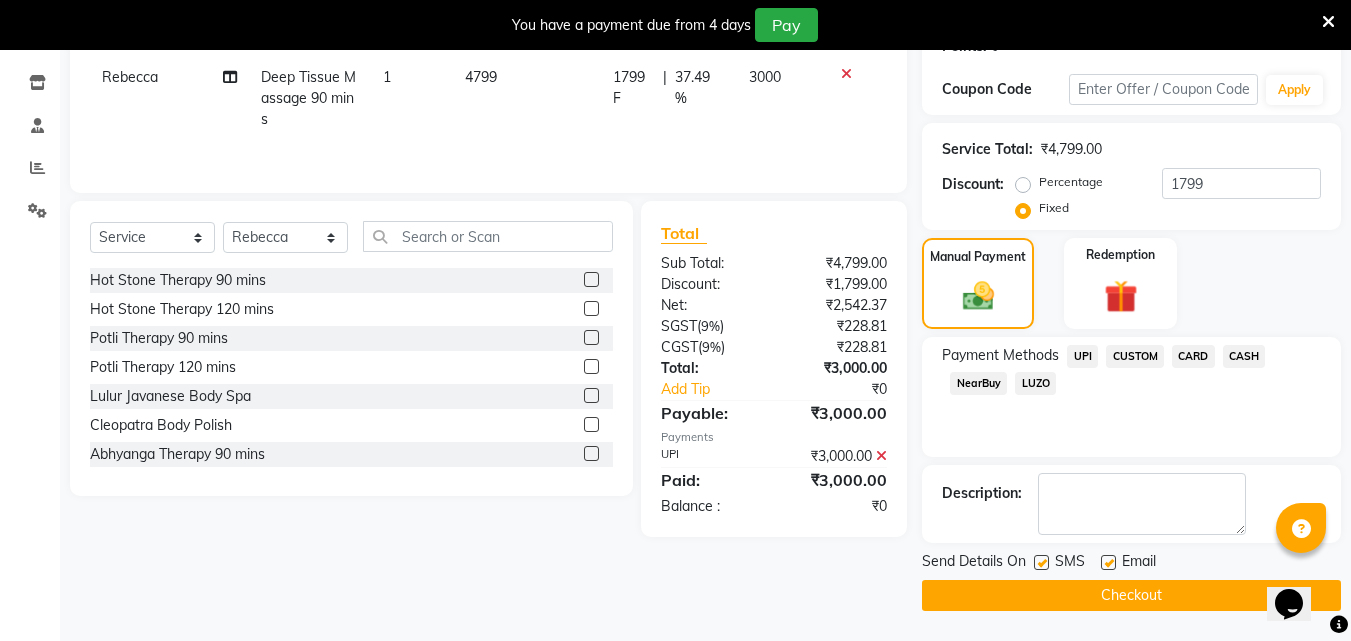click on "Checkout" 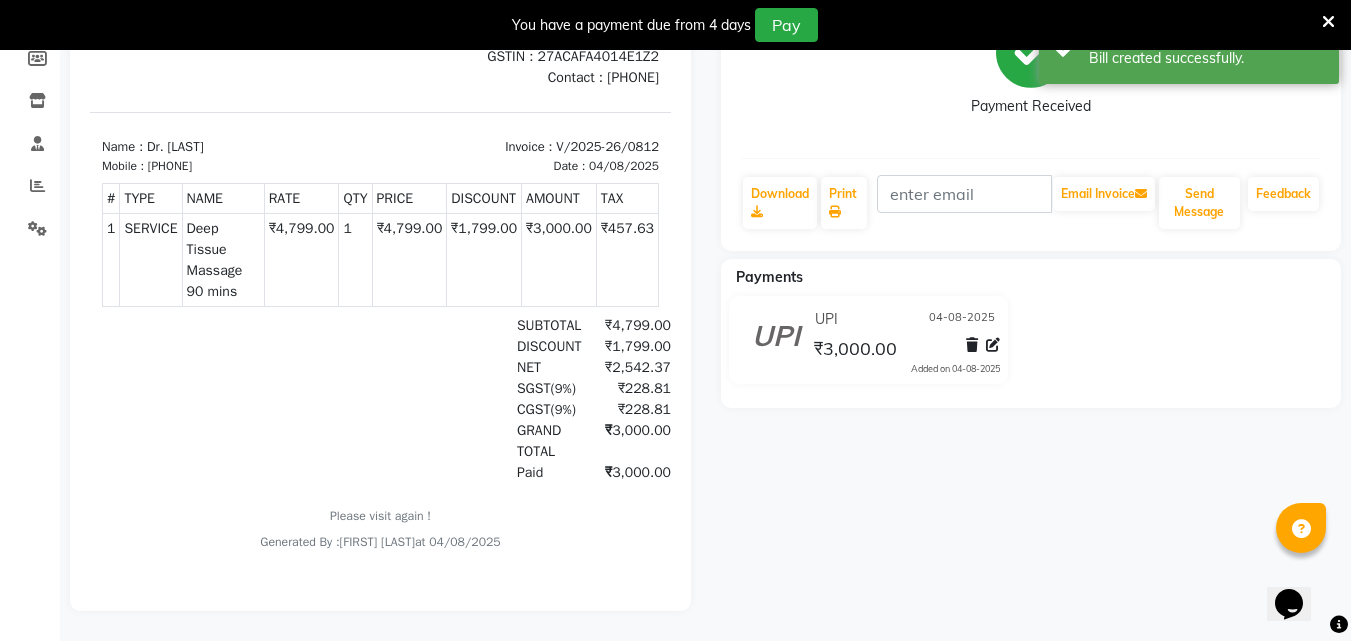 scroll, scrollTop: 0, scrollLeft: 0, axis: both 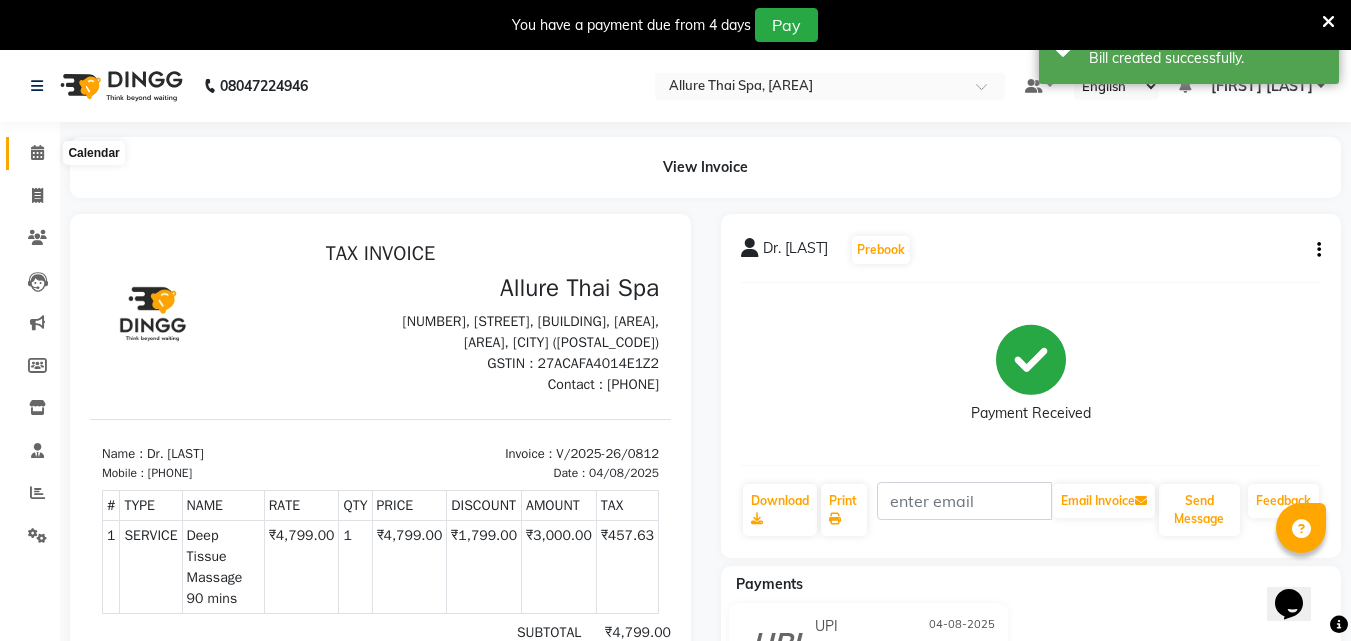 click 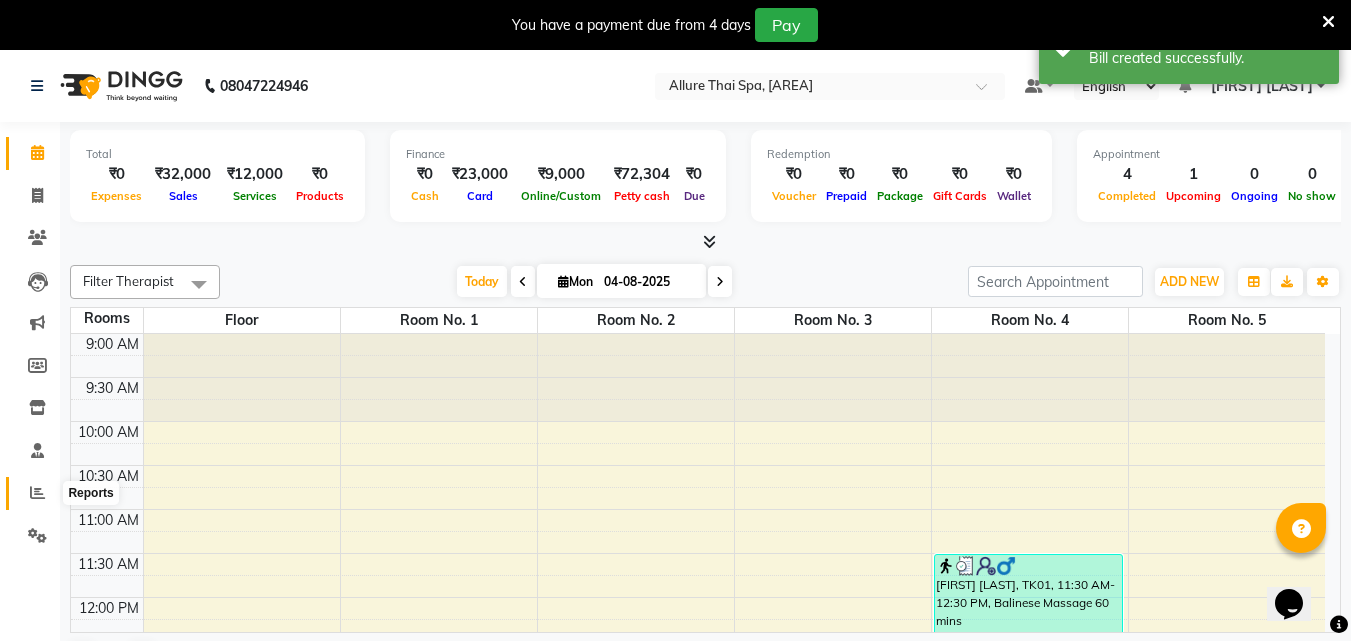 click 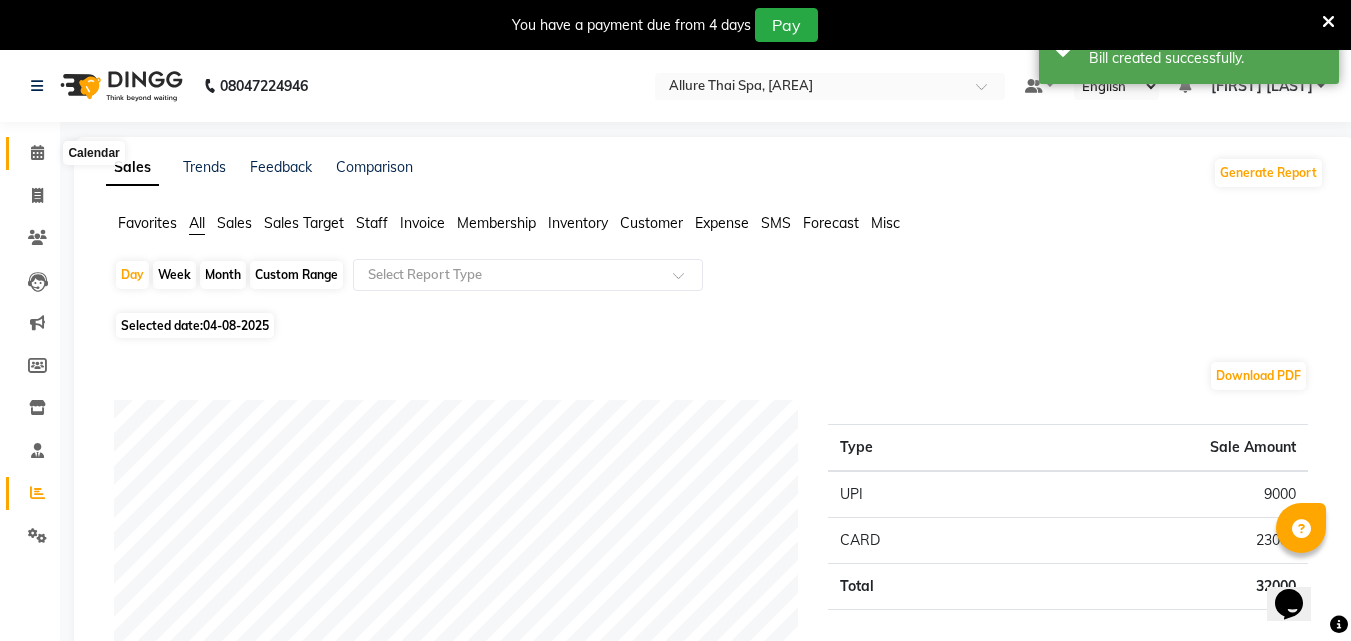 click 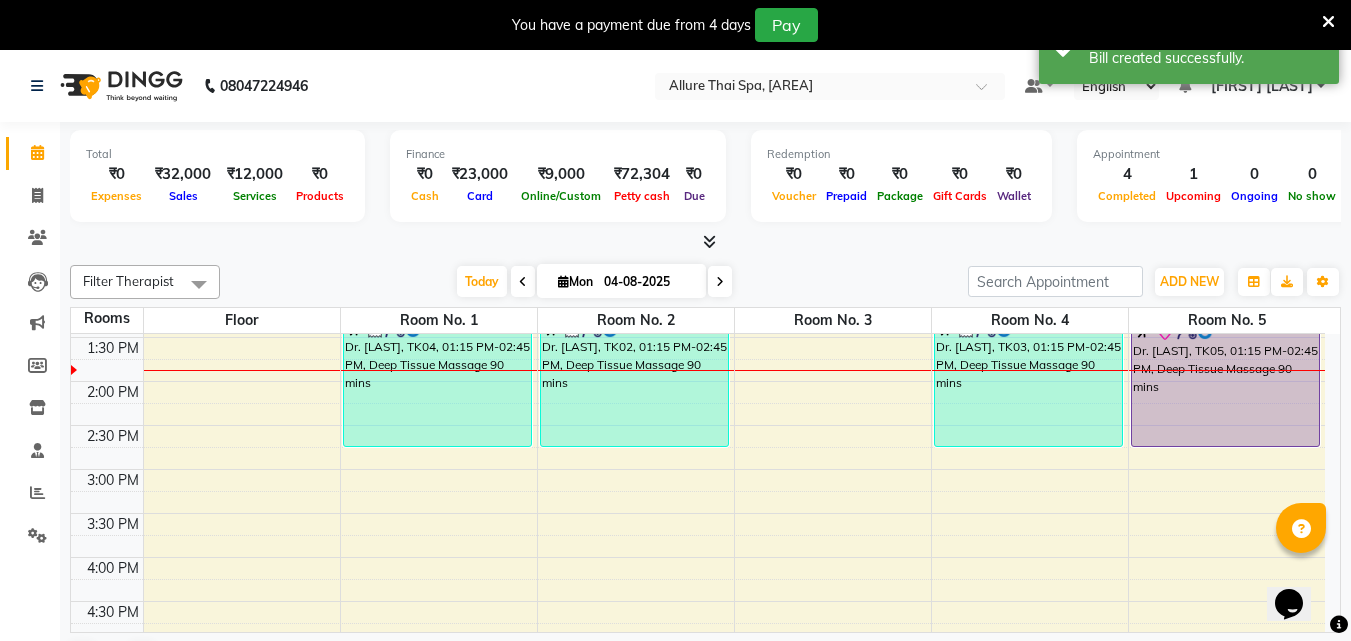 scroll, scrollTop: 393, scrollLeft: 0, axis: vertical 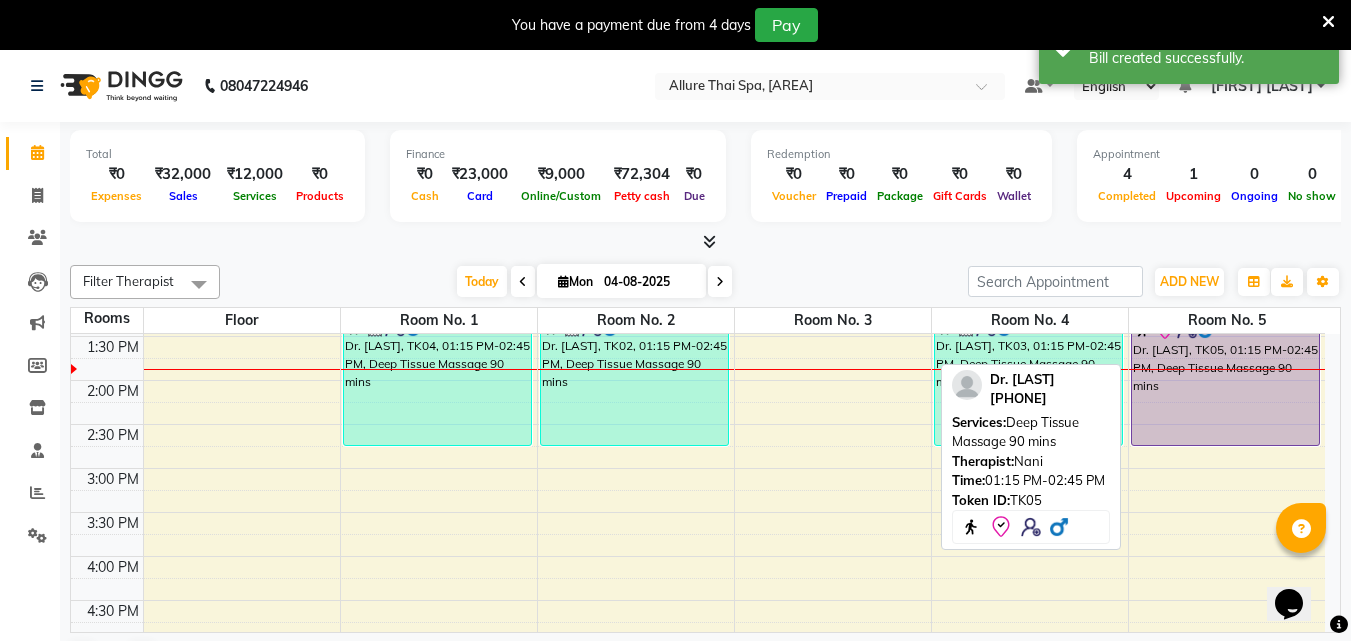 click on "Dr. [LAST], TK05, 01:15 PM-02:45 PM, Deep Tissue Massage 90 mins" at bounding box center [1226, 380] 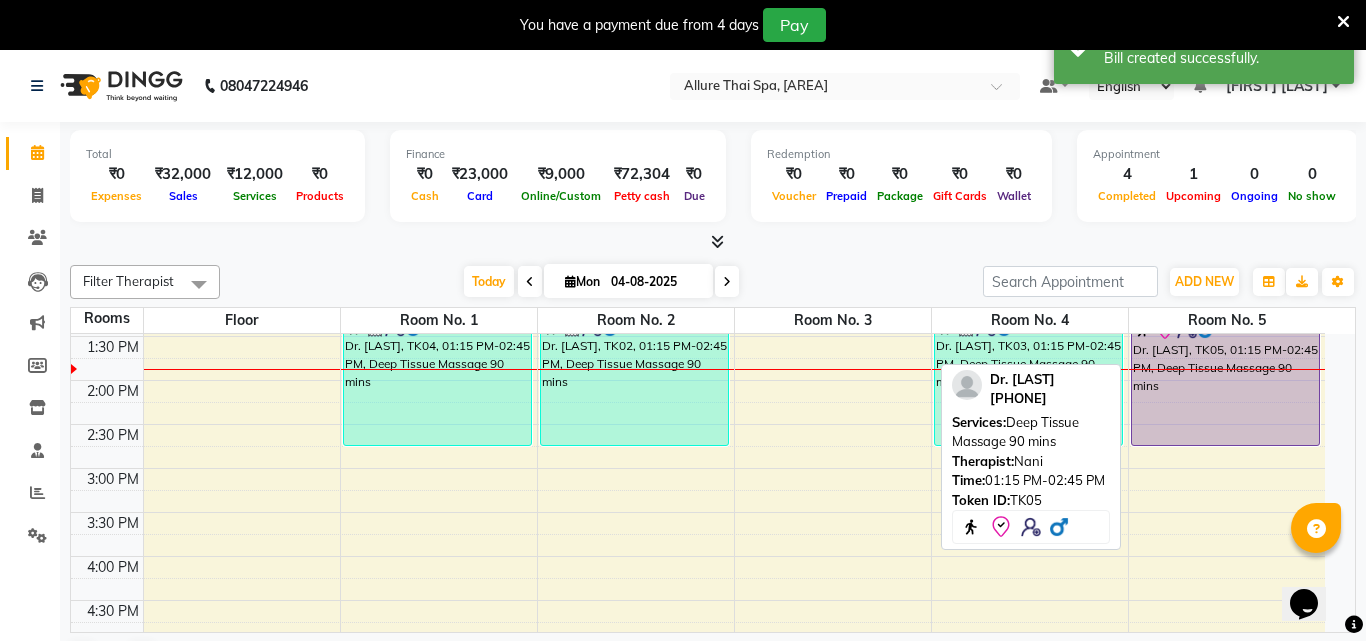 select on "8" 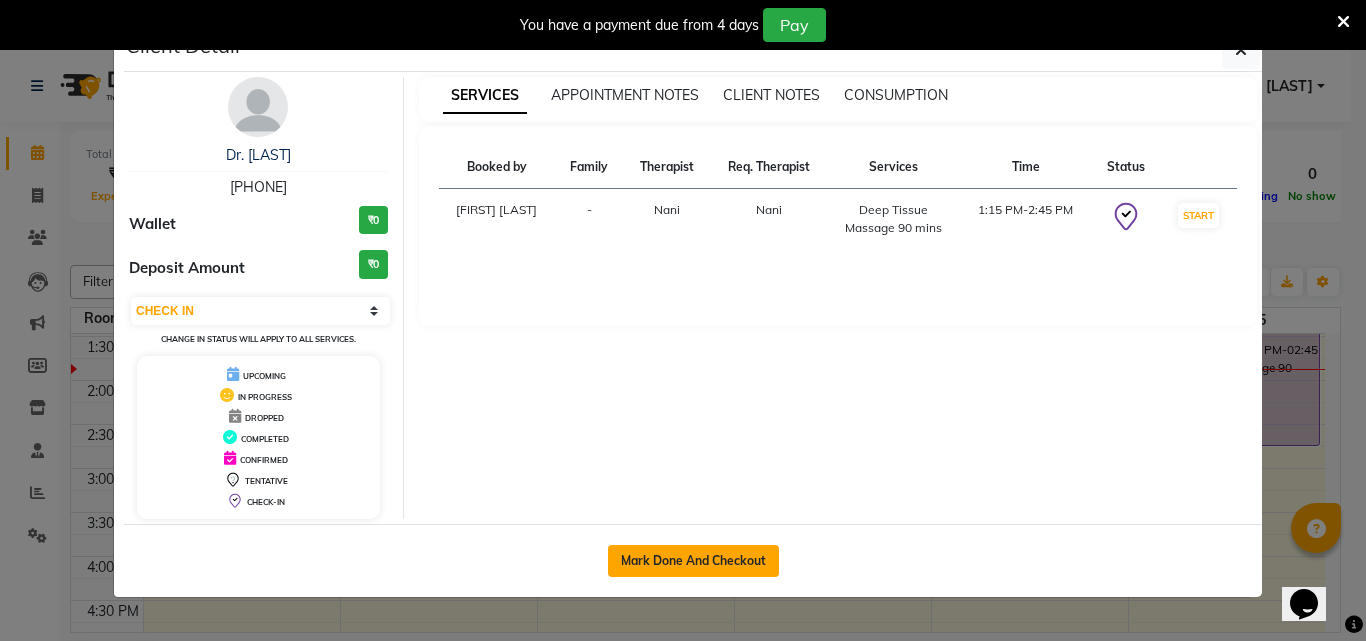 click on "Mark Done And Checkout" 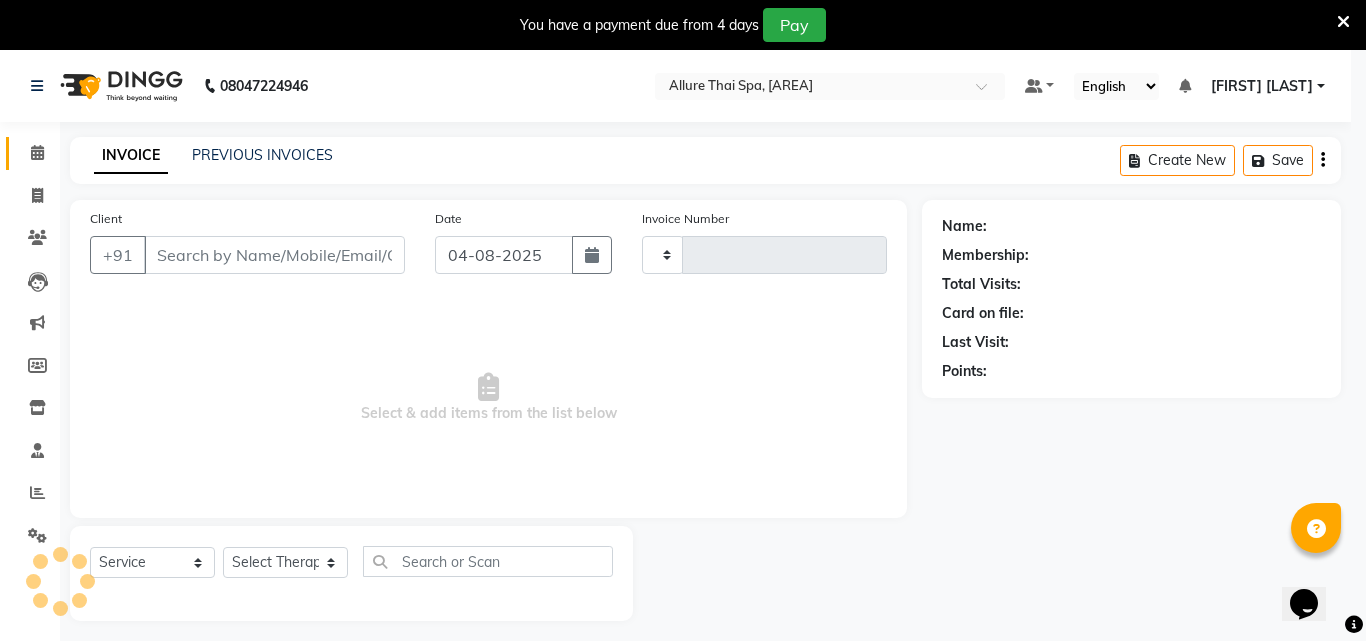 type on "0813" 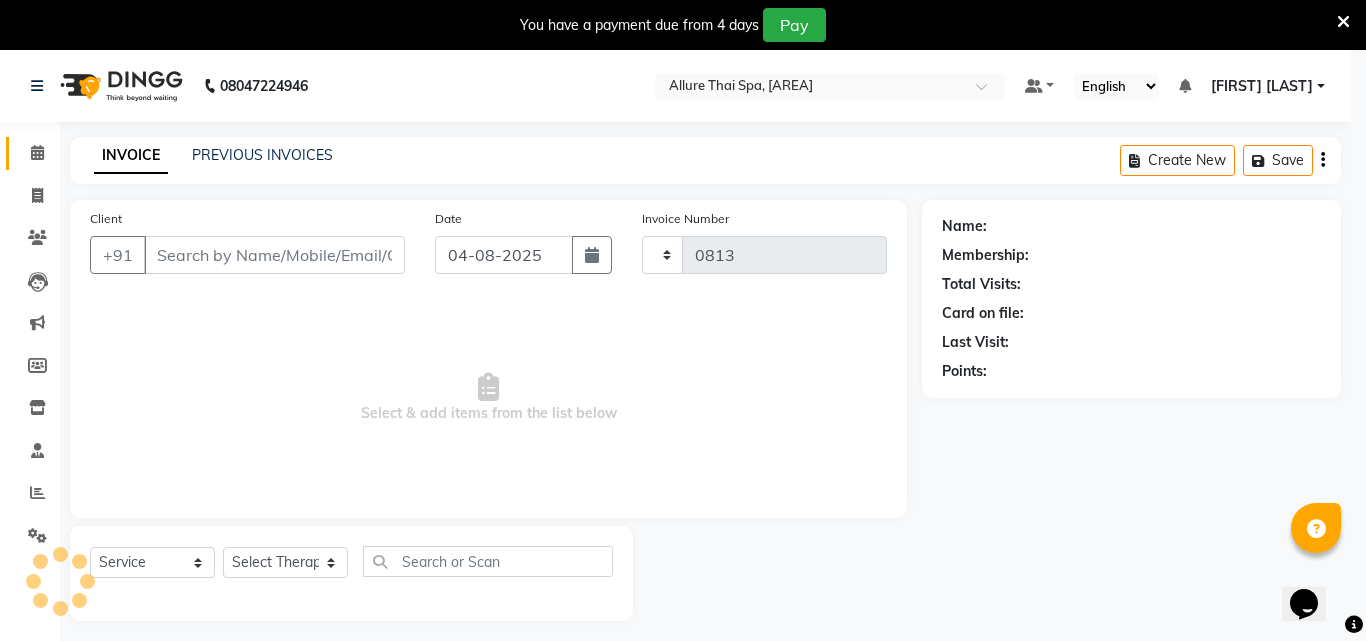select on "6772" 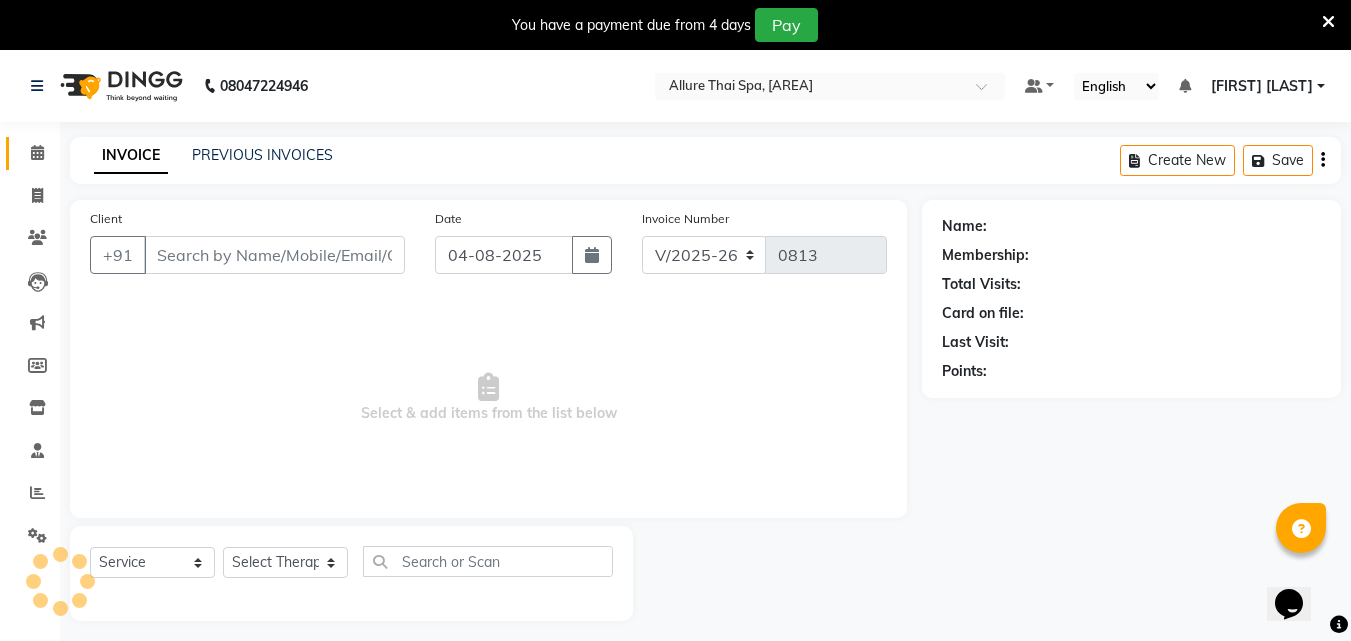type on "[PHONE]" 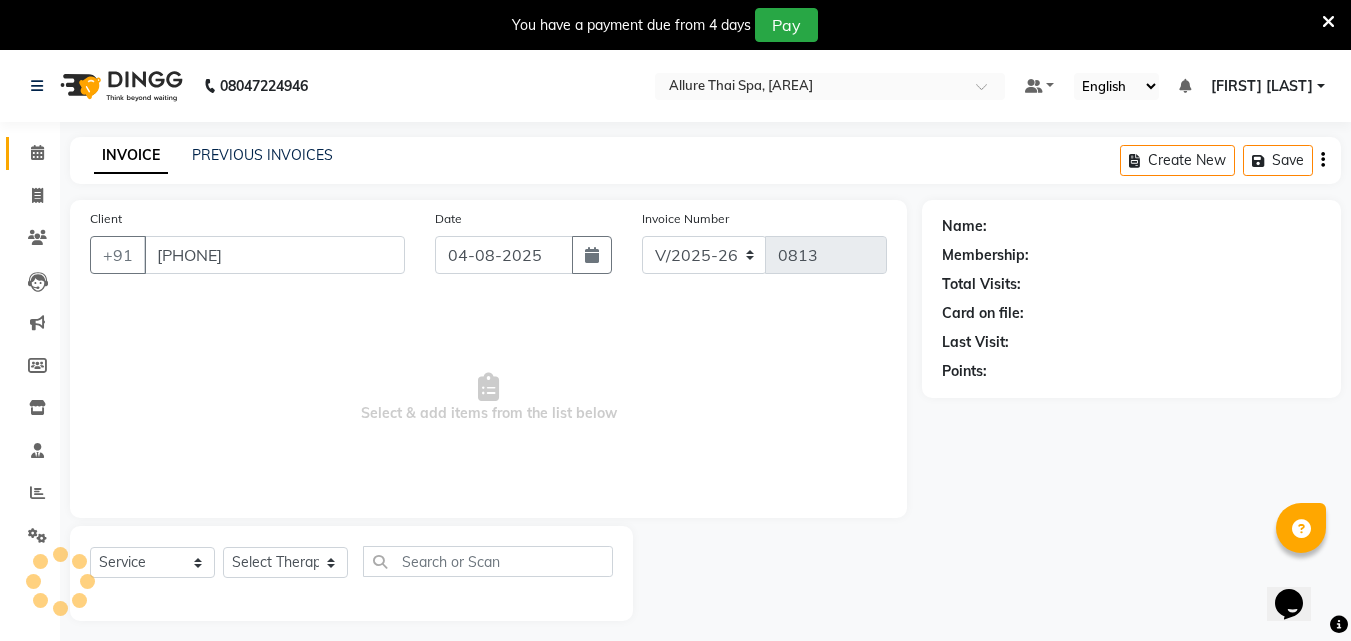 select on "68543" 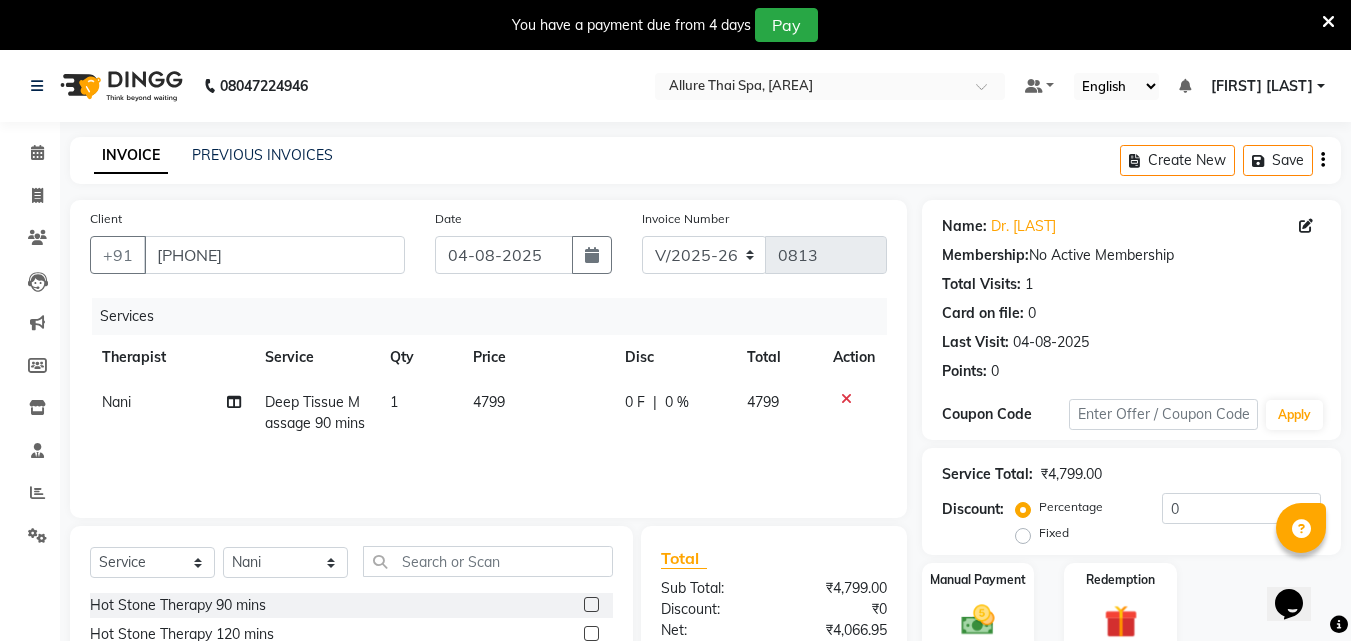 click on "Fixed" 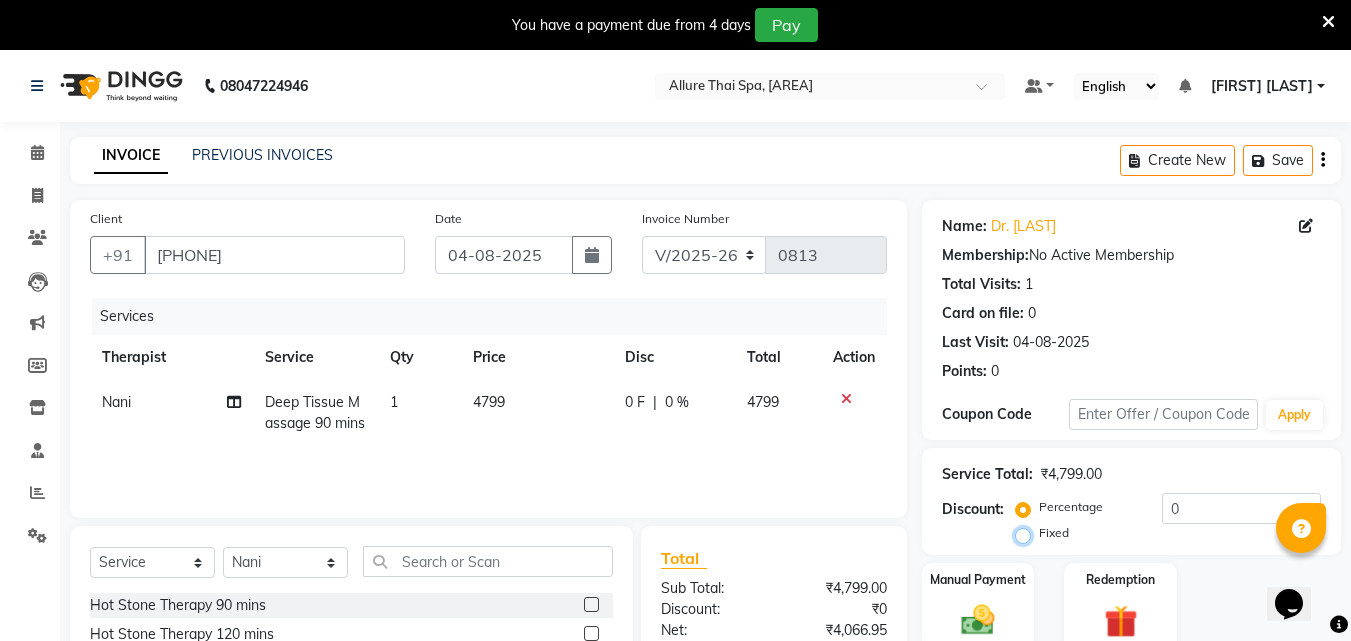 click on "Fixed" at bounding box center [1027, 533] 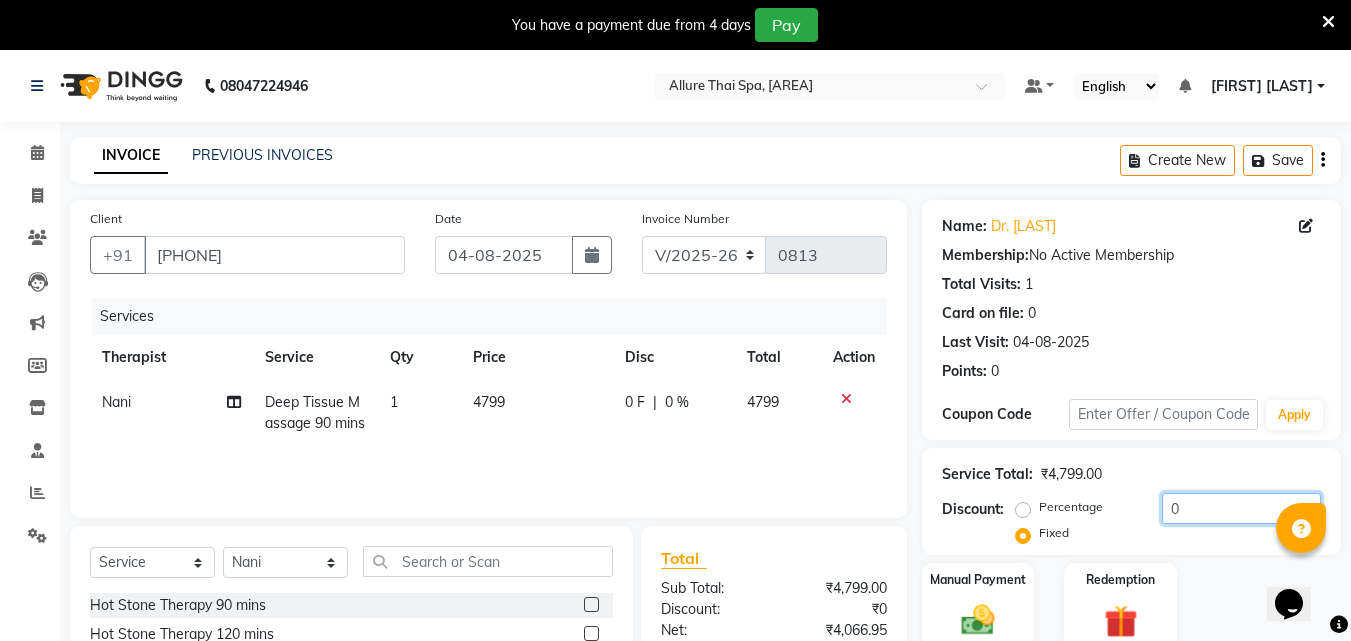 click on "0" 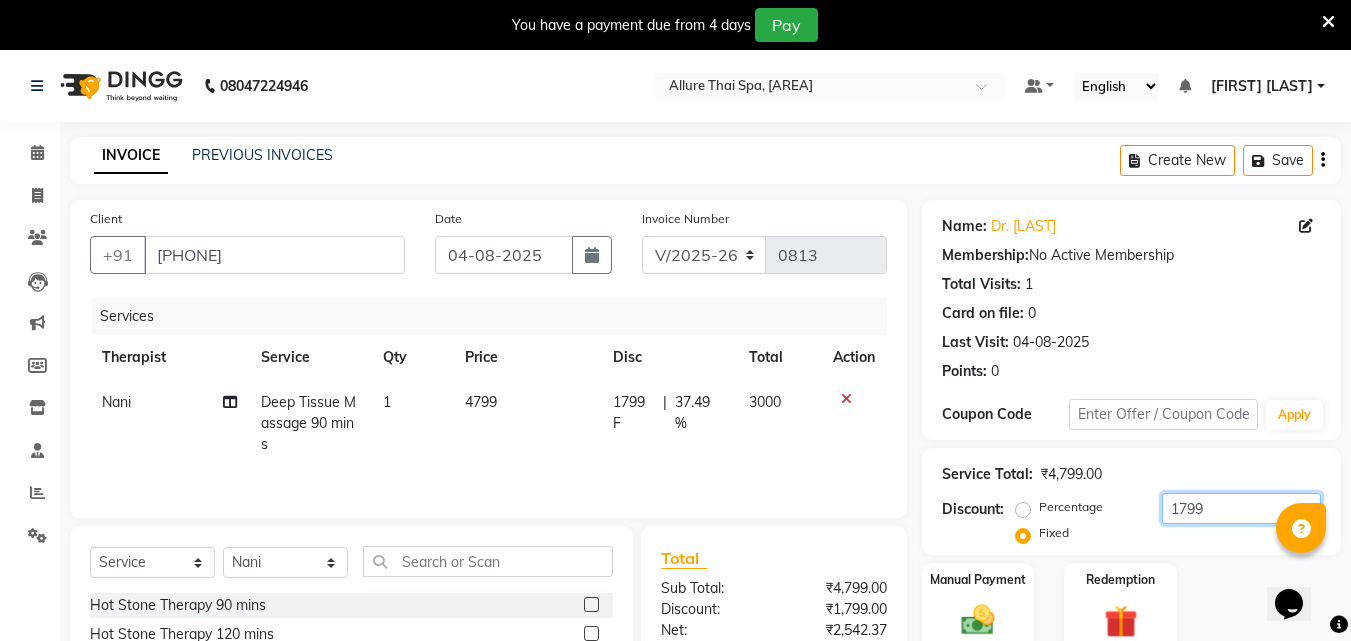 scroll, scrollTop: 210, scrollLeft: 0, axis: vertical 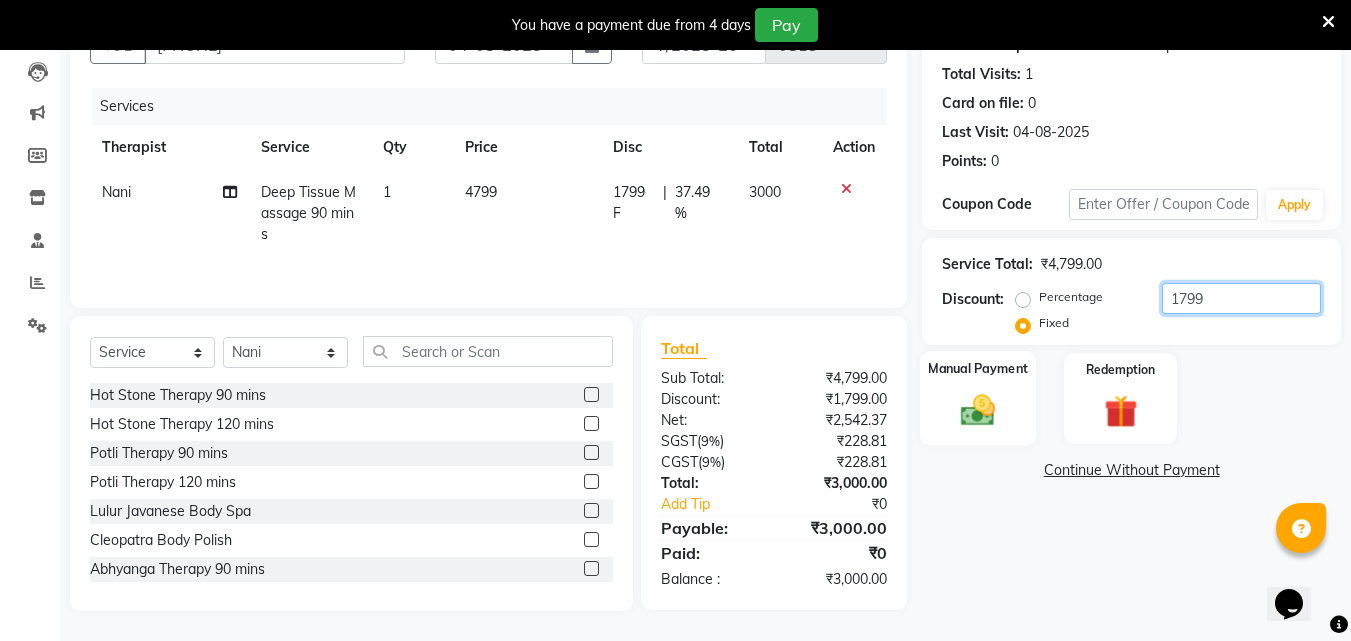 type on "1799" 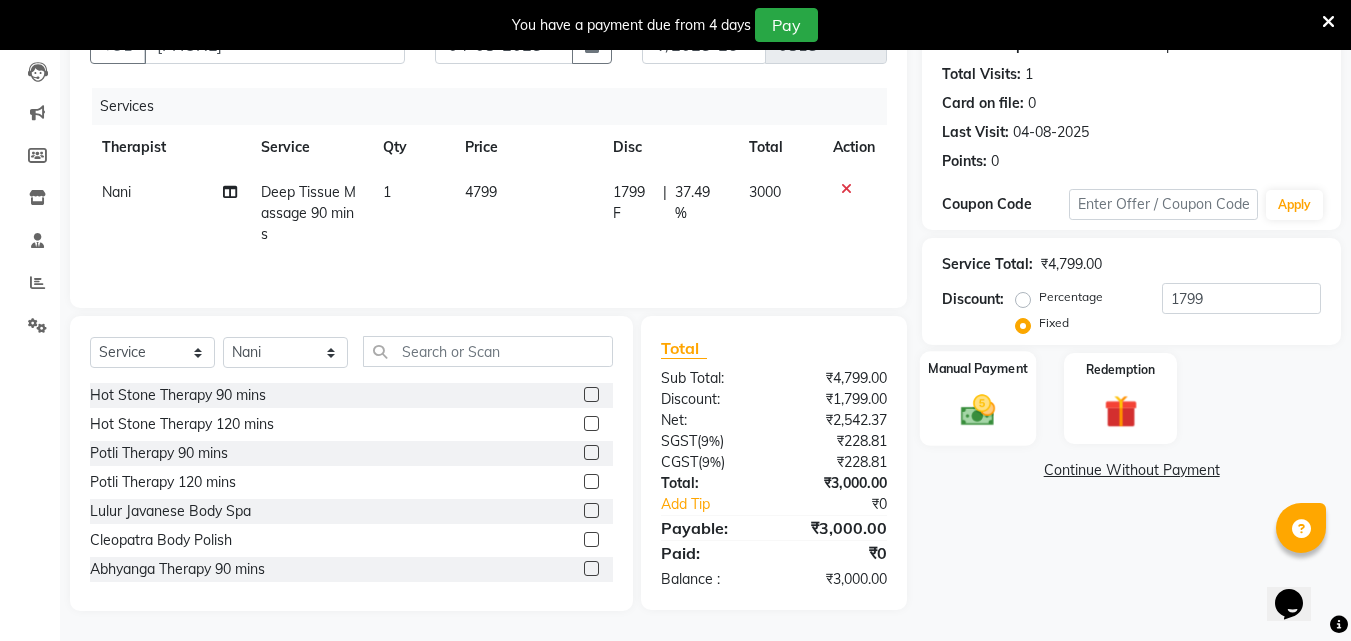 click 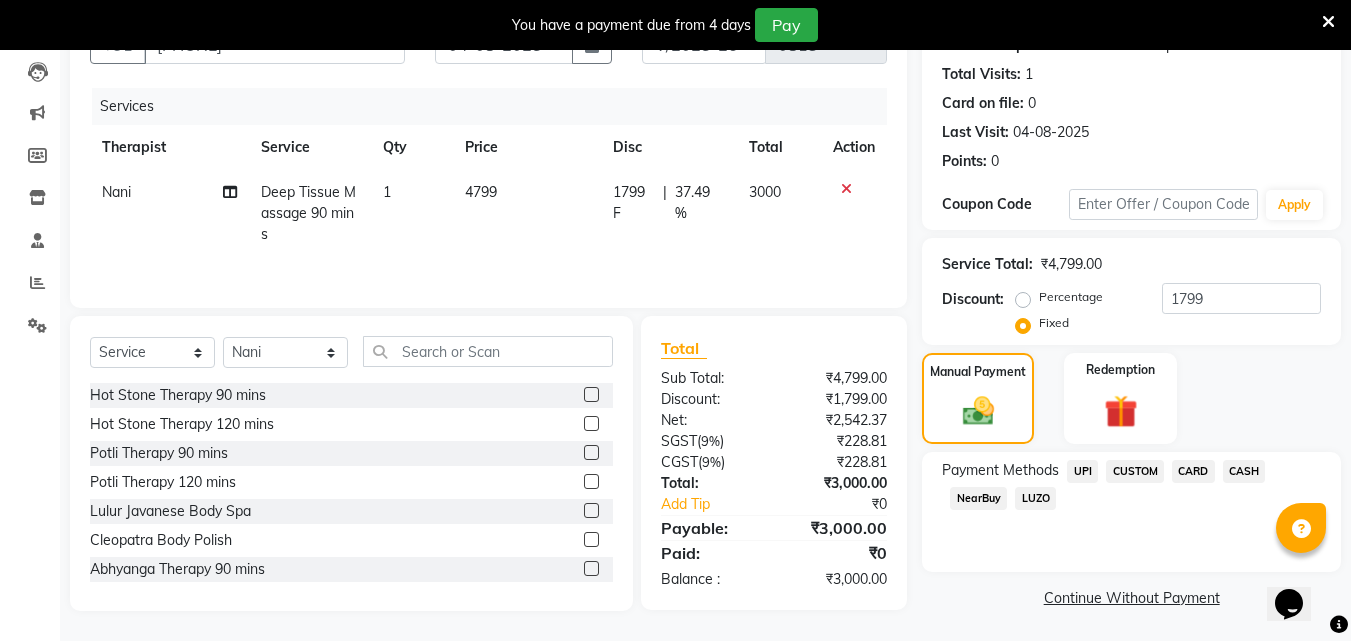 click on "UPI" 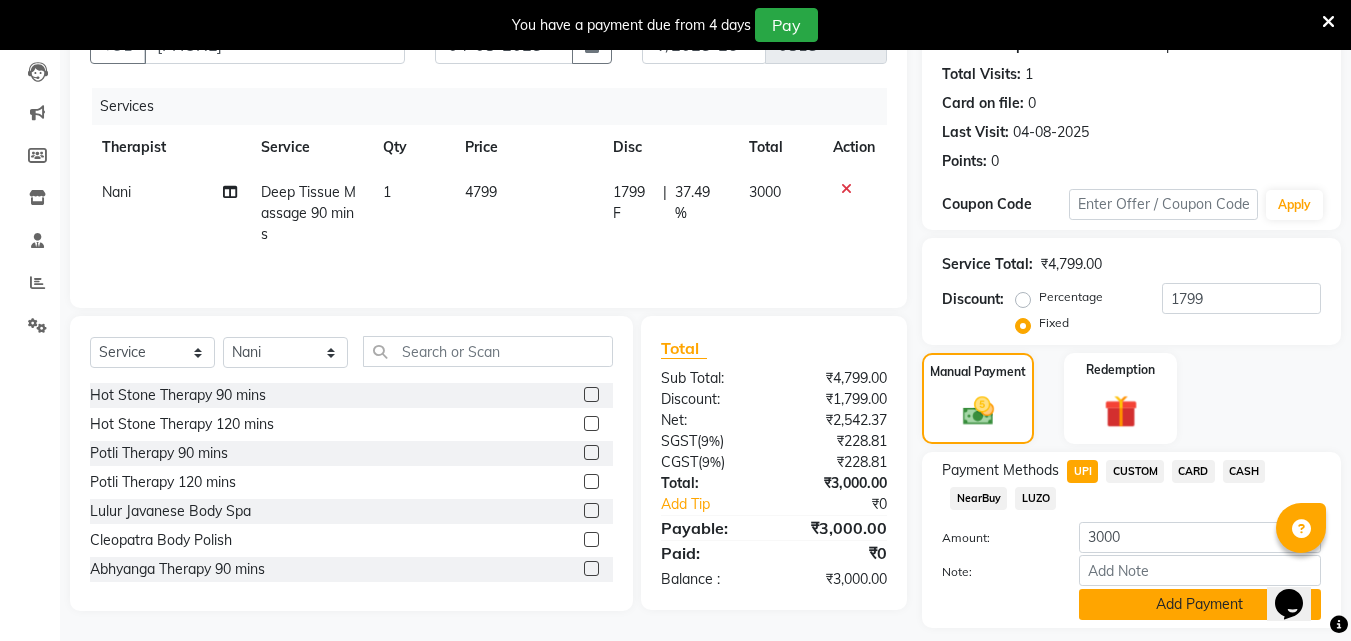 click on "Add Payment" 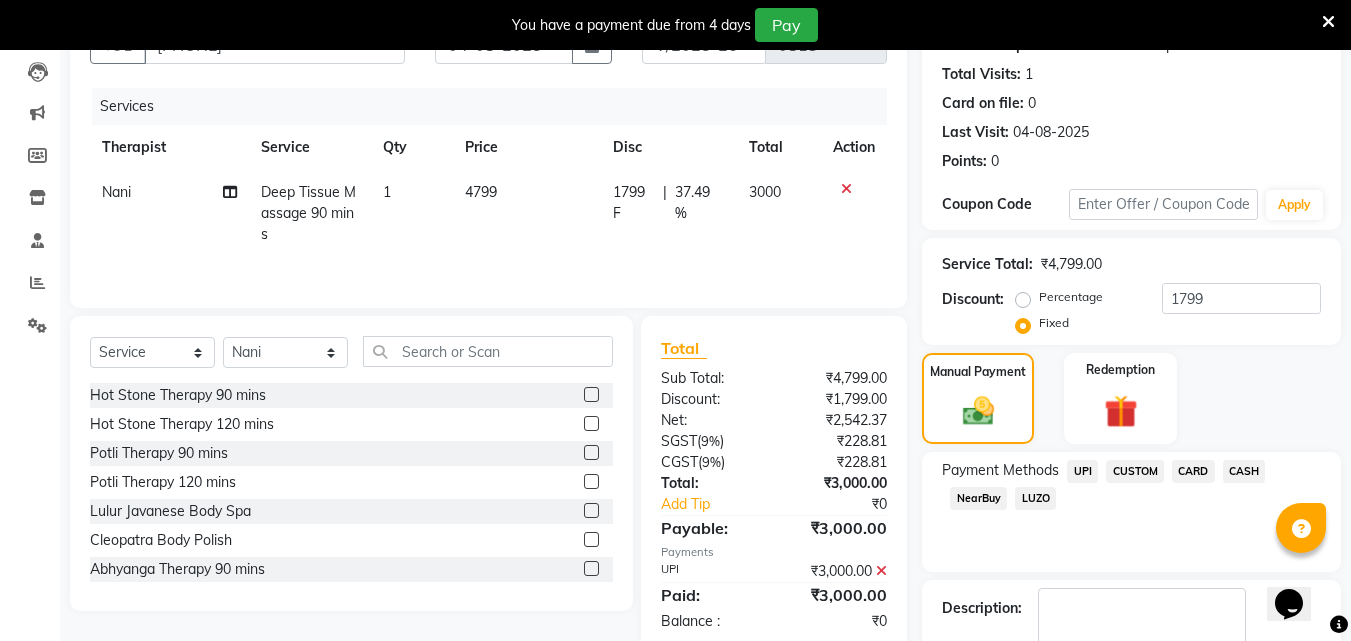 scroll, scrollTop: 325, scrollLeft: 0, axis: vertical 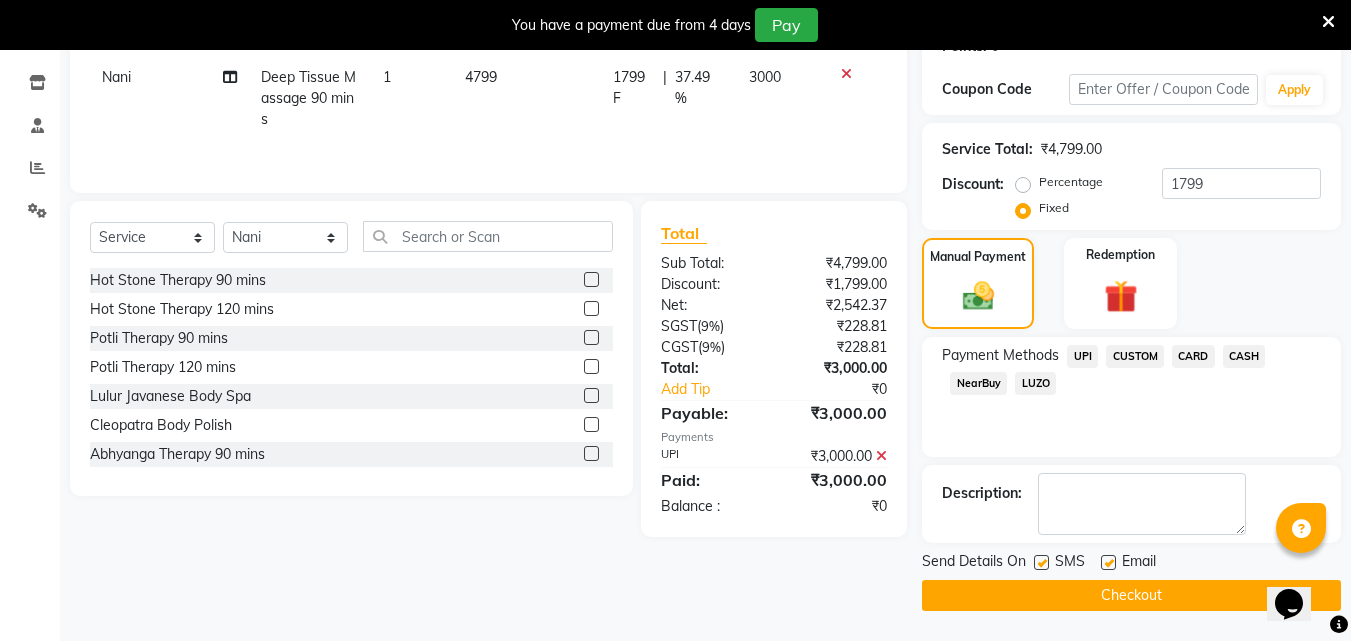 click on "Checkout" 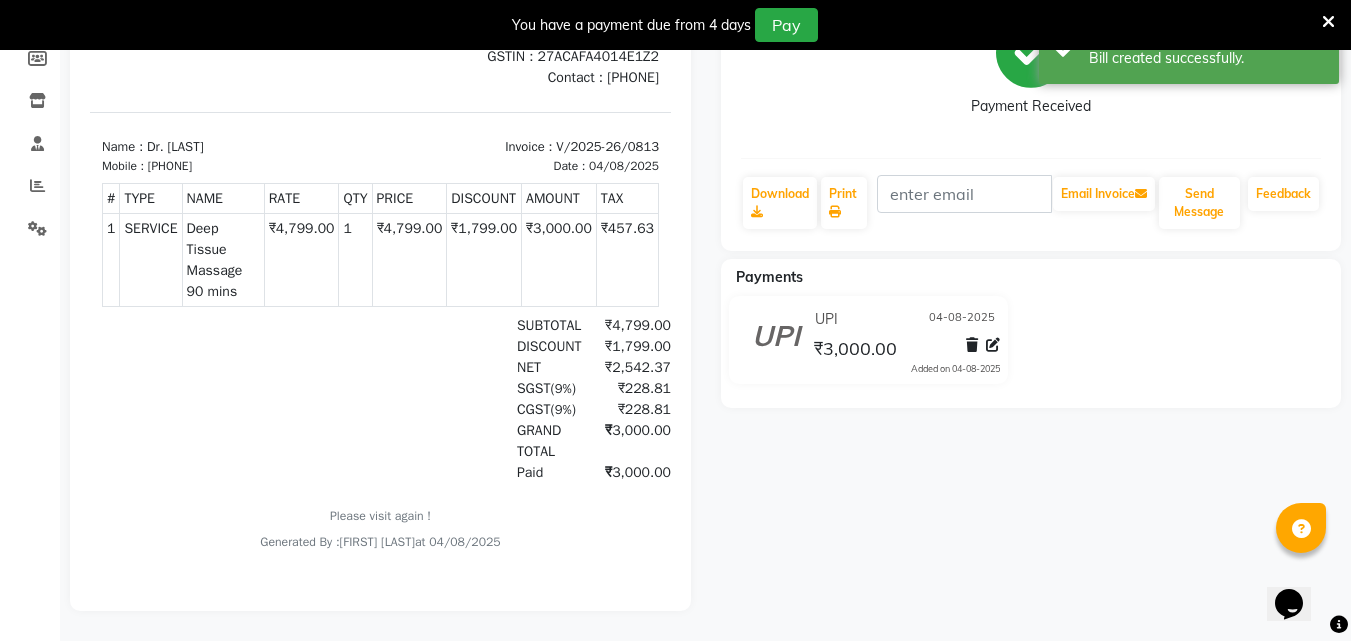 scroll, scrollTop: 0, scrollLeft: 0, axis: both 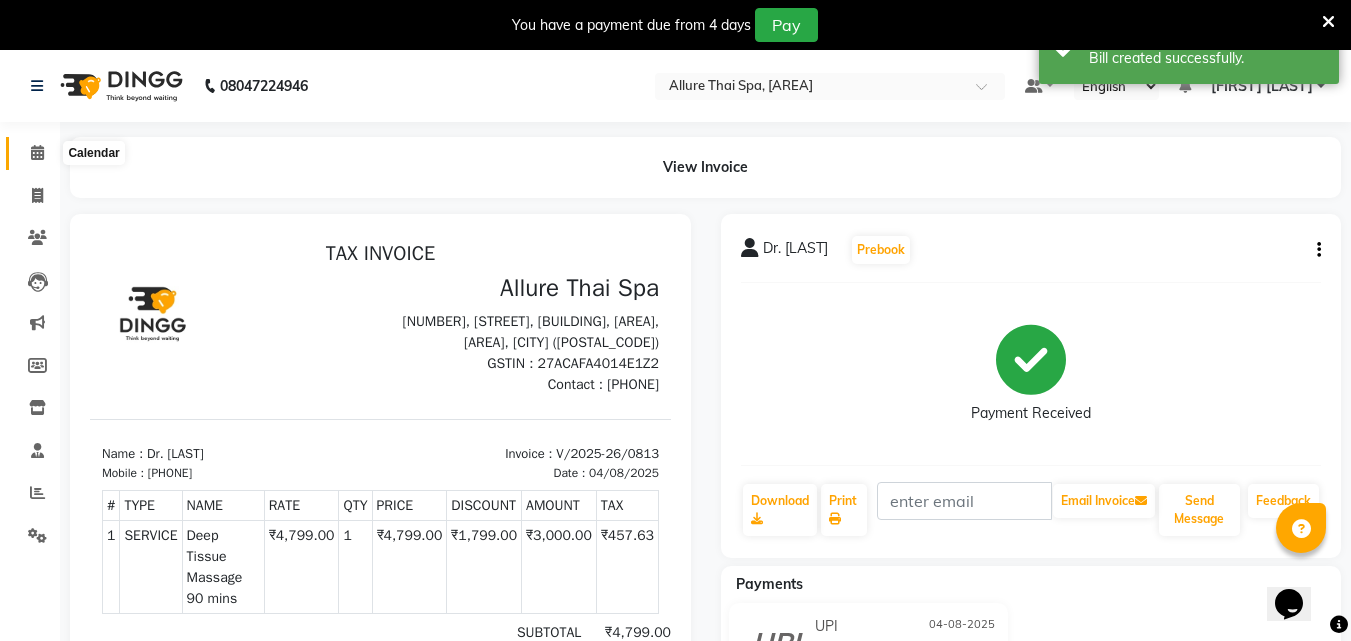 click 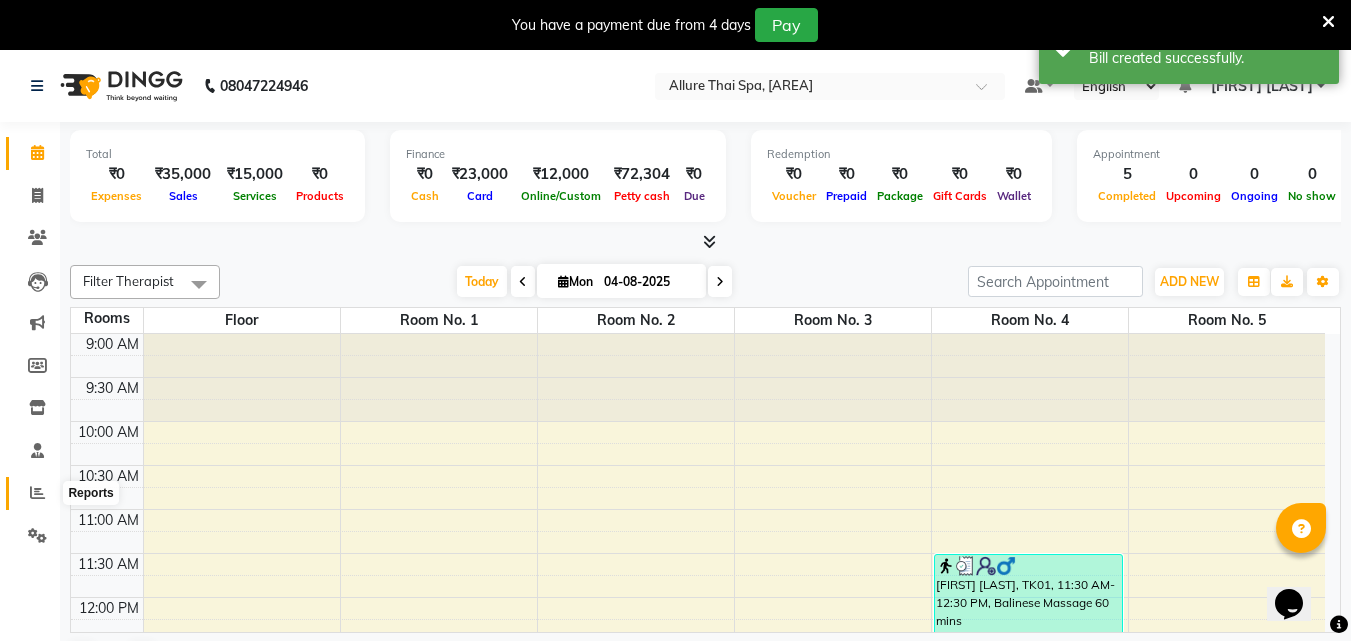 click 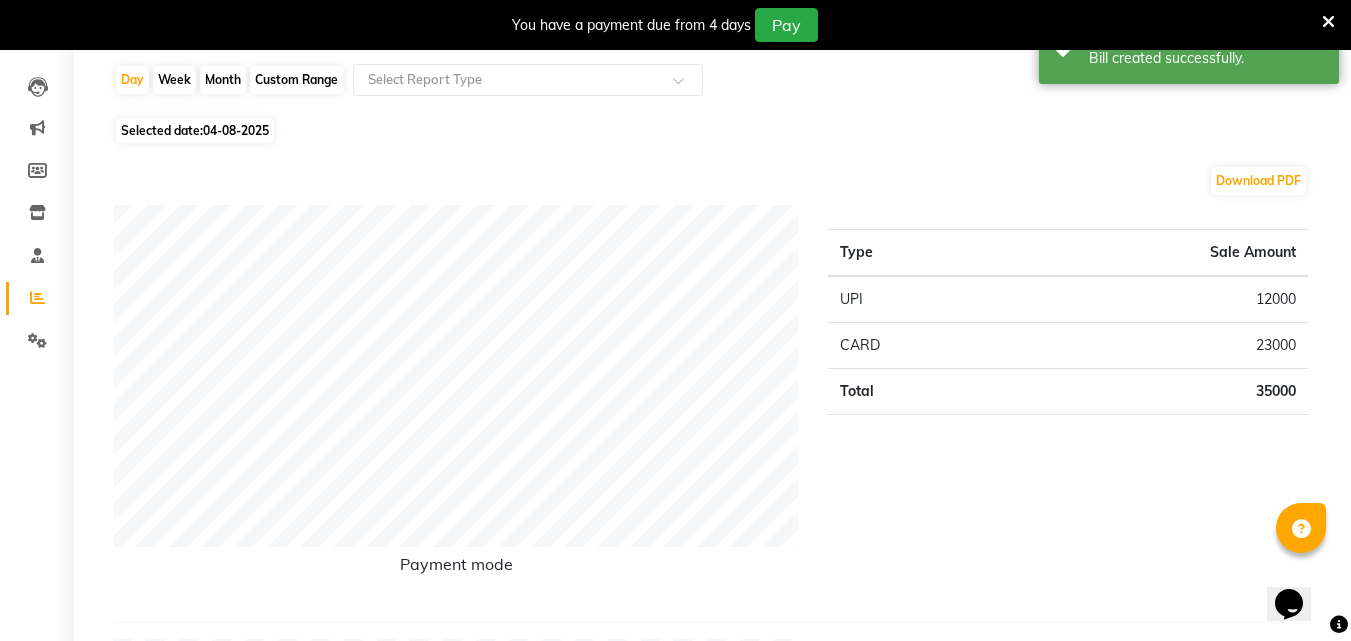 scroll, scrollTop: 205, scrollLeft: 0, axis: vertical 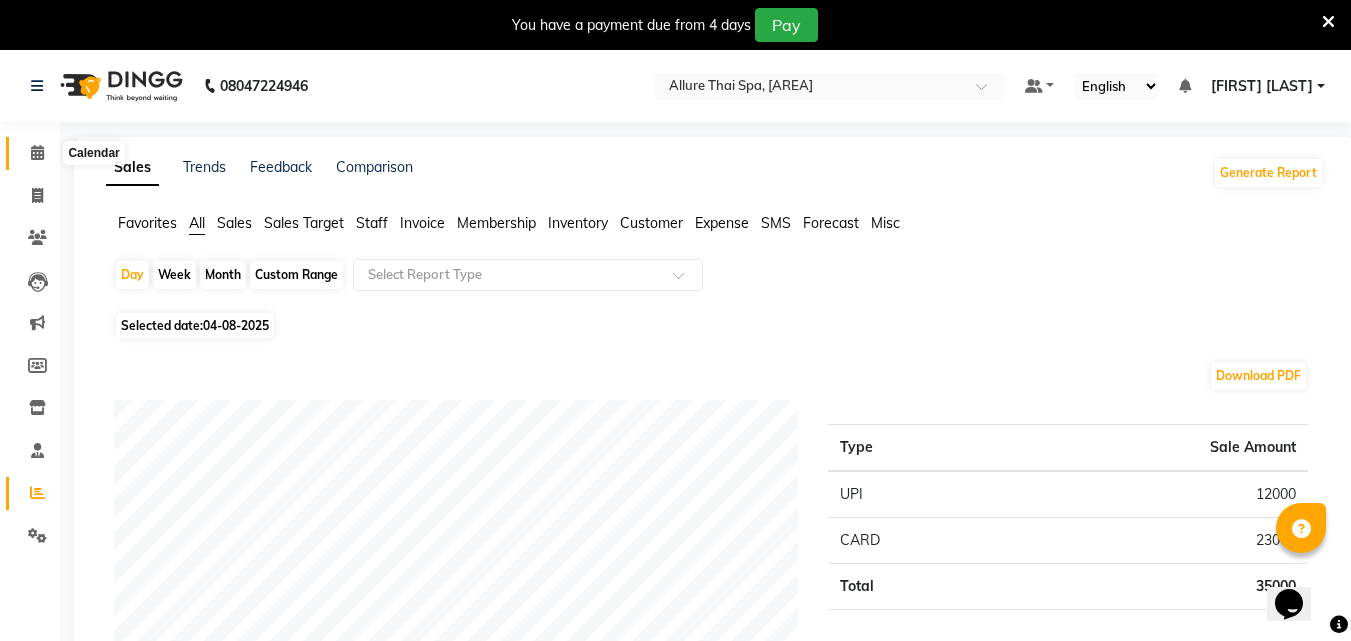 click 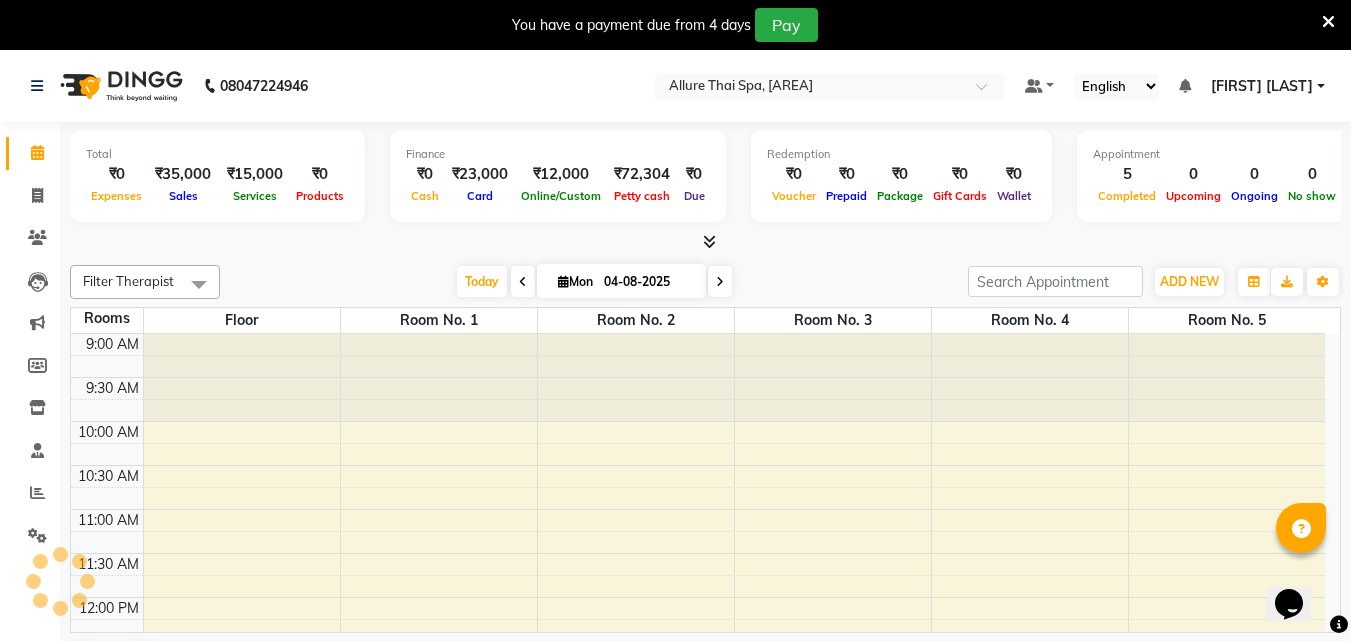 scroll, scrollTop: 0, scrollLeft: 0, axis: both 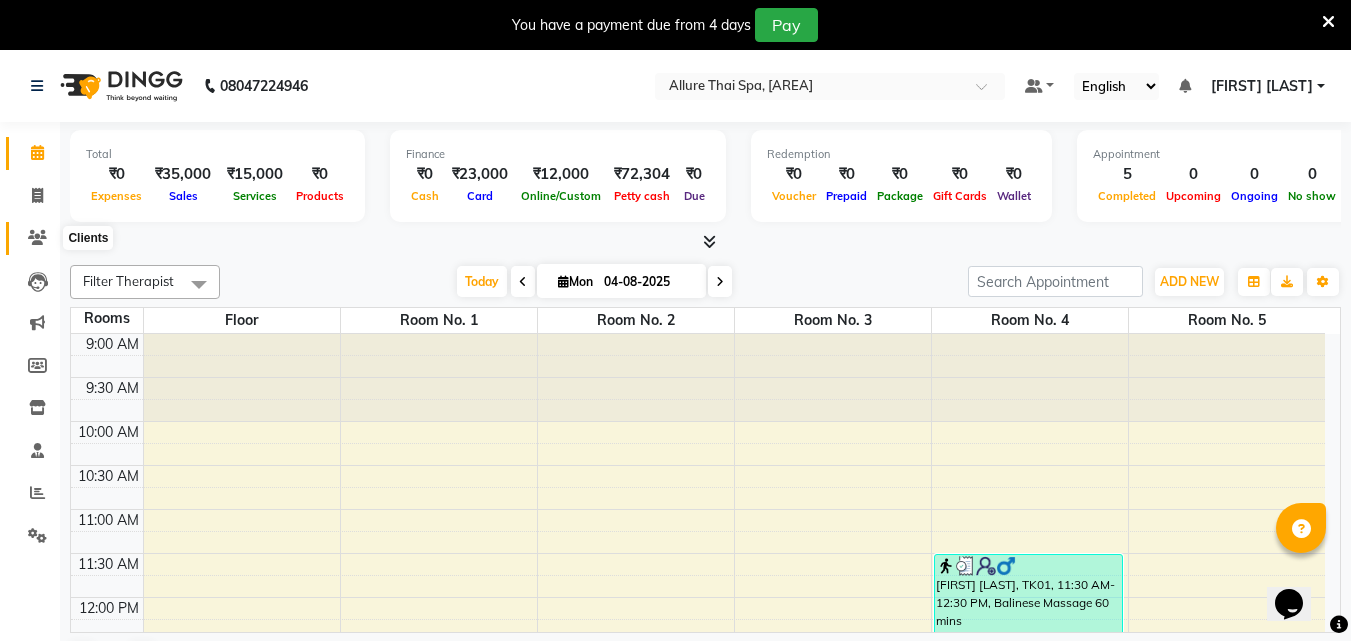 click 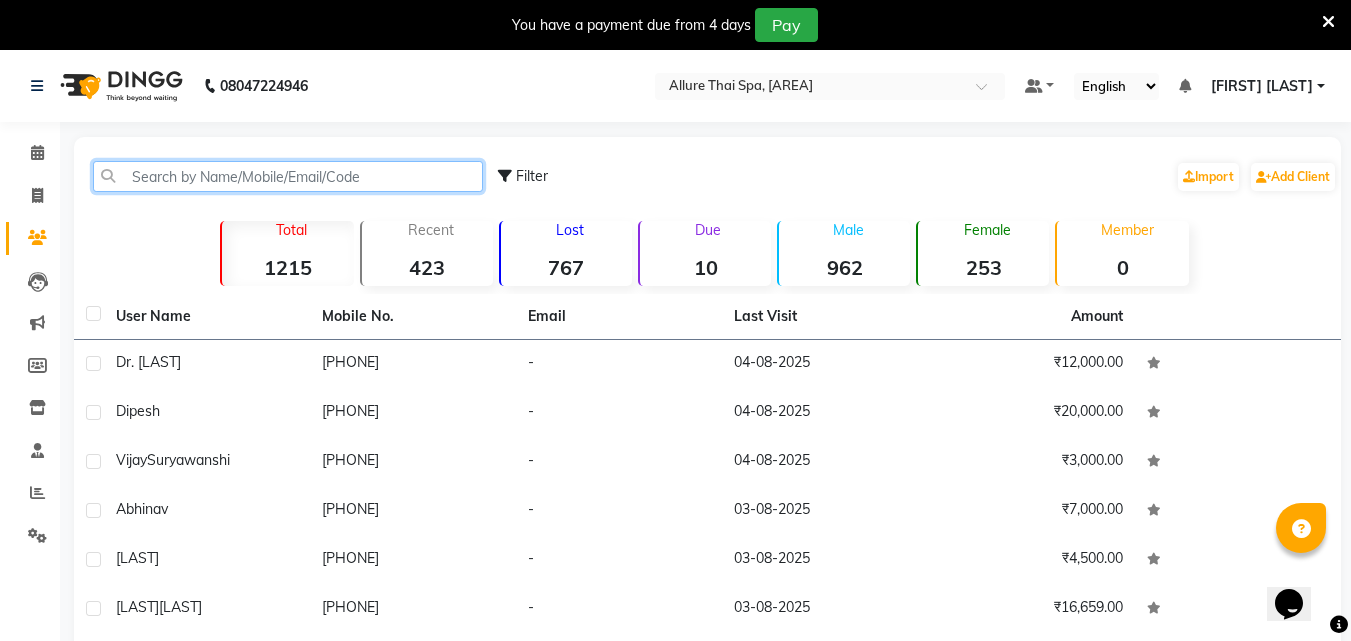 click 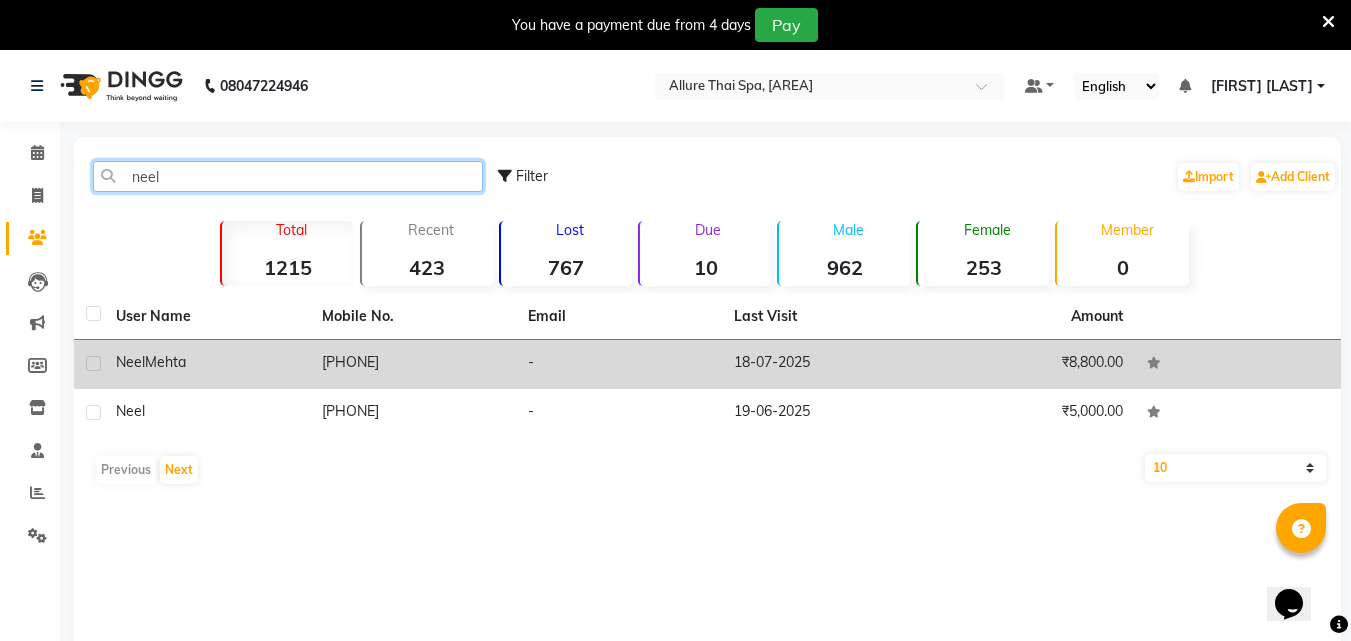 type on "neel" 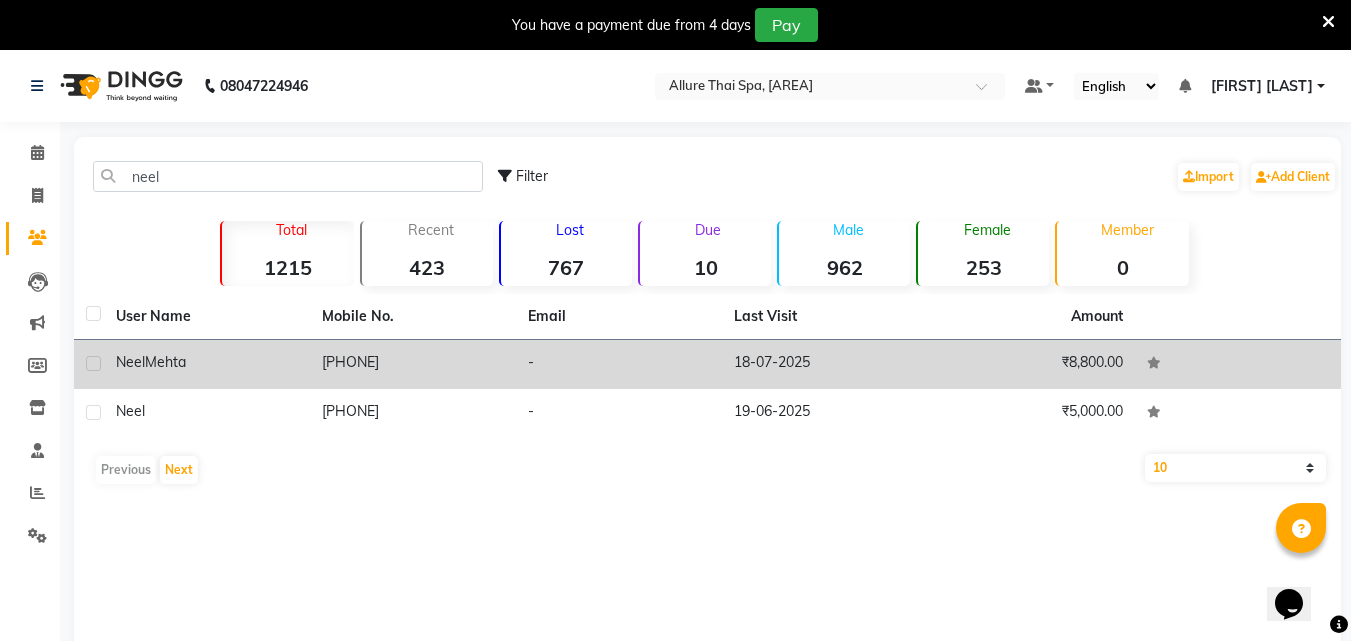 click on "[PHONE]" 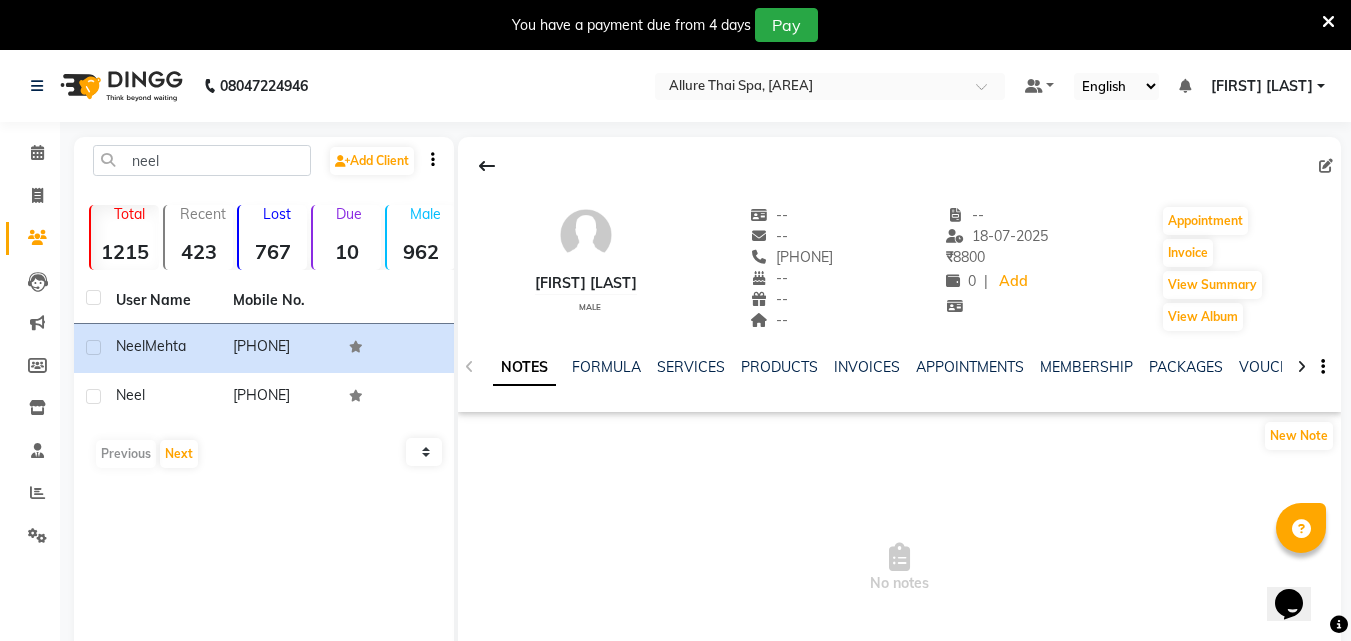 click on "NOTES FORMULA SERVICES PRODUCTS INVOICES APPOINTMENTS MEMBERSHIP PACKAGES VOUCHERS GIFTCARDS POINTS FORMS FAMILY CARDS WALLET" 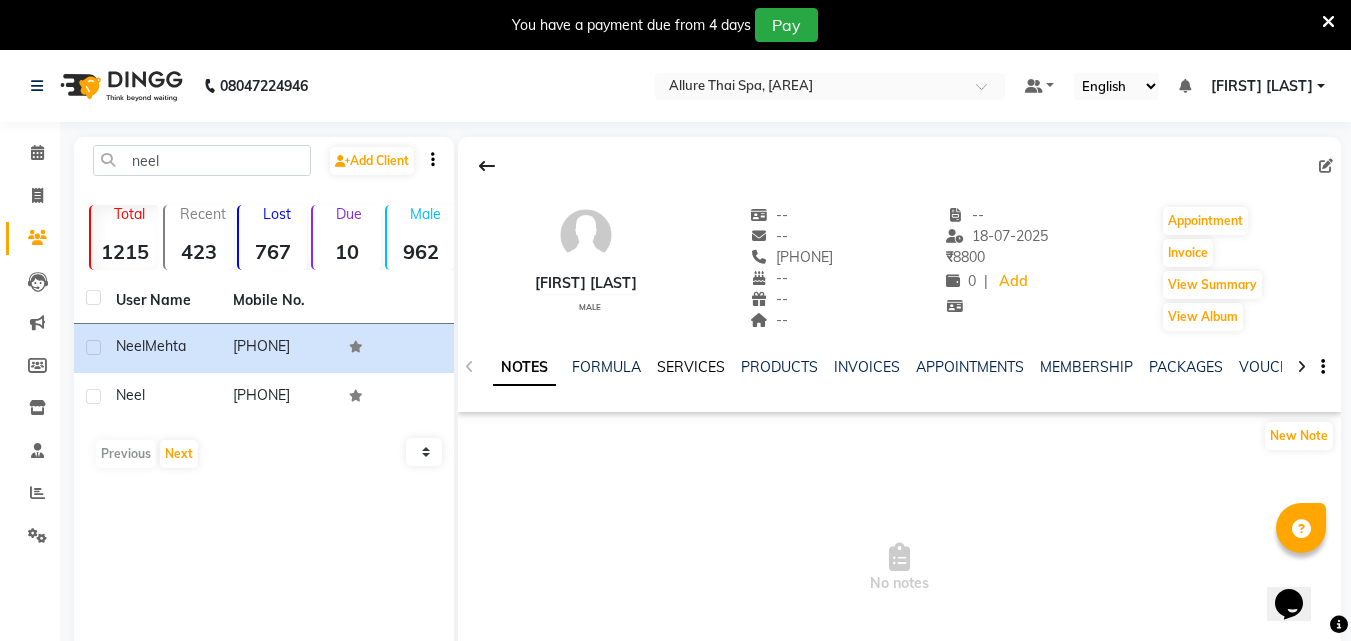 click on "SERVICES" 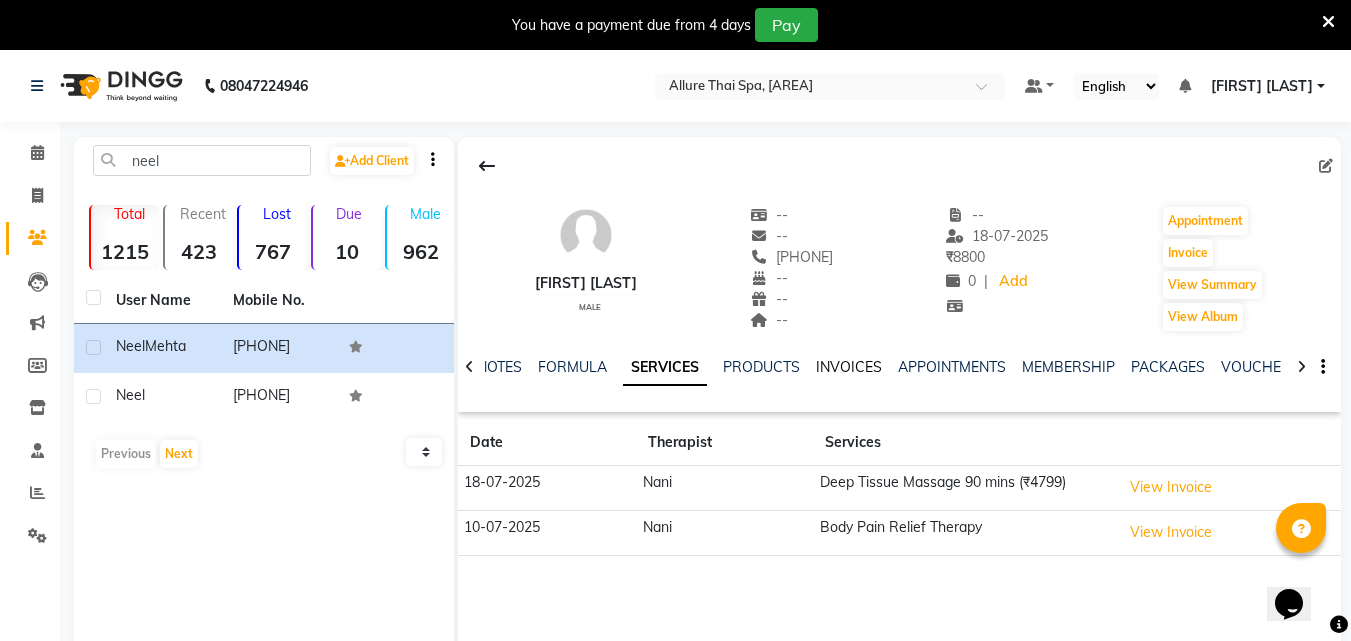 click on "INVOICES" 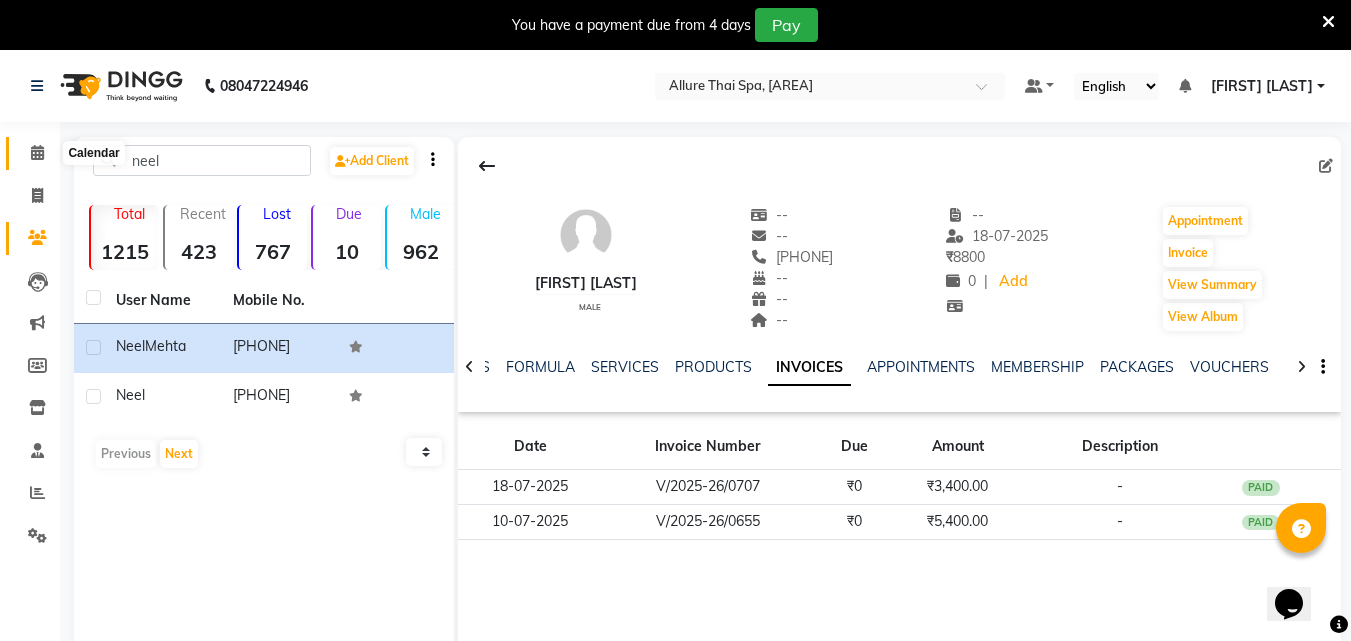 click 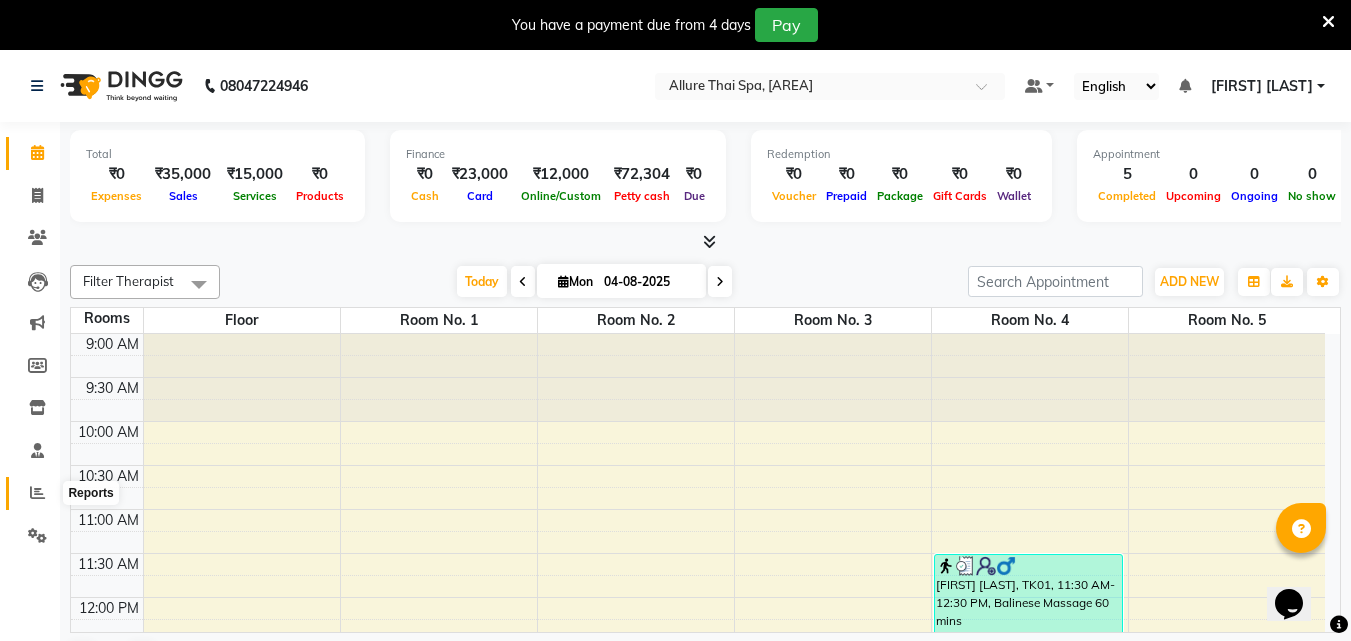 click 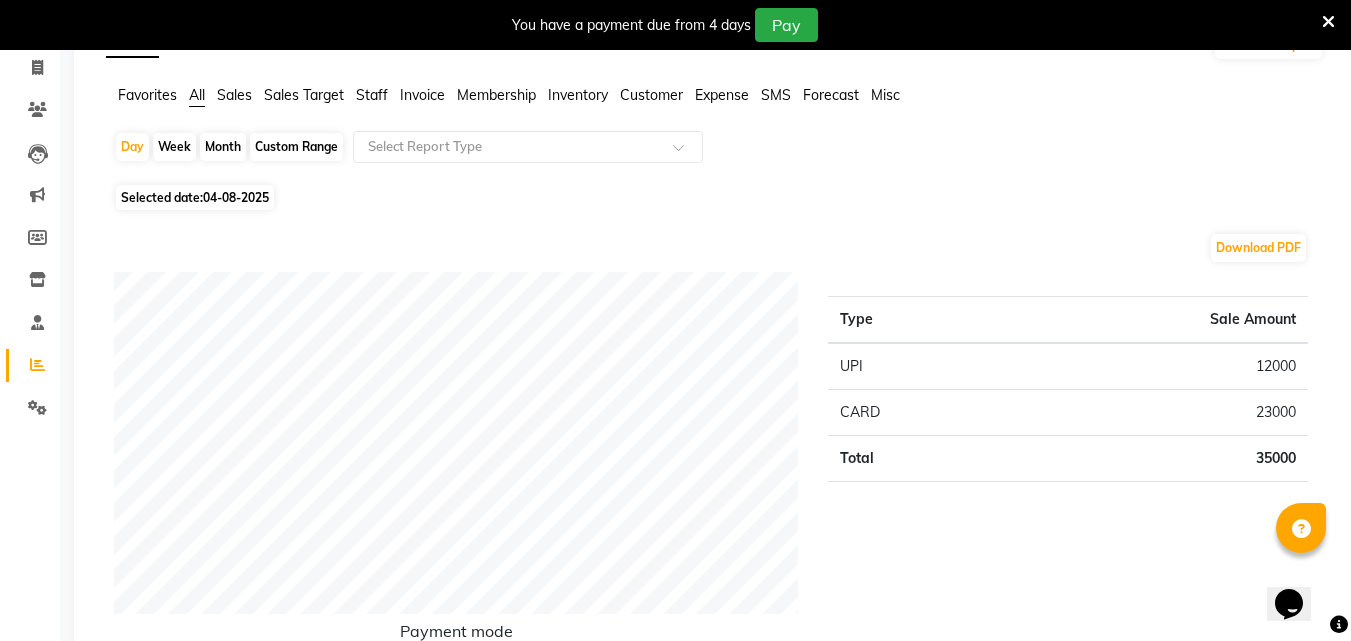 scroll, scrollTop: 131, scrollLeft: 0, axis: vertical 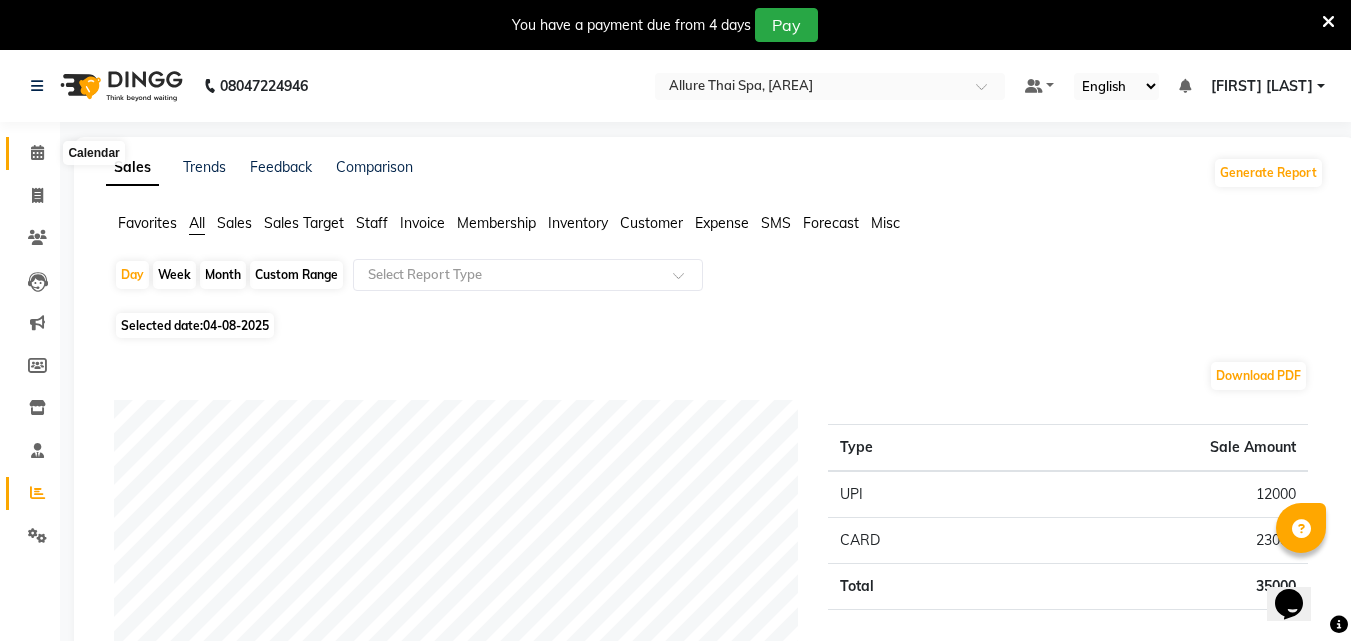 click 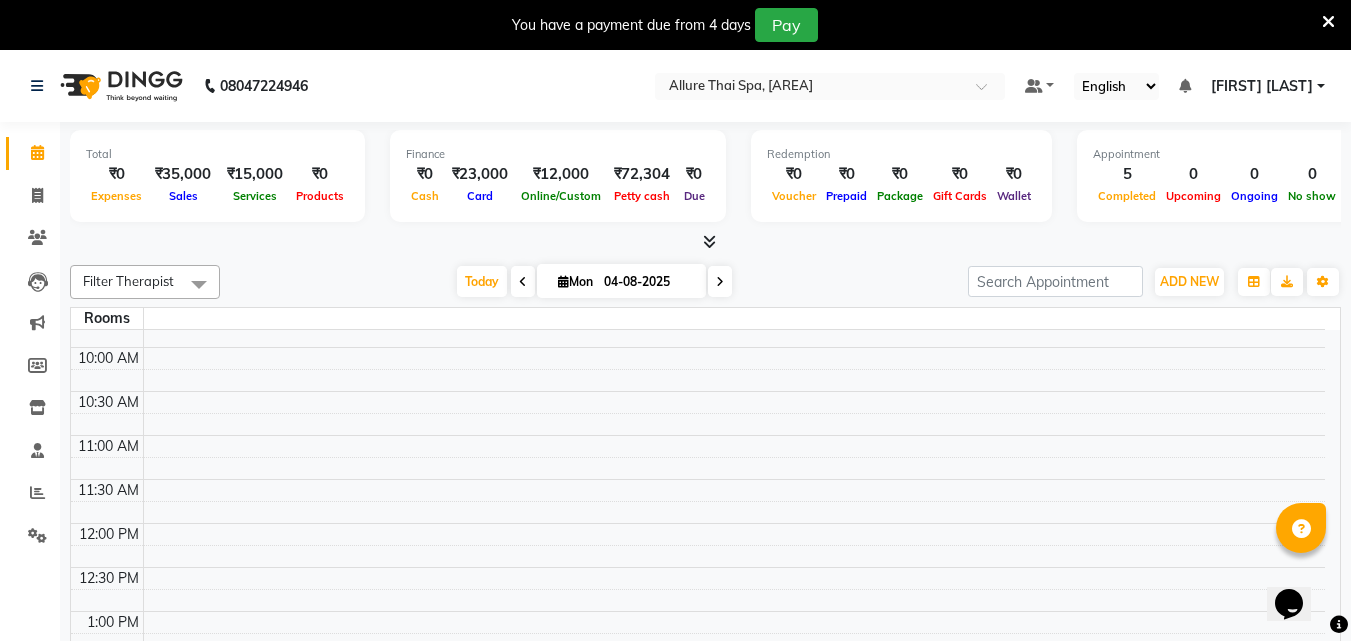 scroll, scrollTop: 67, scrollLeft: 0, axis: vertical 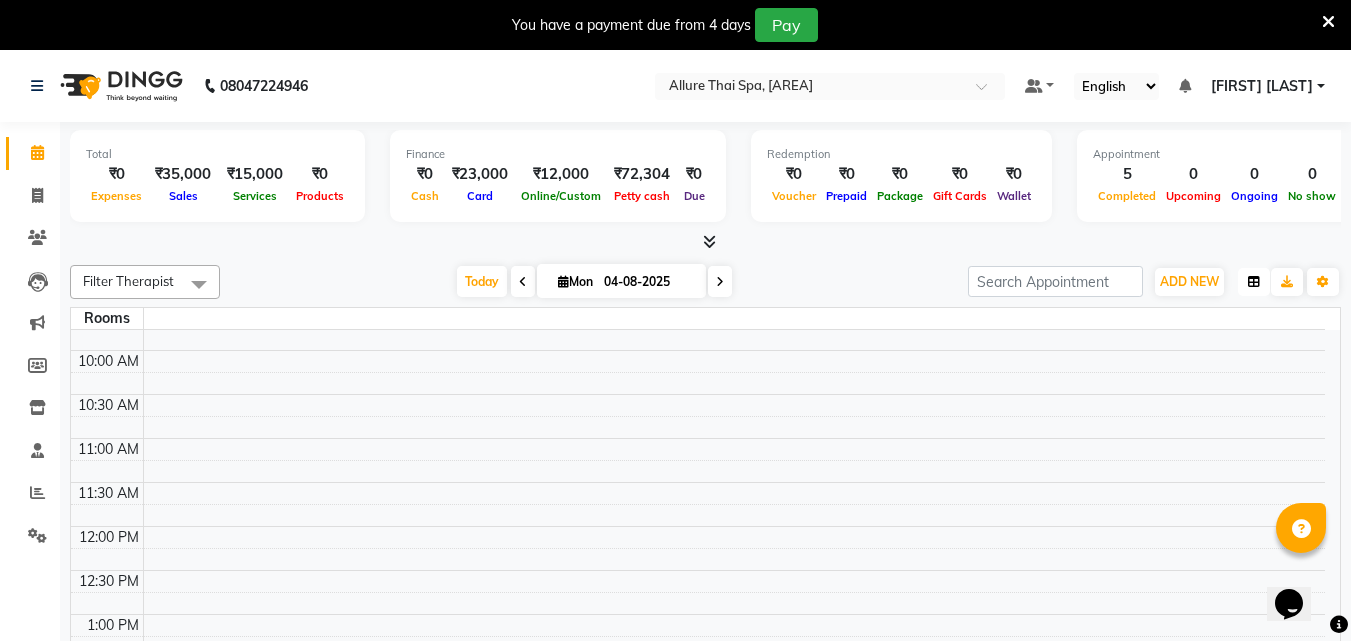 click at bounding box center [1254, 282] 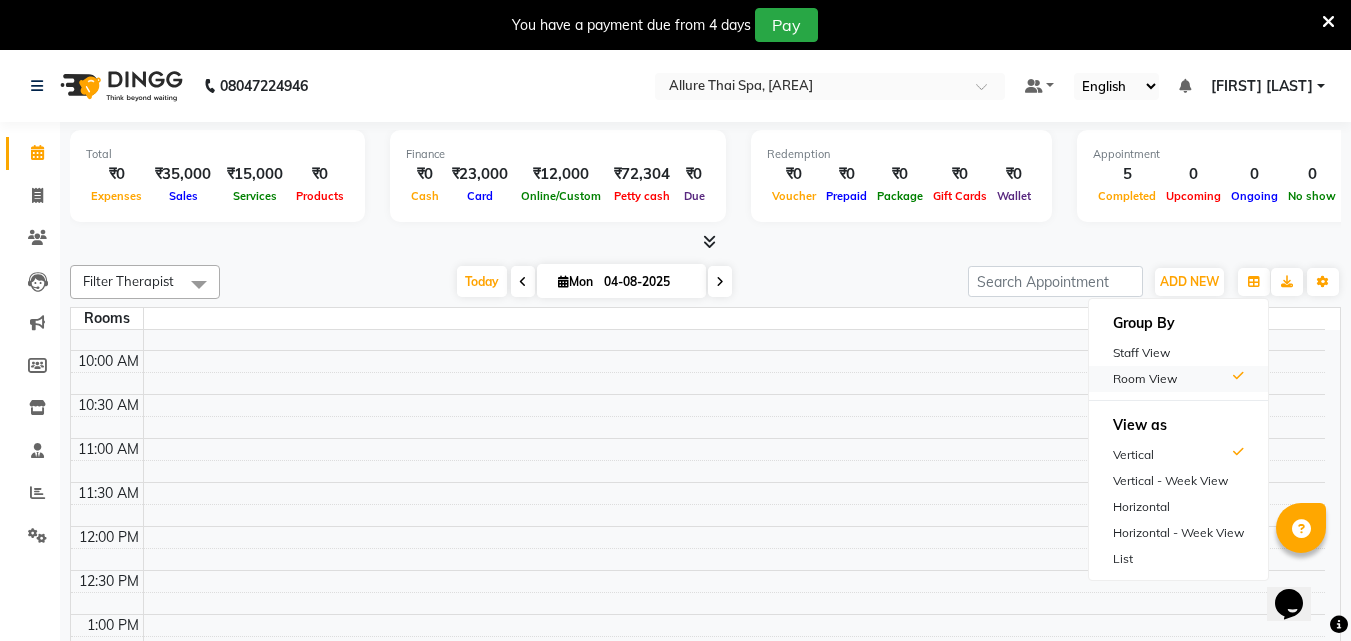click on "Room View" at bounding box center (1178, 379) 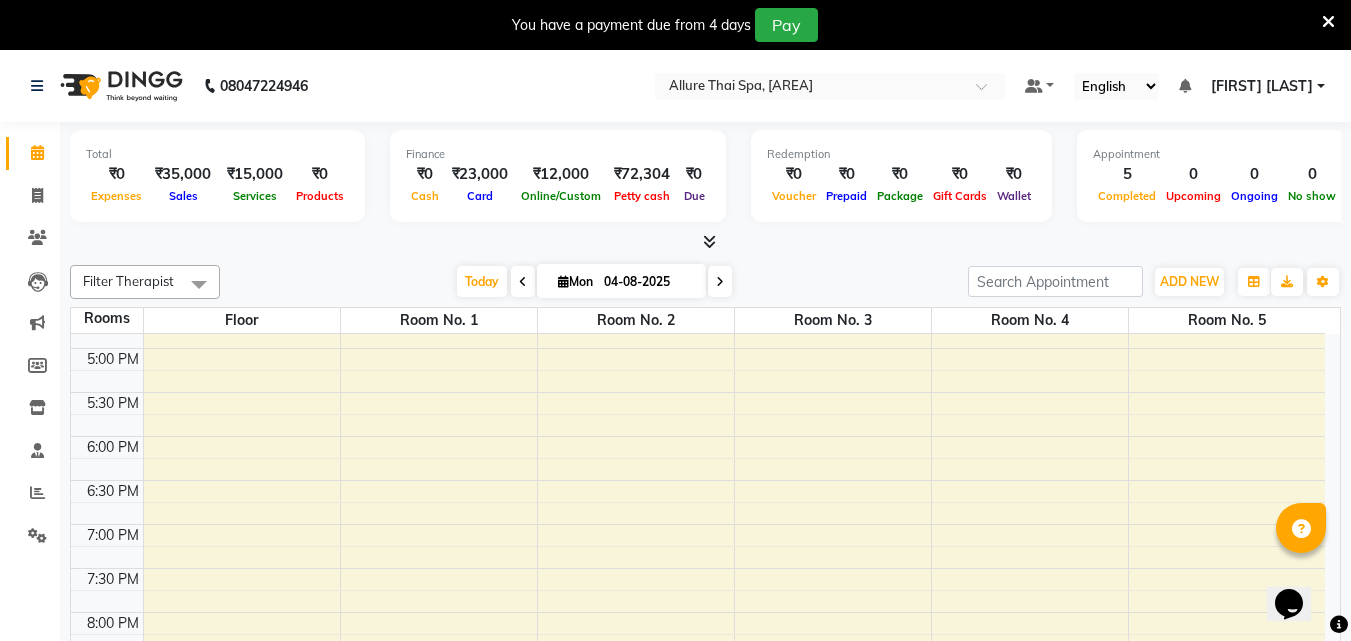 scroll, scrollTop: 437, scrollLeft: 0, axis: vertical 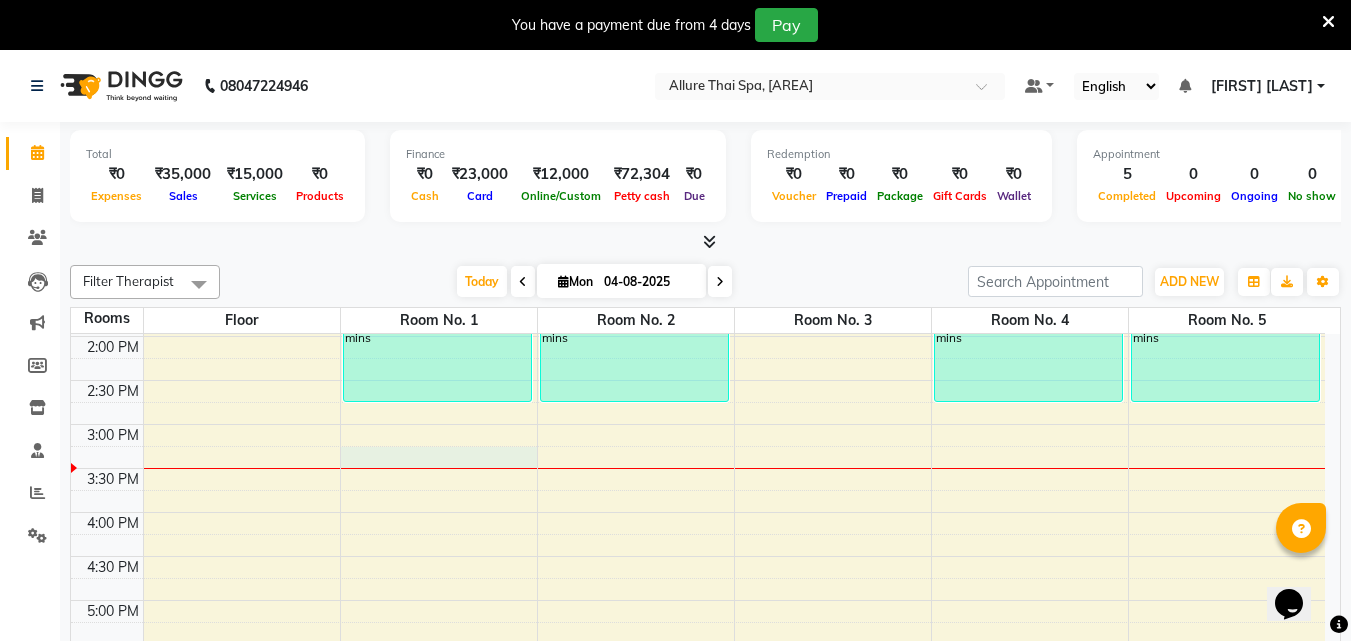 select on "tentative" 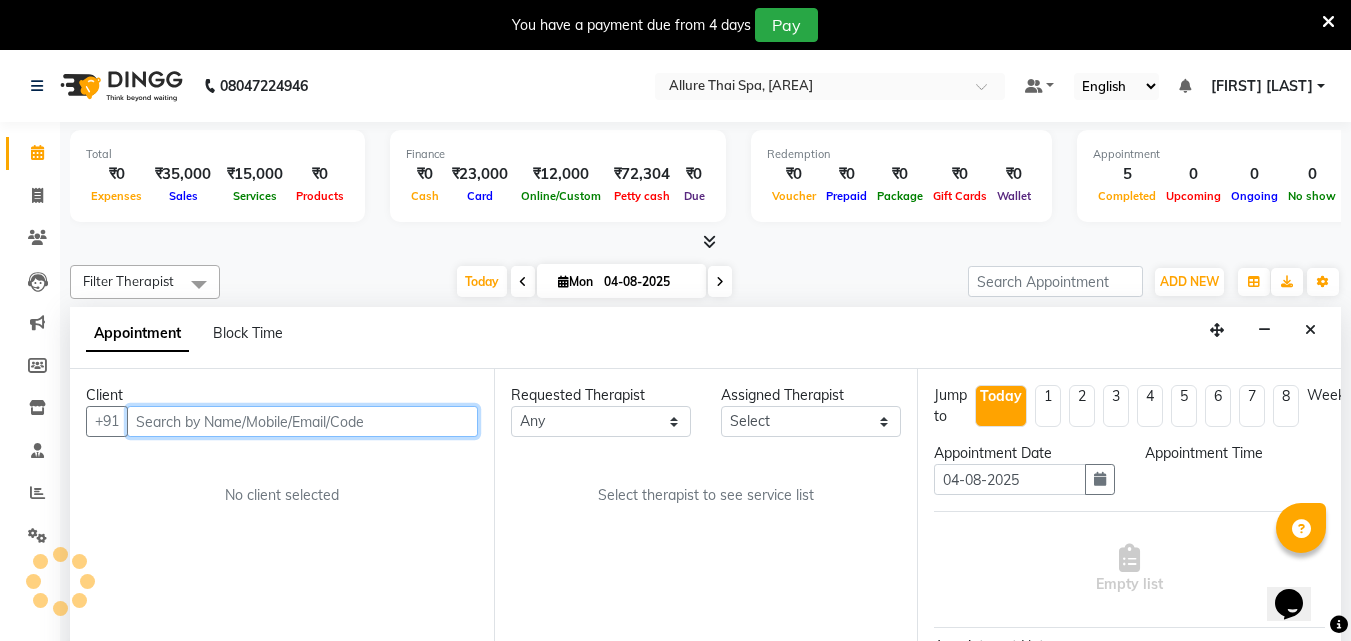scroll, scrollTop: 51, scrollLeft: 0, axis: vertical 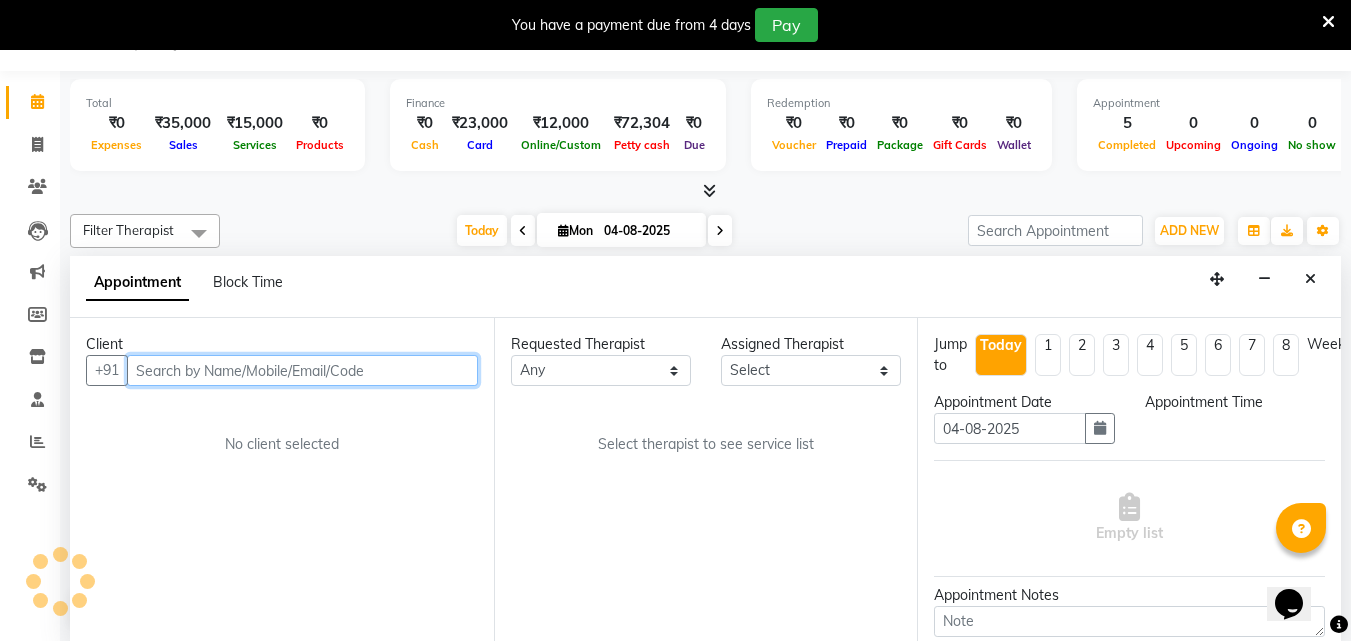select on "915" 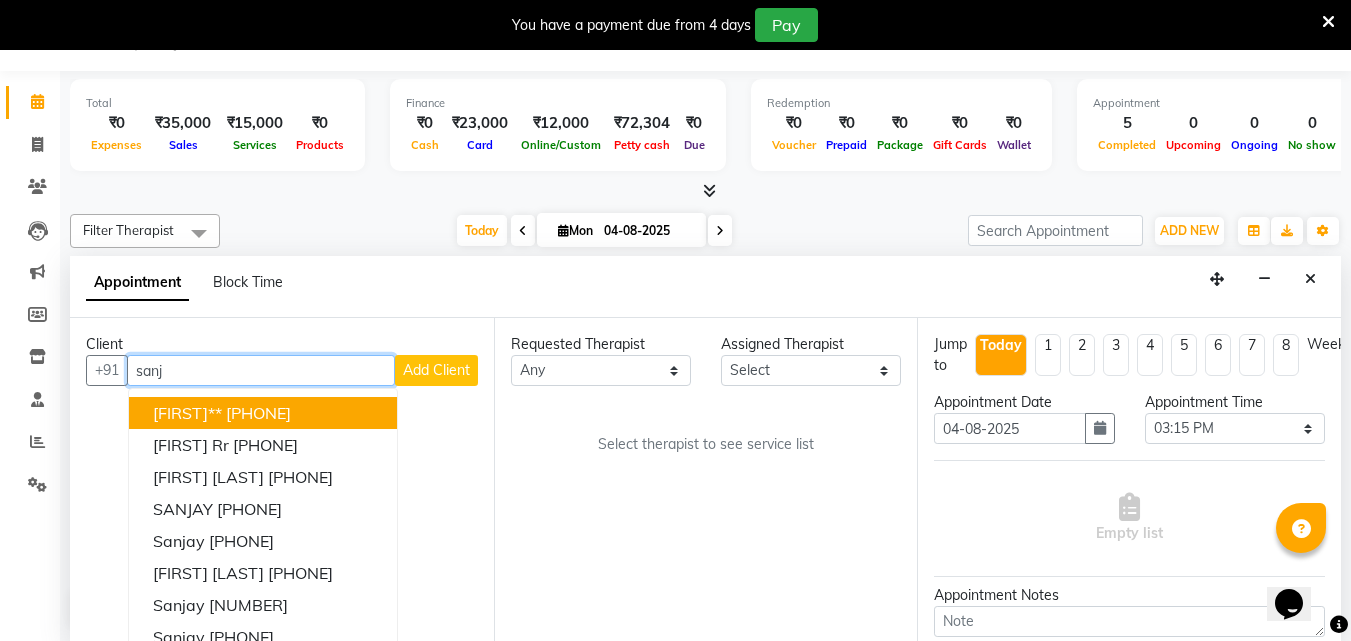 click on "[PHONE]" at bounding box center [258, 413] 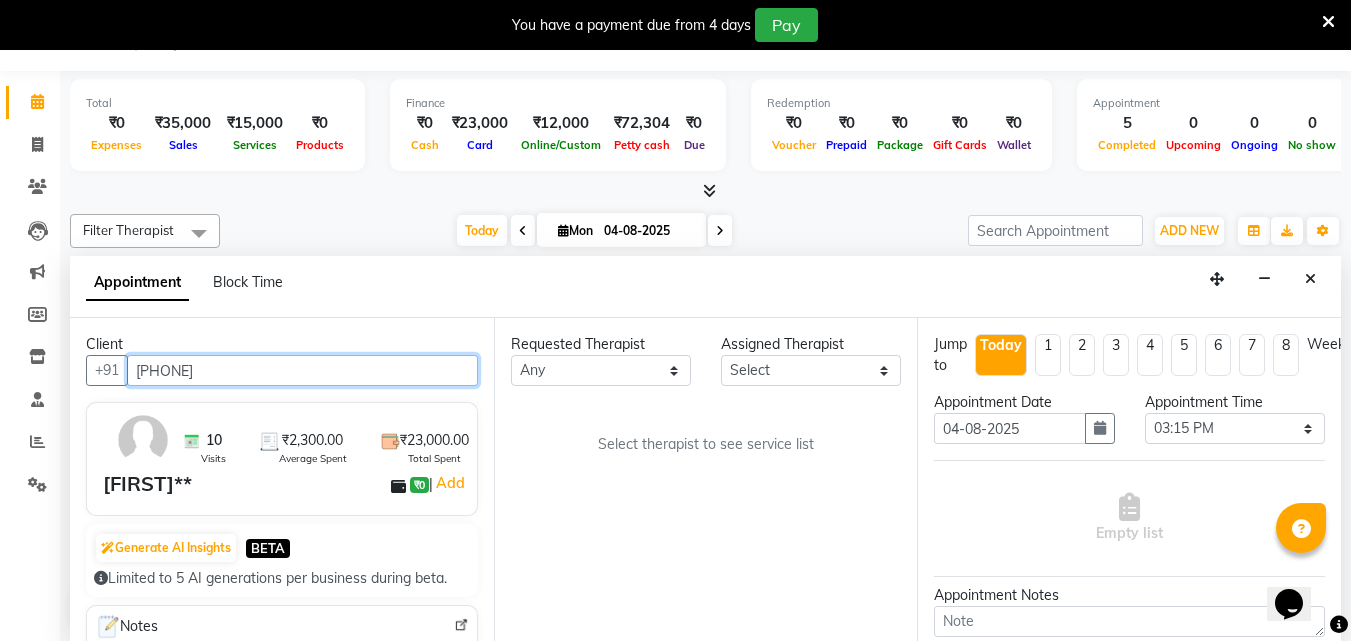 type on "[PHONE]" 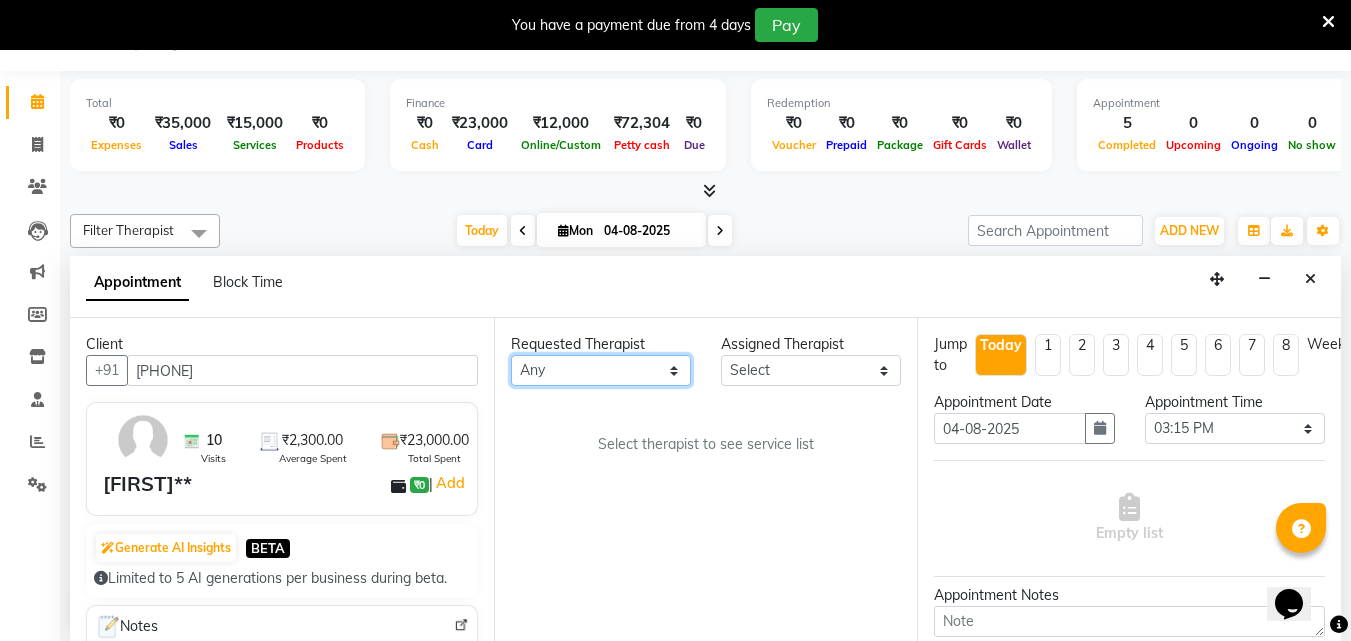 click on "Select [PERSON] [PERSON] [PERSON] [PERSON] [PERSON] [PERSON] [PERSON]" at bounding box center [601, 370] 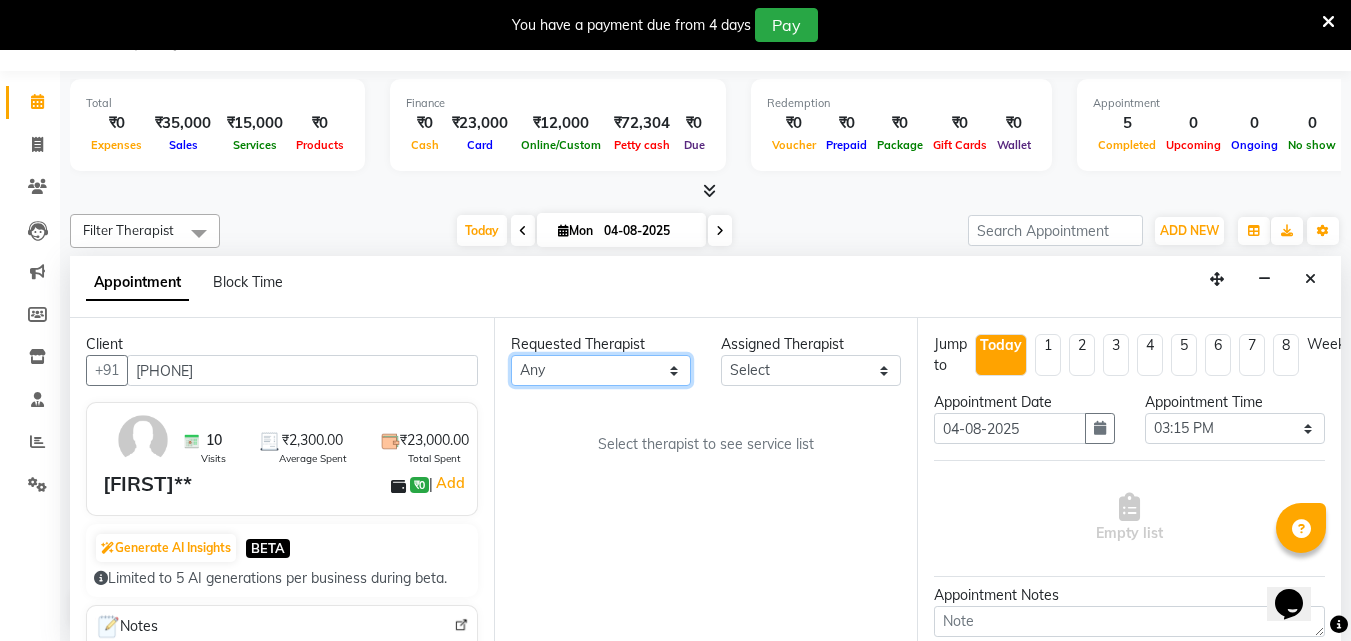 select on "[NUMBER]" 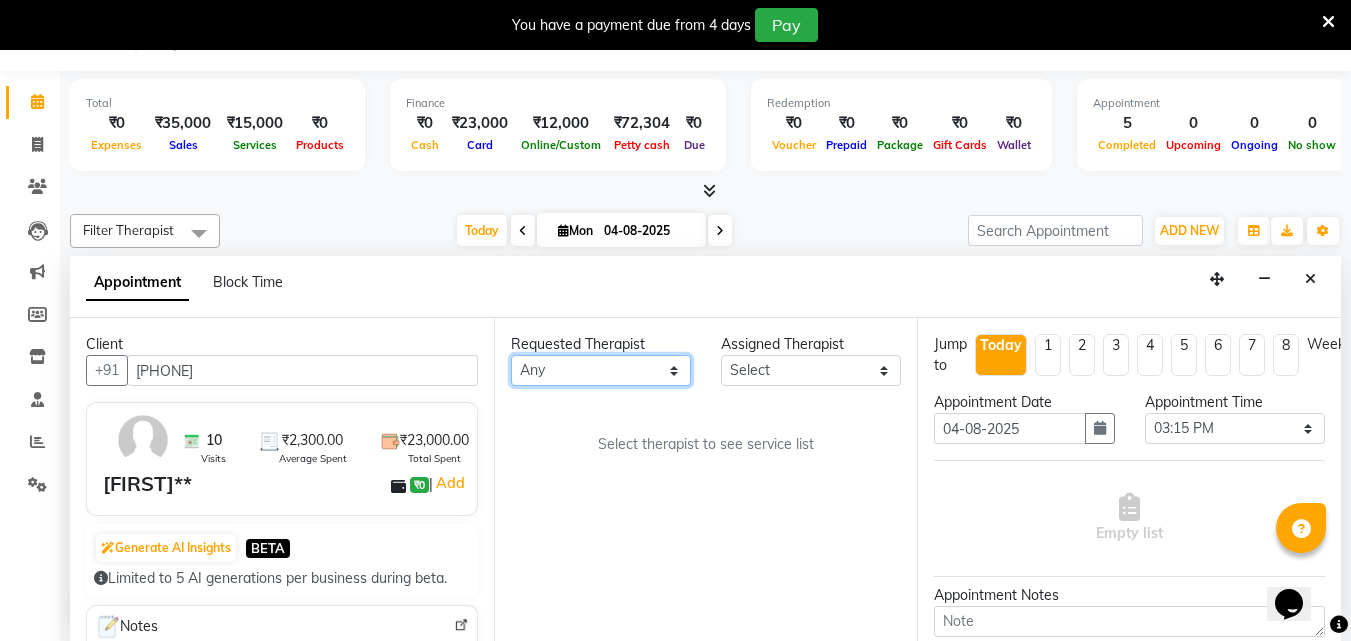 click on "Select [PERSON] [PERSON] [PERSON] [PERSON] [PERSON] [PERSON] [PERSON]" at bounding box center [601, 370] 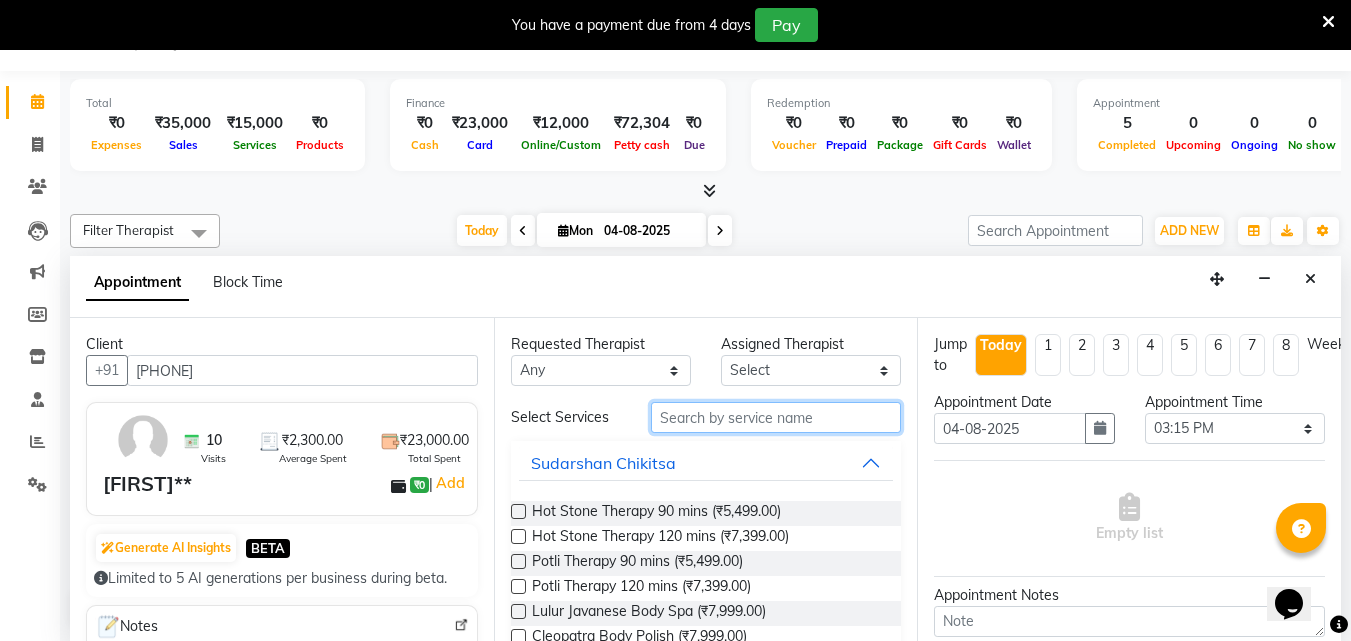click at bounding box center [776, 417] 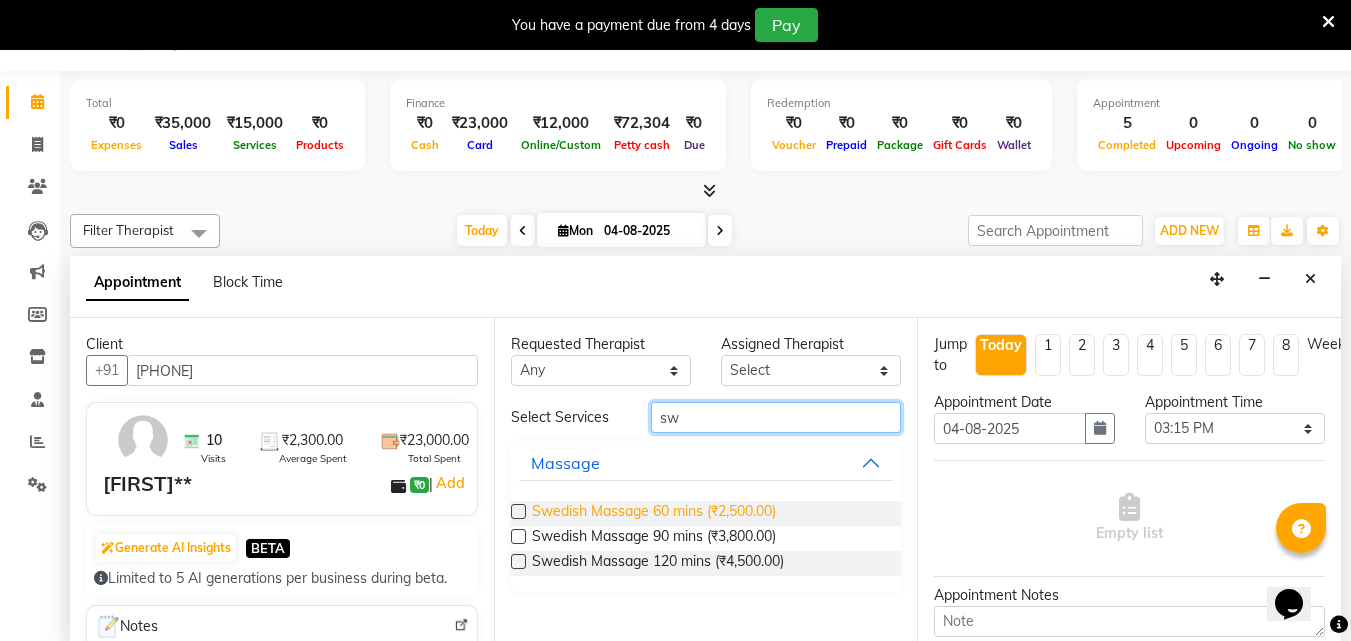 type on "sw" 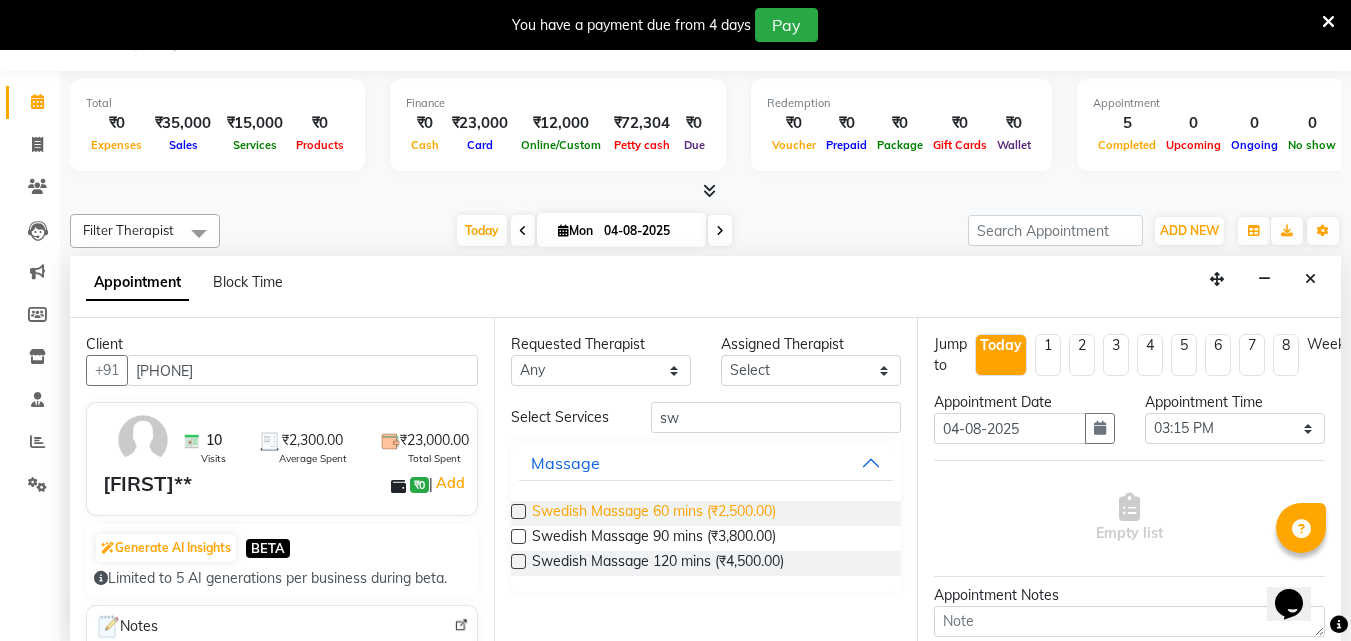 click on "Swedish Massage 60 mins (₹2,500.00)" at bounding box center (654, 513) 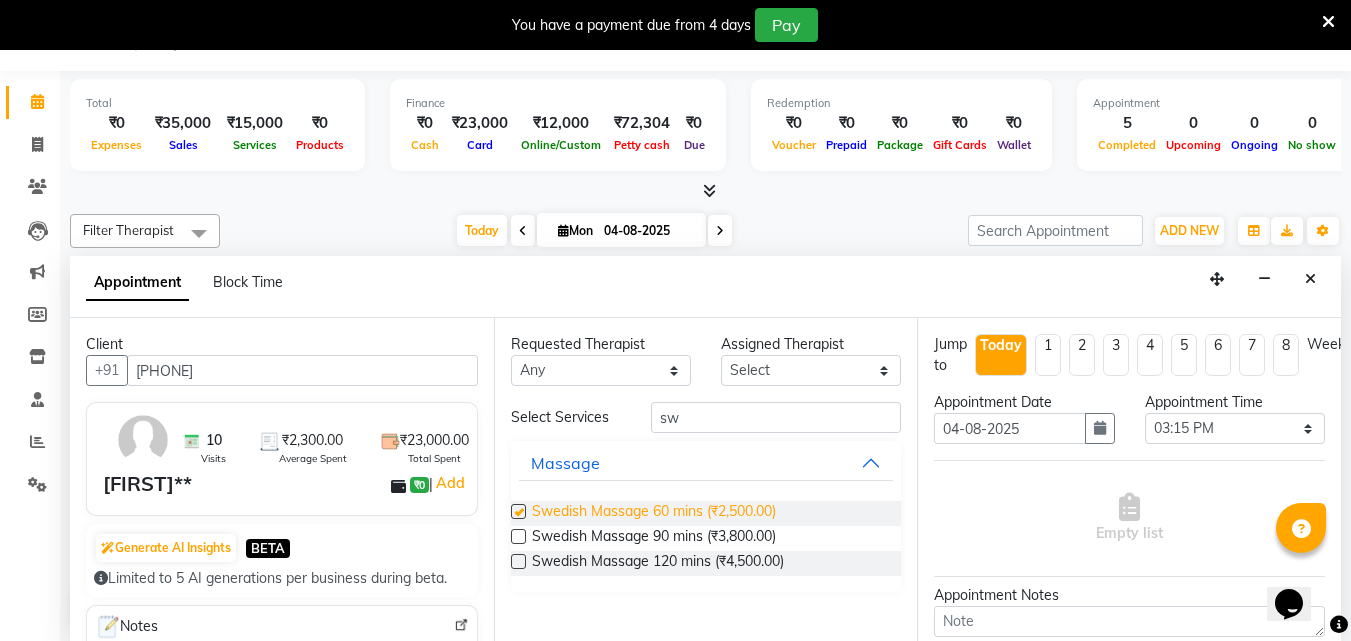 checkbox on "true" 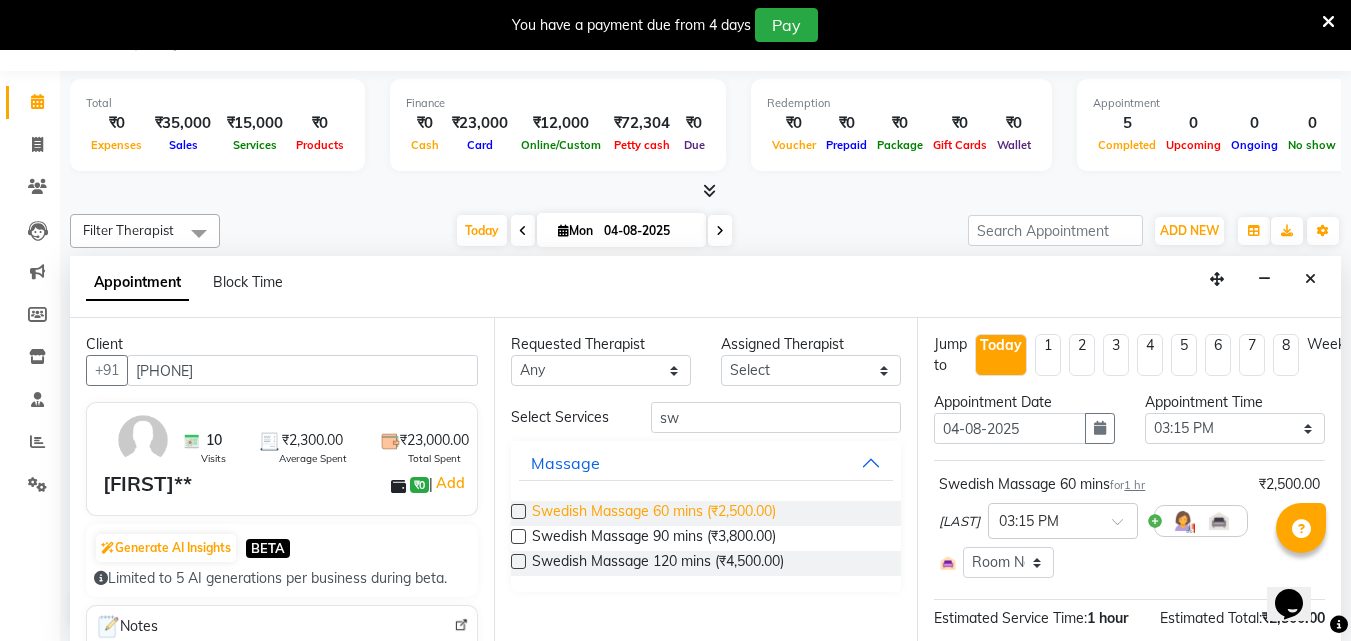 checkbox on "false" 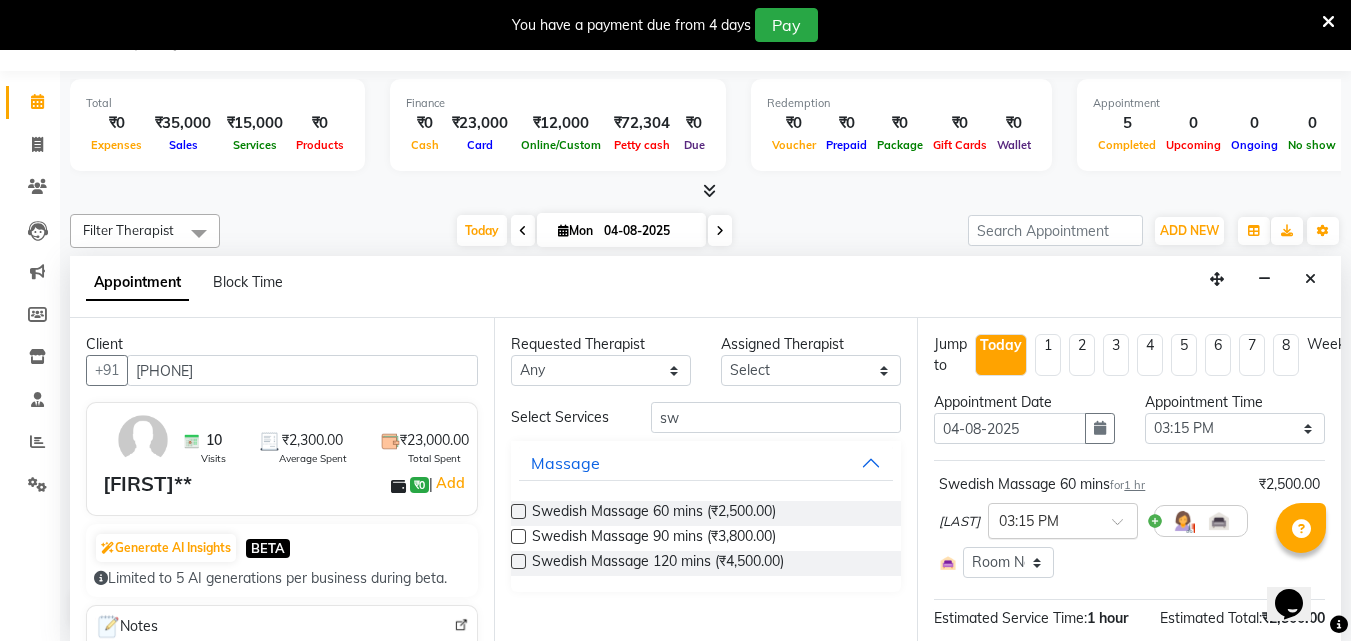 scroll, scrollTop: 249, scrollLeft: 0, axis: vertical 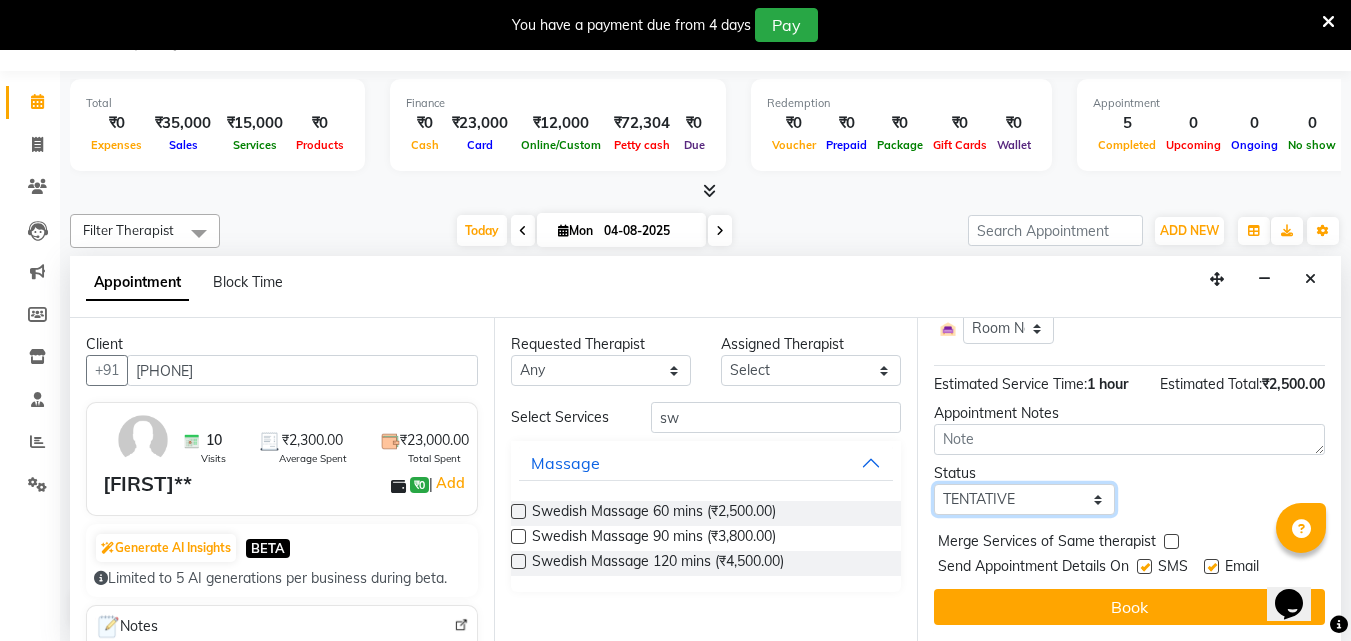 click on "Select TENTATIVE CONFIRM CHECK-IN UPCOMING" at bounding box center (1024, 499) 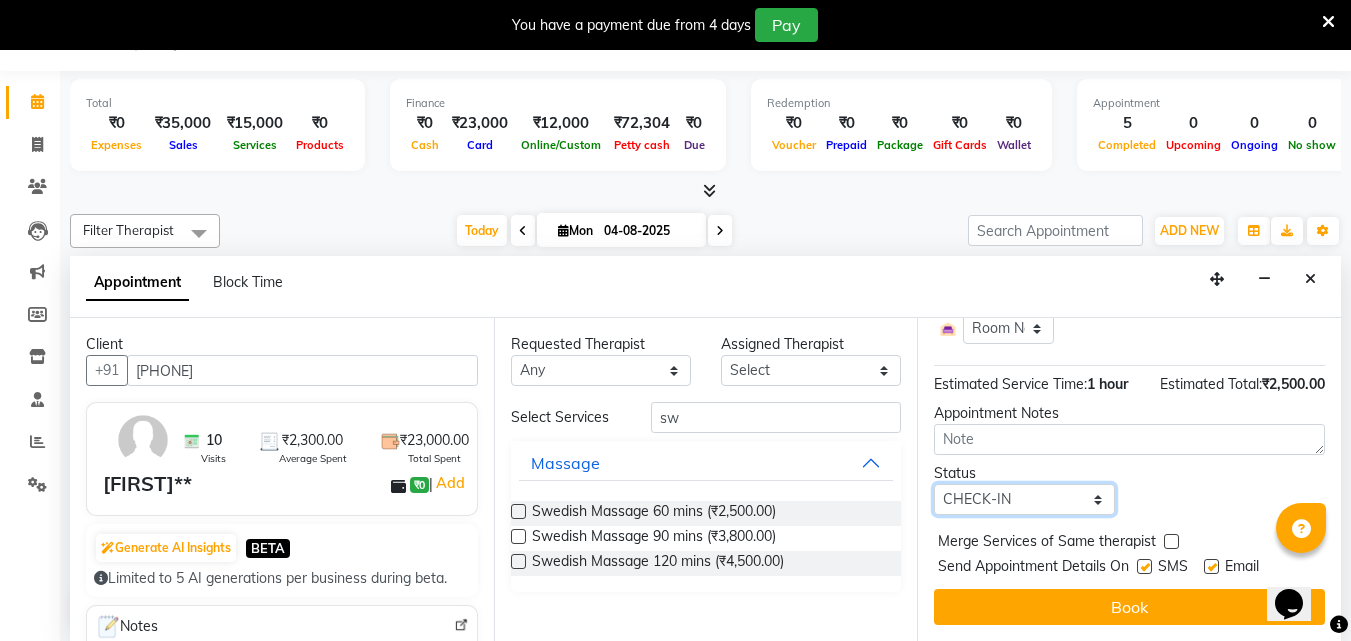 click on "Select TENTATIVE CONFIRM CHECK-IN UPCOMING" at bounding box center (1024, 499) 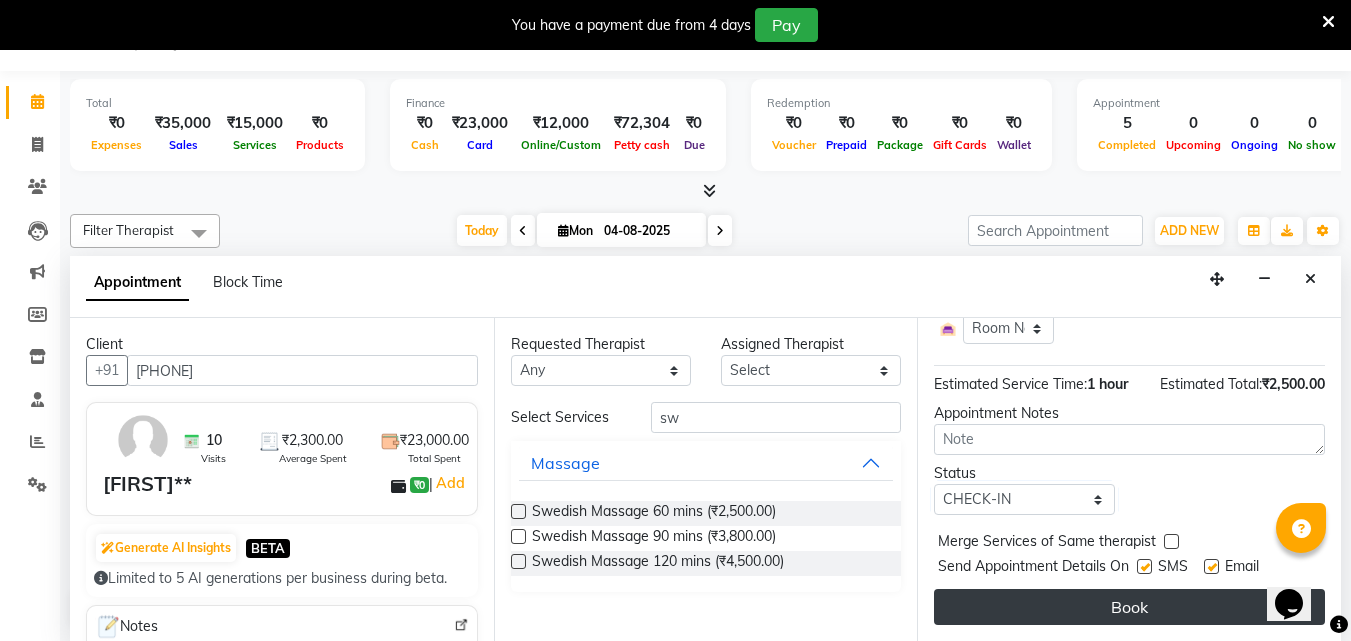 click on "Book" at bounding box center (1129, 607) 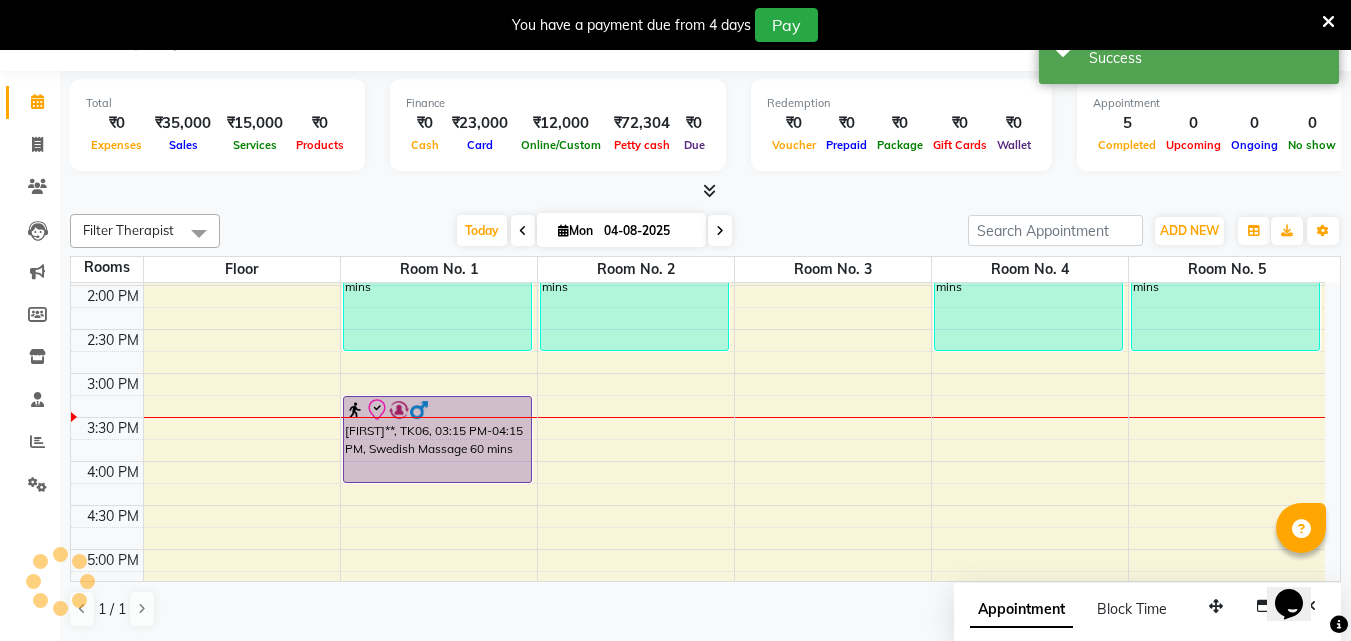 scroll, scrollTop: 0, scrollLeft: 0, axis: both 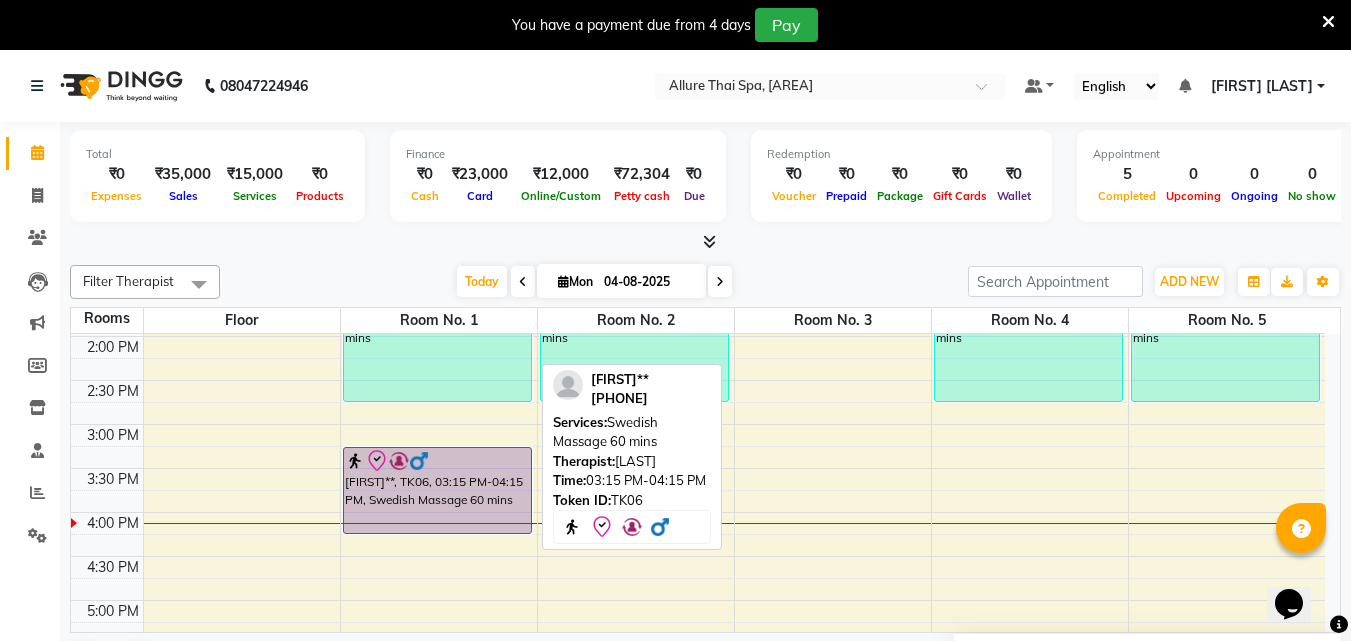 click at bounding box center (437, 461) 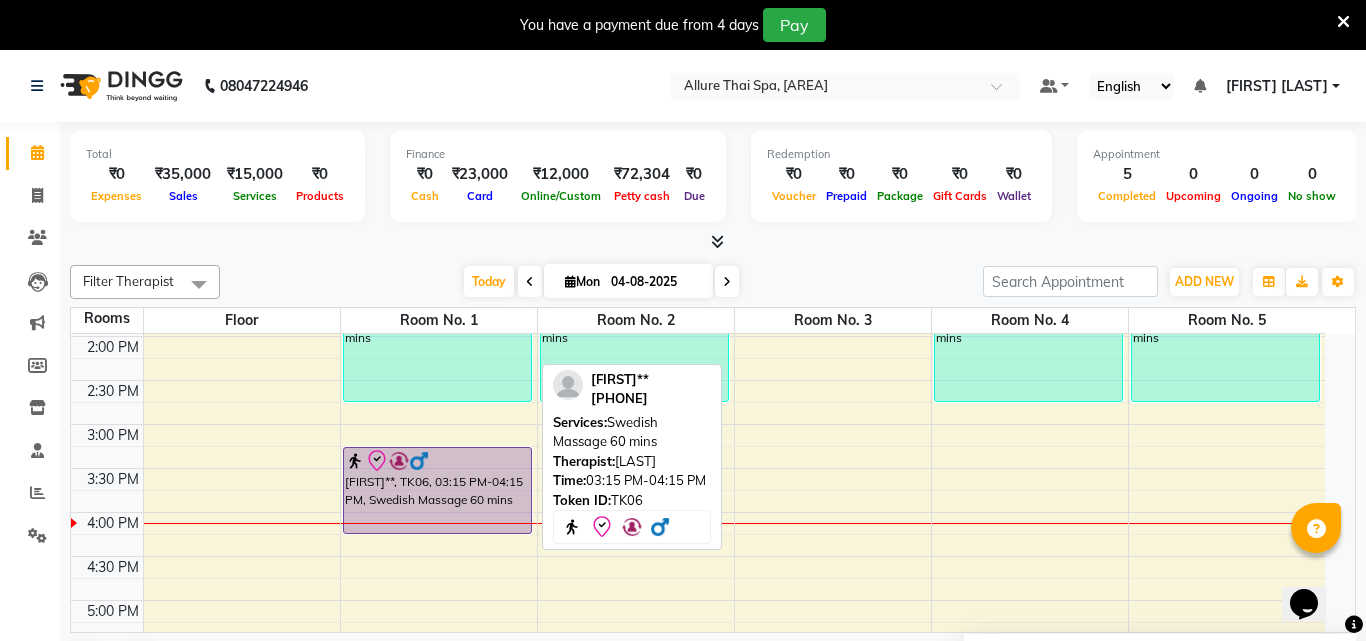 select on "8" 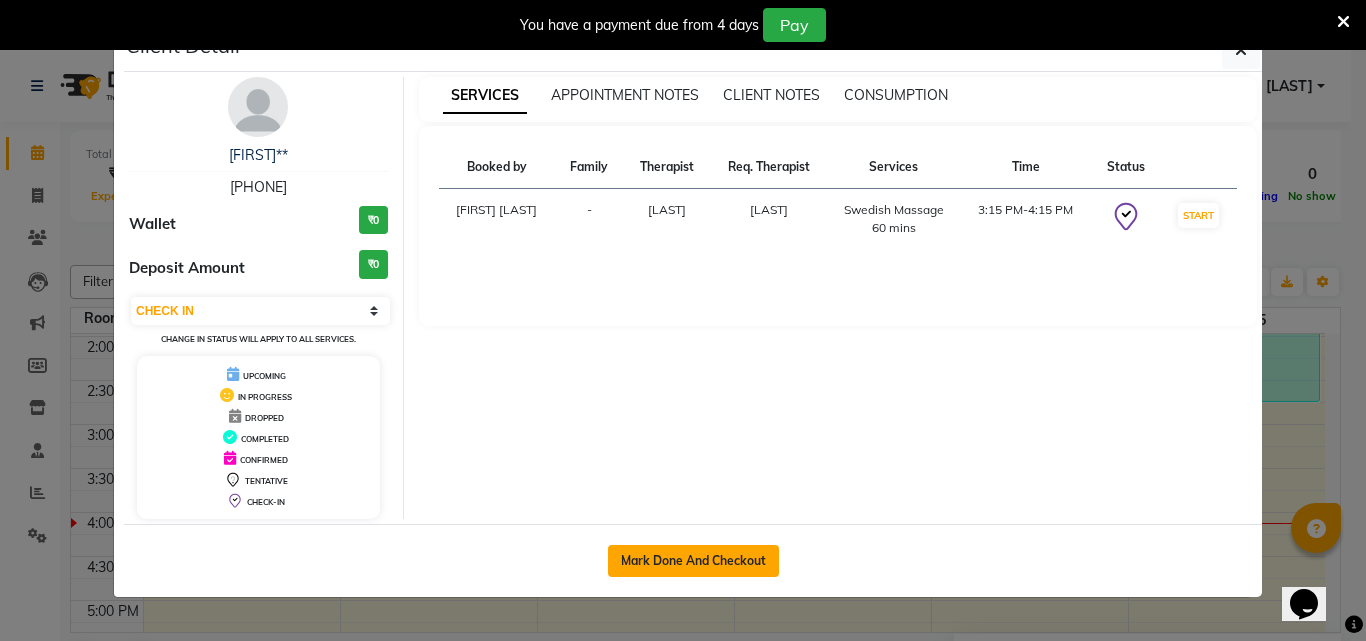 click on "Mark Done And Checkout" 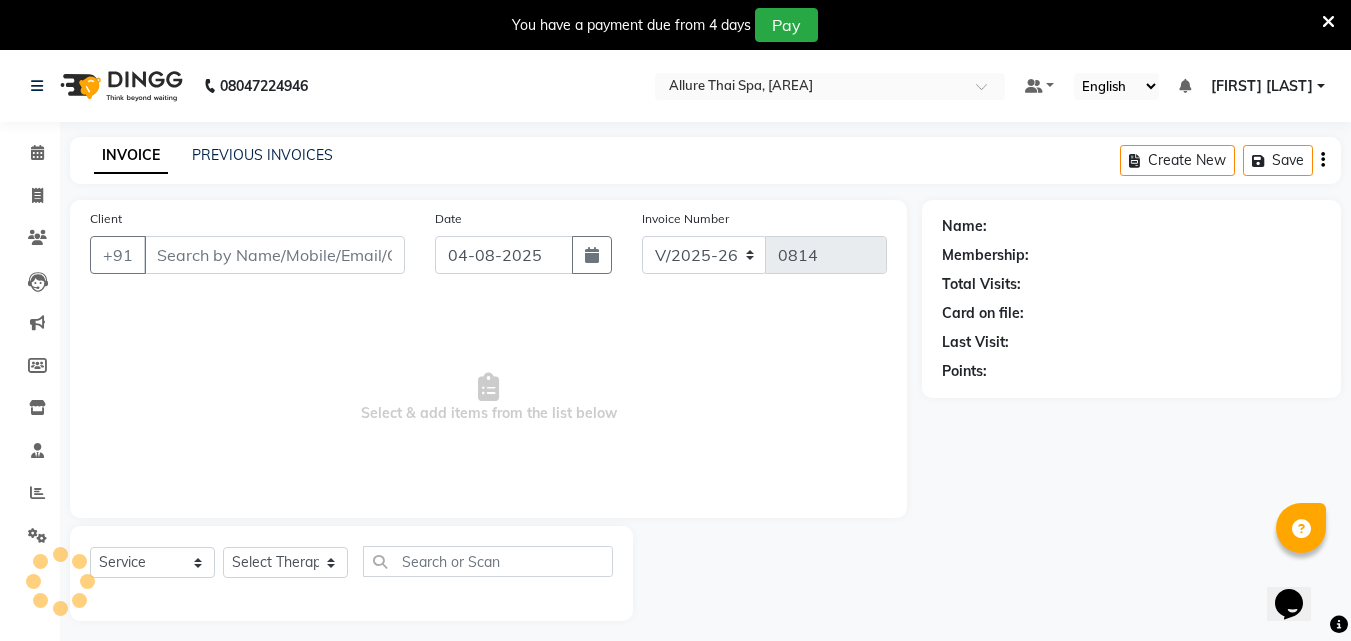 type on "[PHONE]" 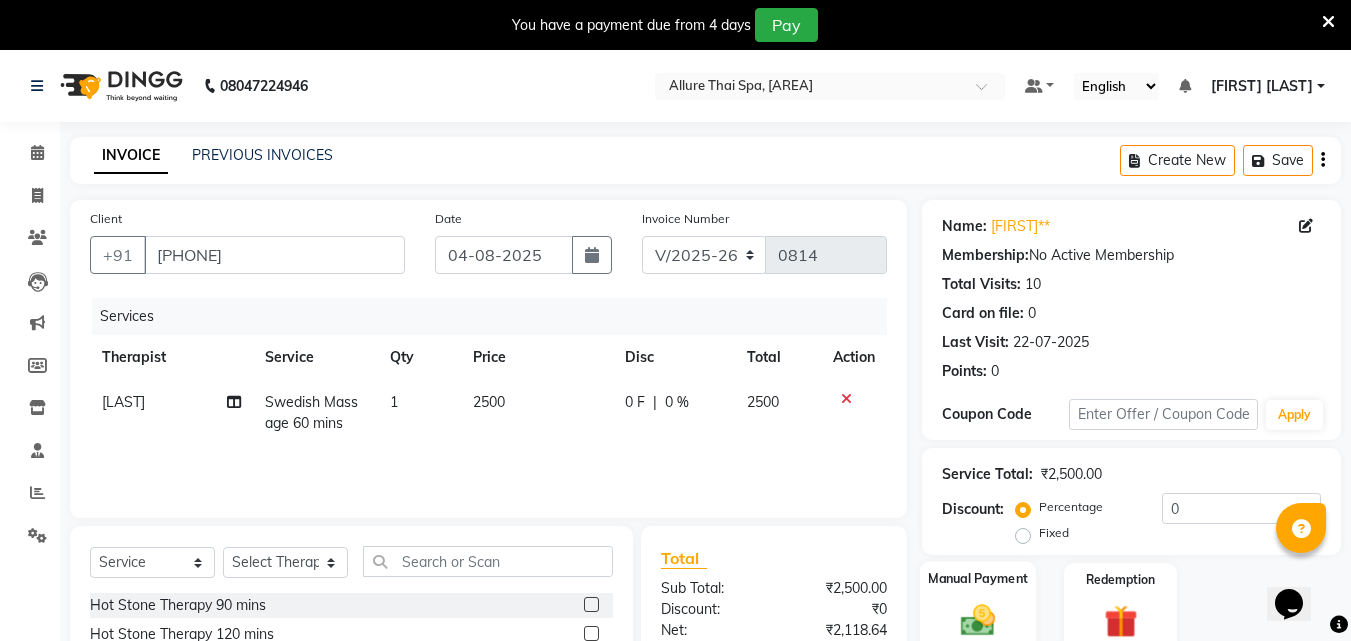 click on "Manual Payment" 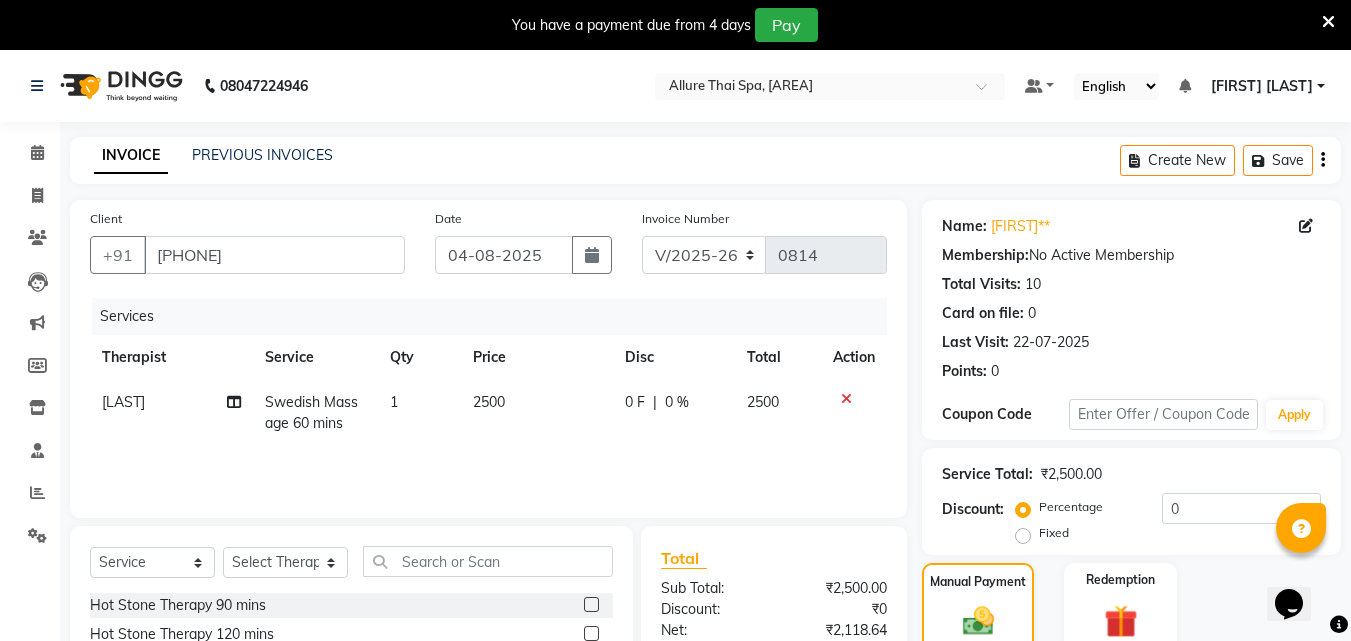 scroll, scrollTop: 212, scrollLeft: 0, axis: vertical 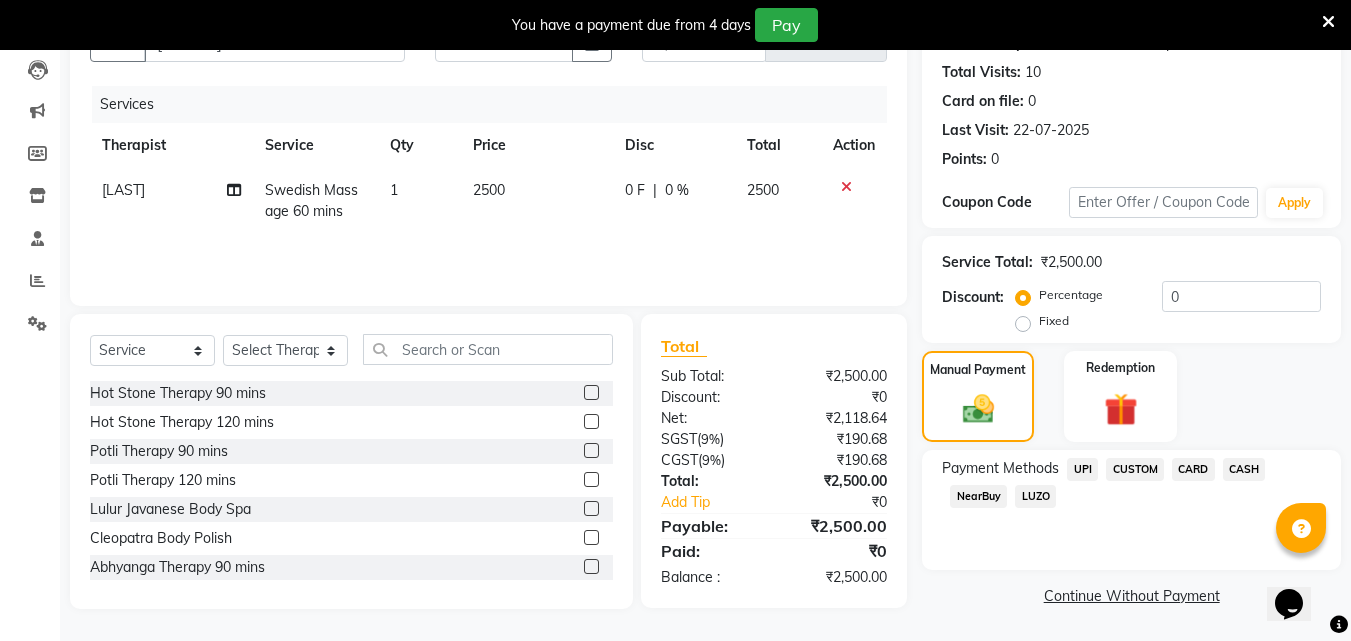 click on "CASH" 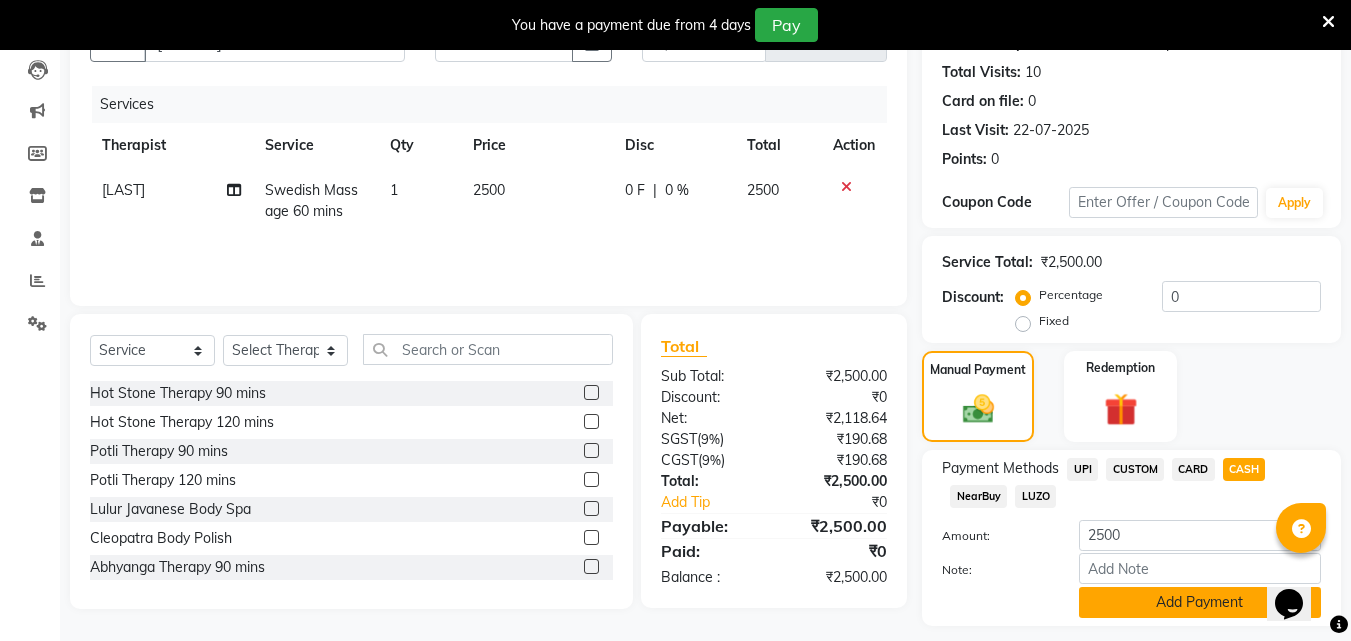 click on "Add Payment" 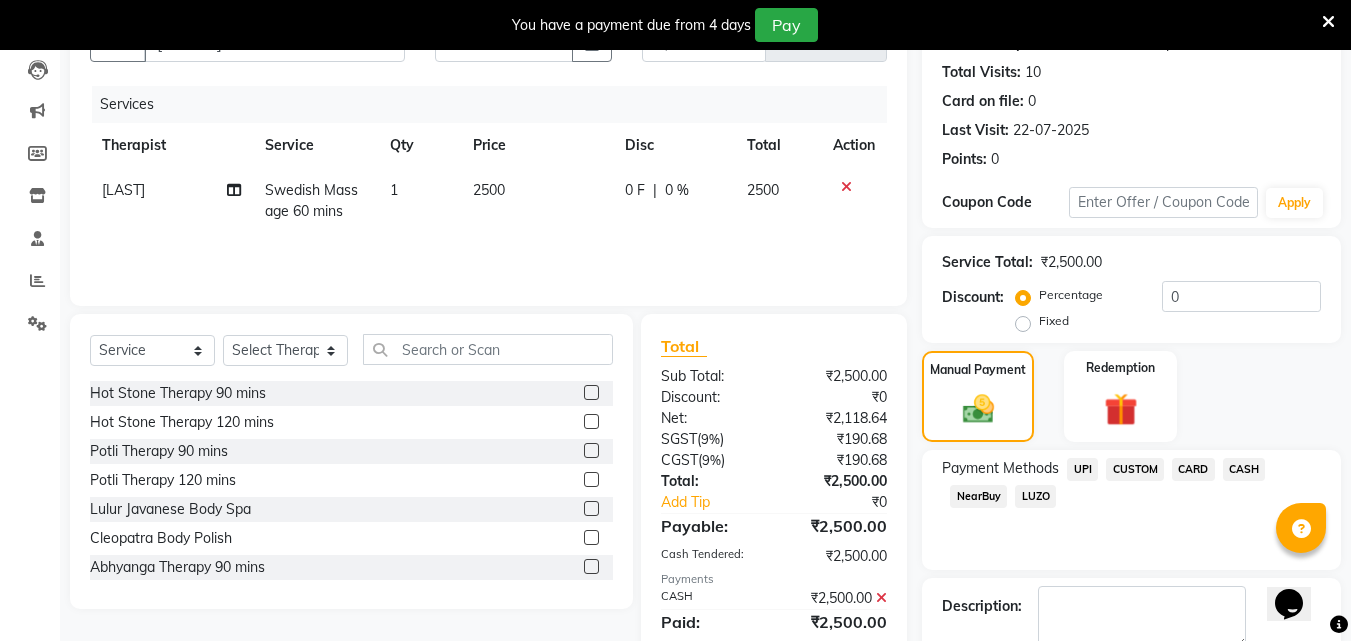 scroll, scrollTop: 325, scrollLeft: 0, axis: vertical 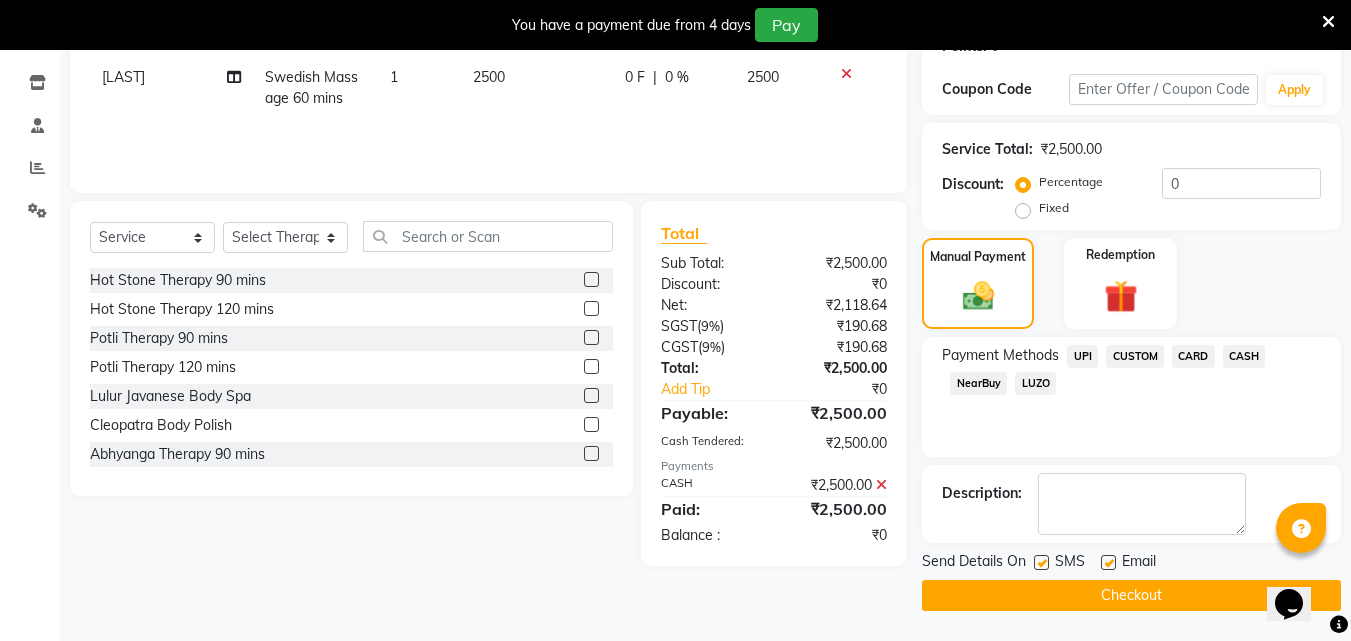 click on "Checkout" 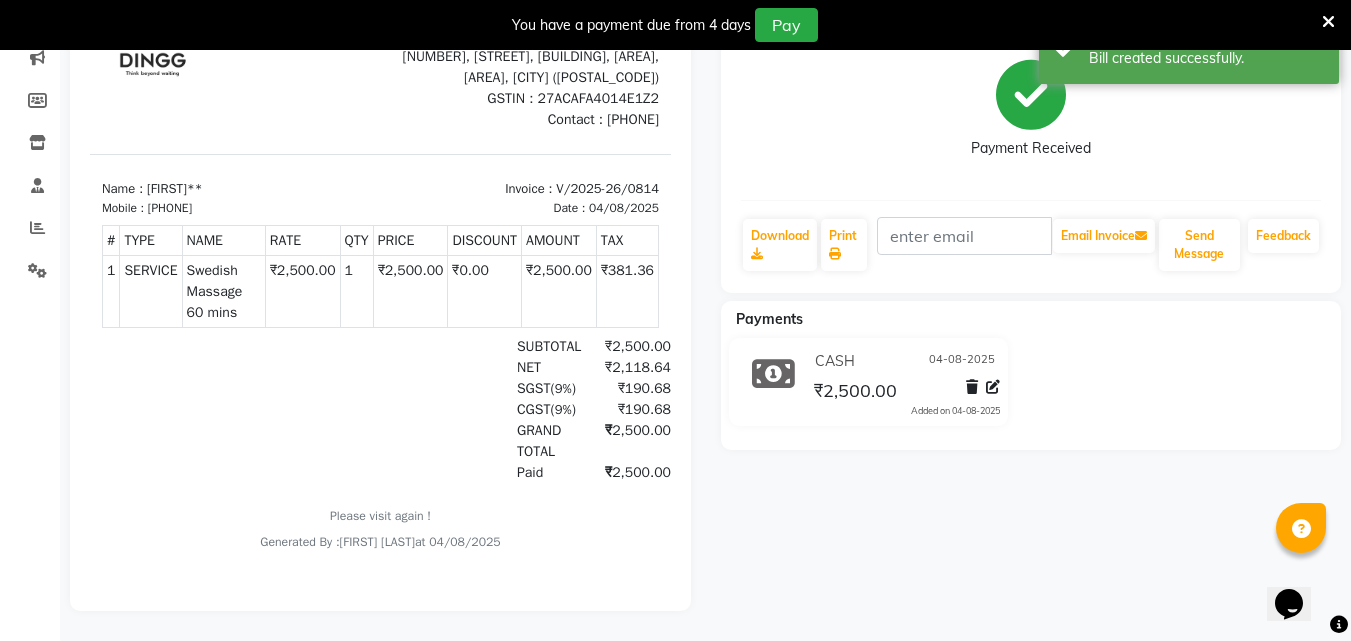 scroll, scrollTop: 0, scrollLeft: 0, axis: both 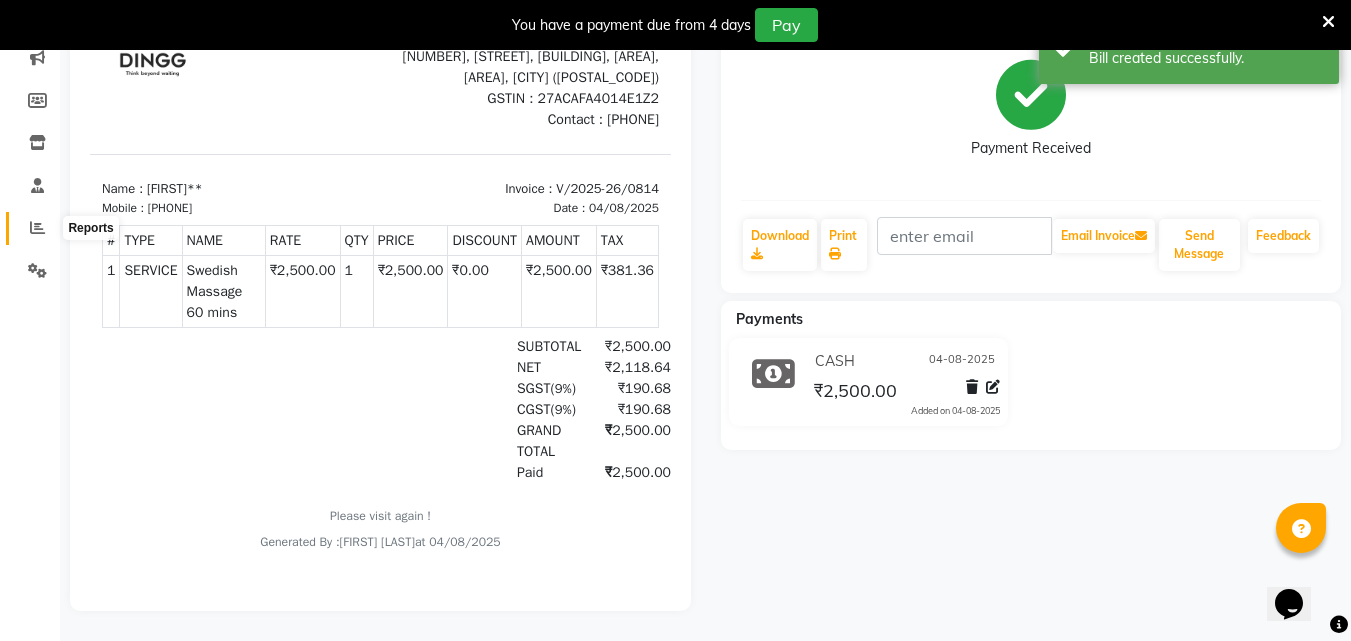 click 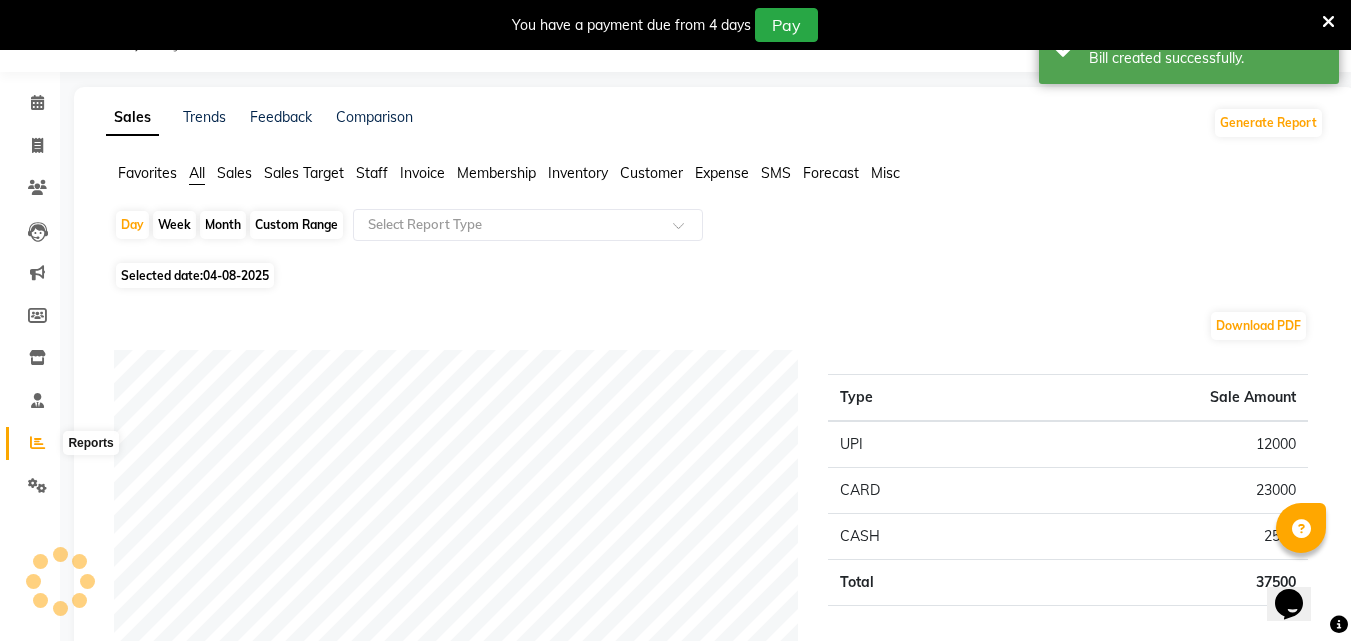 scroll, scrollTop: 280, scrollLeft: 0, axis: vertical 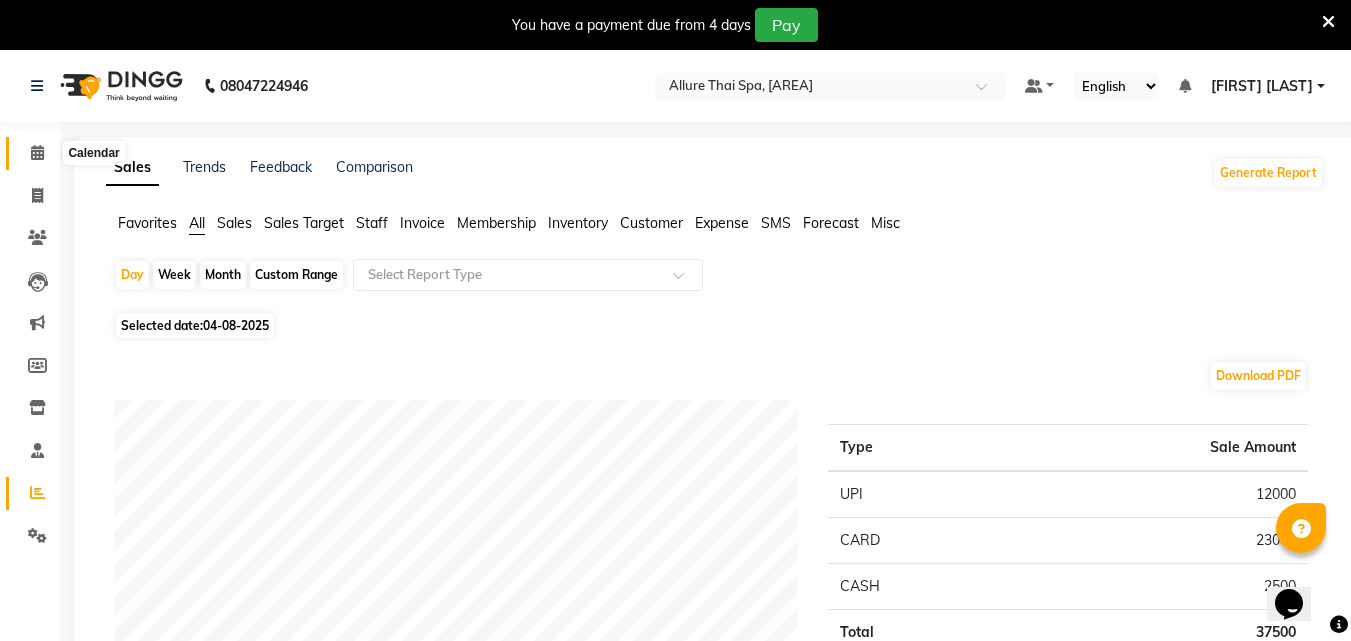 click 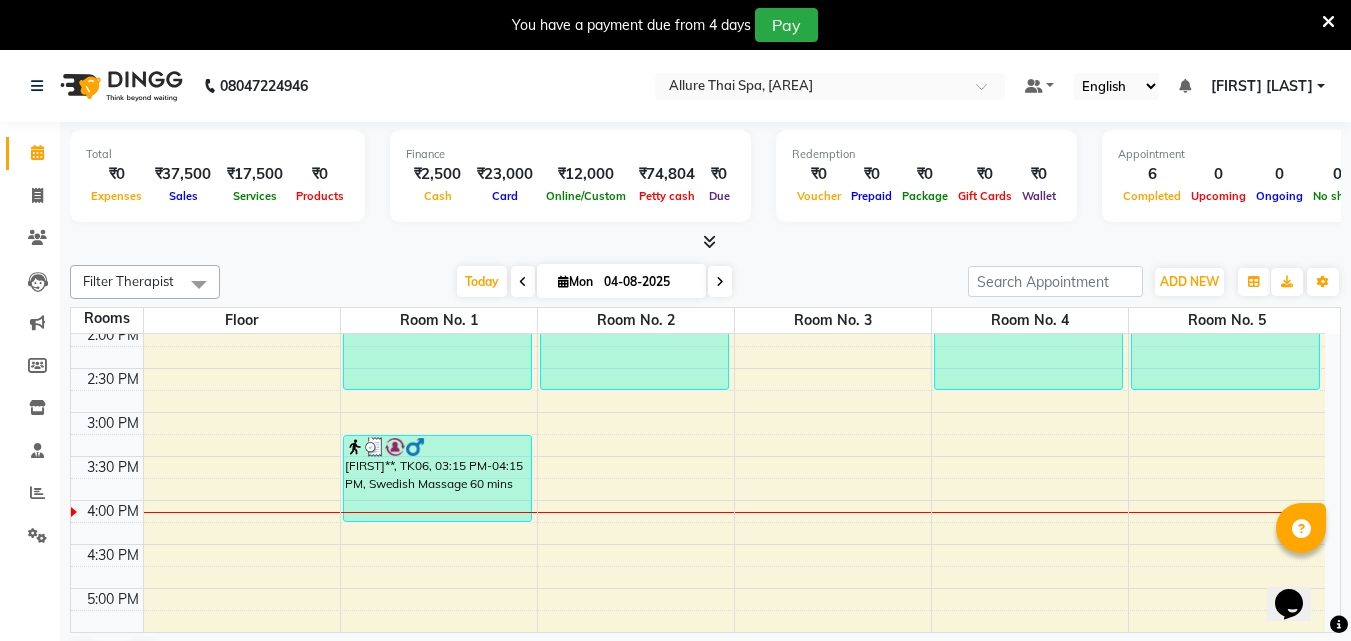scroll, scrollTop: 450, scrollLeft: 0, axis: vertical 